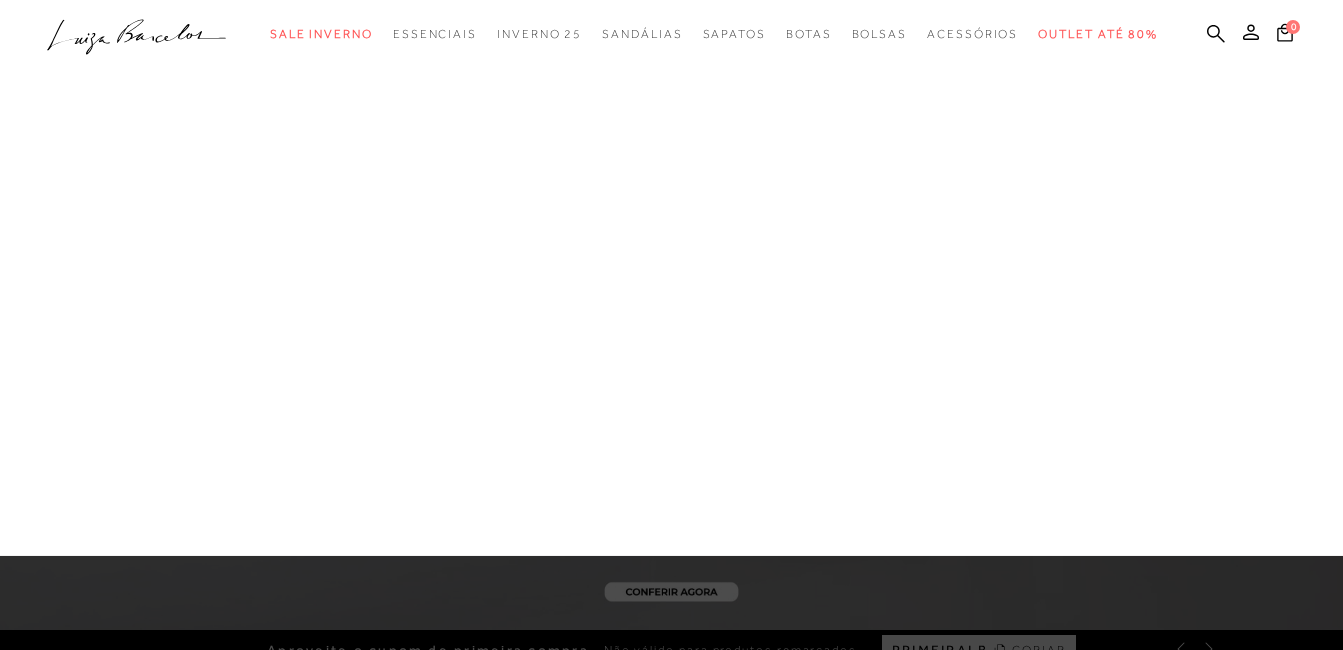 scroll, scrollTop: 0, scrollLeft: 0, axis: both 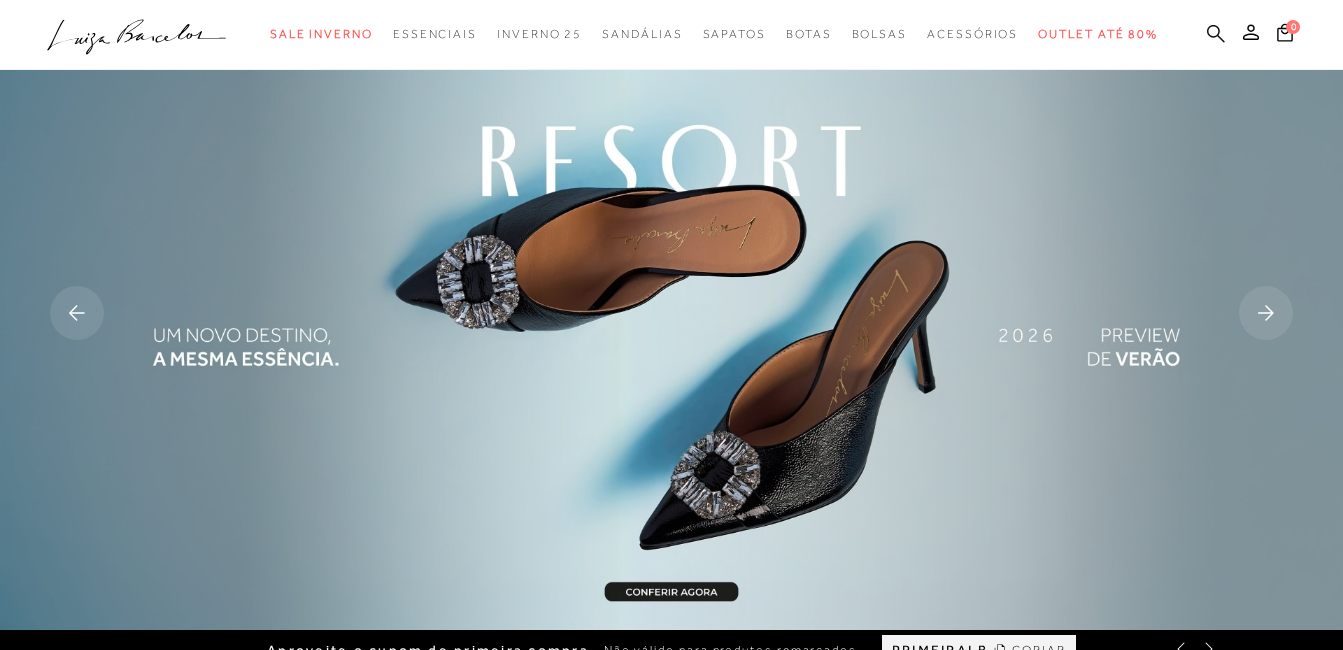 click 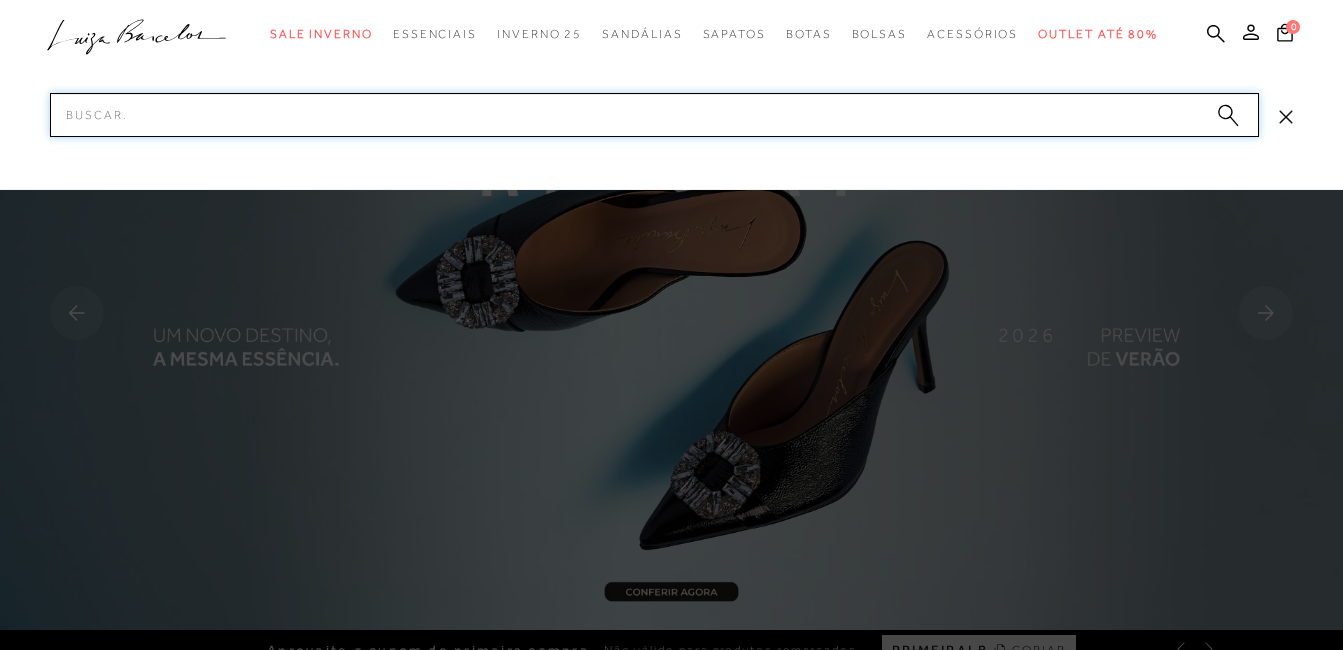 click on "Pesquisar" at bounding box center [654, 115] 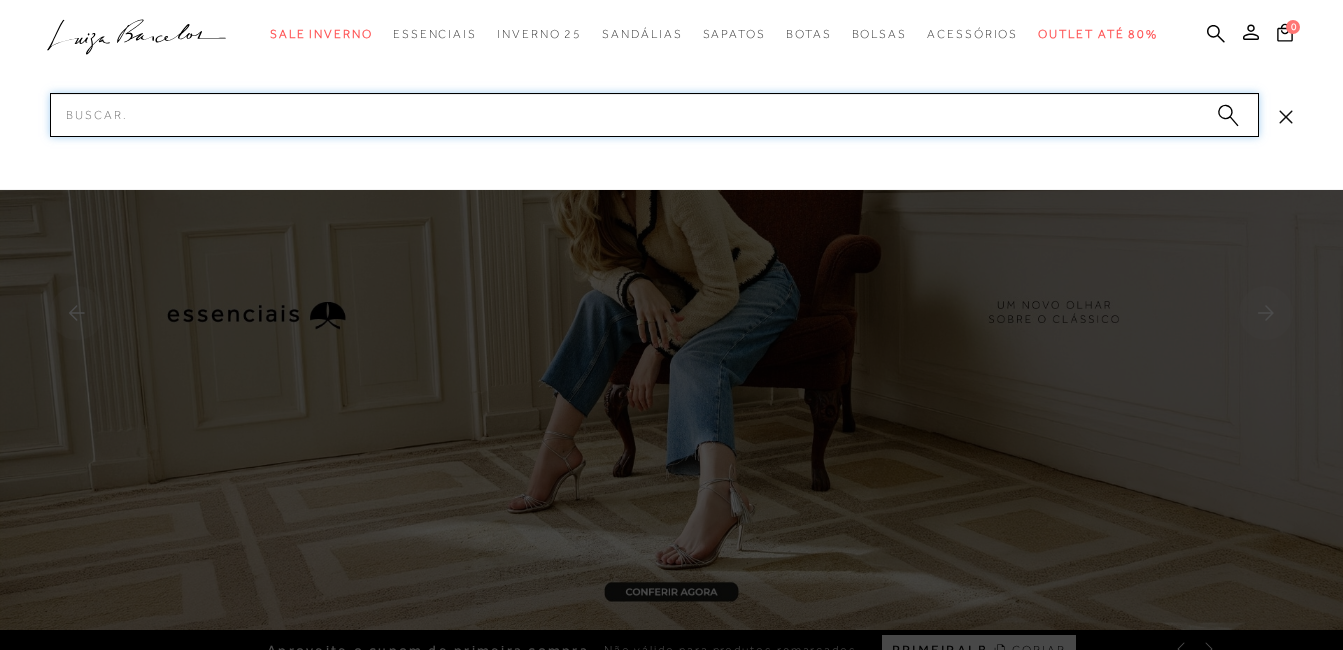 paste on "77771234_7" 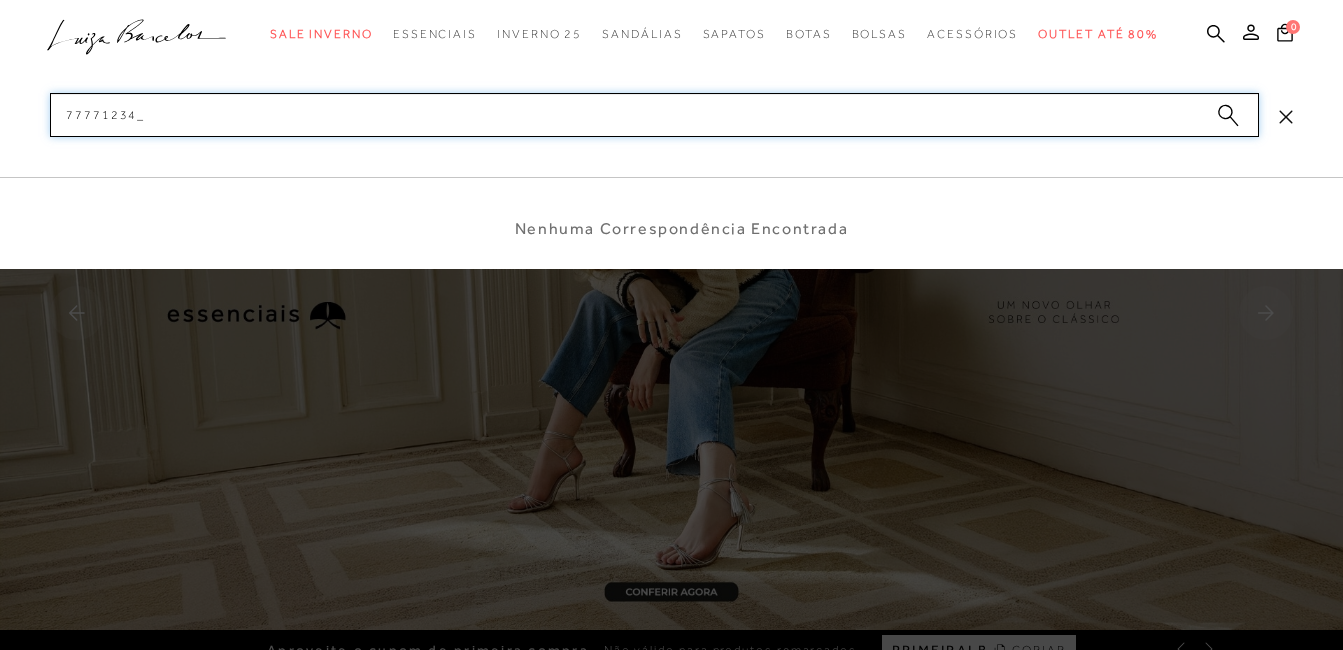 type on "77771234" 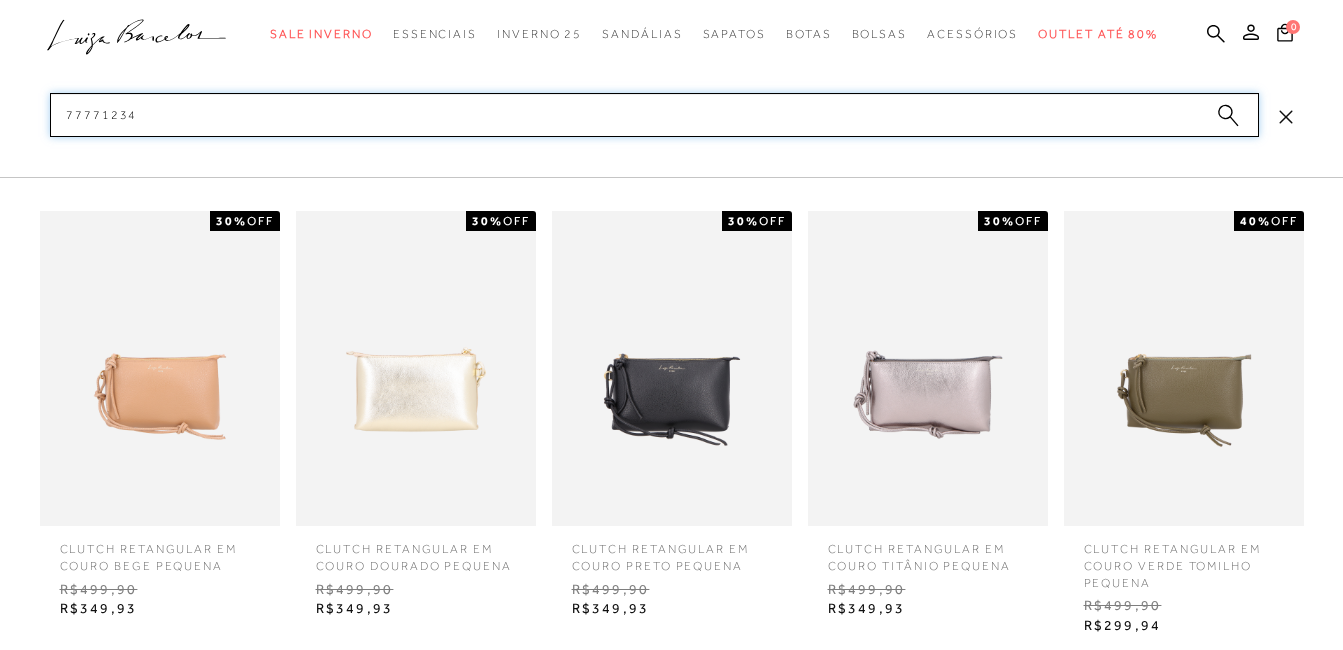type 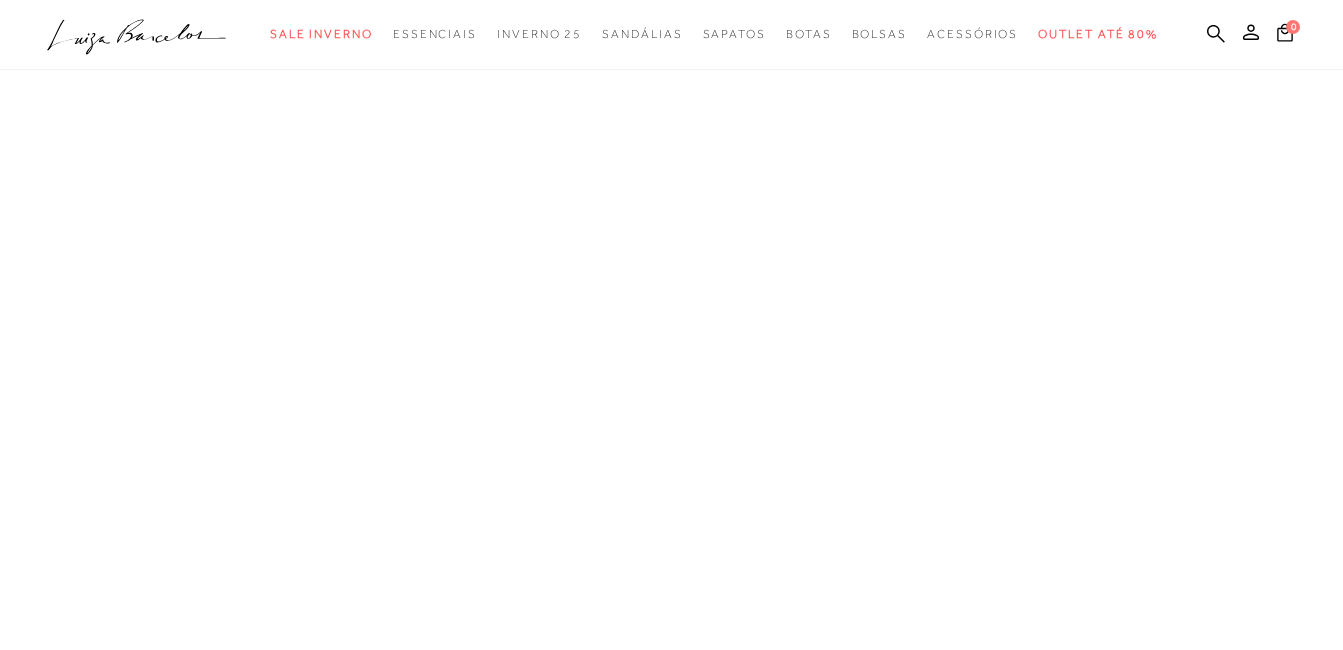 scroll, scrollTop: 0, scrollLeft: 0, axis: both 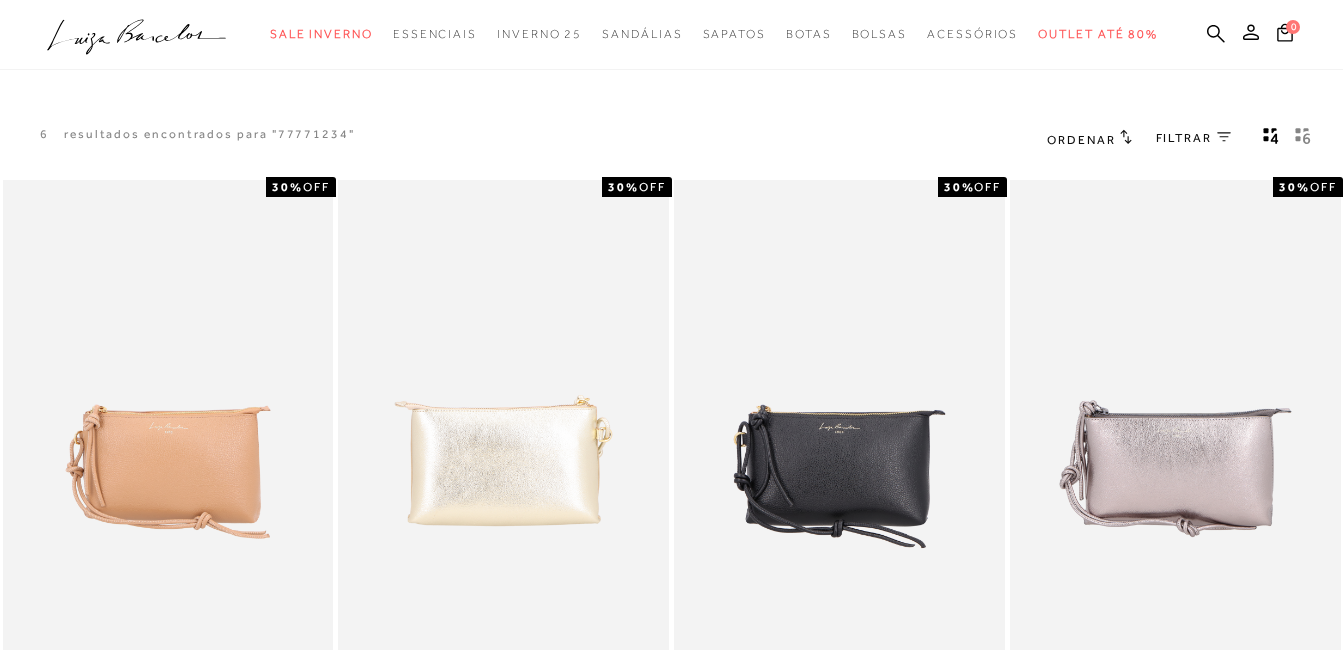 click at bounding box center [1175, 428] 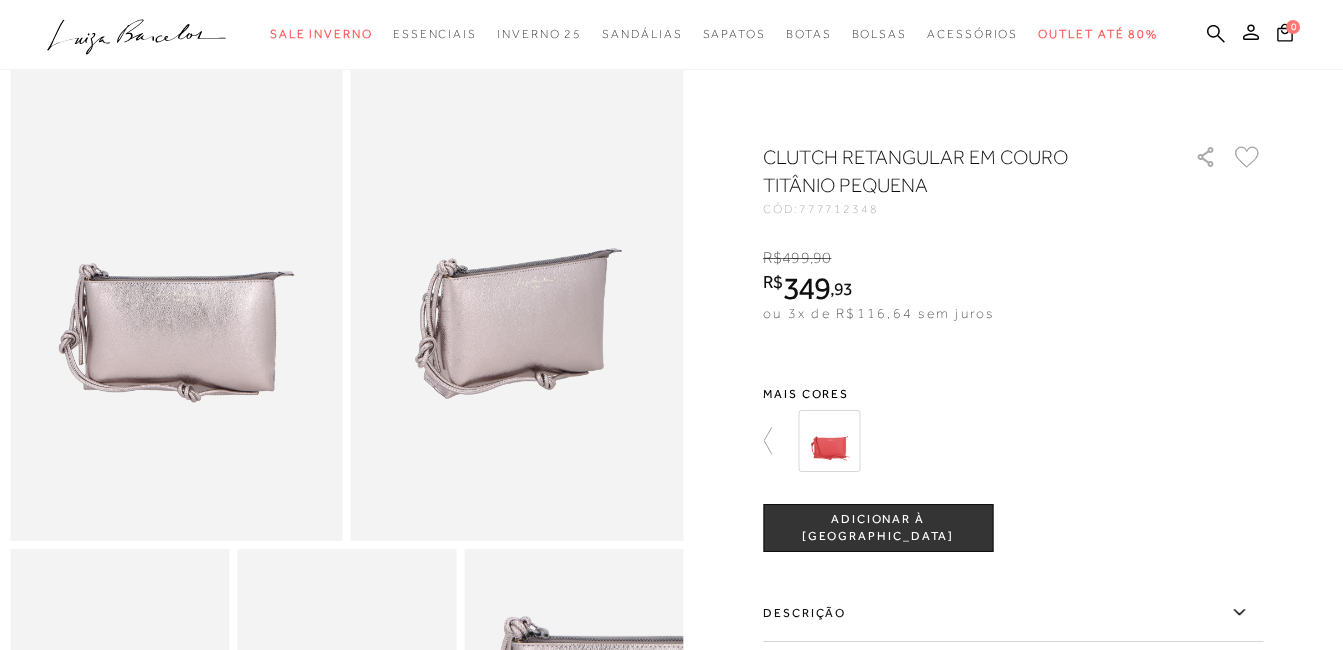 scroll, scrollTop: 0, scrollLeft: 0, axis: both 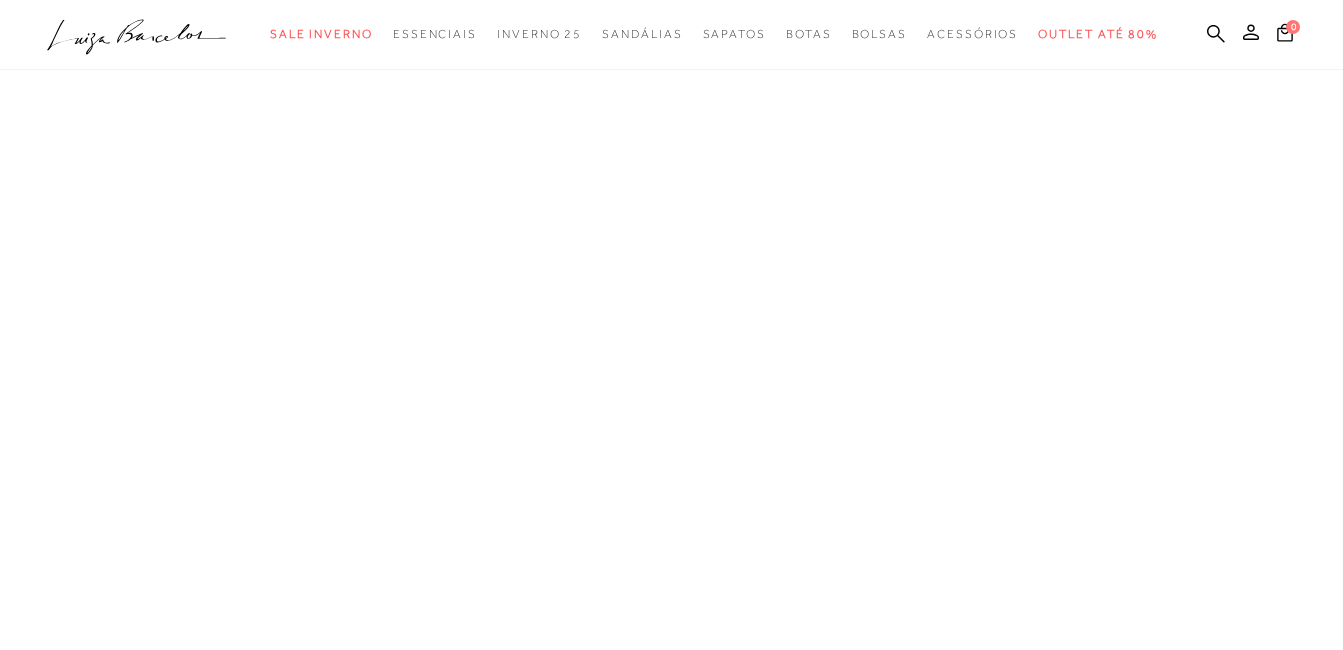 click on ".a{fill-rule:evenodd;}" 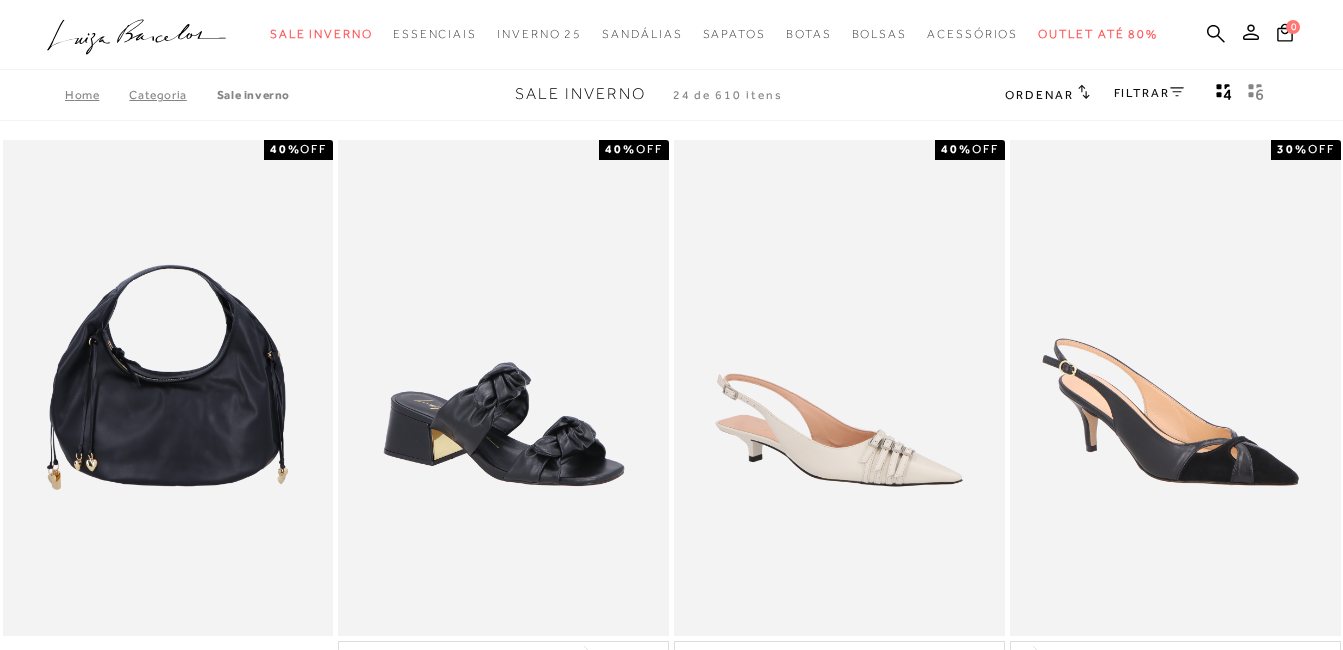 scroll, scrollTop: 0, scrollLeft: 0, axis: both 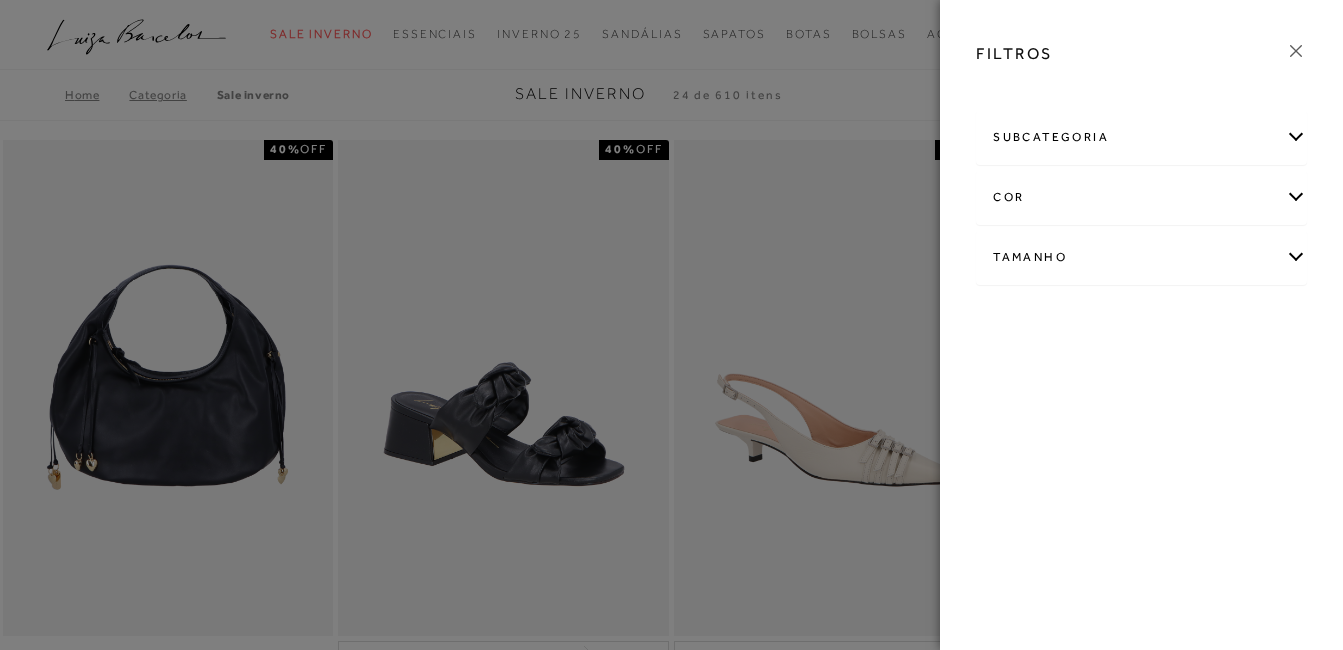 click on "Tamanho" at bounding box center (1141, 257) 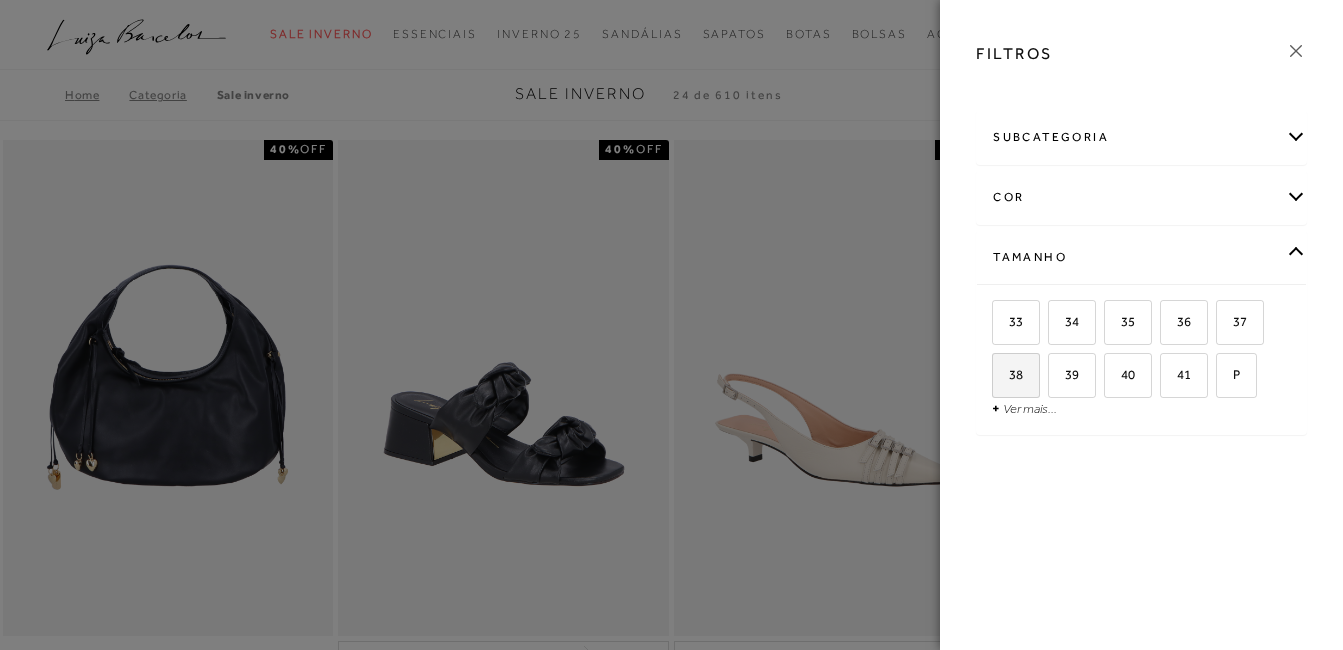 click on "38" at bounding box center [1008, 374] 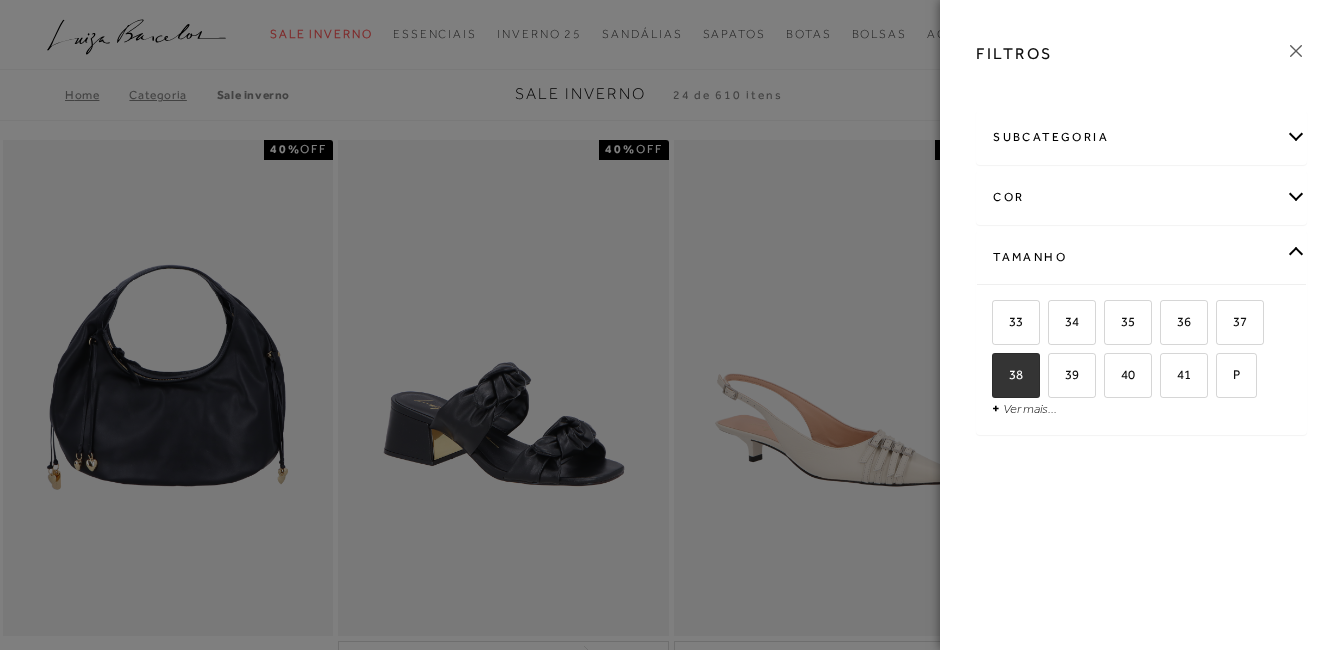 checkbox on "true" 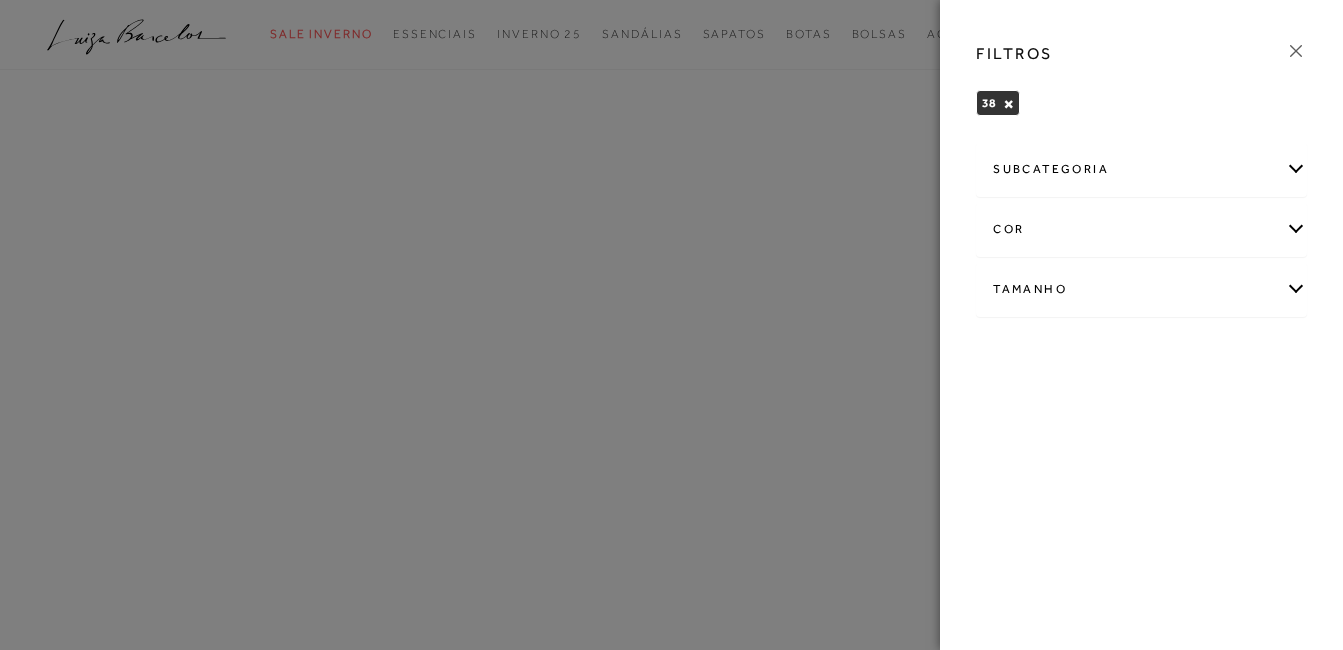 click 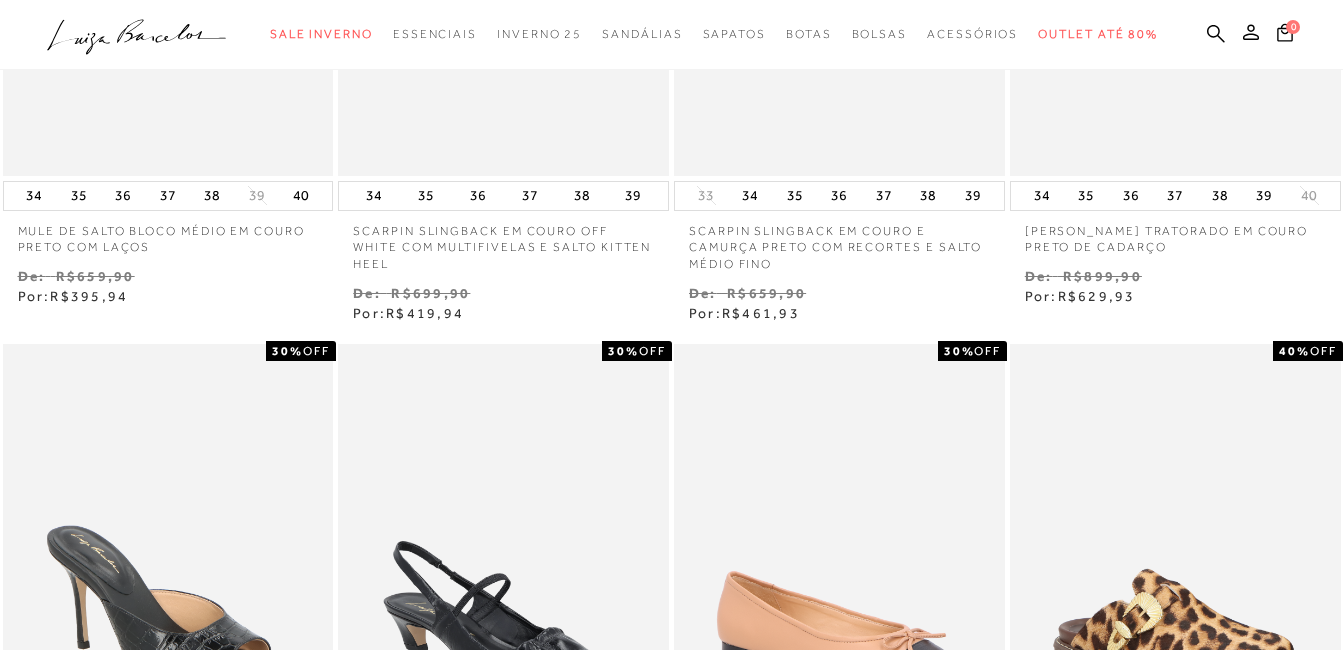 scroll, scrollTop: 600, scrollLeft: 0, axis: vertical 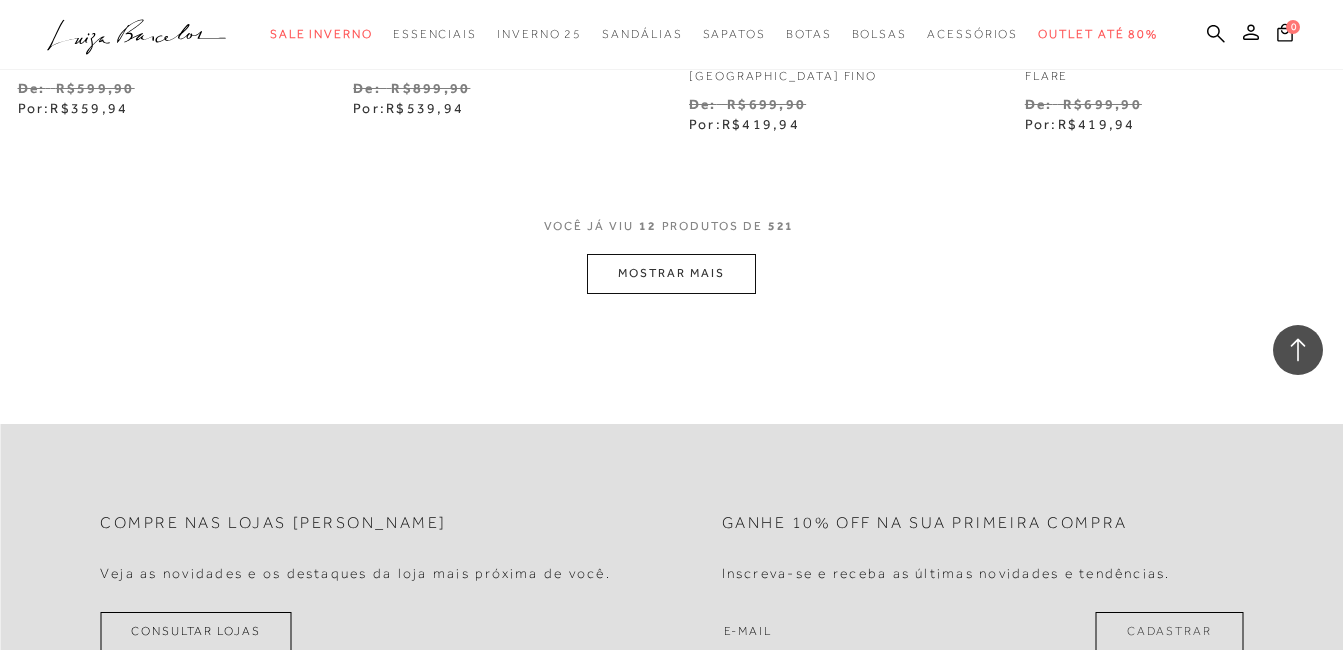 click on "MOSTRAR MAIS" at bounding box center (671, 273) 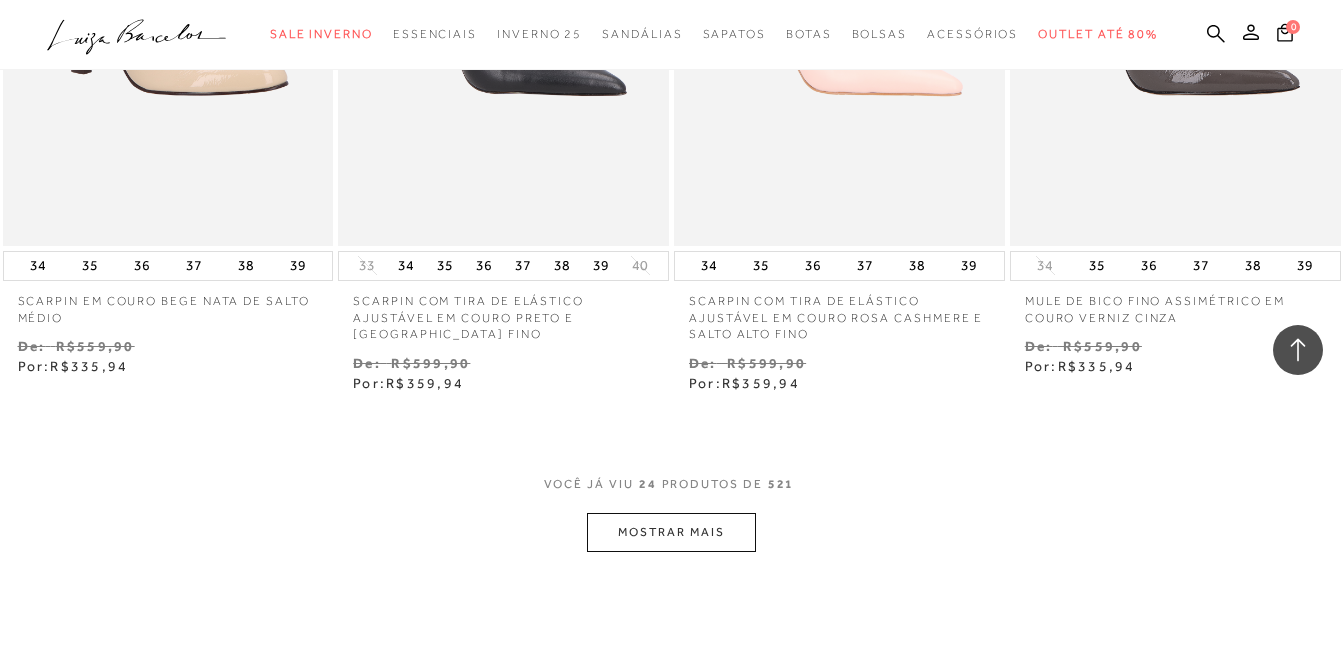 scroll, scrollTop: 3800, scrollLeft: 0, axis: vertical 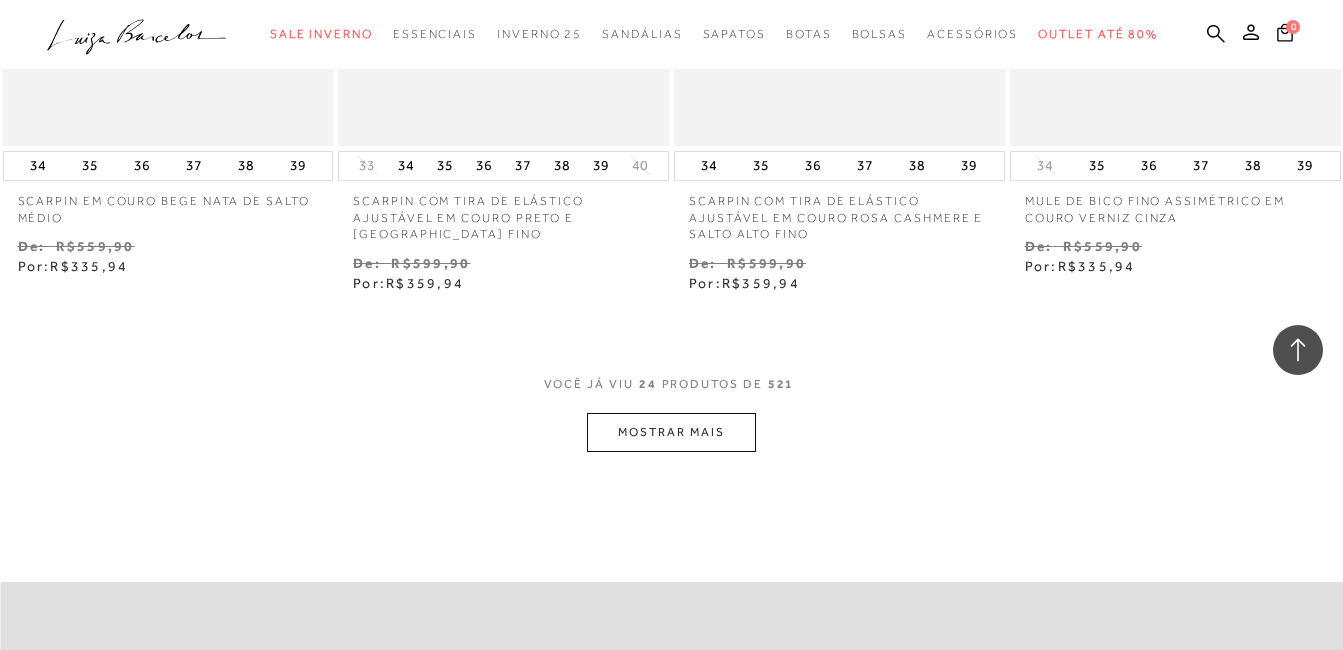 click on "MOSTRAR MAIS" at bounding box center (671, 432) 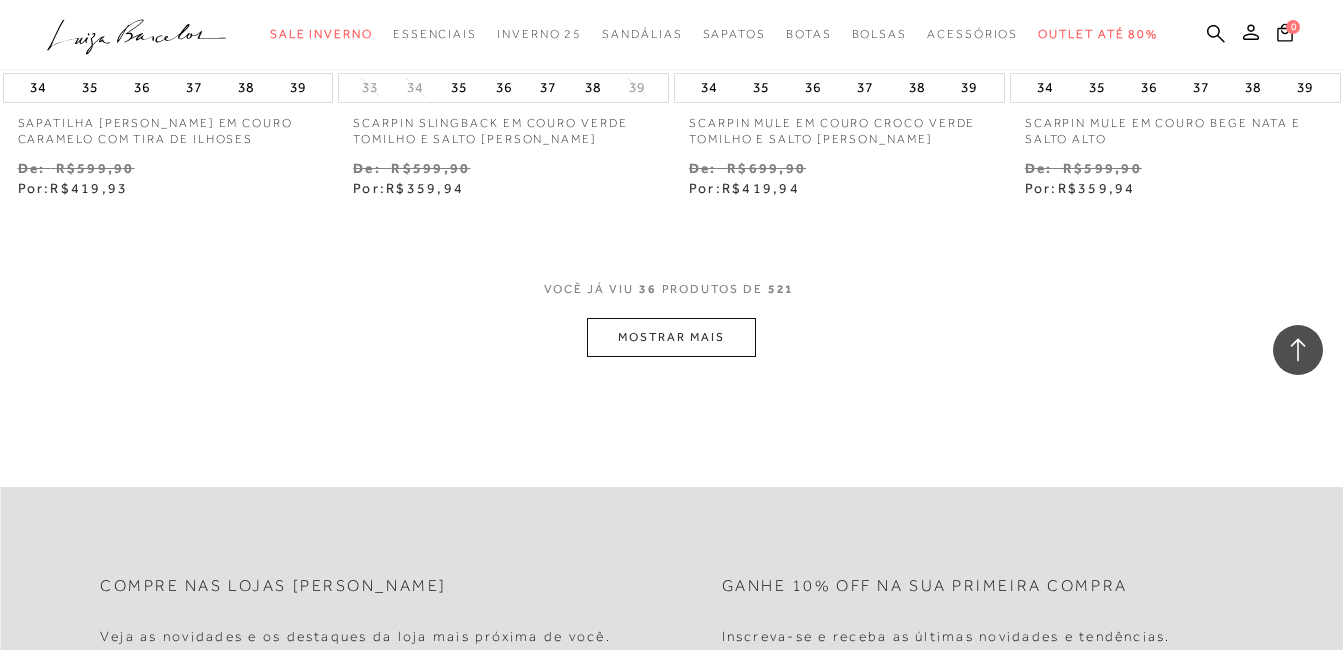 scroll, scrollTop: 5900, scrollLeft: 0, axis: vertical 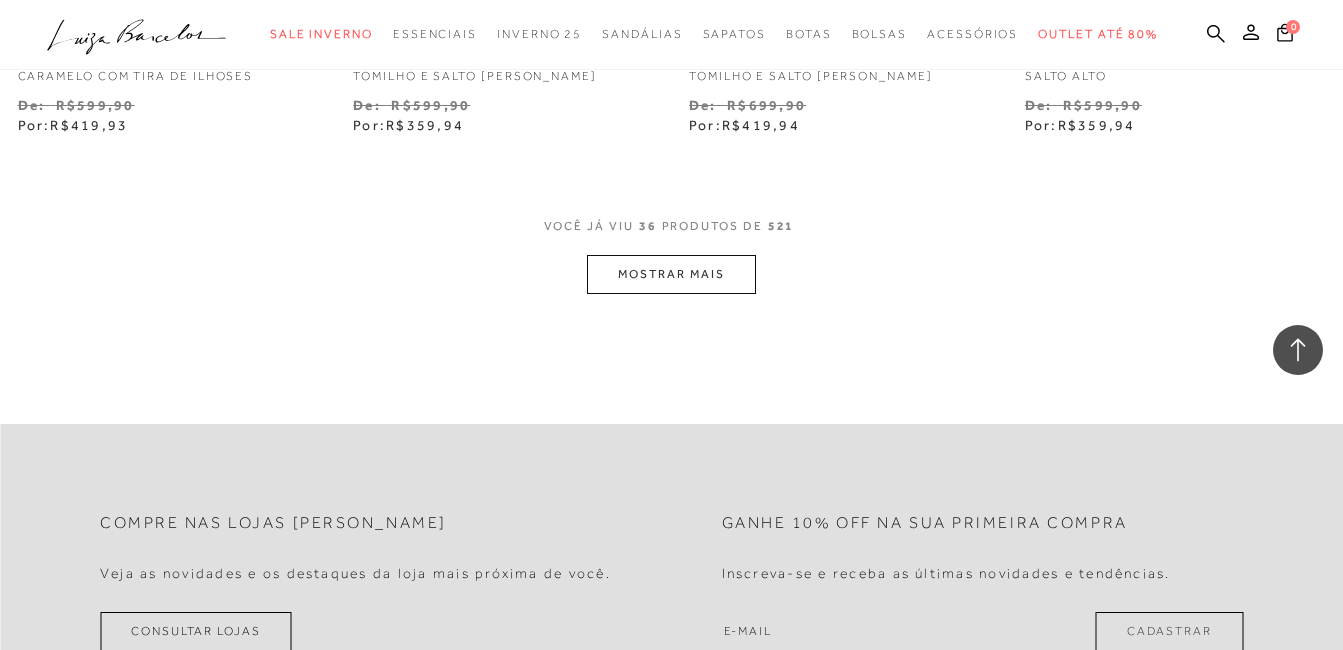 click on "MOSTRAR MAIS" at bounding box center (671, 274) 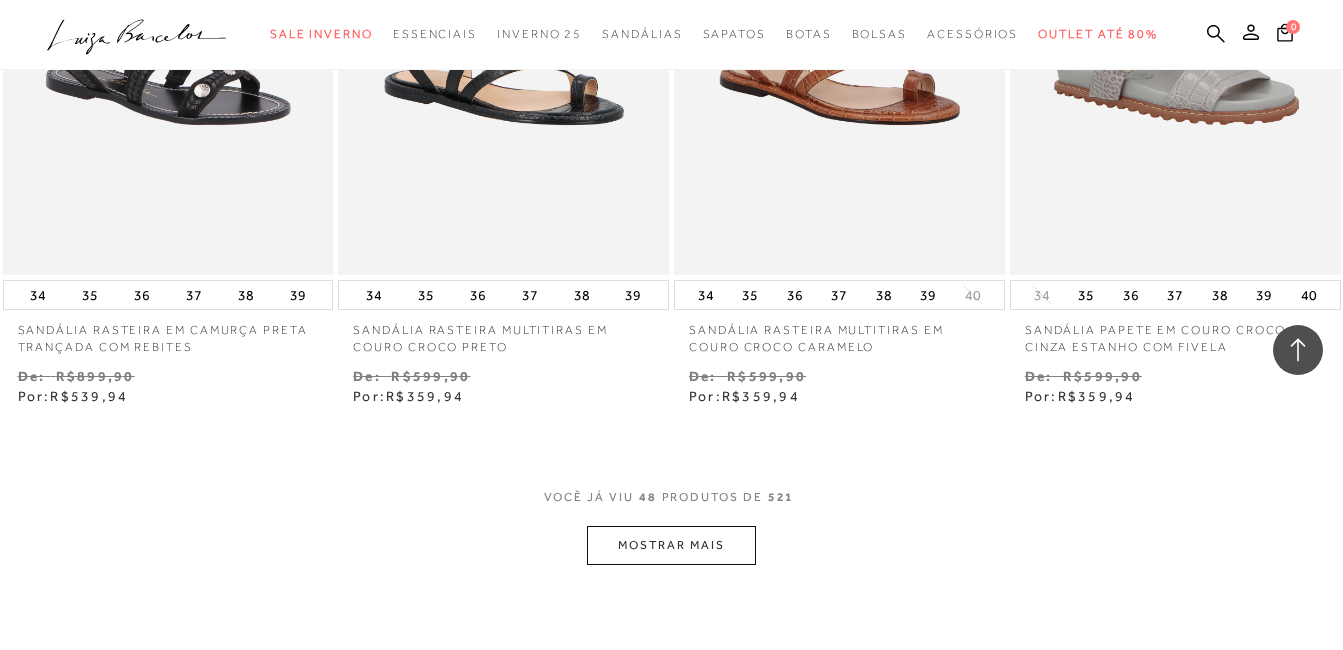 scroll, scrollTop: 7800, scrollLeft: 0, axis: vertical 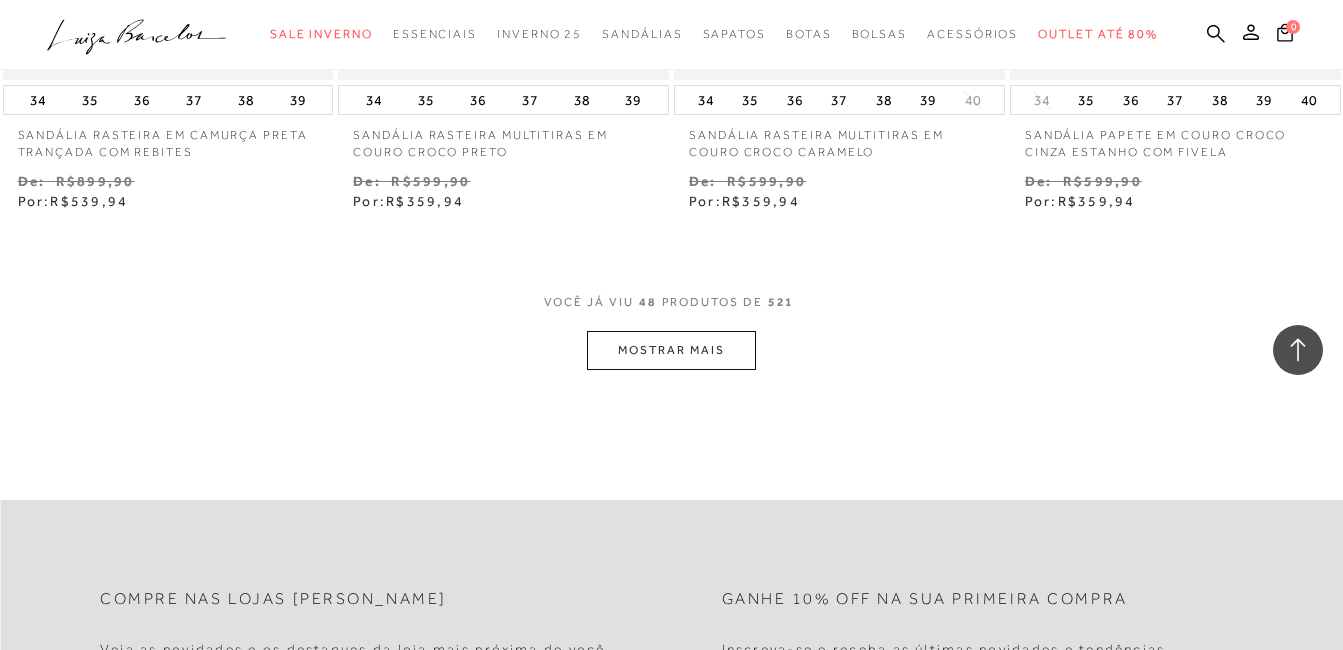 click on "MOSTRAR MAIS" at bounding box center [671, 350] 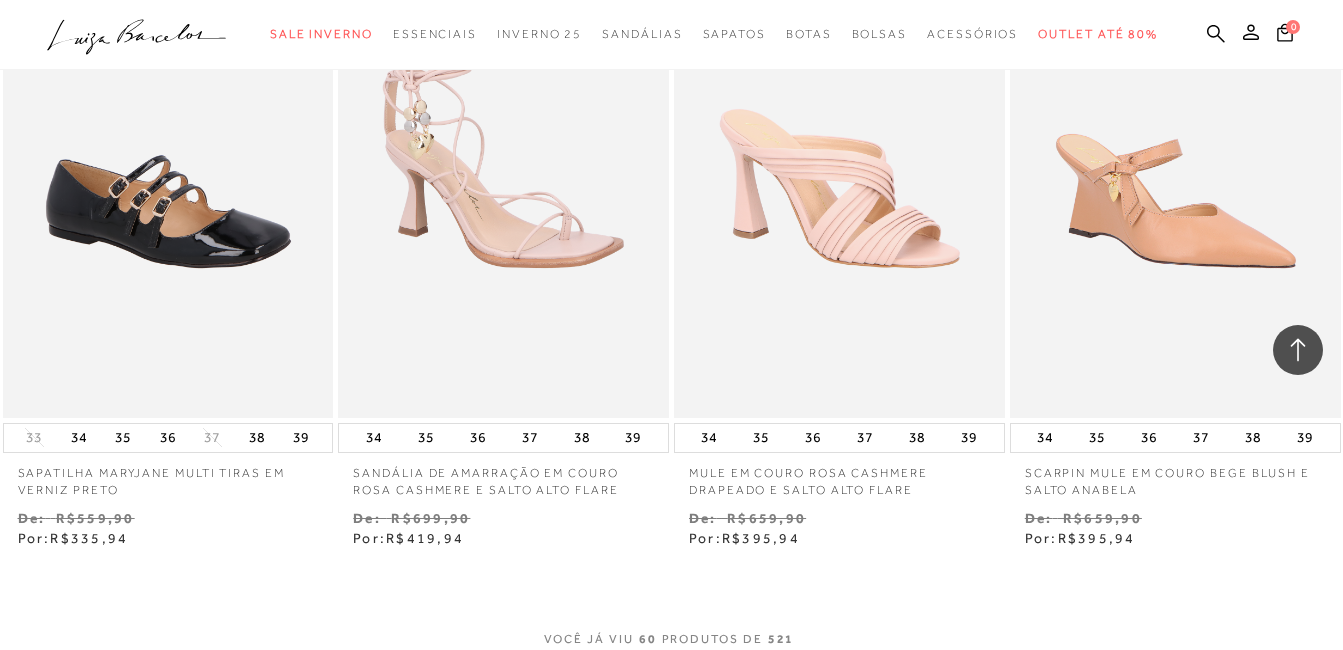 scroll, scrollTop: 9700, scrollLeft: 0, axis: vertical 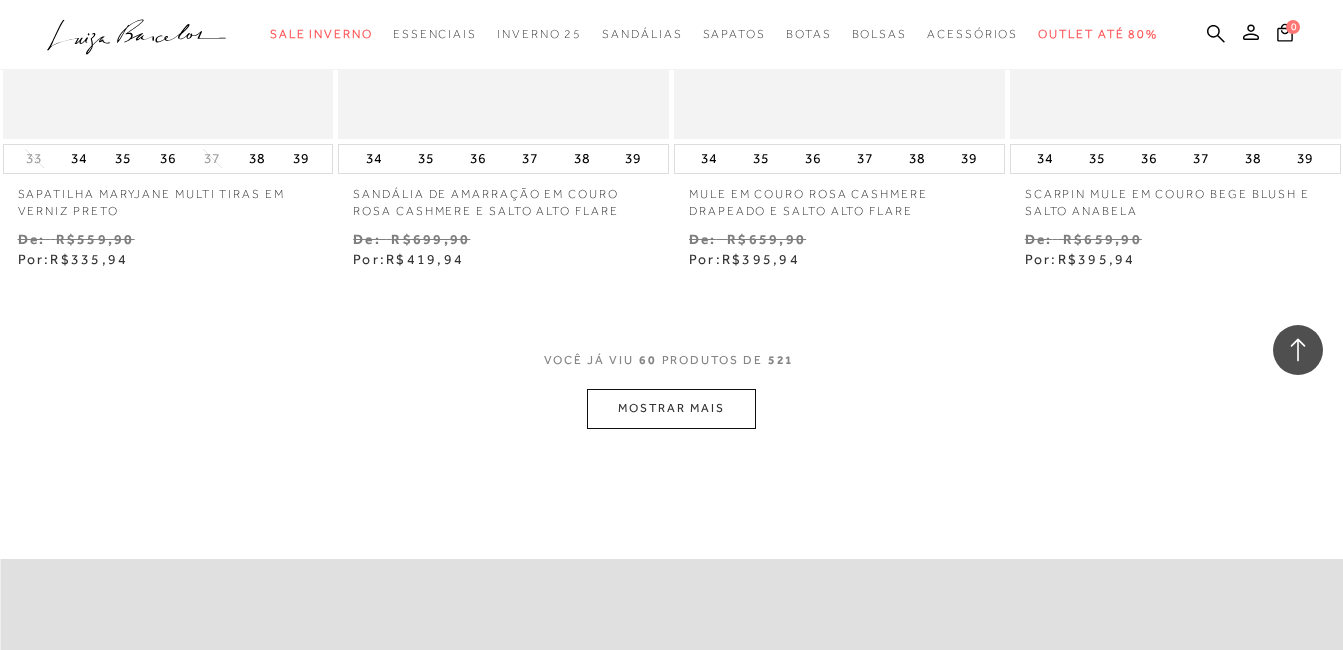 click on "MOSTRAR MAIS" at bounding box center [671, 408] 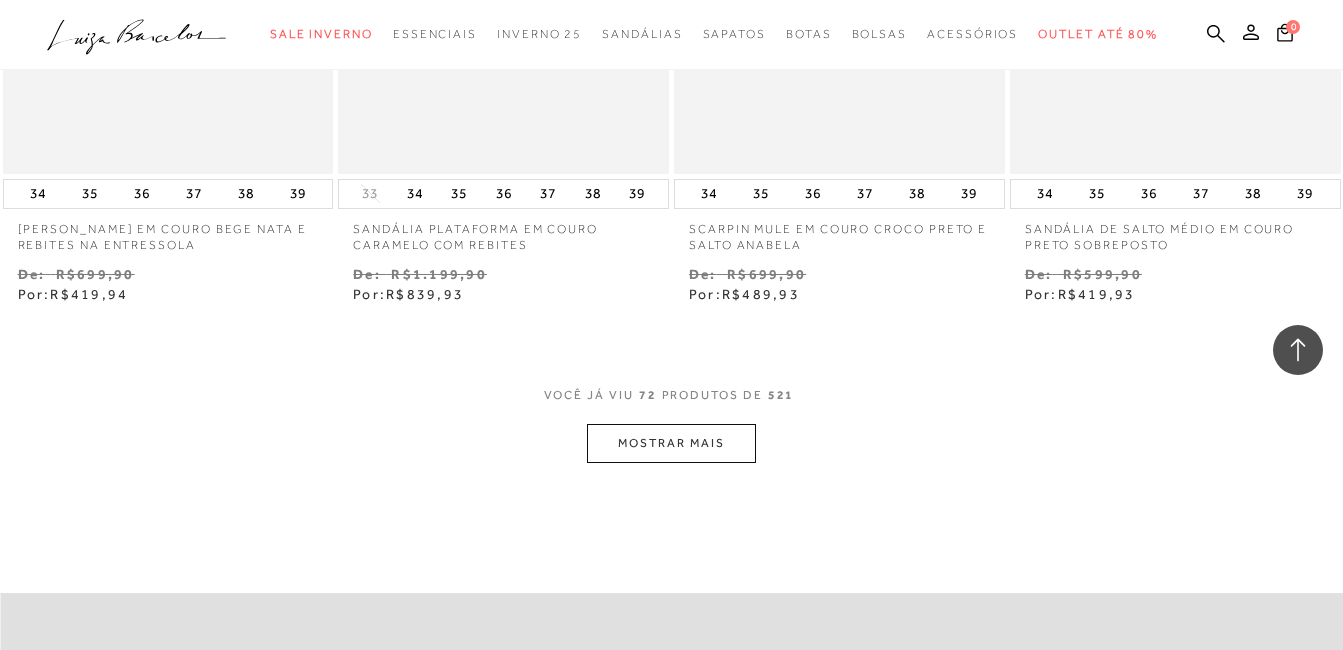 scroll, scrollTop: 11700, scrollLeft: 0, axis: vertical 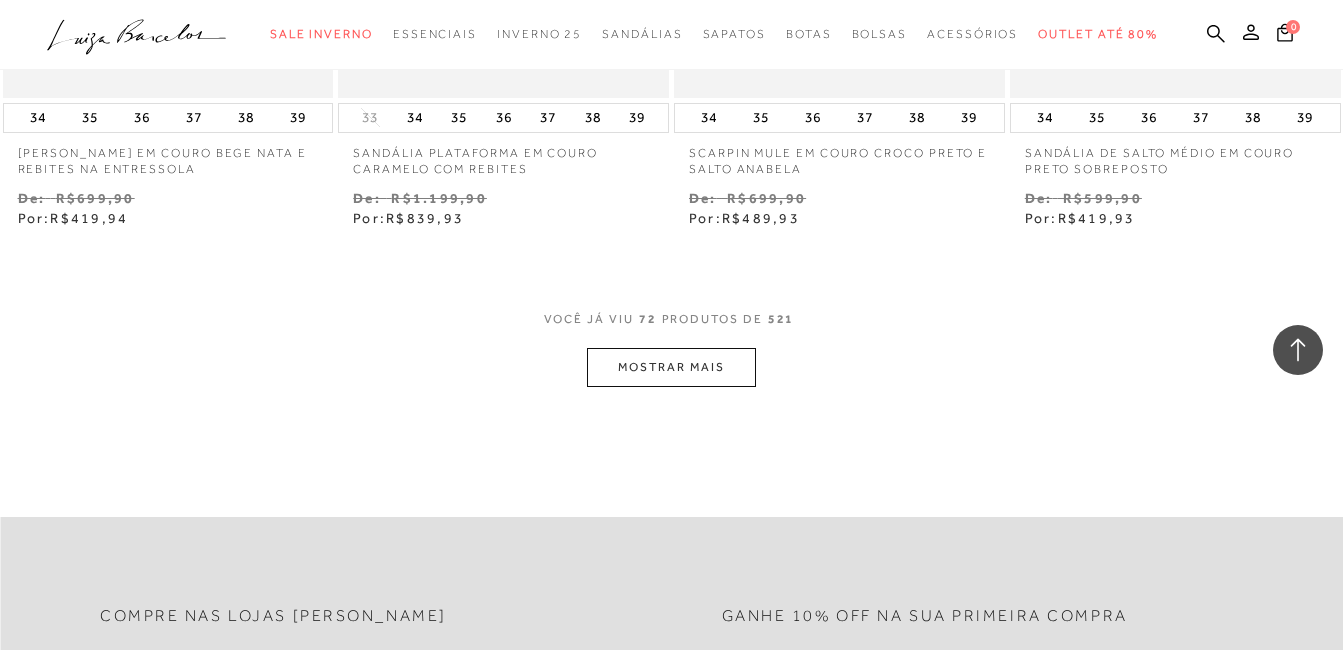 click on "MOSTRAR MAIS" at bounding box center (671, 367) 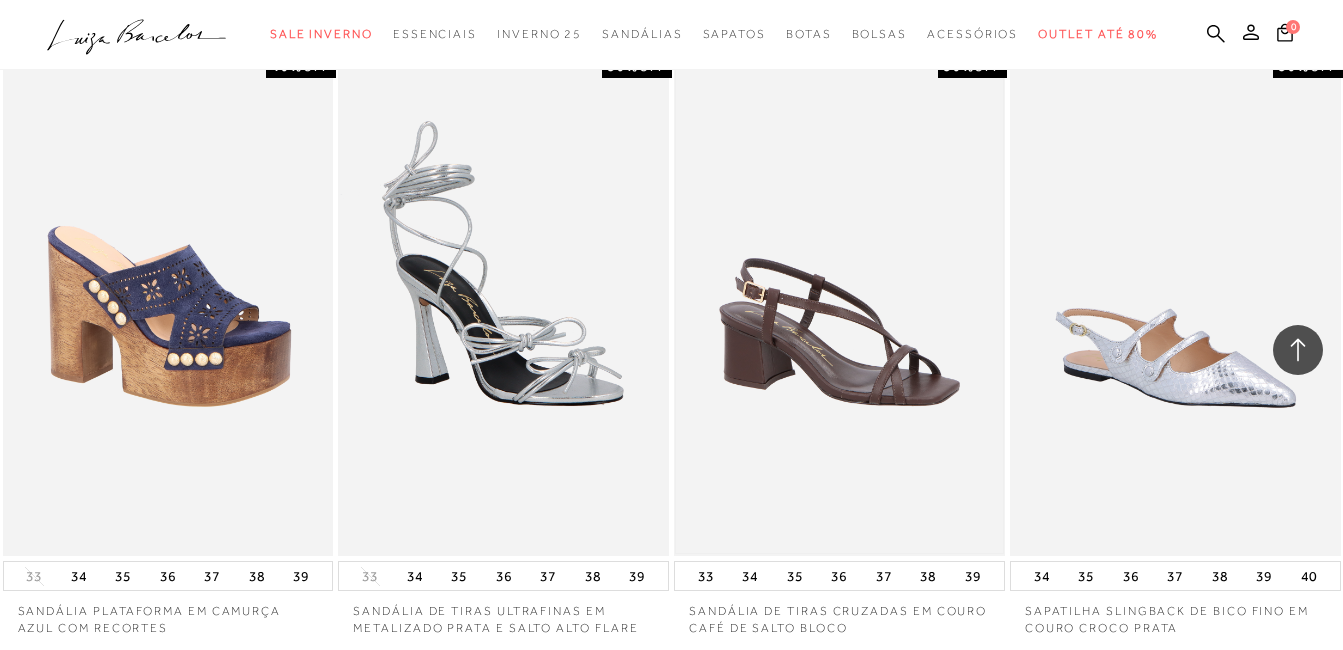 scroll, scrollTop: 13600, scrollLeft: 0, axis: vertical 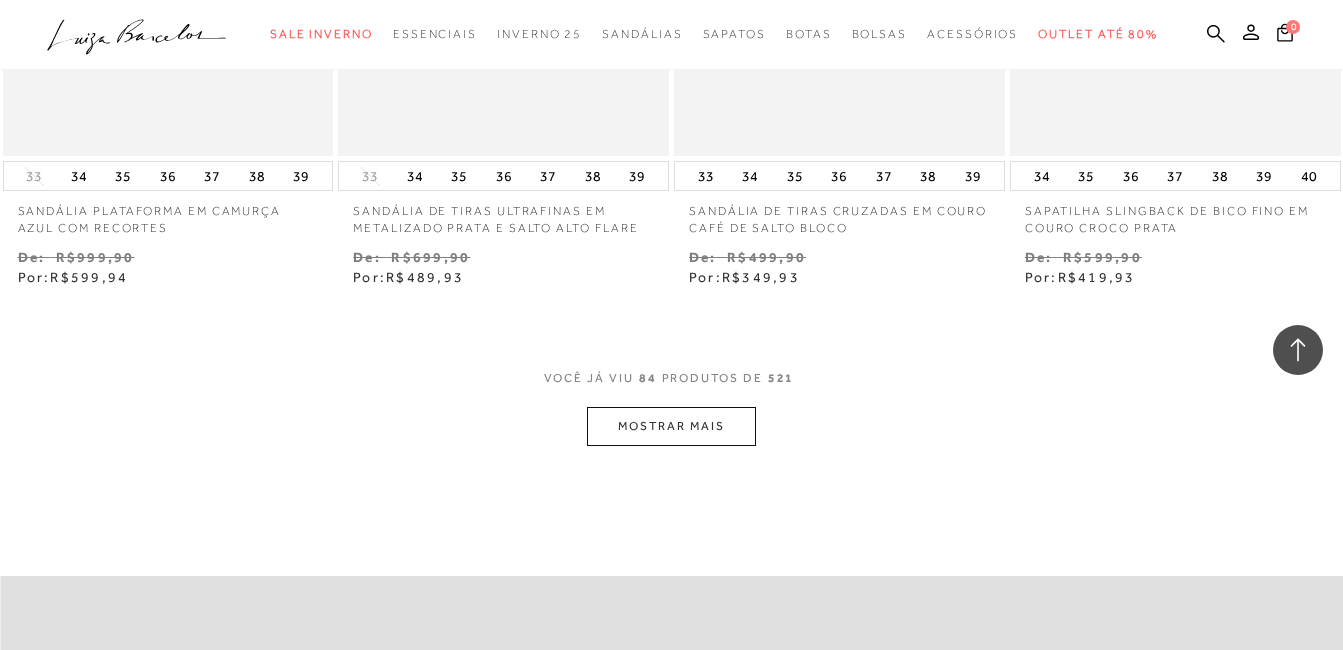 click on "MOSTRAR MAIS" at bounding box center [671, 426] 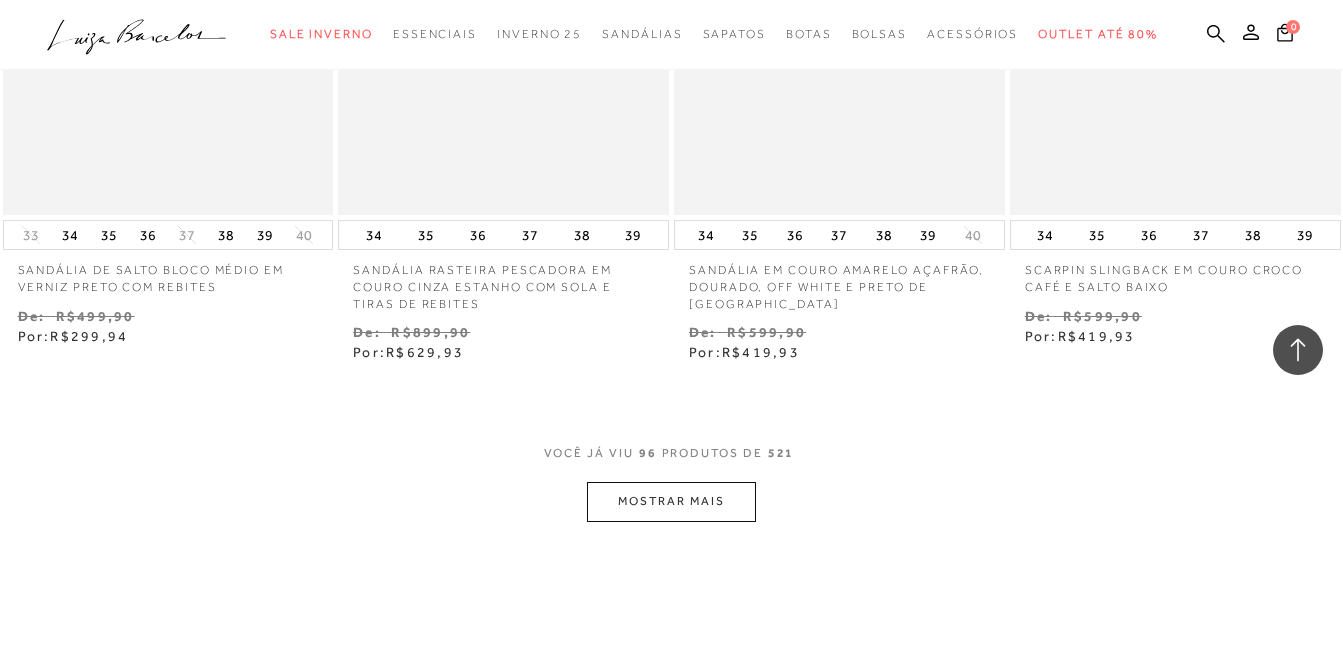 scroll, scrollTop: 15600, scrollLeft: 0, axis: vertical 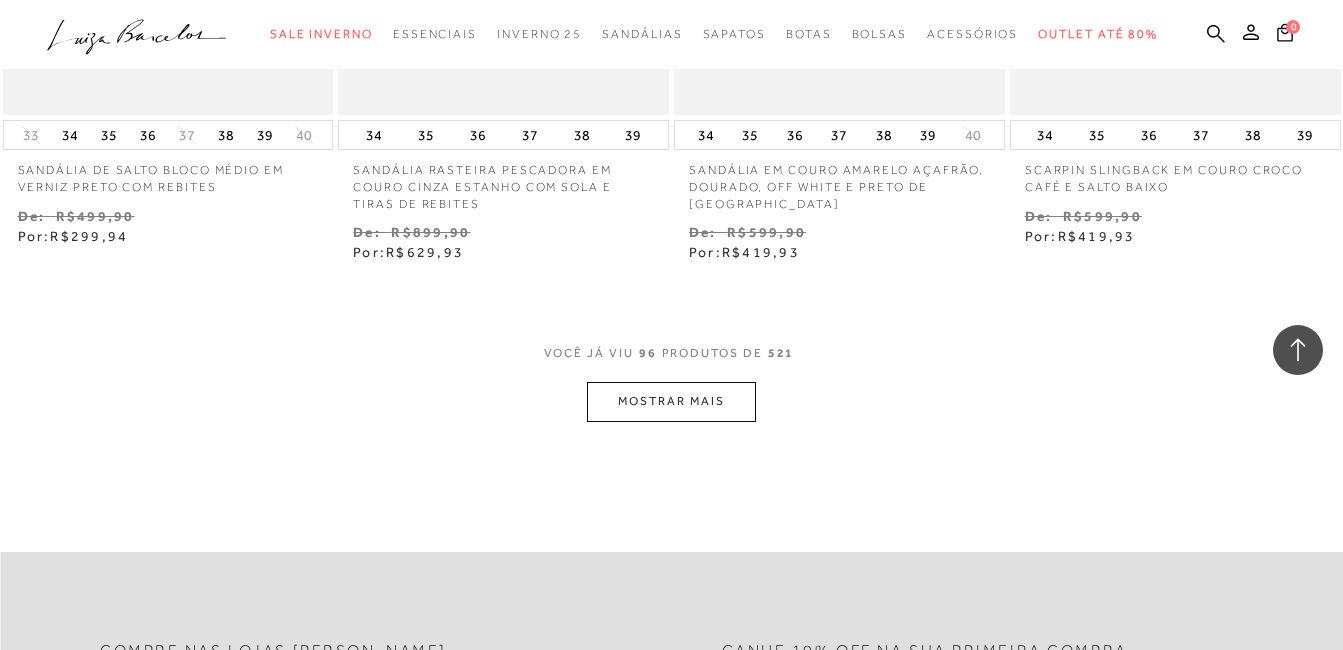 click on "MOSTRAR MAIS" at bounding box center [671, 401] 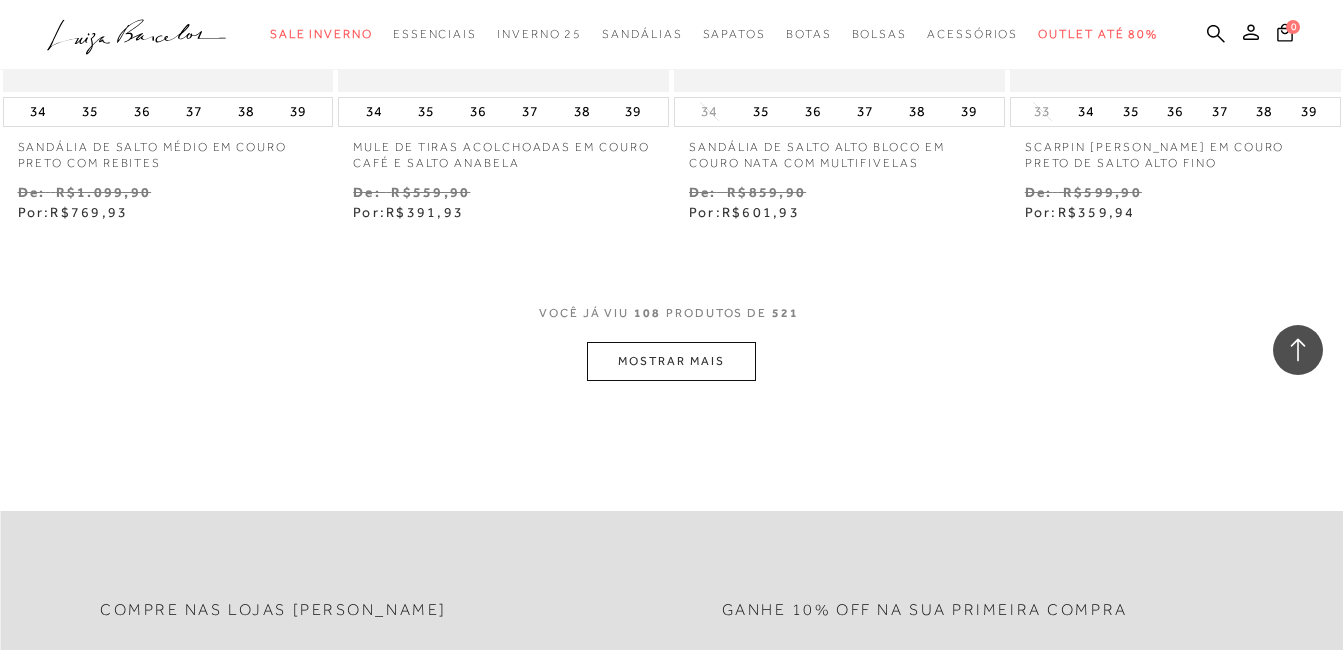 scroll, scrollTop: 17600, scrollLeft: 0, axis: vertical 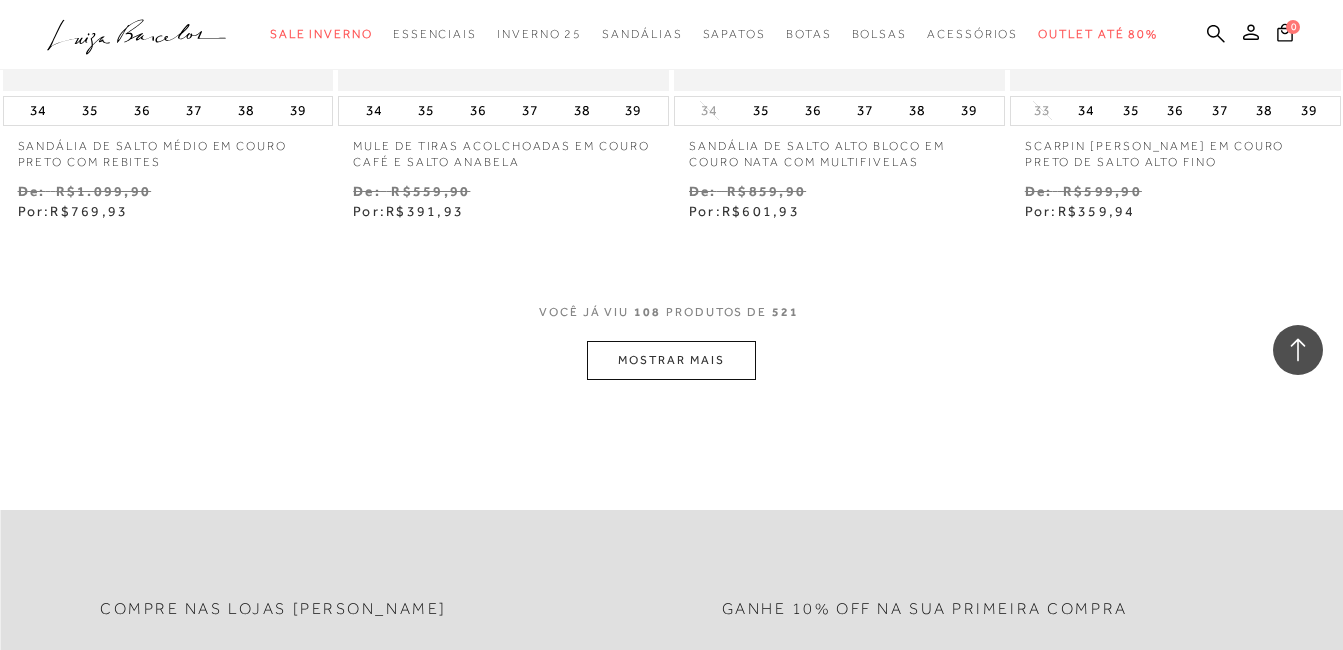 click on "MOSTRAR MAIS" at bounding box center (671, 360) 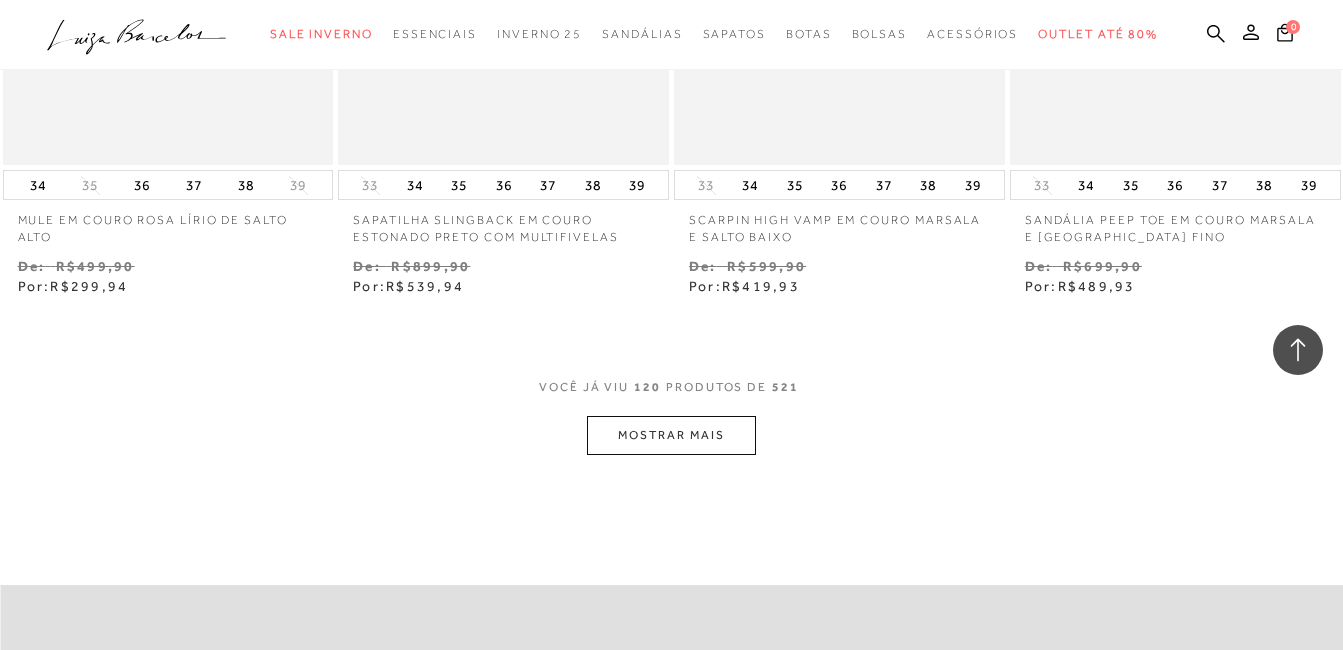scroll, scrollTop: 19600, scrollLeft: 0, axis: vertical 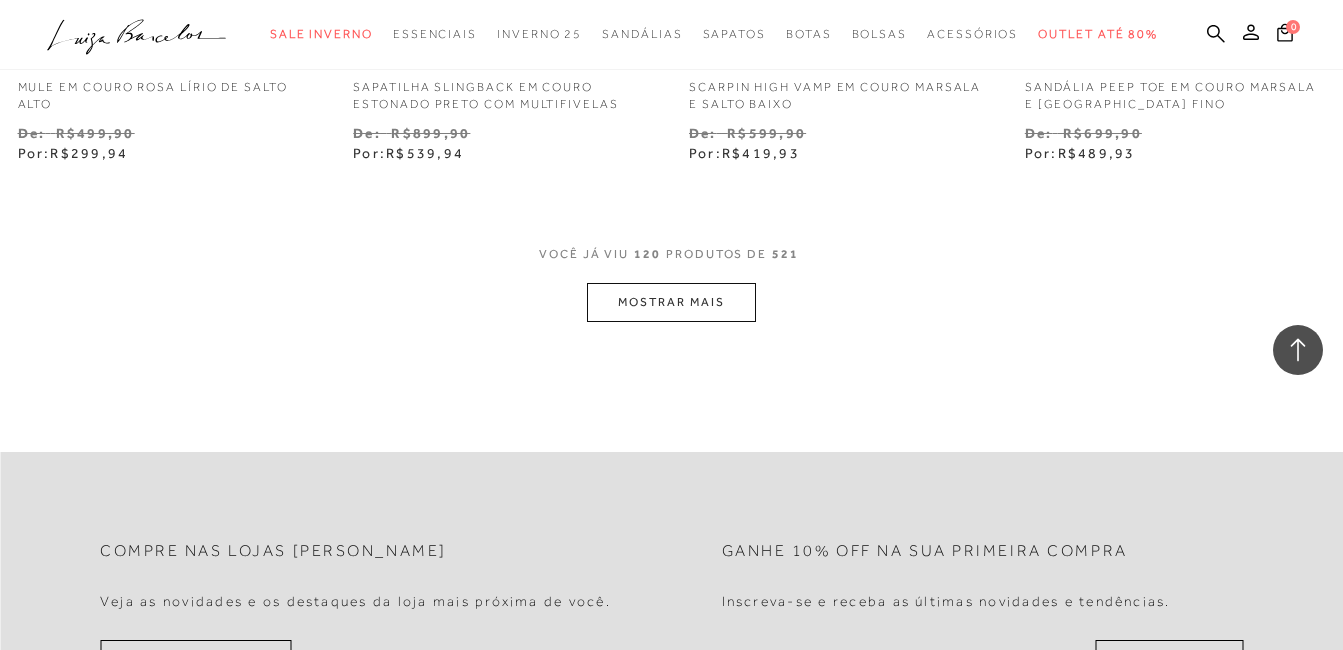 click on "MOSTRAR MAIS" at bounding box center (671, 302) 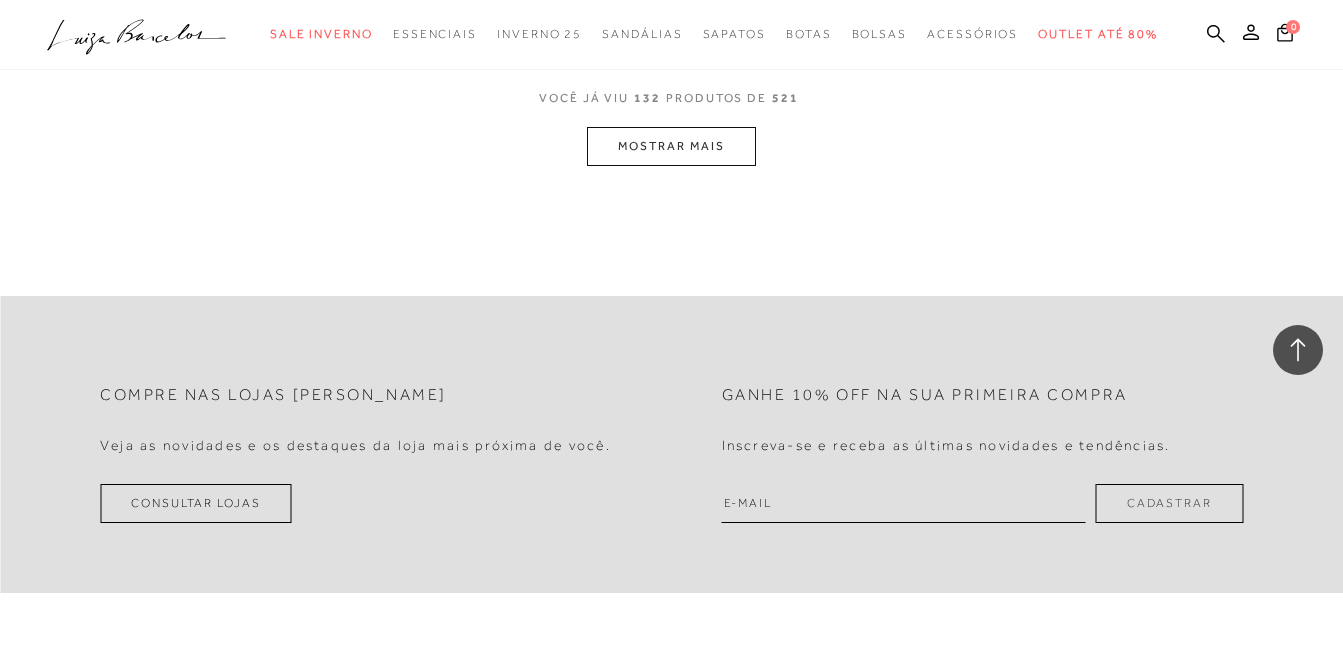 scroll, scrollTop: 21700, scrollLeft: 0, axis: vertical 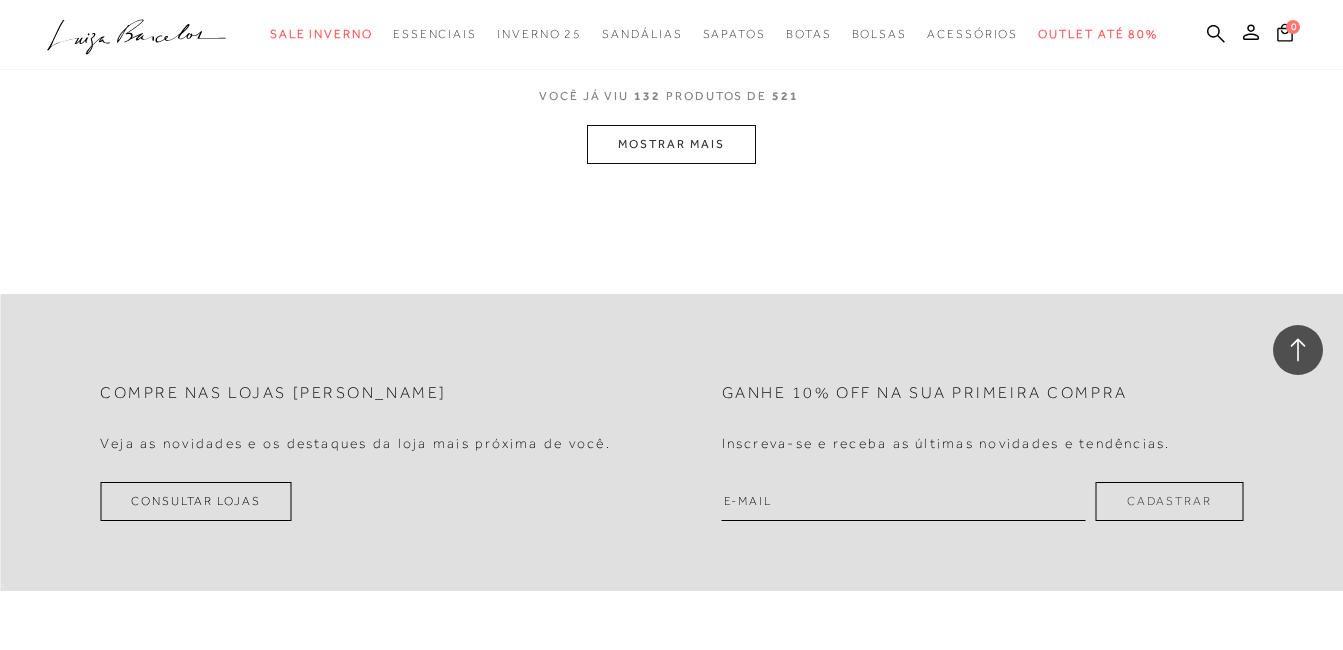 click on "MOSTRAR MAIS" at bounding box center [671, 144] 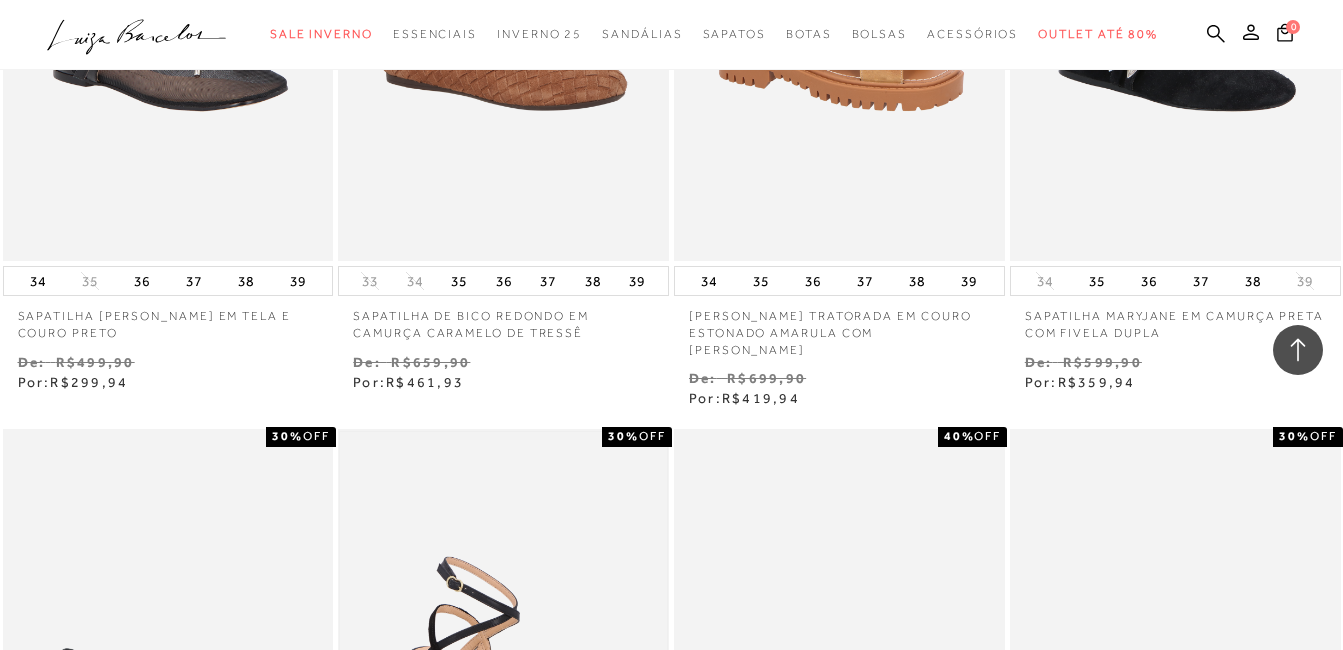 scroll, scrollTop: 22642, scrollLeft: 0, axis: vertical 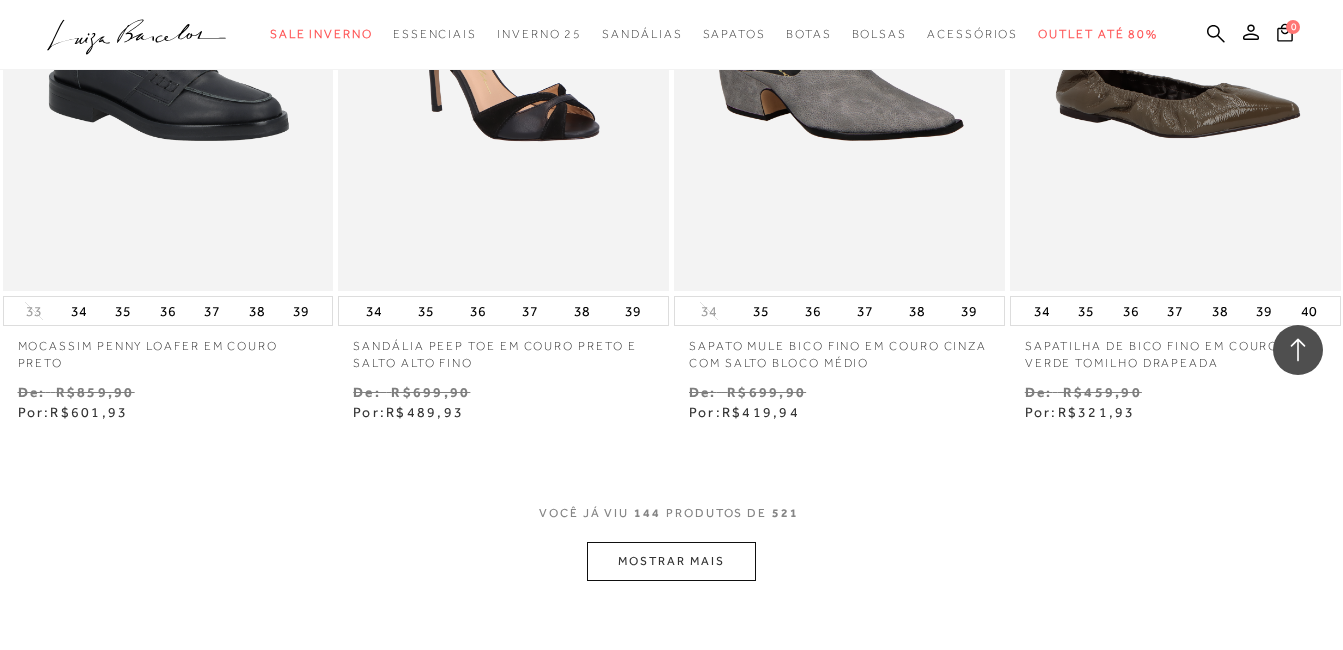 click on "MOSTRAR MAIS" at bounding box center [671, 561] 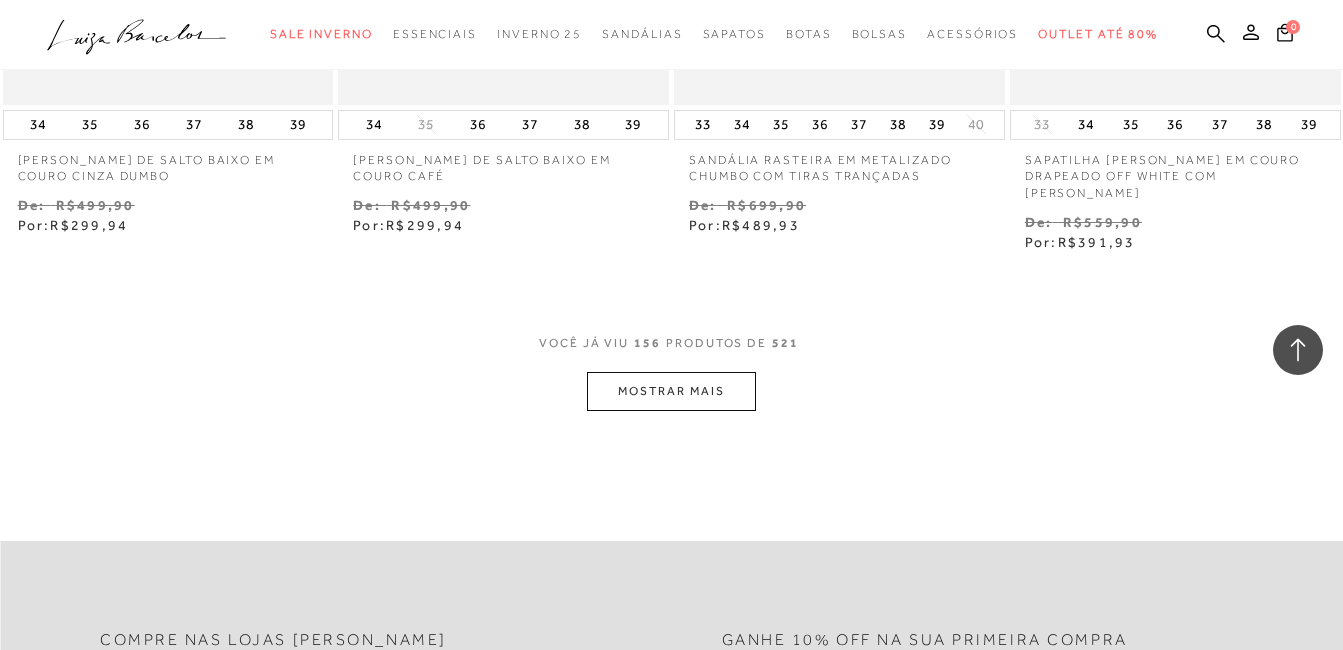 scroll, scrollTop: 25442, scrollLeft: 0, axis: vertical 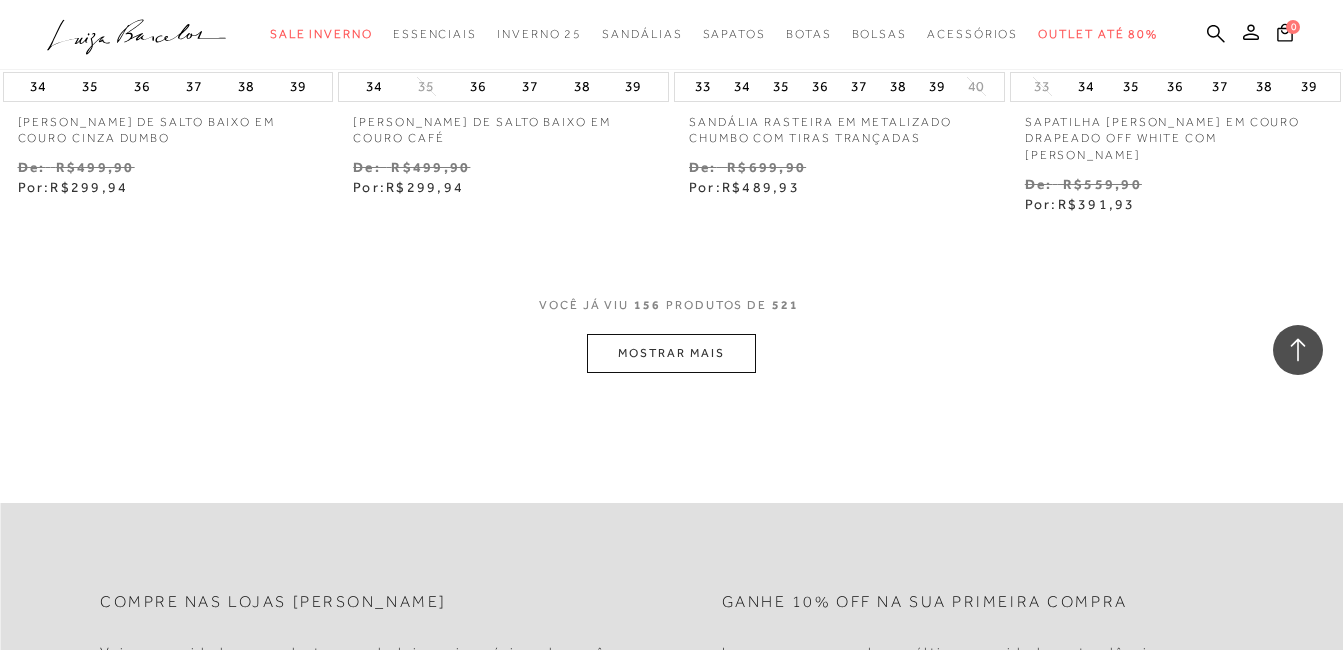 click on "MOSTRAR MAIS" at bounding box center [671, 353] 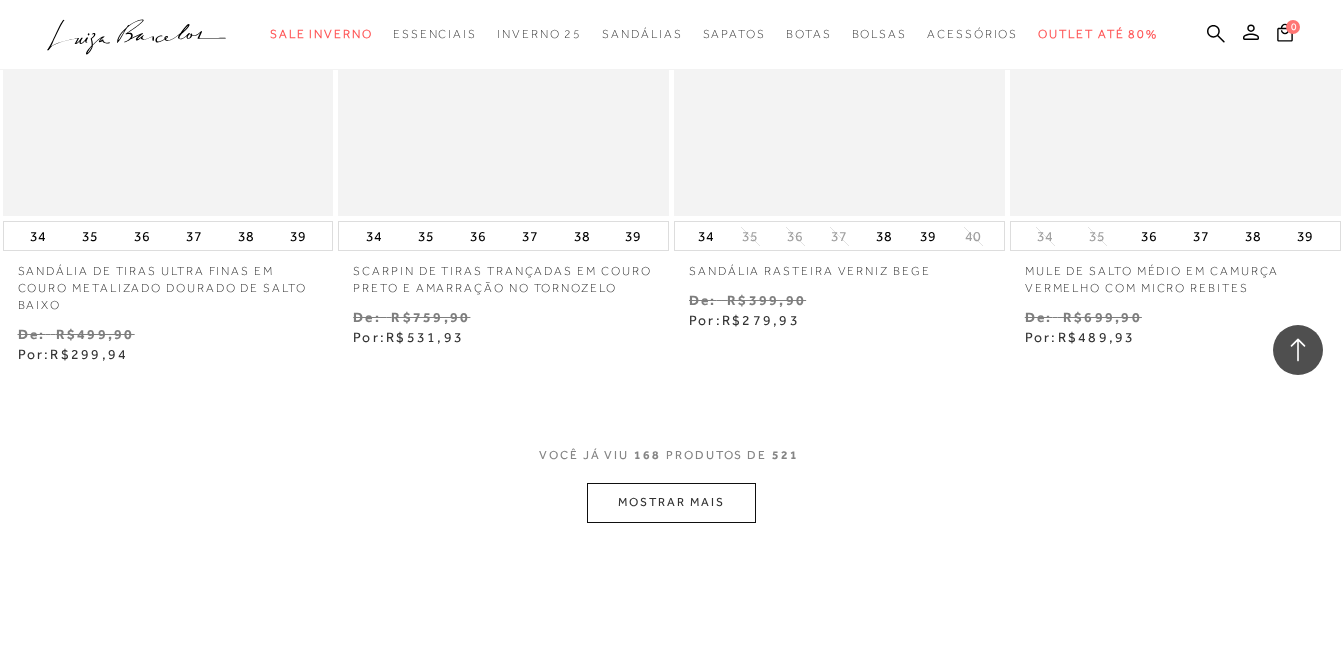 scroll, scrollTop: 27442, scrollLeft: 0, axis: vertical 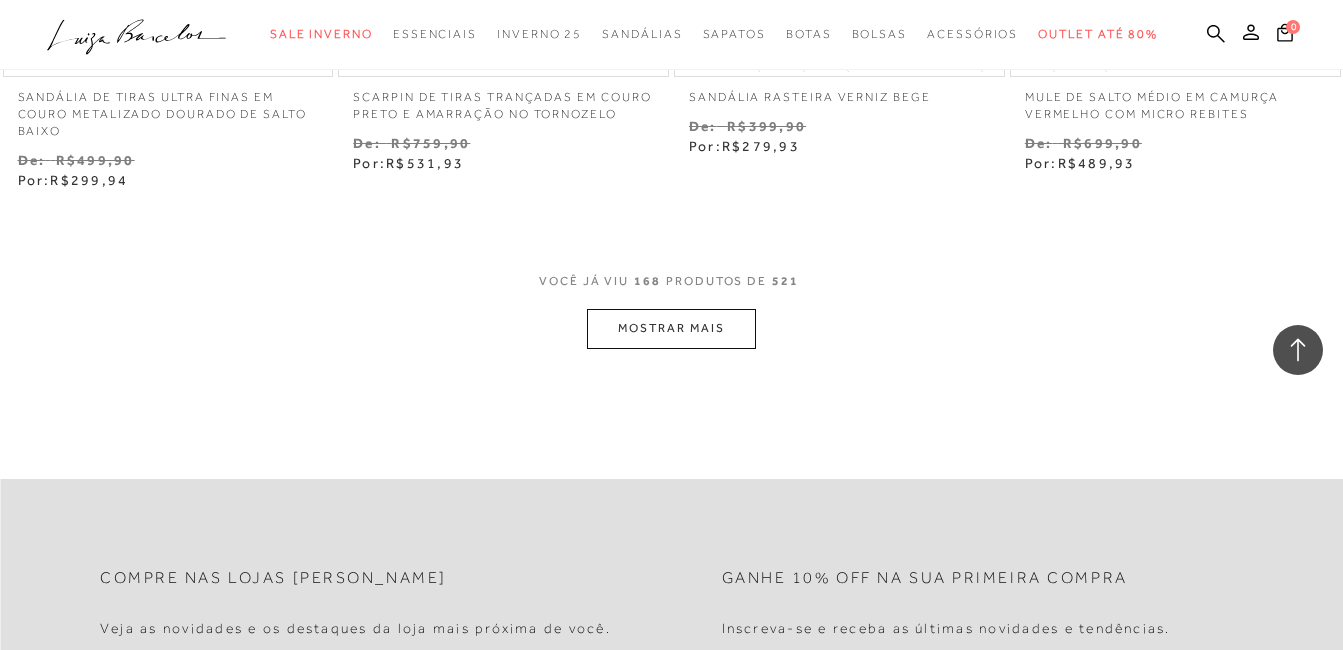 click on "MOSTRAR MAIS" at bounding box center [671, 328] 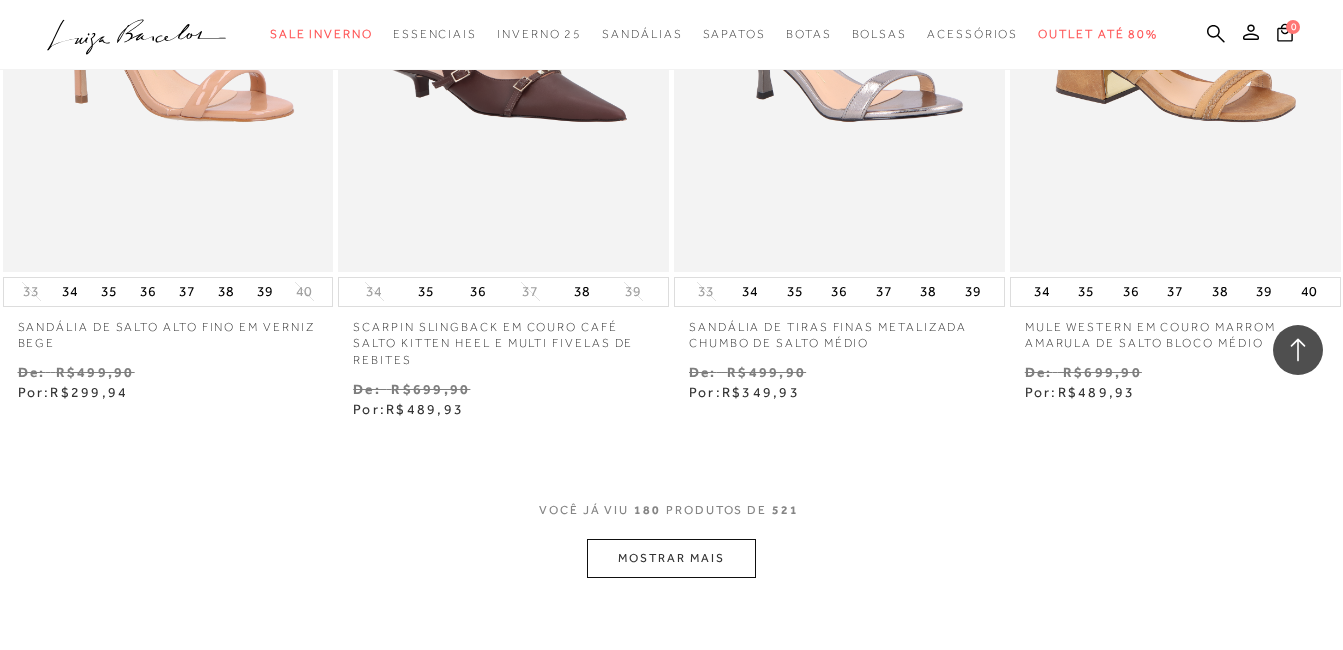 scroll, scrollTop: 29242, scrollLeft: 0, axis: vertical 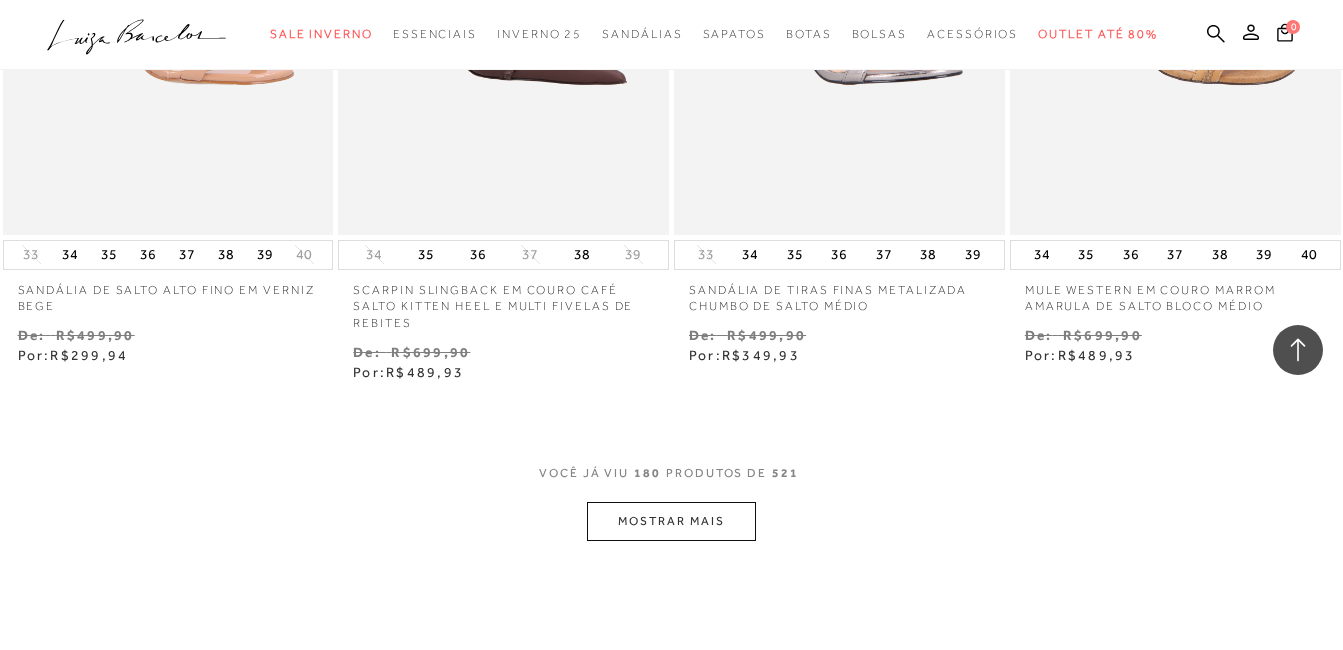 click on "MOSTRAR MAIS" at bounding box center [671, 521] 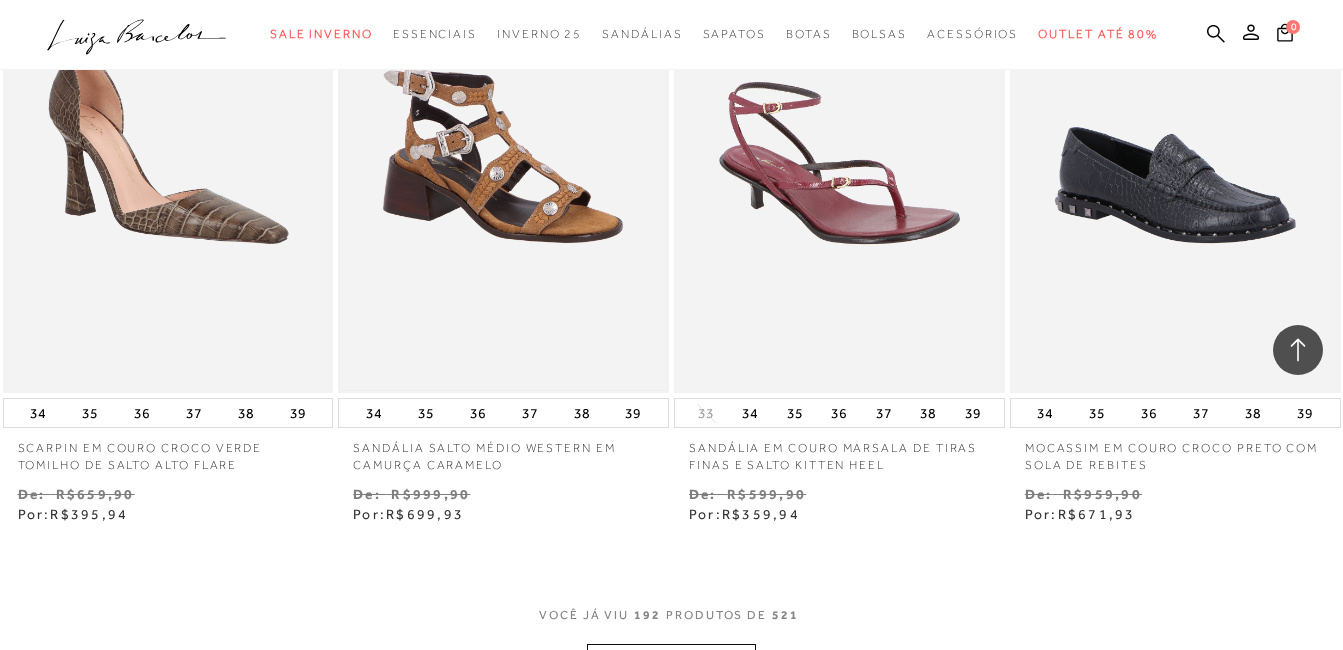 scroll, scrollTop: 31342, scrollLeft: 0, axis: vertical 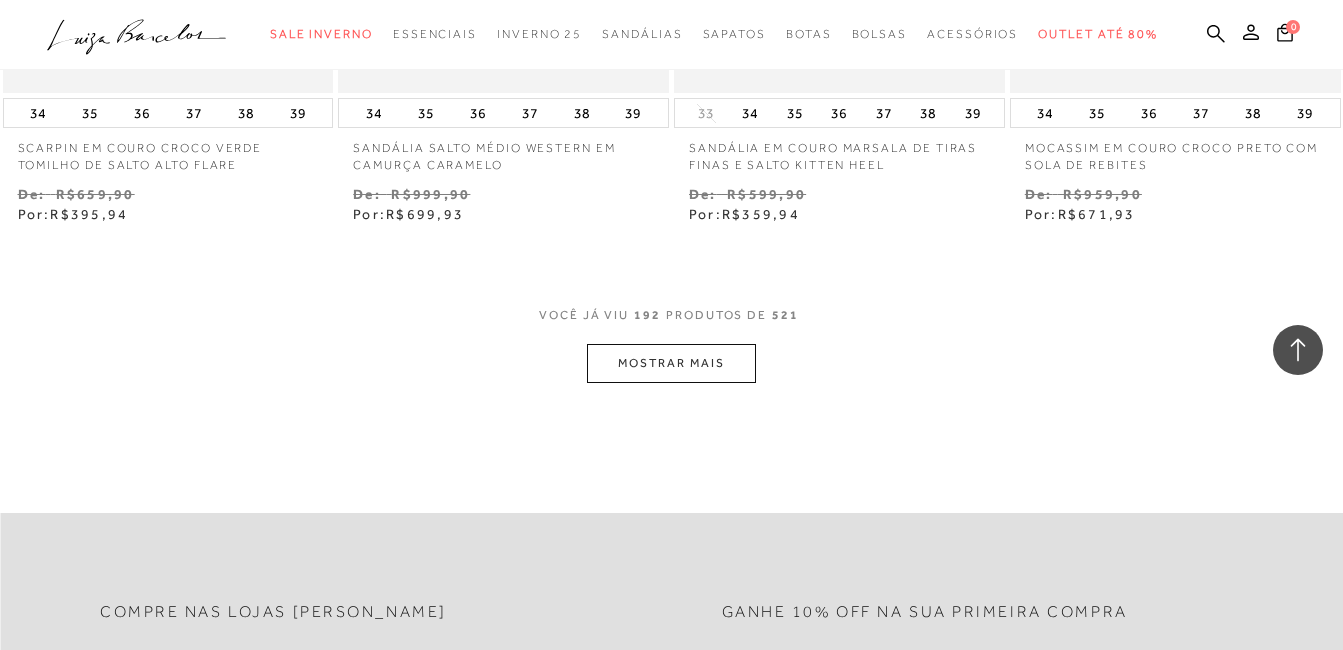click on "MOSTRAR MAIS" at bounding box center [671, 363] 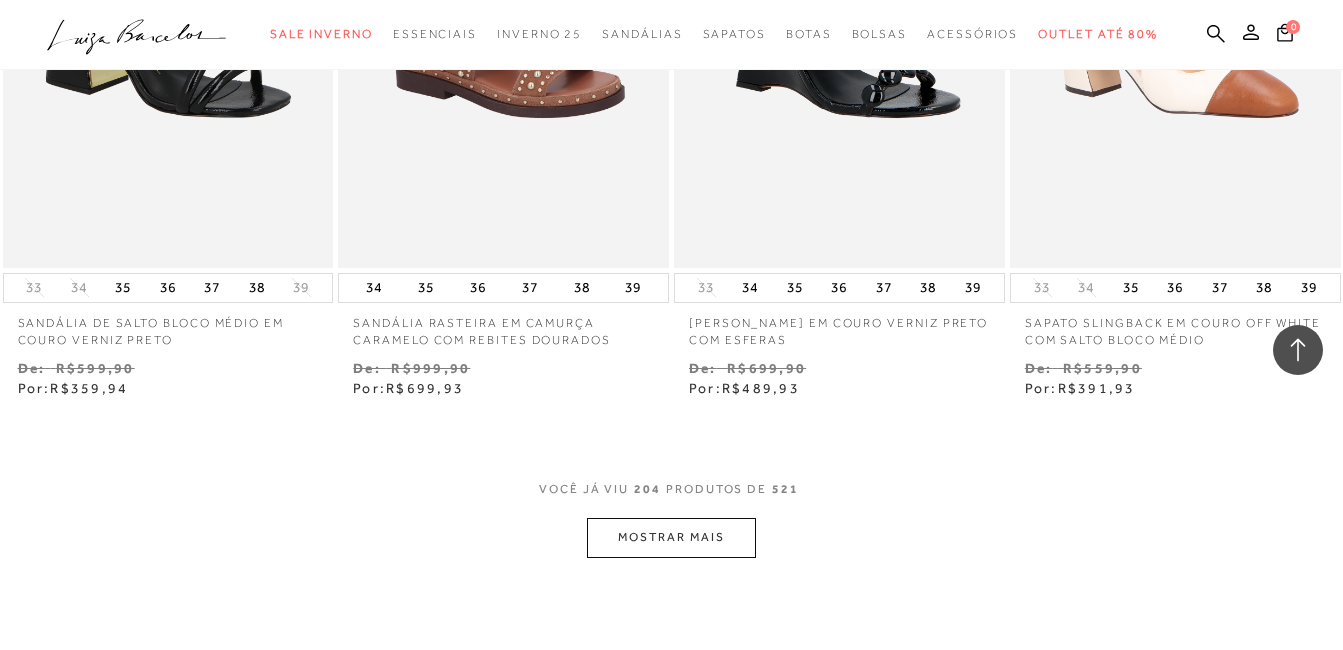 scroll, scrollTop: 33377, scrollLeft: 0, axis: vertical 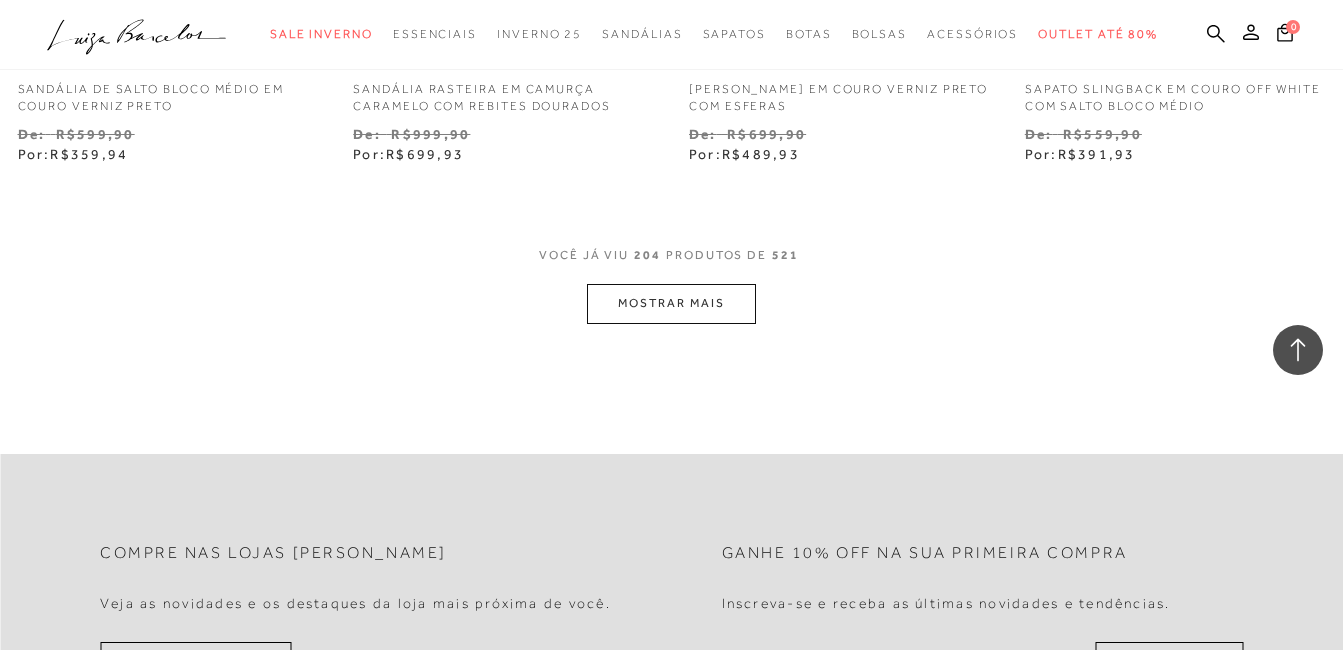 click on "MOSTRAR MAIS" at bounding box center (671, 303) 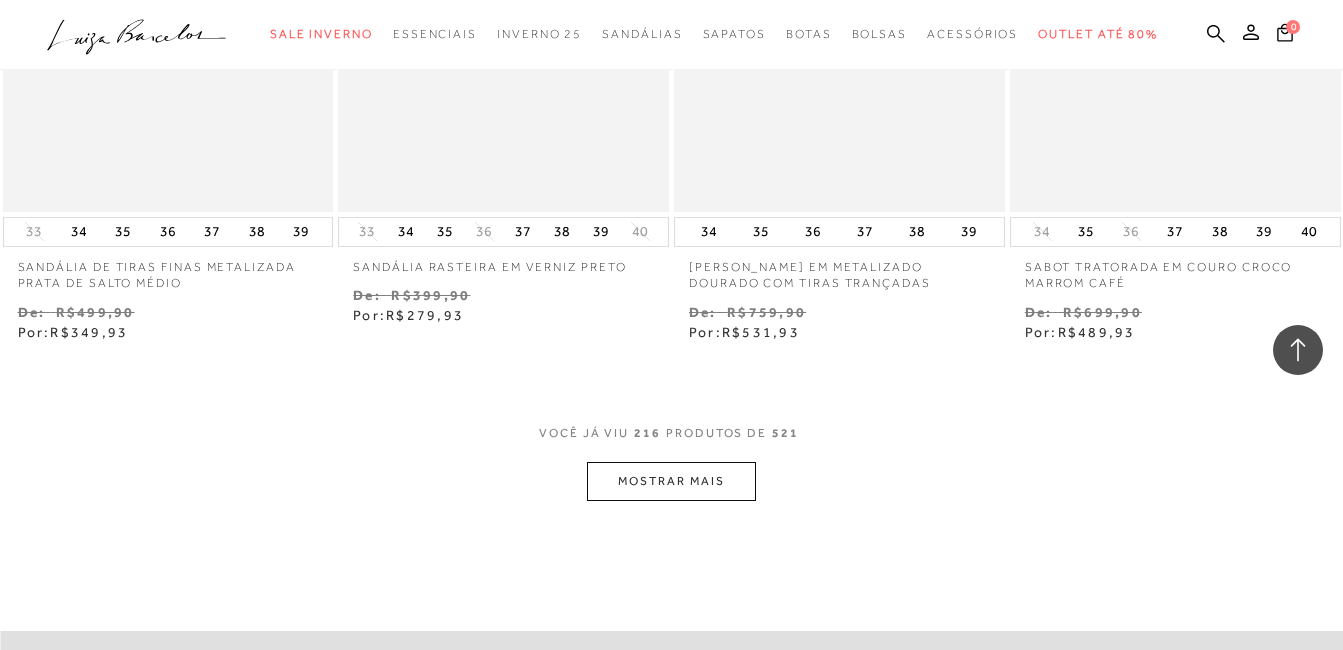 scroll, scrollTop: 35177, scrollLeft: 0, axis: vertical 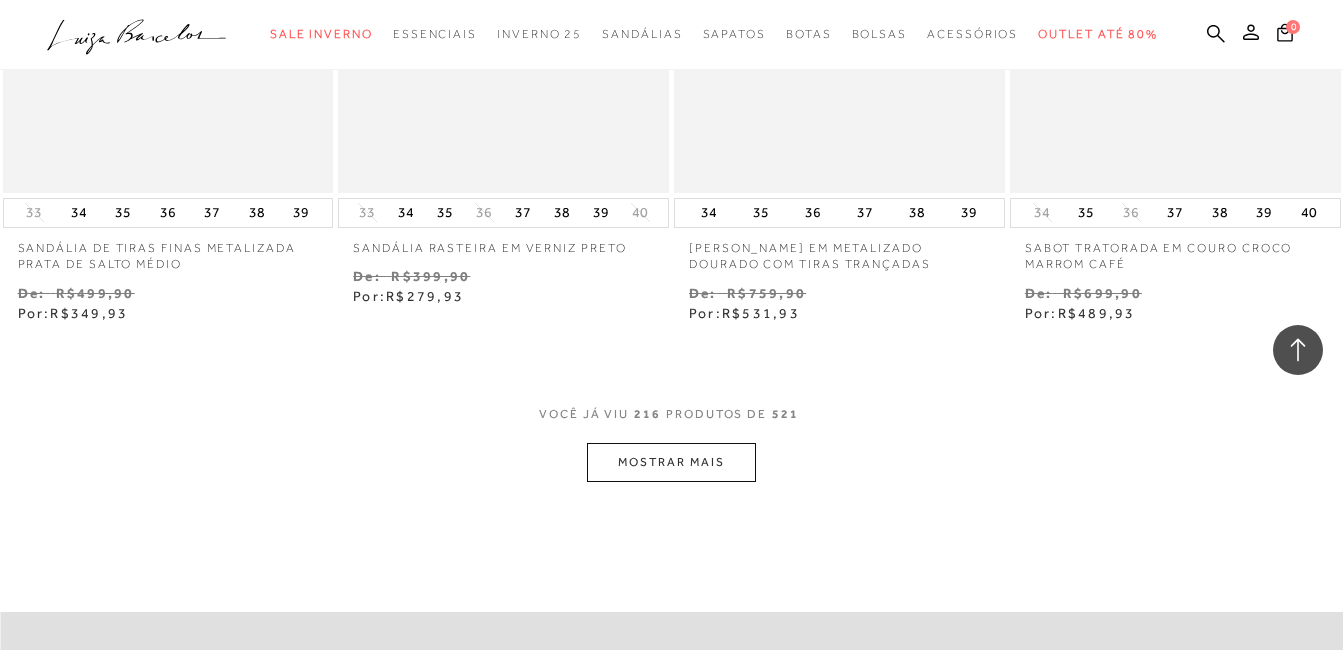 click on "MOSTRAR MAIS" at bounding box center [671, 462] 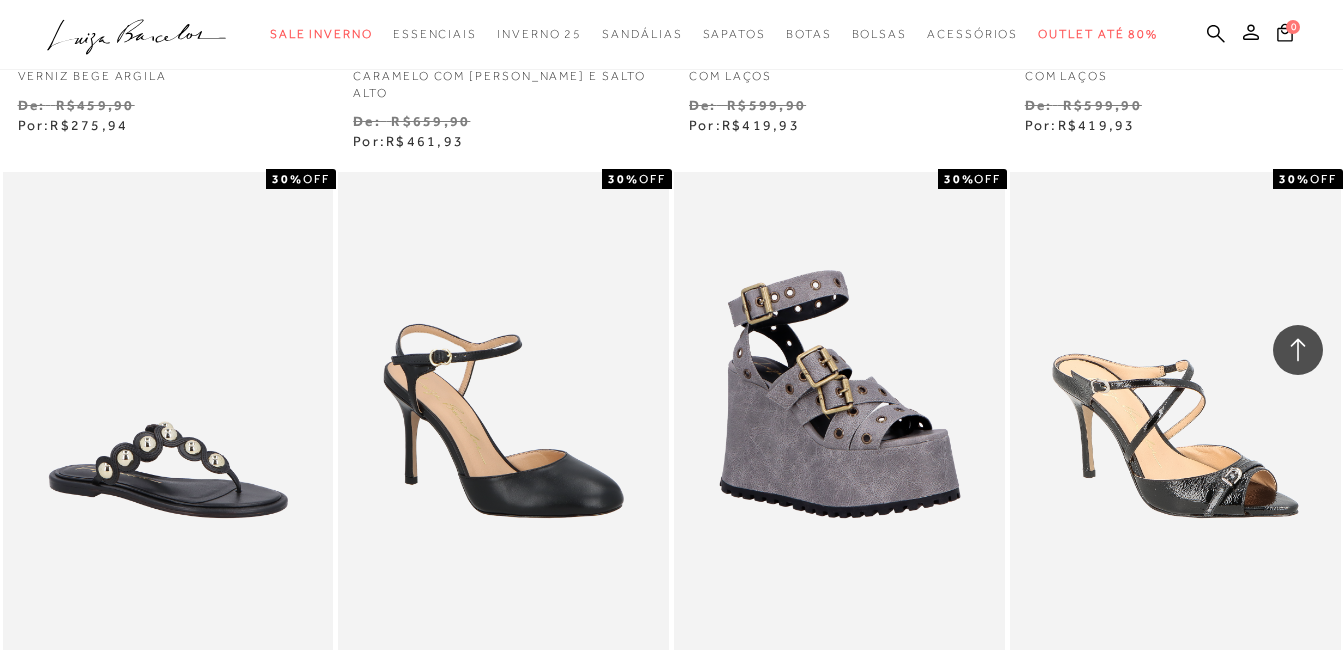 scroll, scrollTop: 37077, scrollLeft: 0, axis: vertical 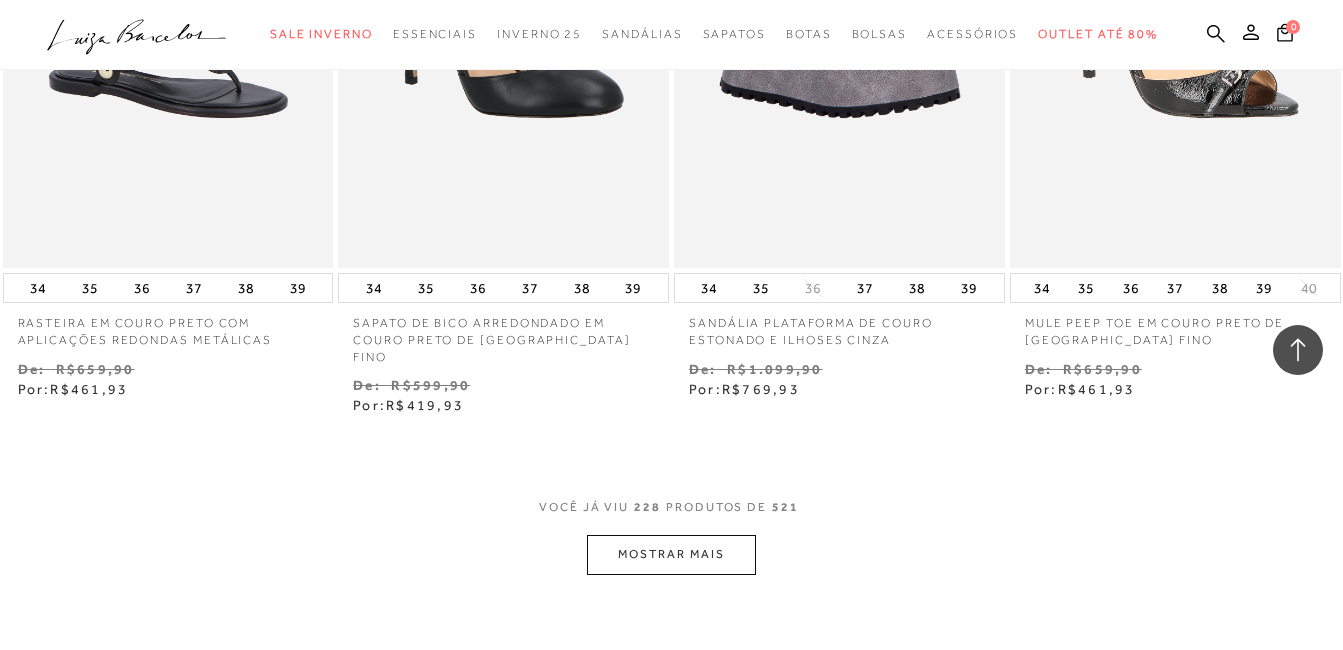 click on "MOSTRAR MAIS" at bounding box center (671, 554) 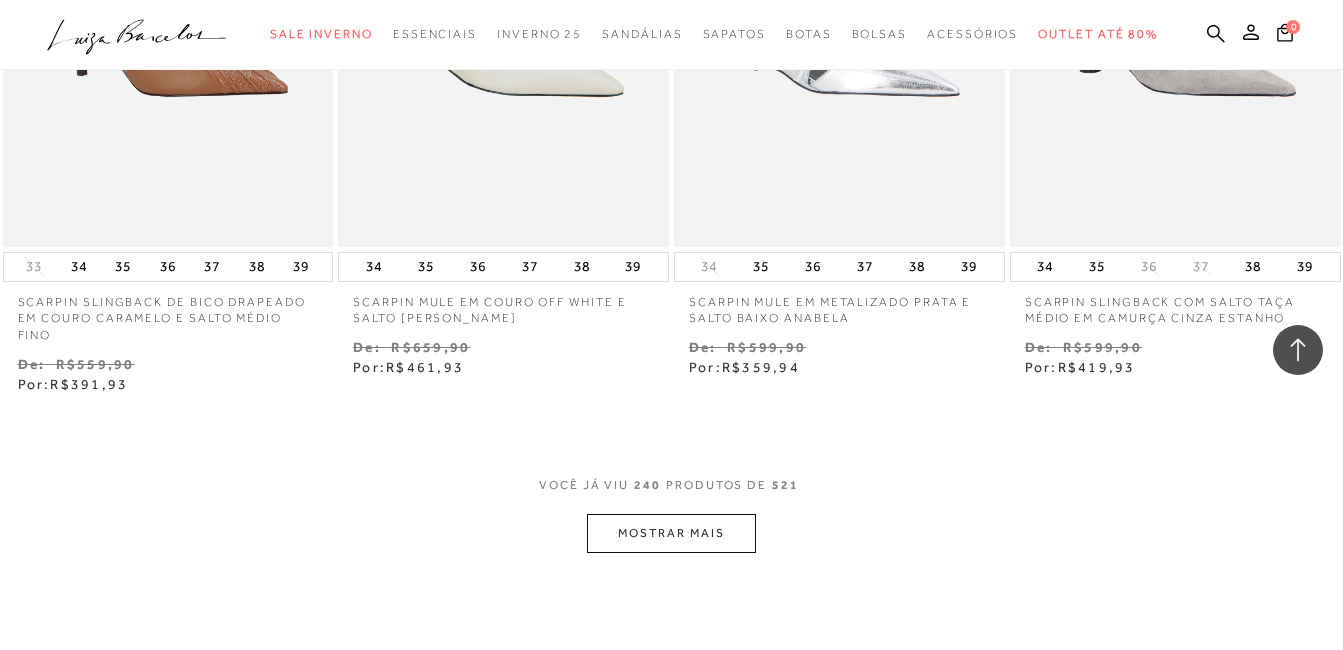 scroll, scrollTop: 39077, scrollLeft: 0, axis: vertical 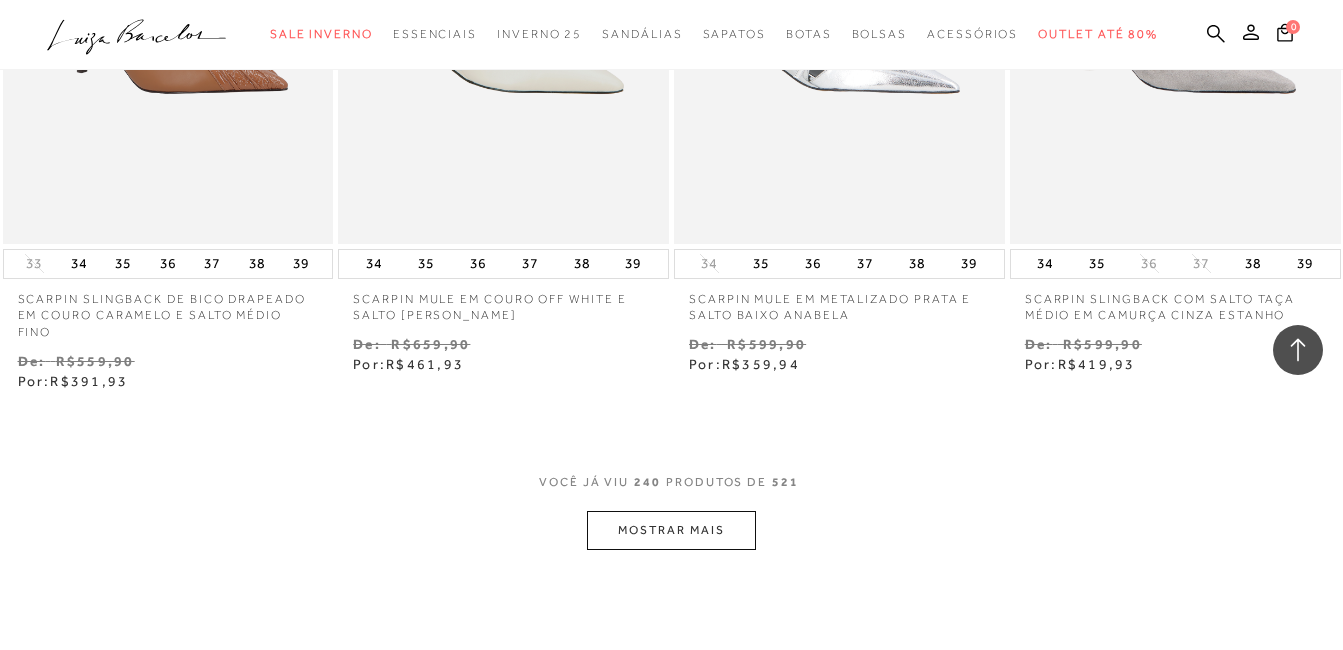 click on "MOSTRAR MAIS" at bounding box center [671, 530] 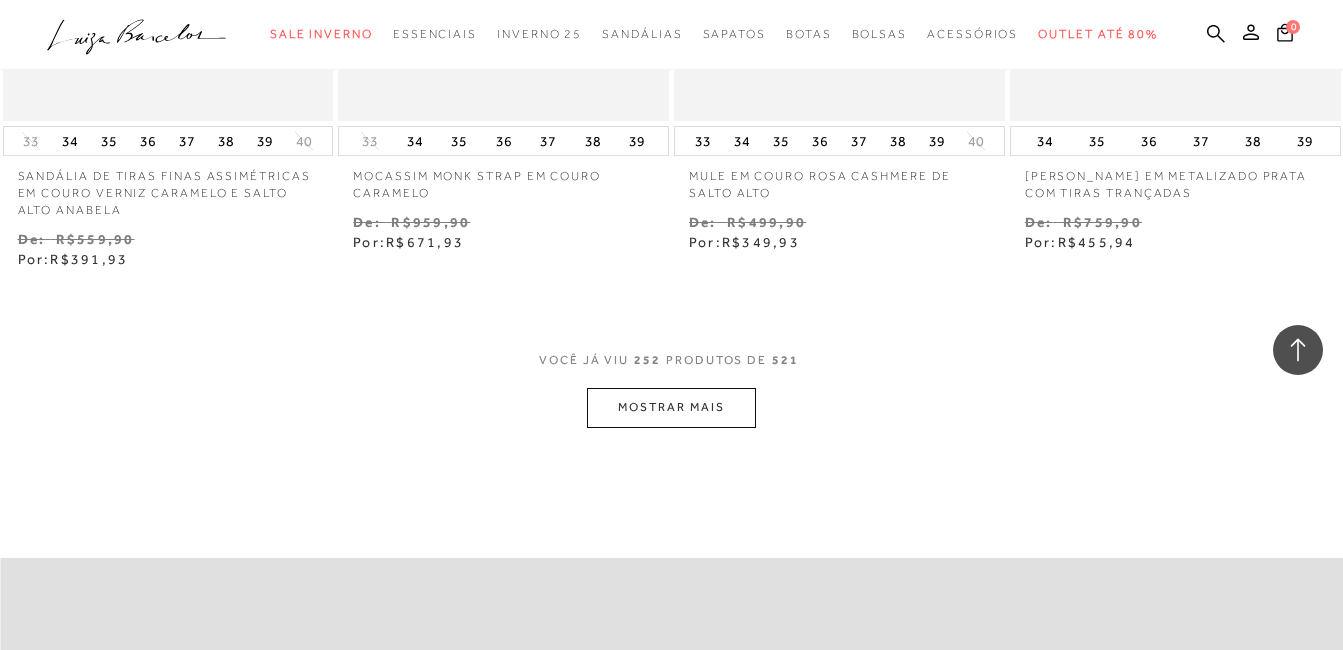 scroll, scrollTop: 41177, scrollLeft: 0, axis: vertical 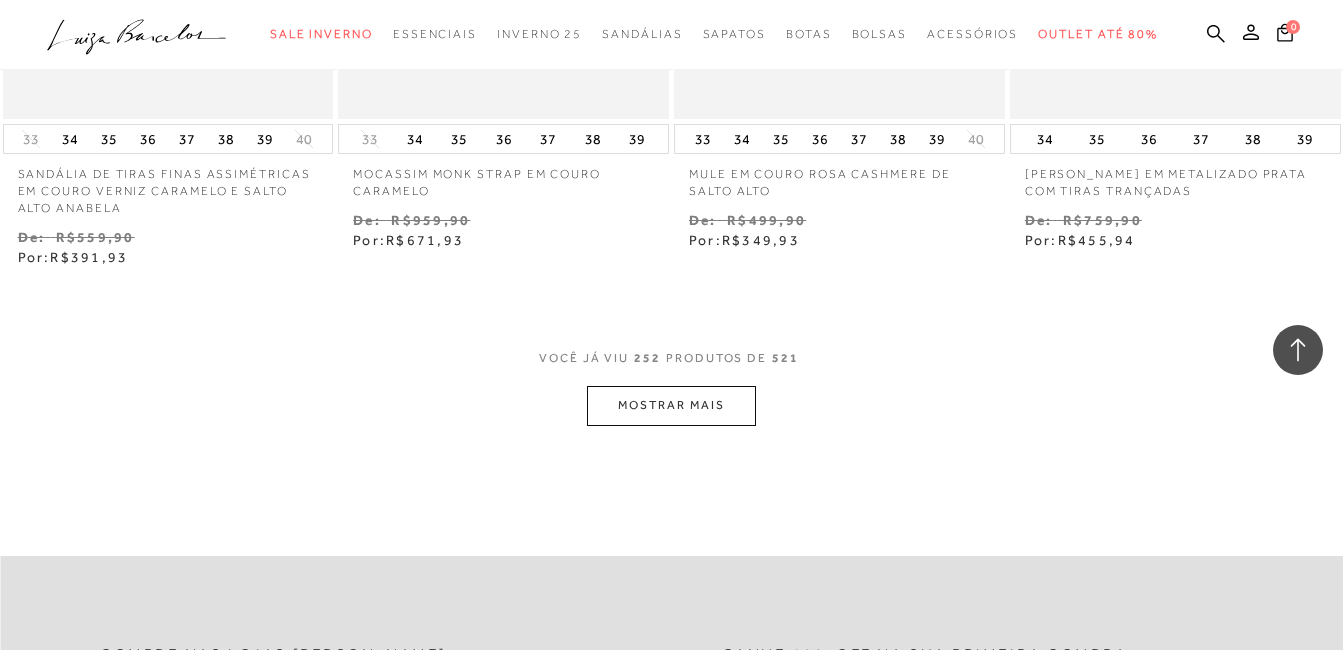 click on "MOSTRAR MAIS" at bounding box center [671, 405] 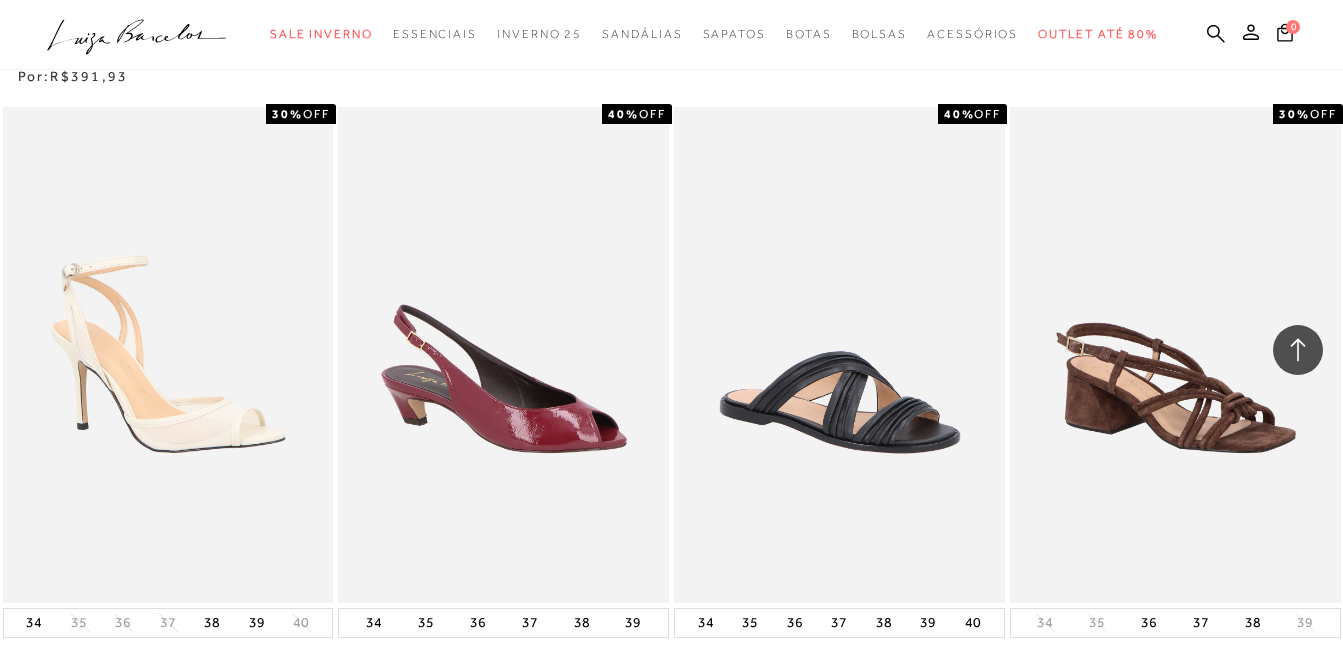 scroll, scrollTop: 39377, scrollLeft: 0, axis: vertical 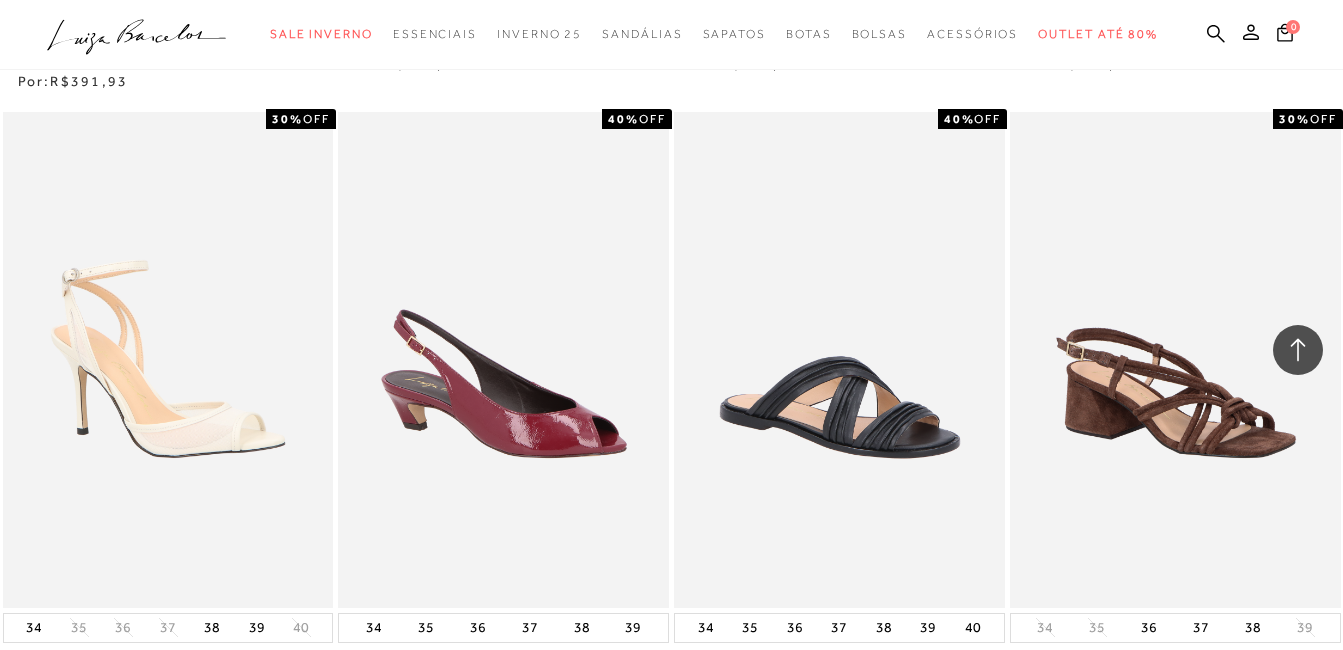 click on "38" at bounding box center (1253, 628) 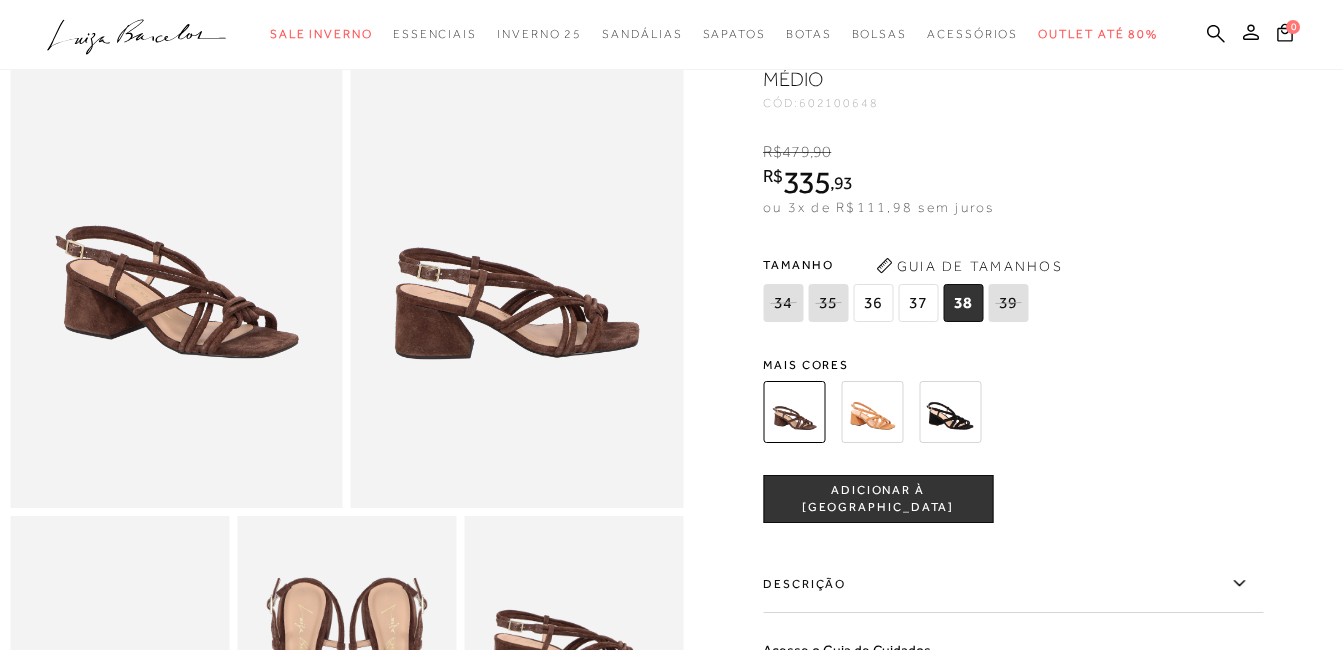 scroll, scrollTop: 100, scrollLeft: 0, axis: vertical 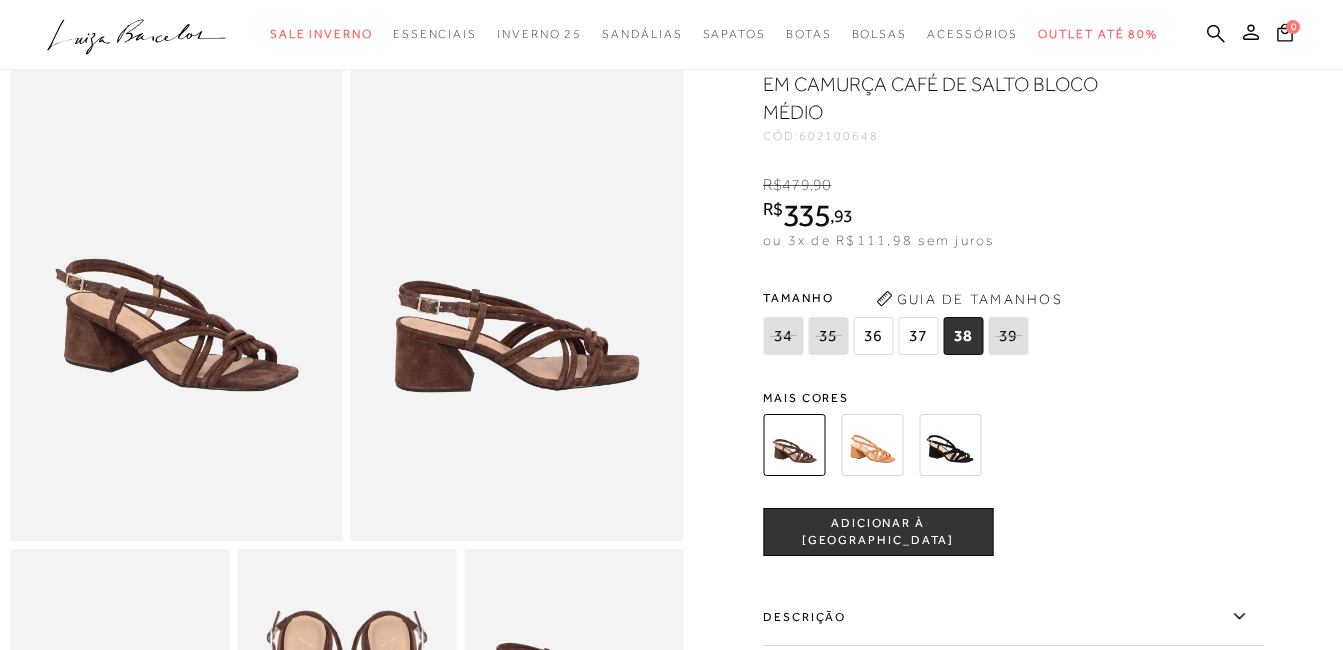 click on "ADICIONAR À SACOLA" at bounding box center [878, 532] 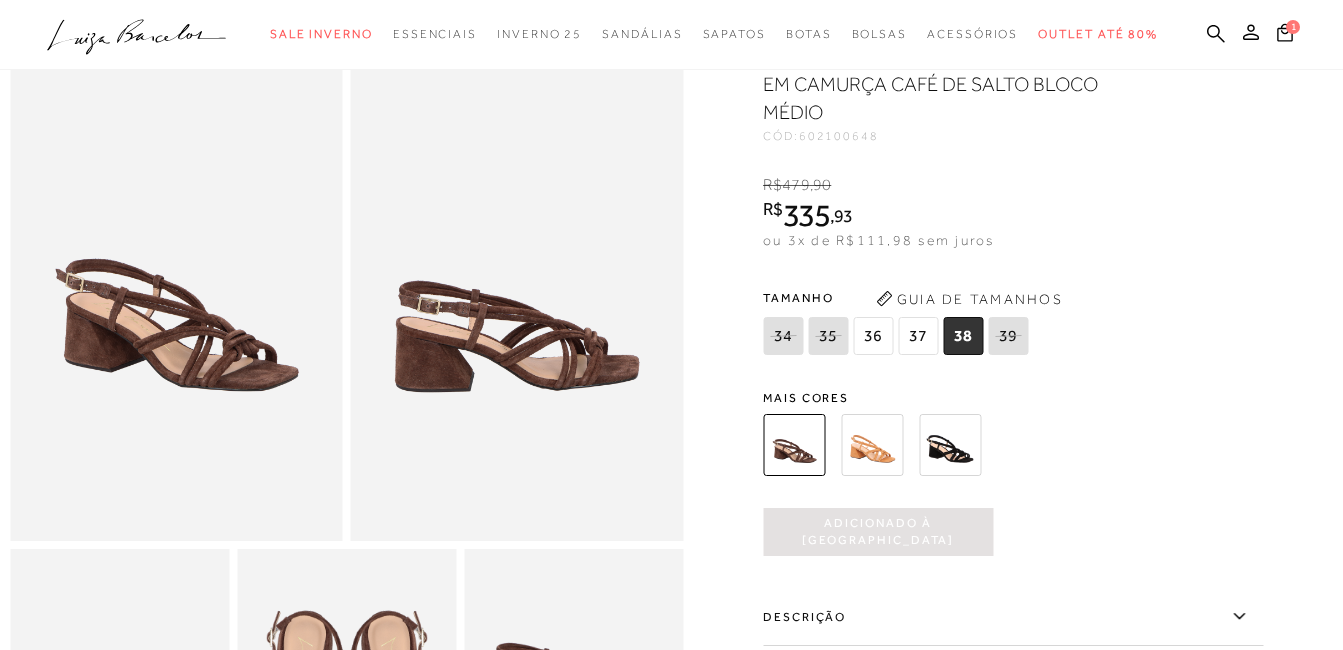 scroll, scrollTop: 0, scrollLeft: 0, axis: both 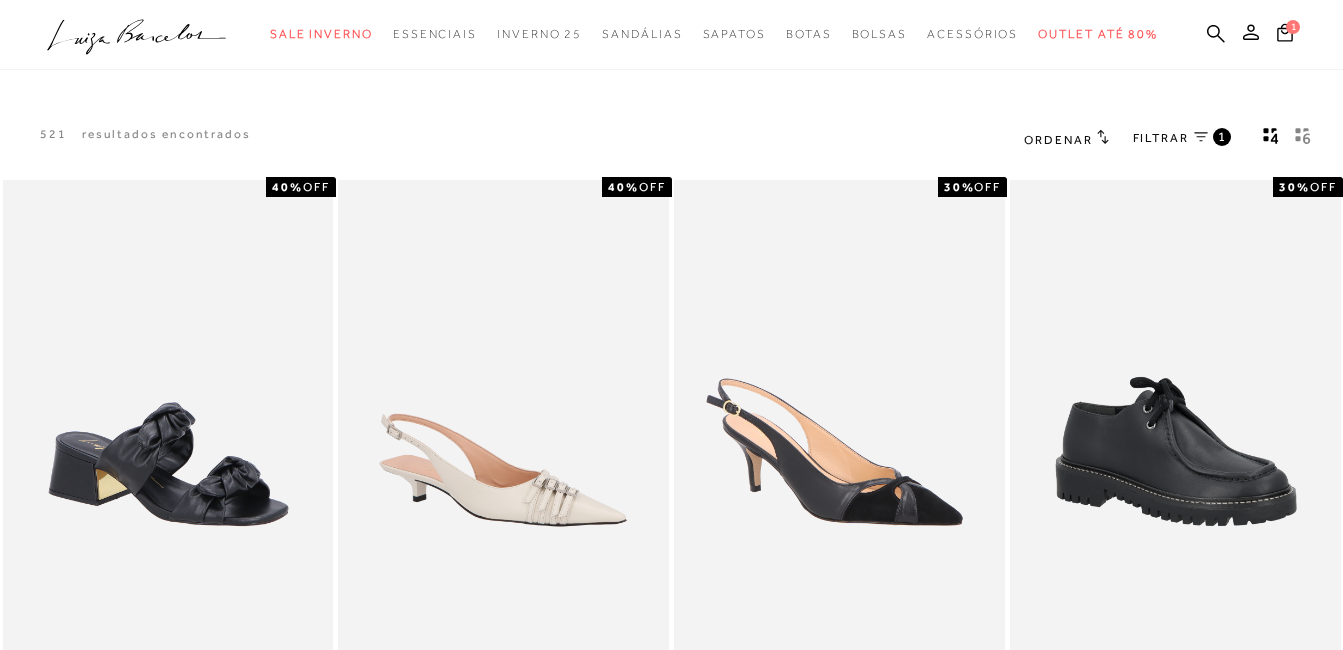 click on "FILTRAR" at bounding box center (1161, 138) 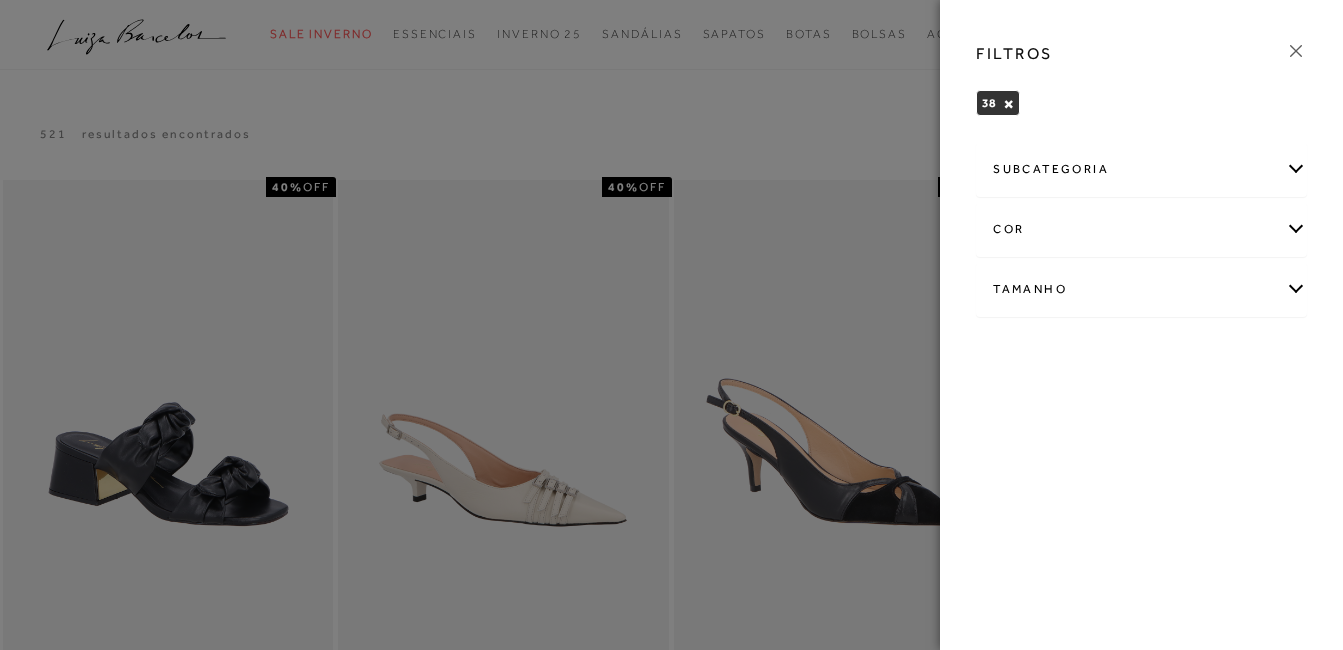 click on "Tamanho" at bounding box center [1141, 289] 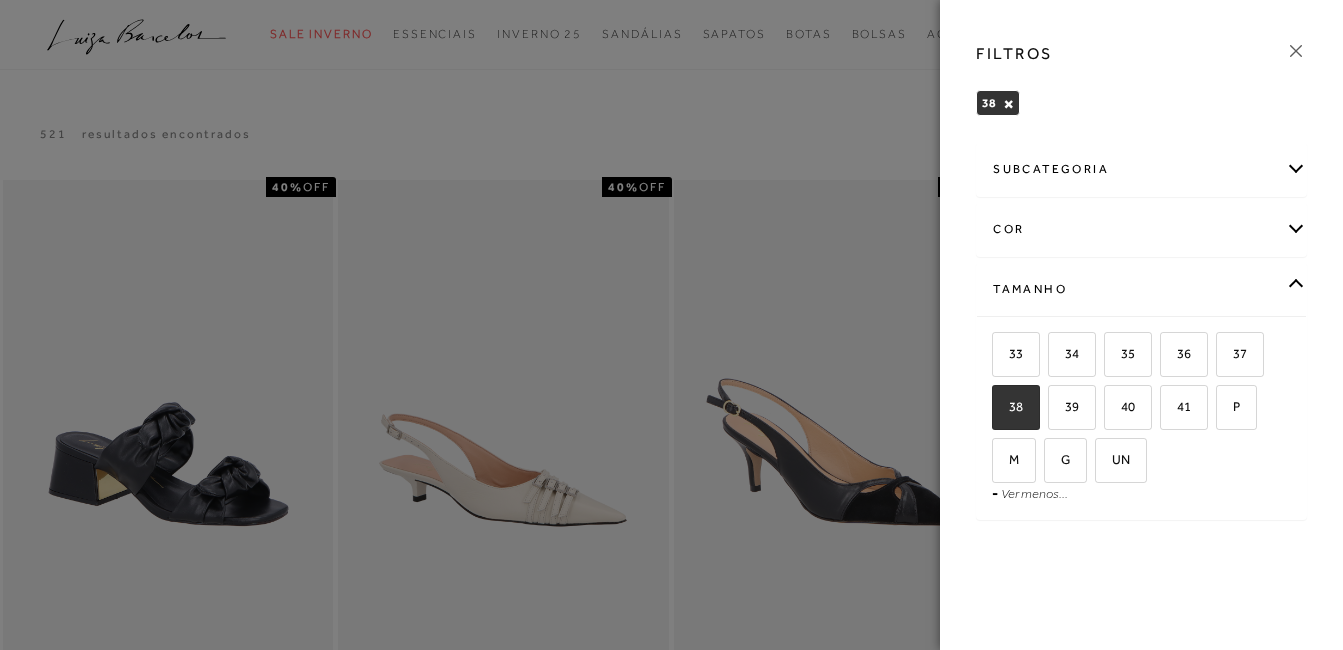 click at bounding box center [671, 325] 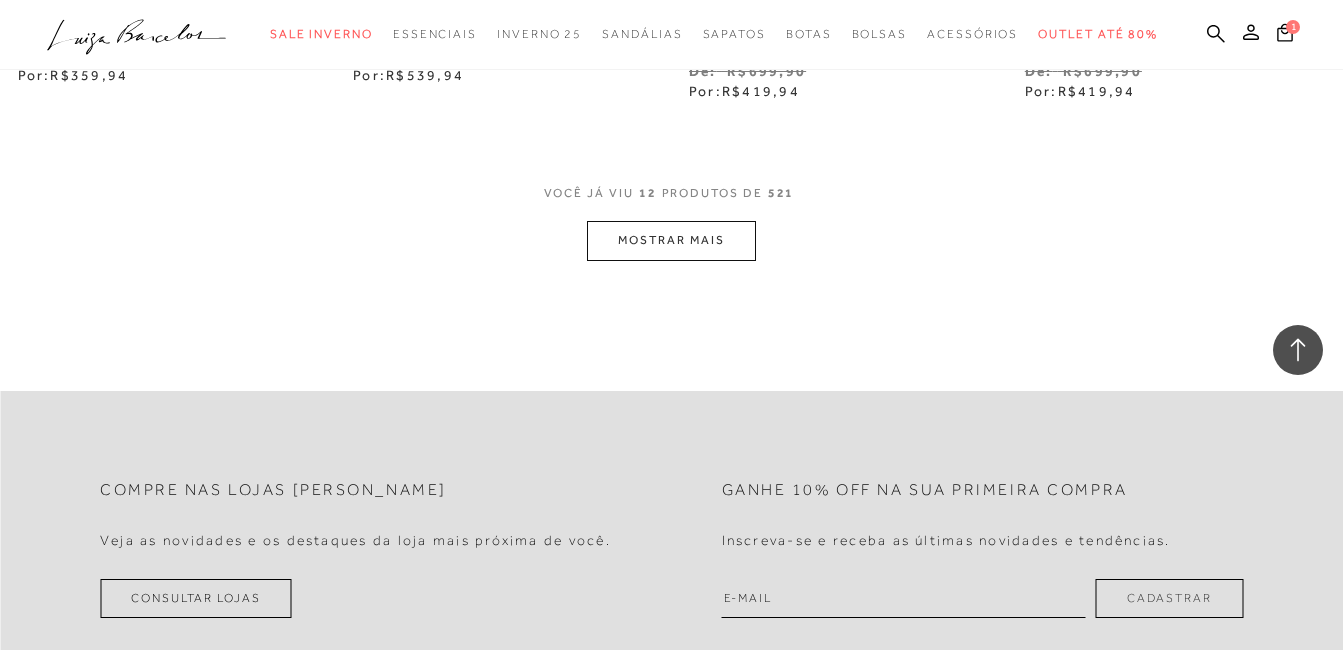 scroll, scrollTop: 1900, scrollLeft: 0, axis: vertical 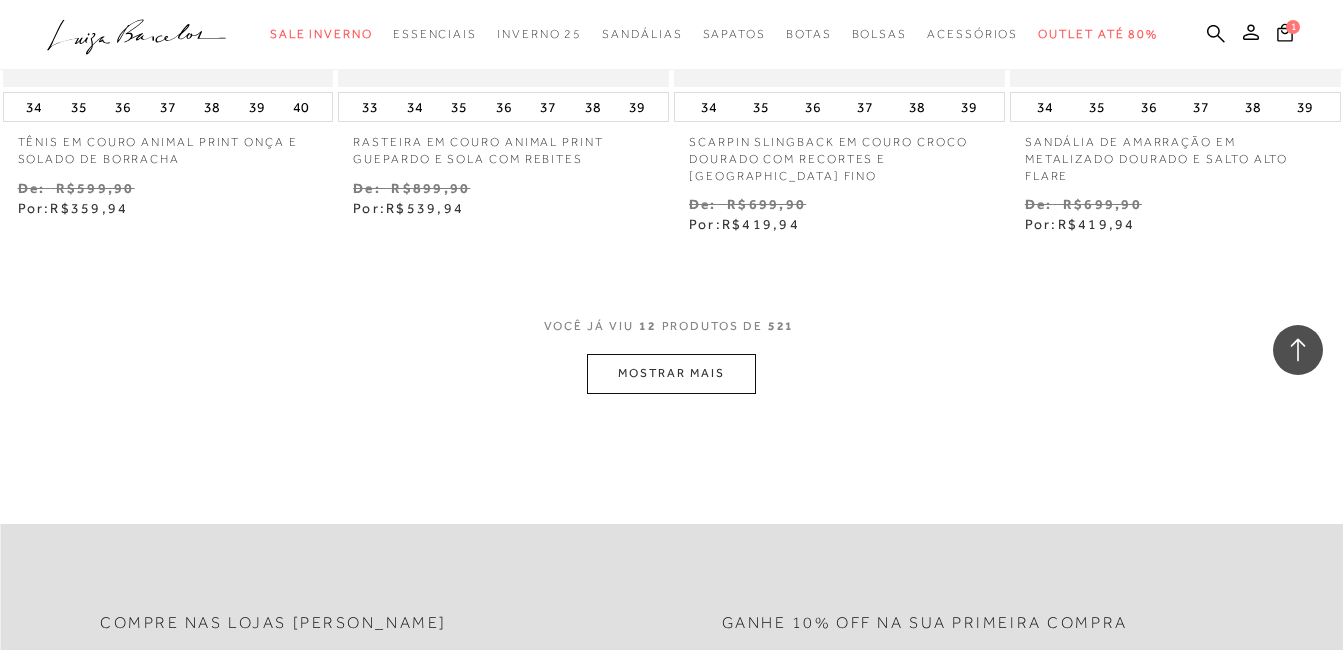 click on "MOSTRAR MAIS" at bounding box center [671, 373] 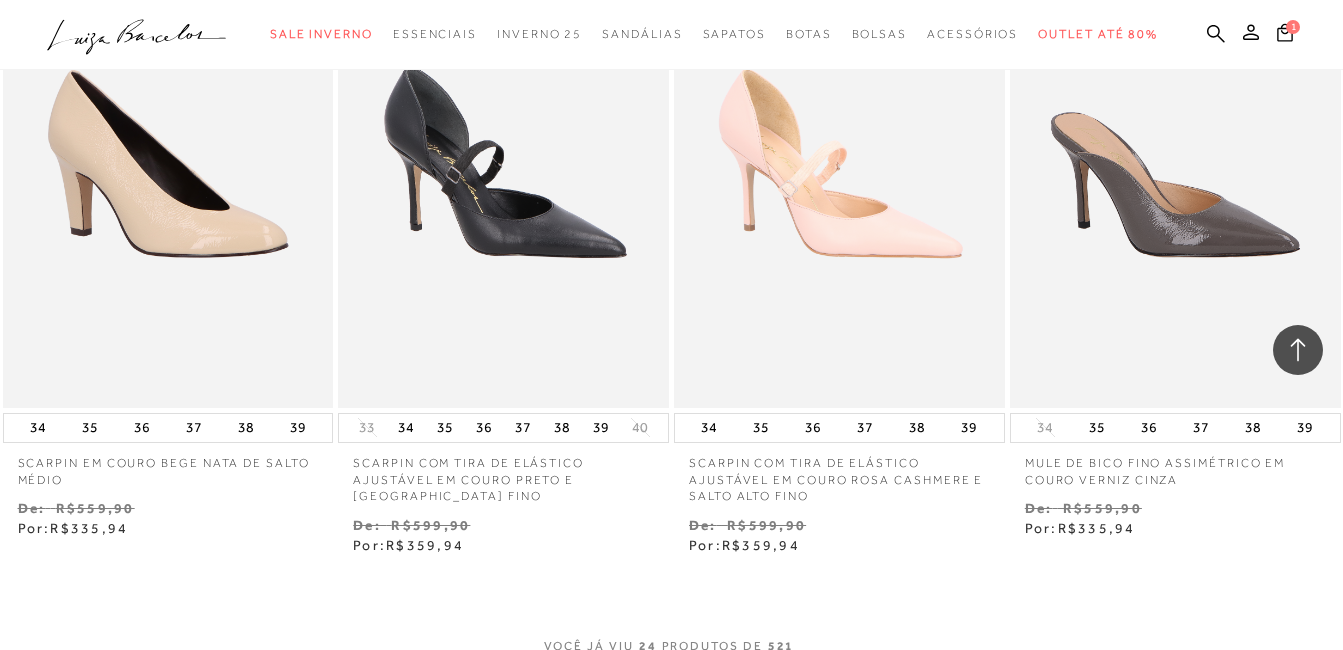 scroll, scrollTop: 3775, scrollLeft: 0, axis: vertical 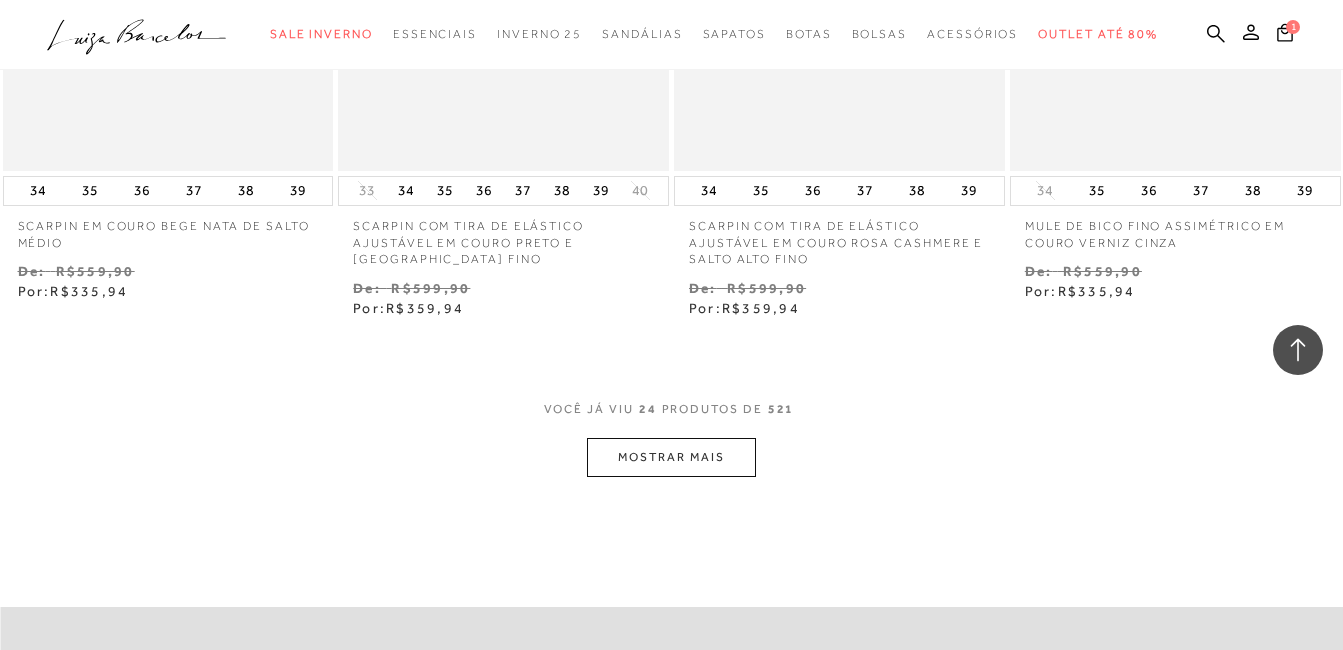 click on "MOSTRAR MAIS" at bounding box center (671, 457) 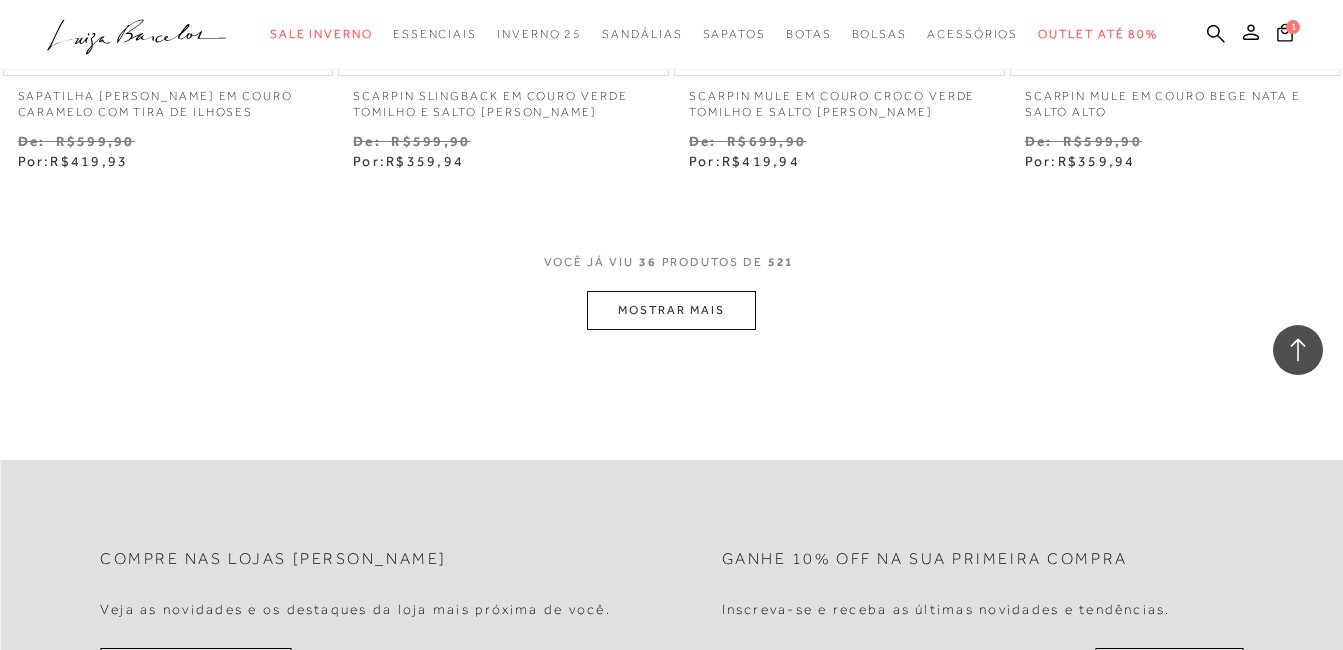 scroll, scrollTop: 5975, scrollLeft: 0, axis: vertical 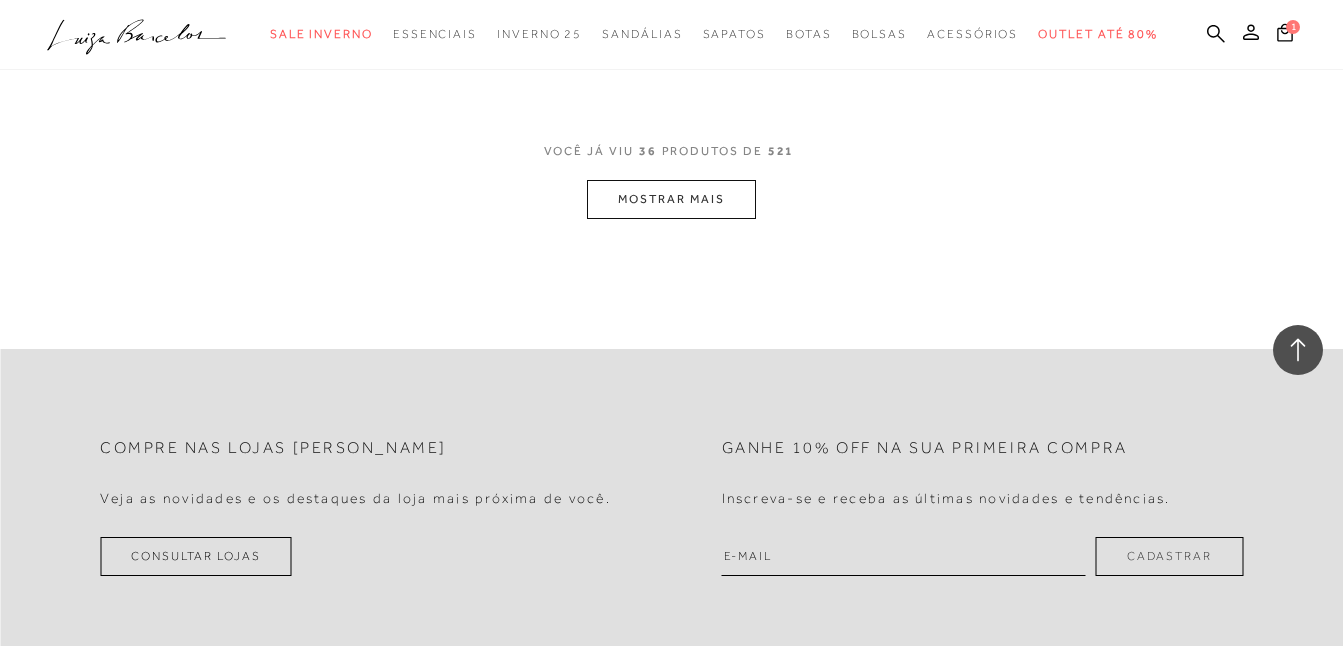 click on "MOSTRAR MAIS" at bounding box center (671, 199) 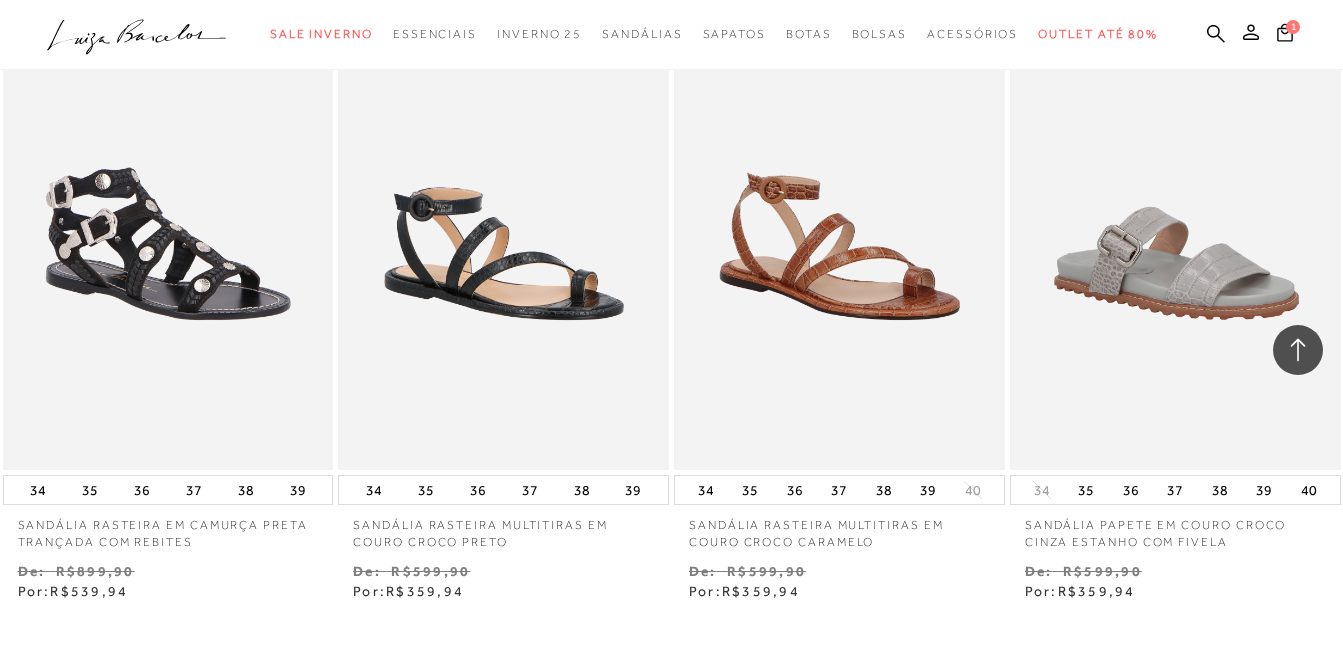 scroll, scrollTop: 7810, scrollLeft: 0, axis: vertical 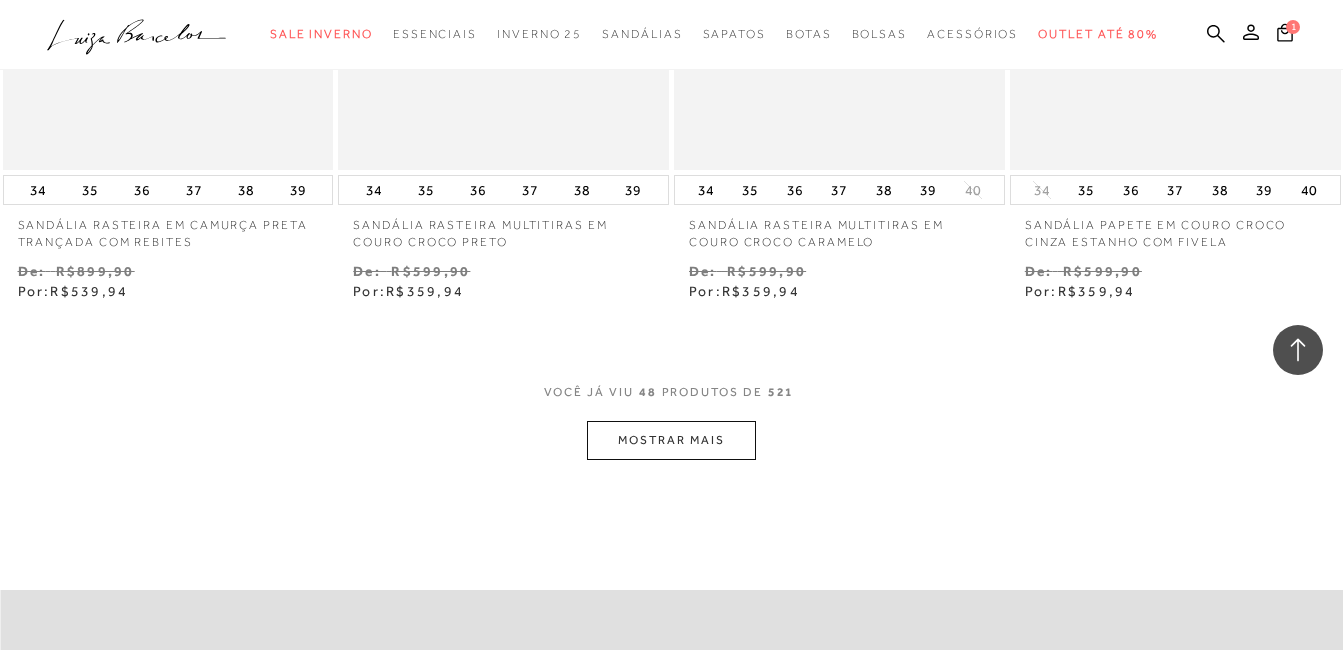 click on "MOSTRAR MAIS" at bounding box center (671, 440) 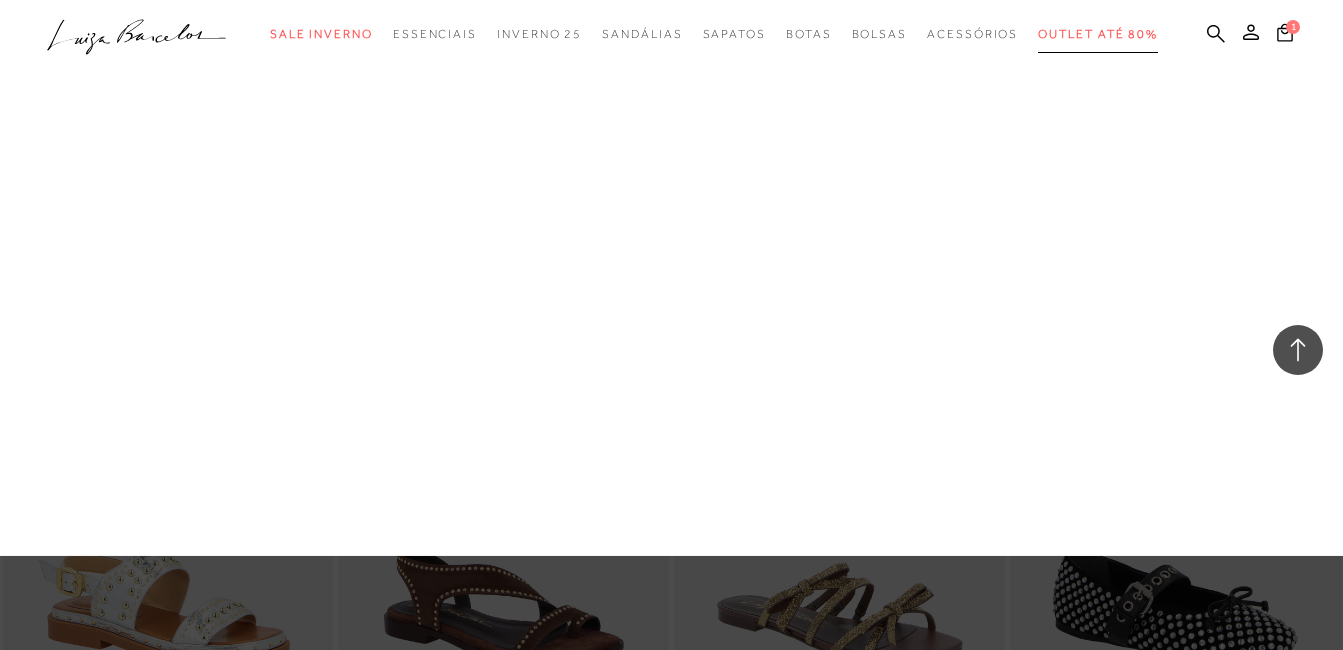 drag, startPoint x: 1092, startPoint y: 32, endPoint x: 928, endPoint y: 67, distance: 167.69318 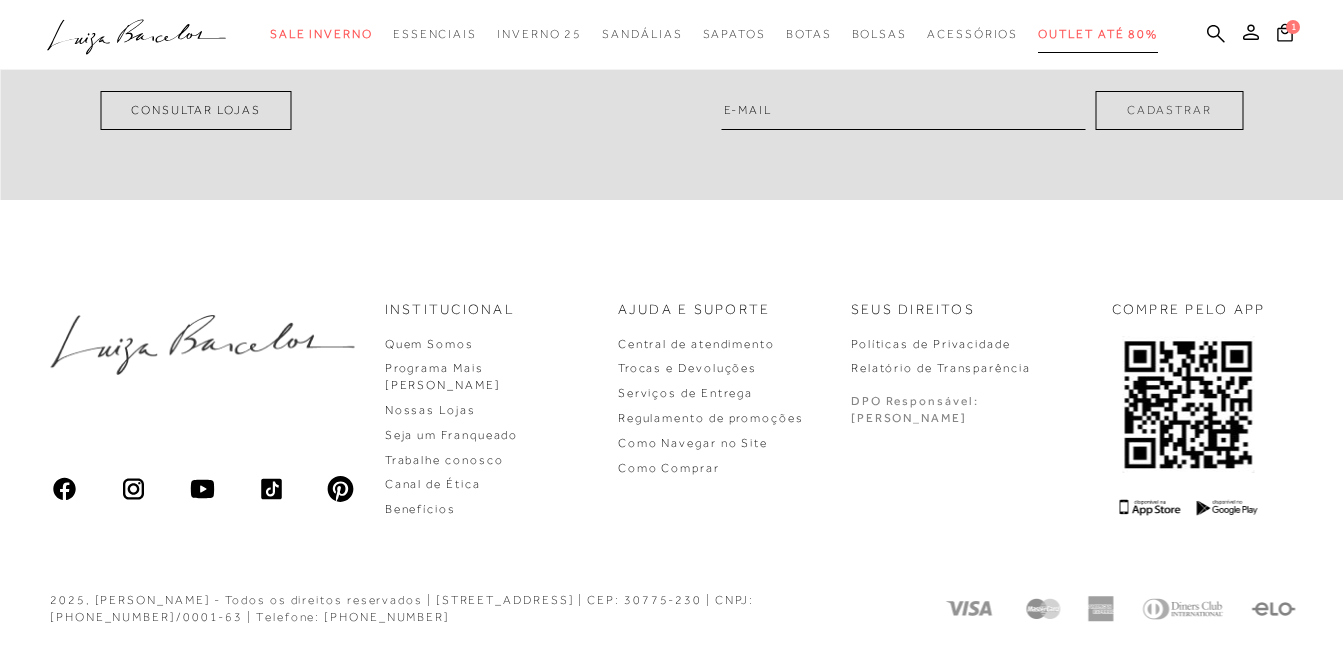 scroll, scrollTop: 1157, scrollLeft: 0, axis: vertical 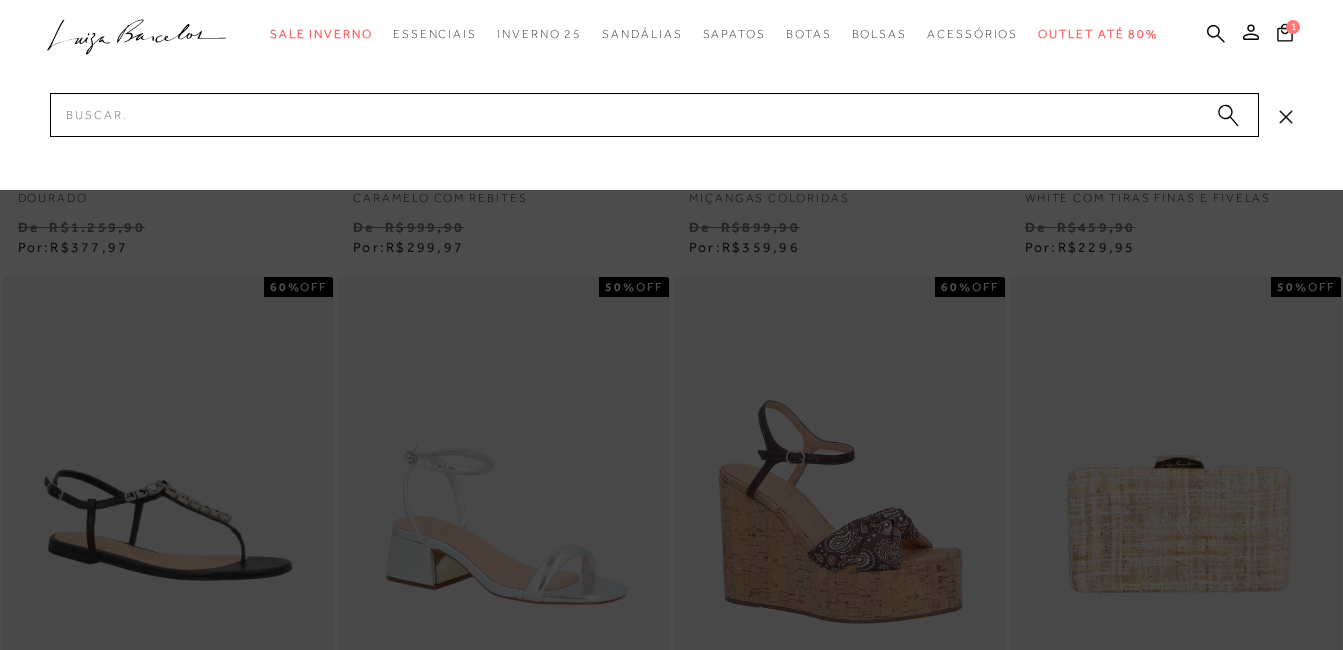 click on "Pesquisar" at bounding box center (654, 115) 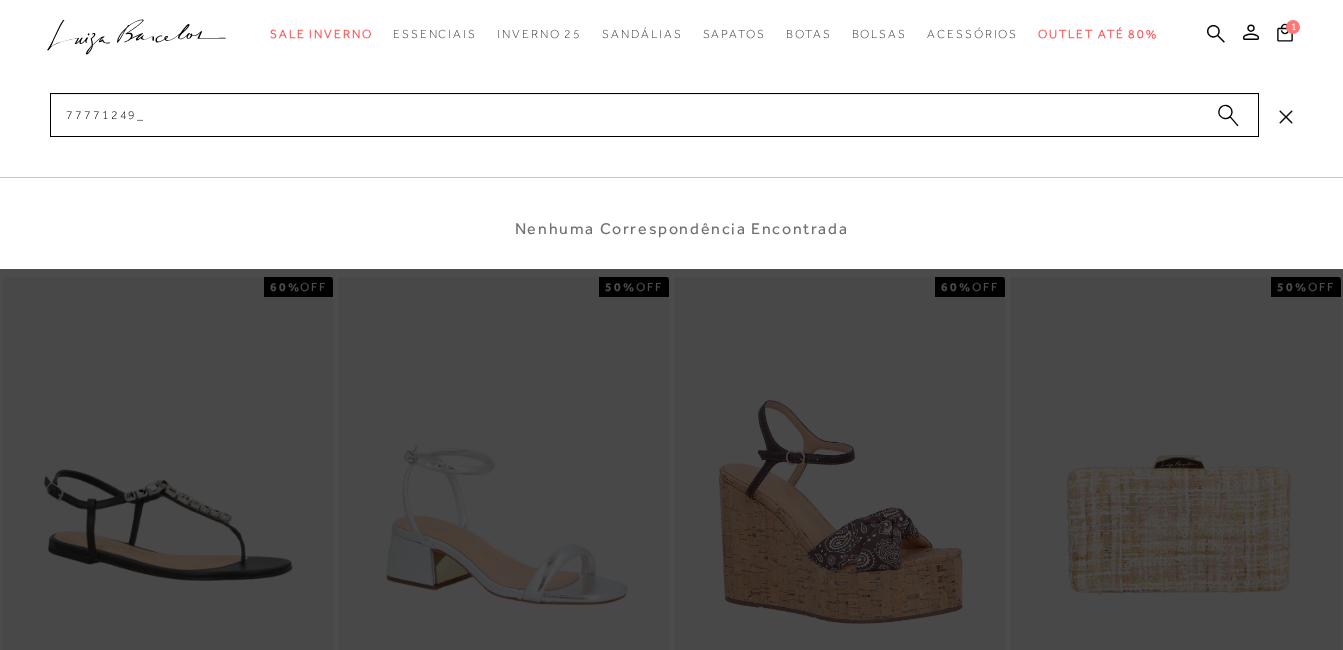 type on "77771249" 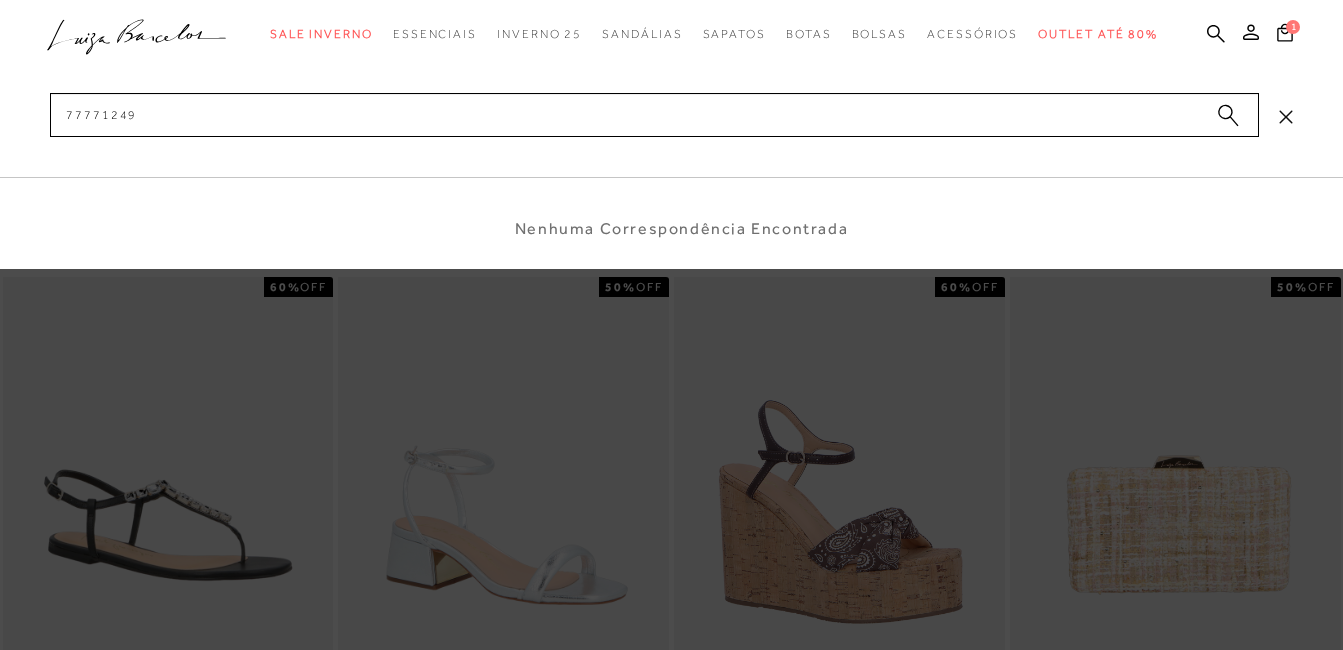 type 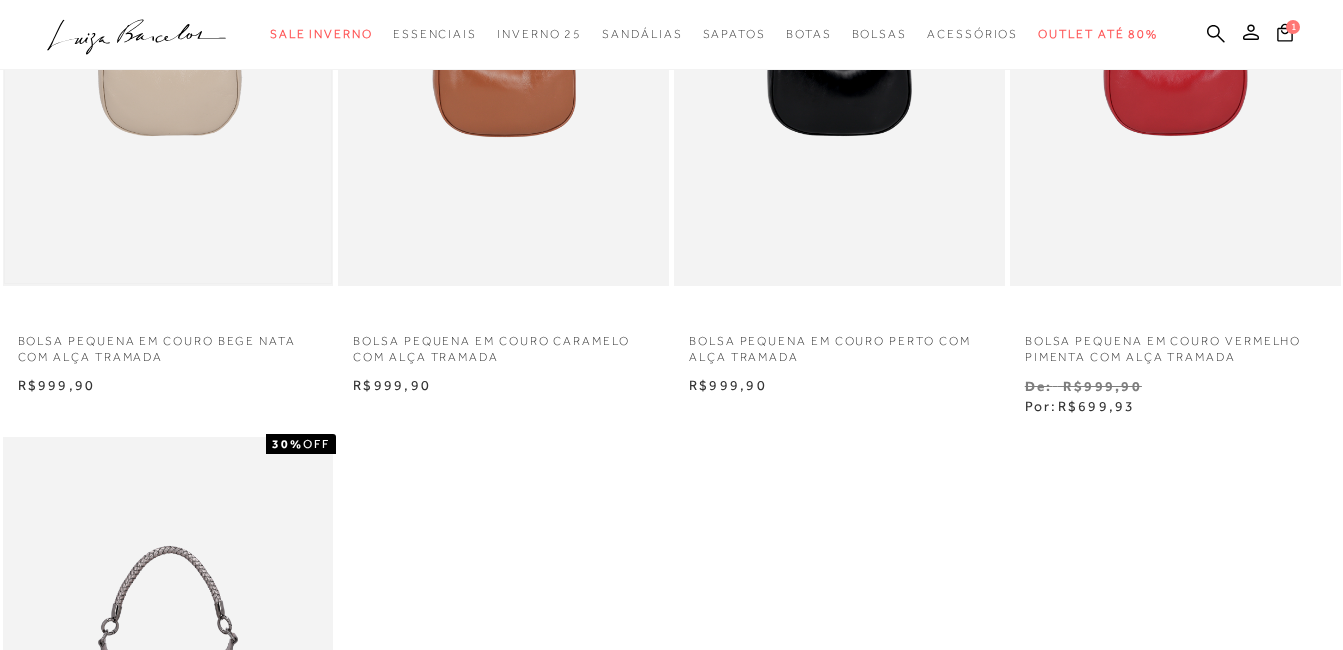 scroll, scrollTop: 200, scrollLeft: 0, axis: vertical 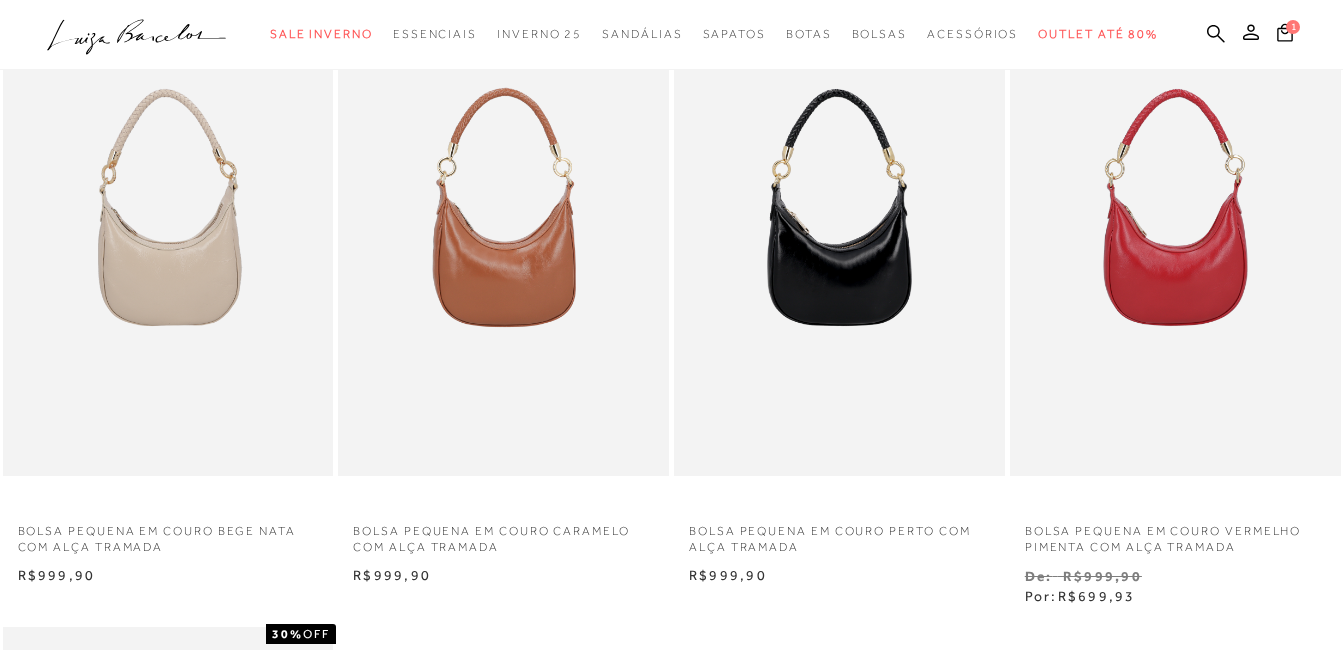 click at bounding box center (168, 228) 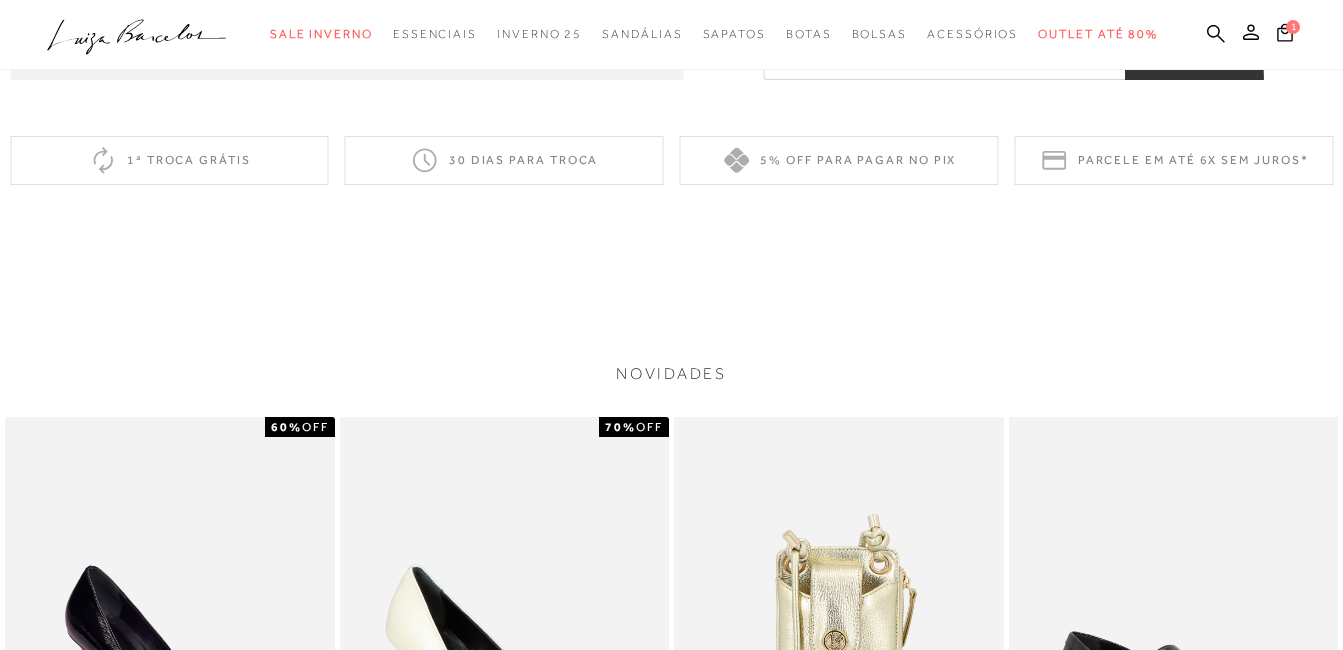 scroll, scrollTop: 2200, scrollLeft: 0, axis: vertical 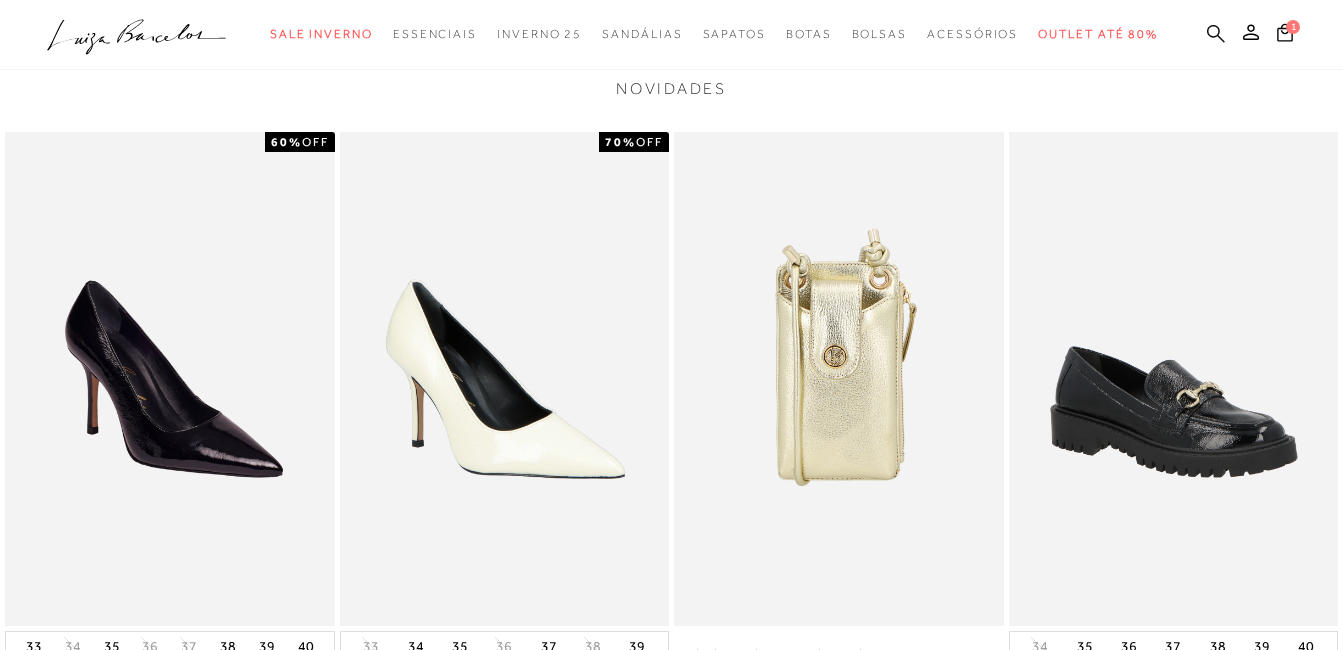 click 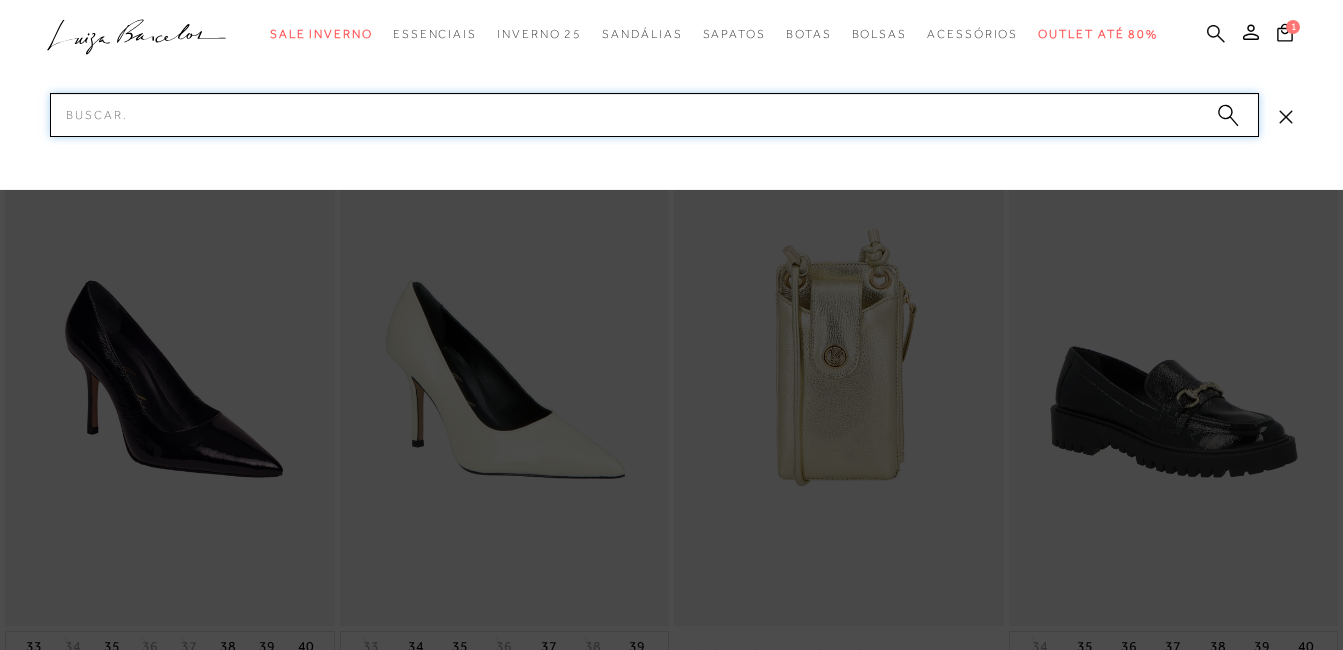 paste on "77771232_7" 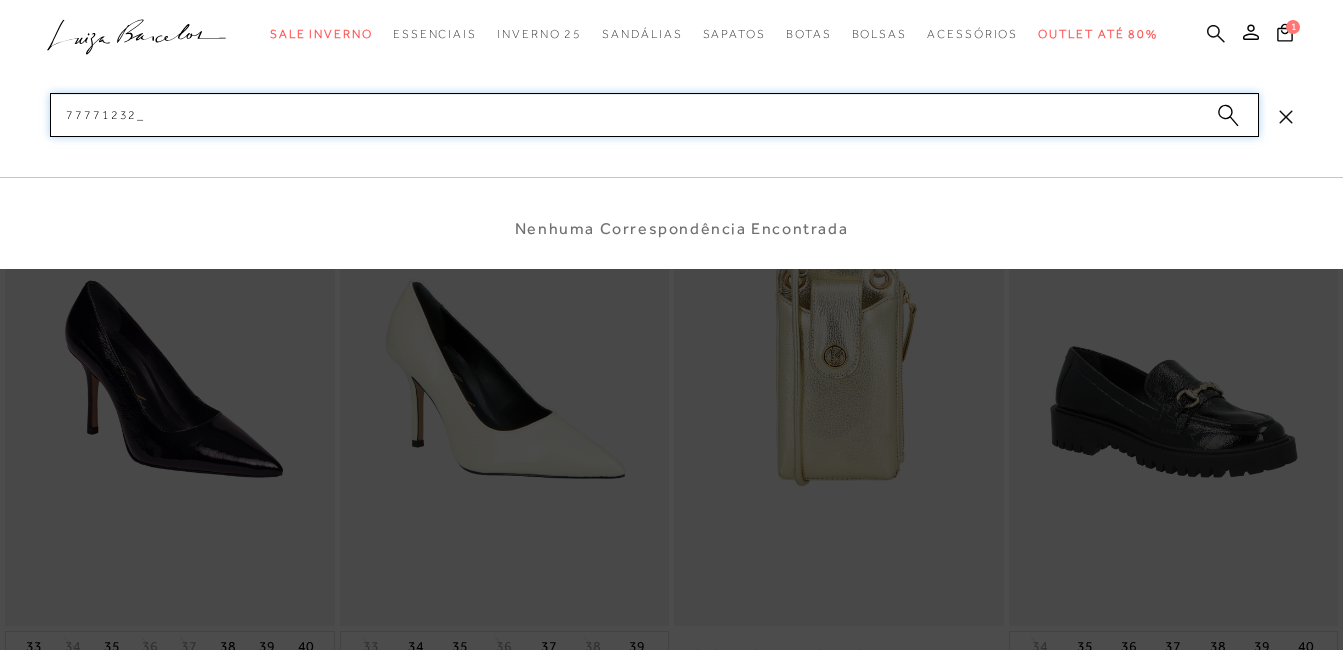 type on "77771232" 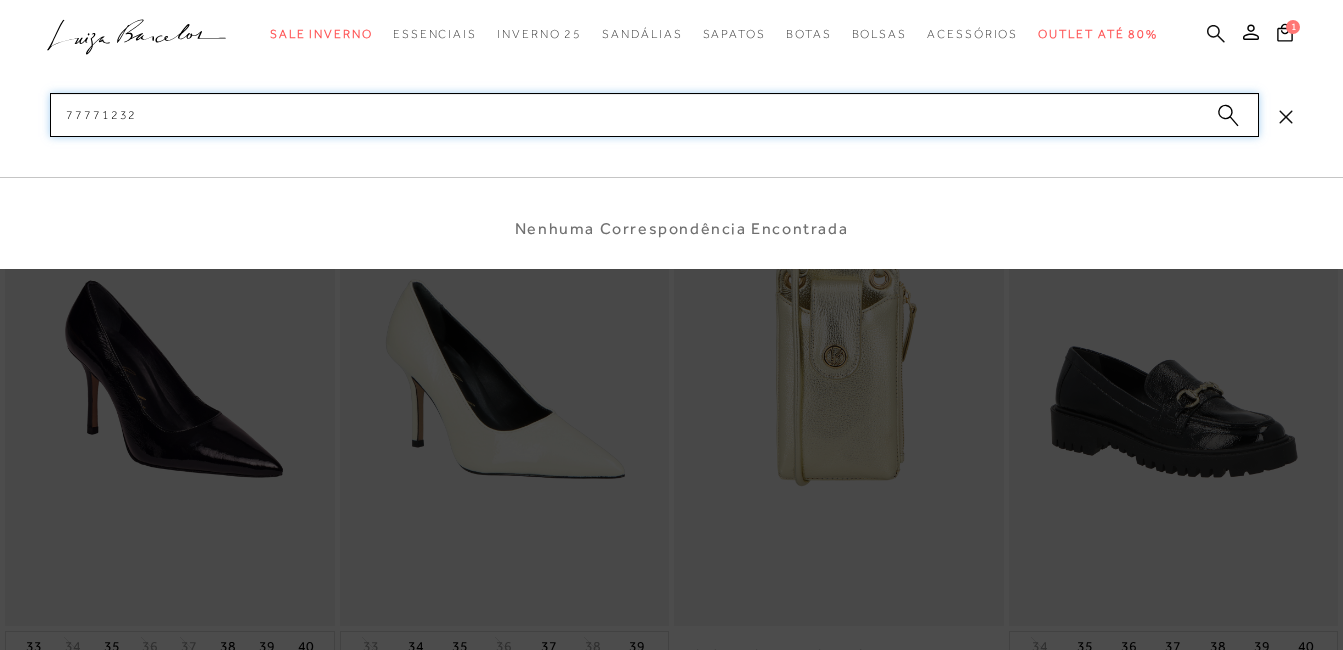 type 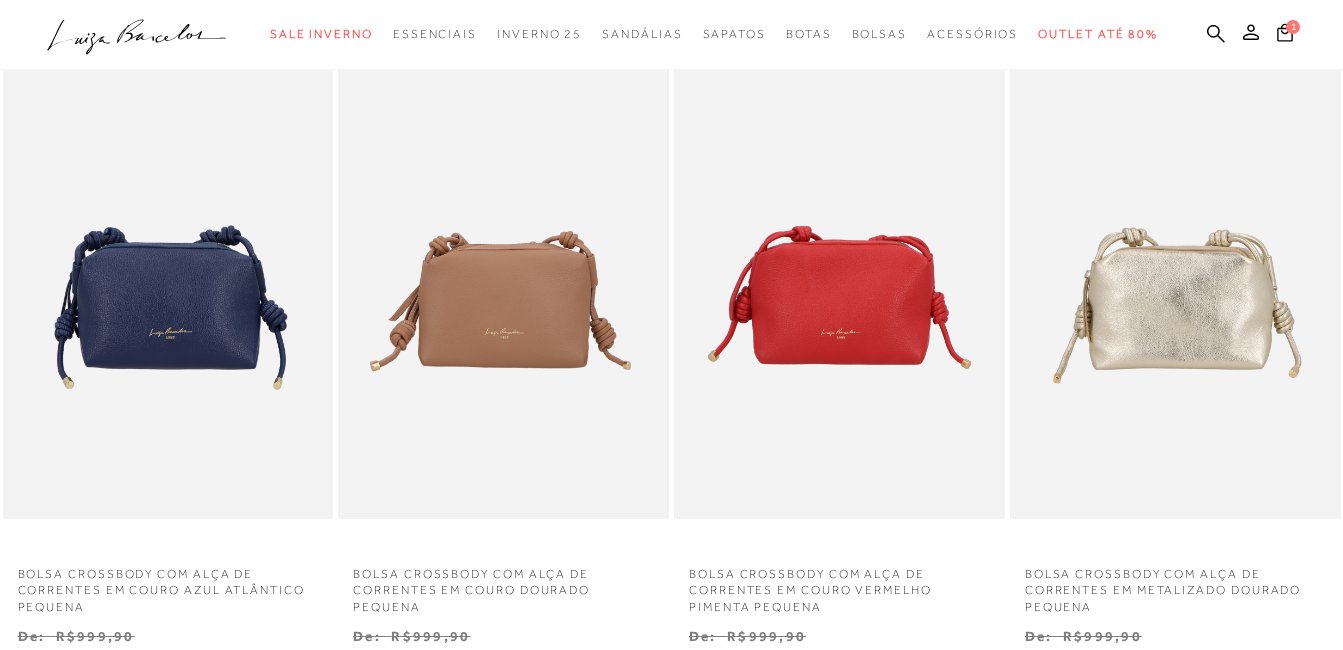 scroll, scrollTop: 200, scrollLeft: 0, axis: vertical 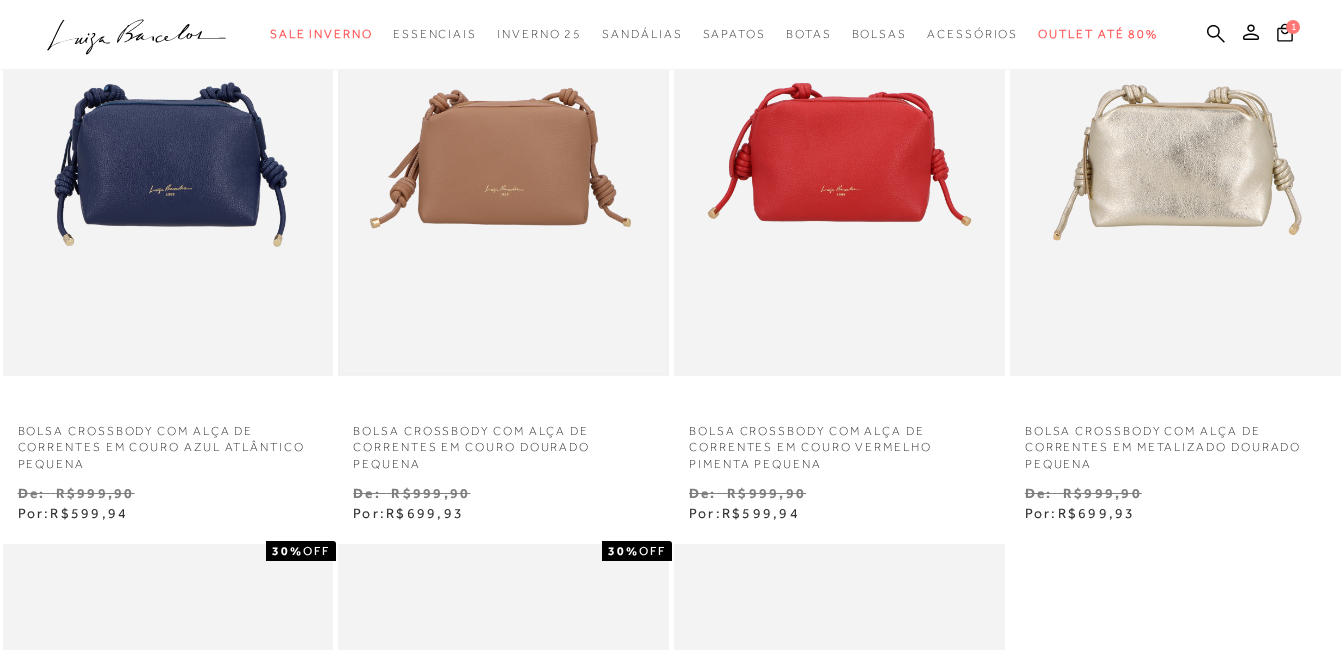 click at bounding box center (503, 128) 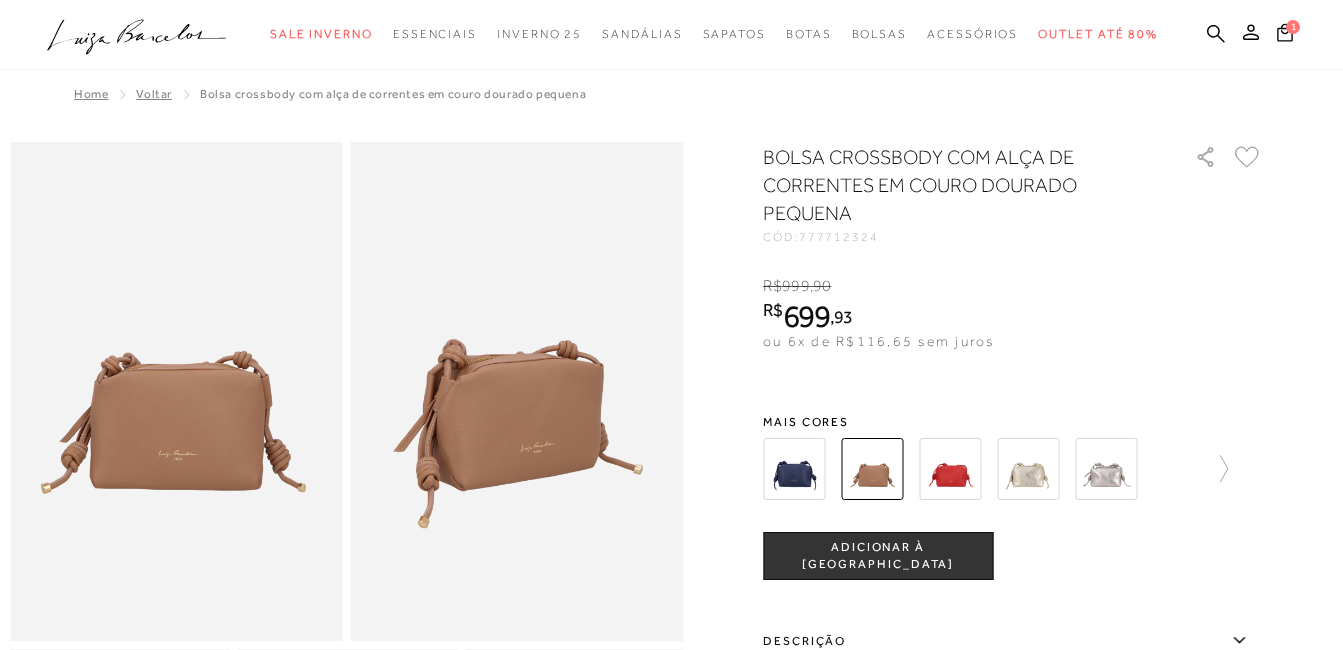 scroll, scrollTop: 0, scrollLeft: 0, axis: both 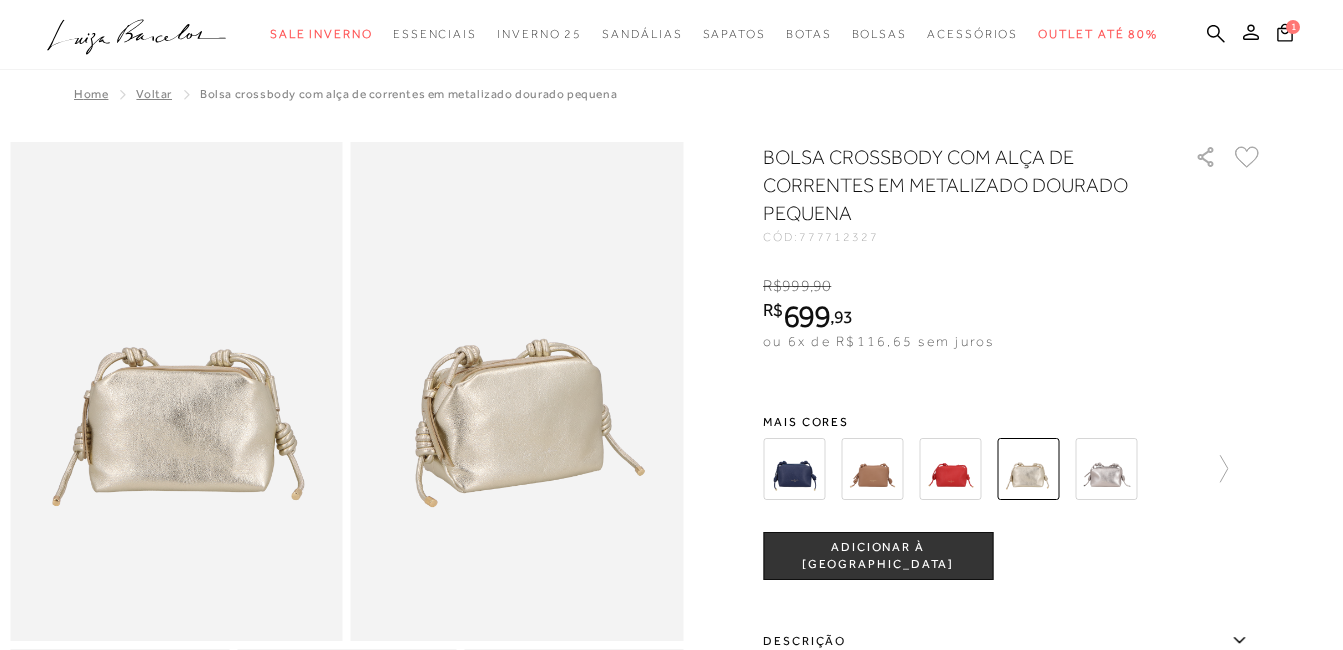 click at bounding box center [1106, 469] 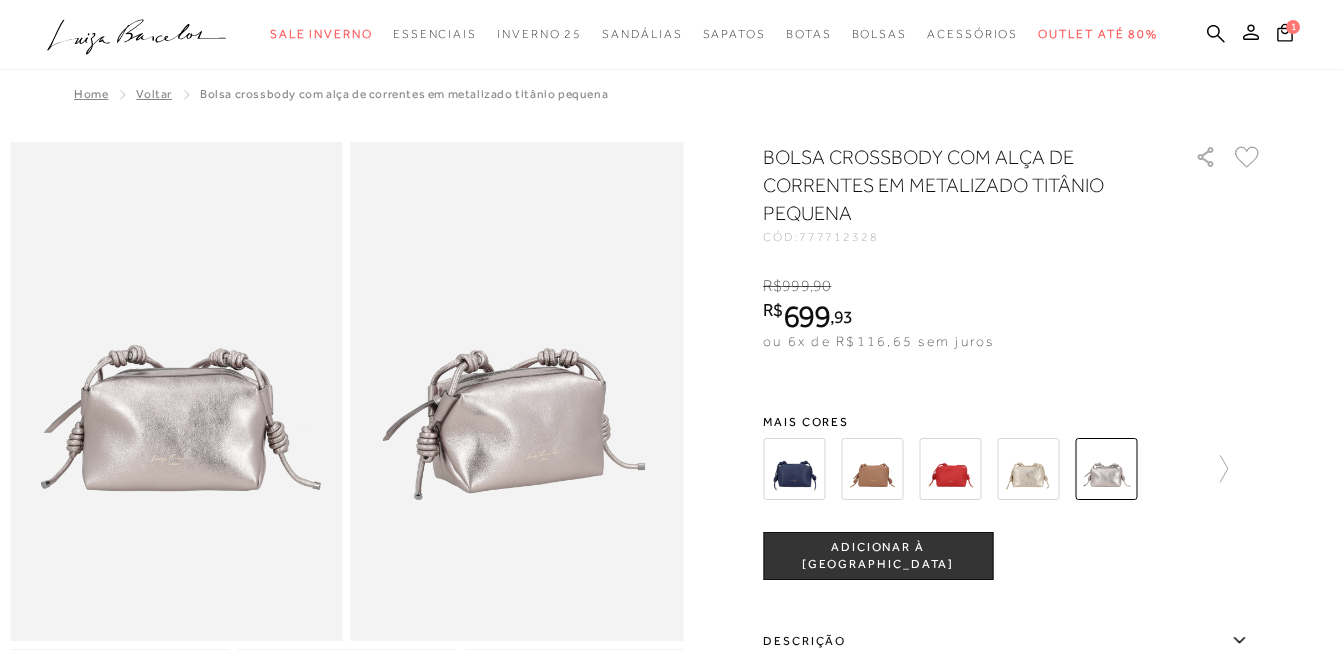 scroll, scrollTop: 0, scrollLeft: 0, axis: both 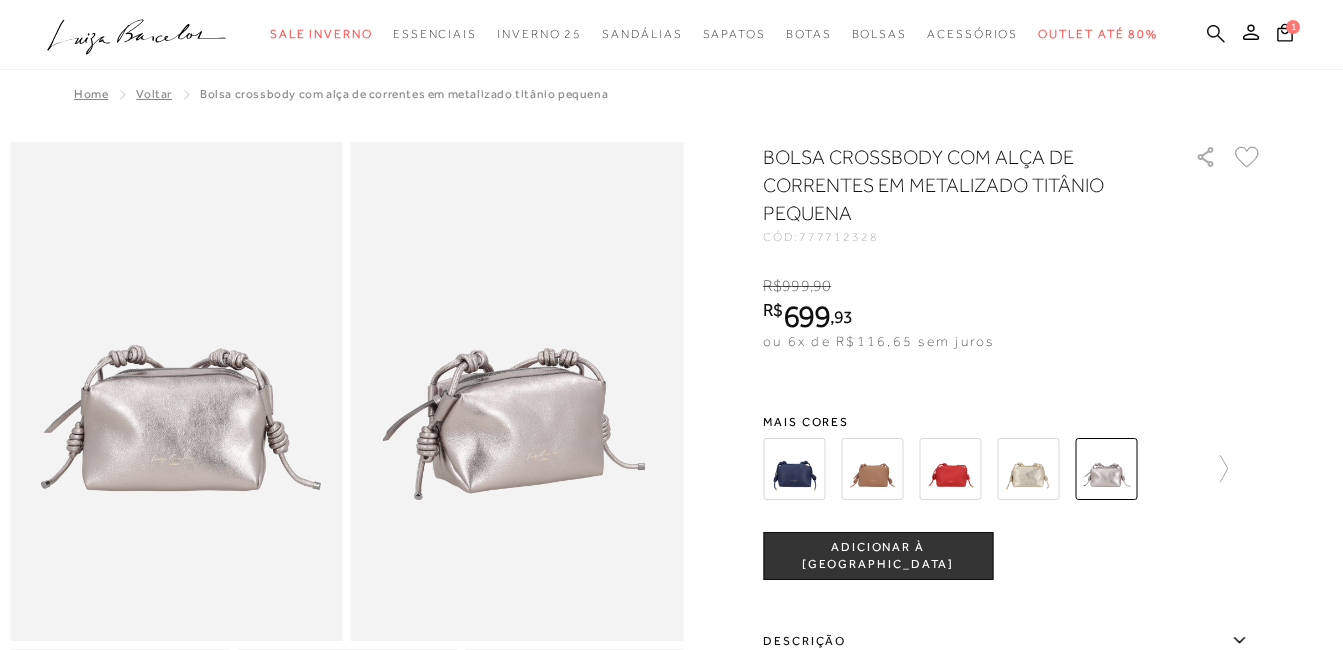click 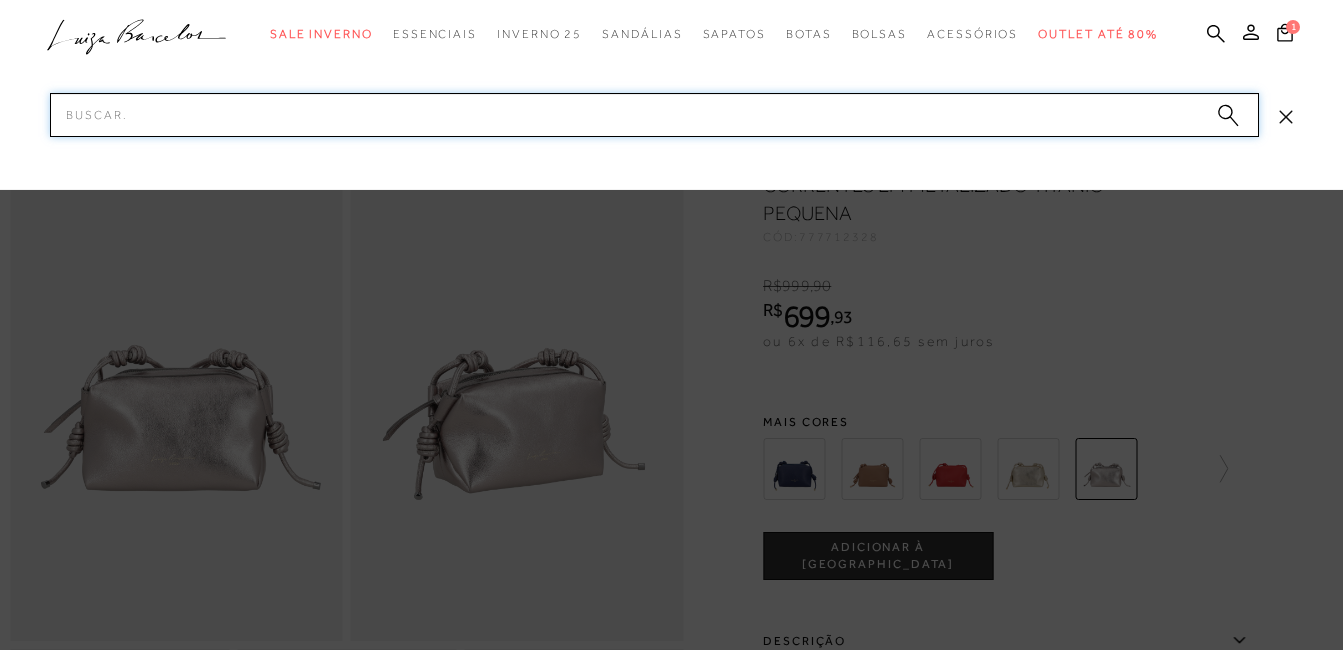 click on "Pesquisar" at bounding box center [654, 115] 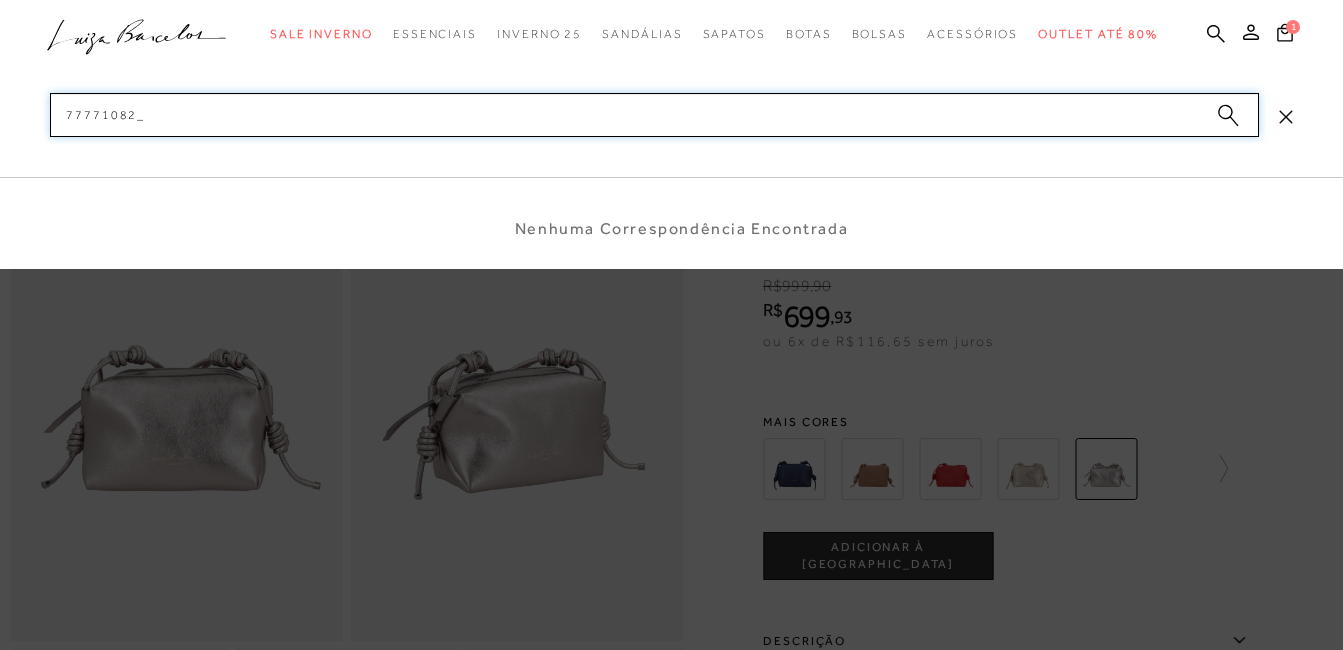 type on "77771082" 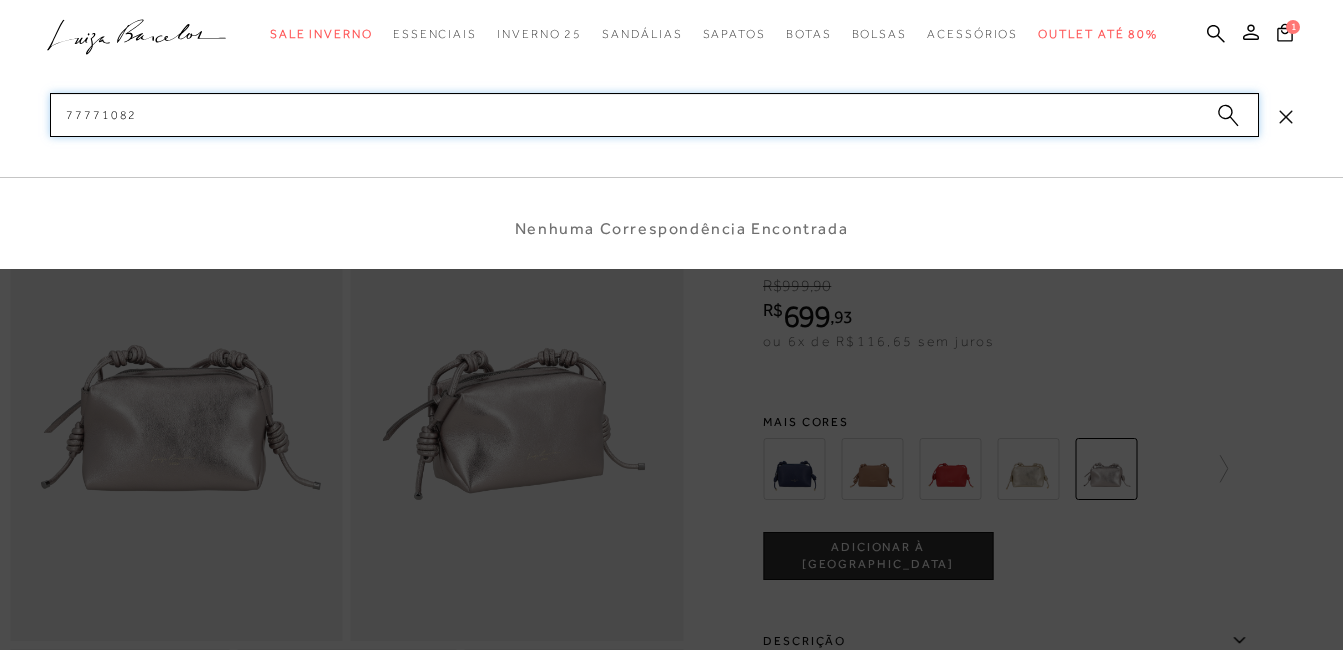 type 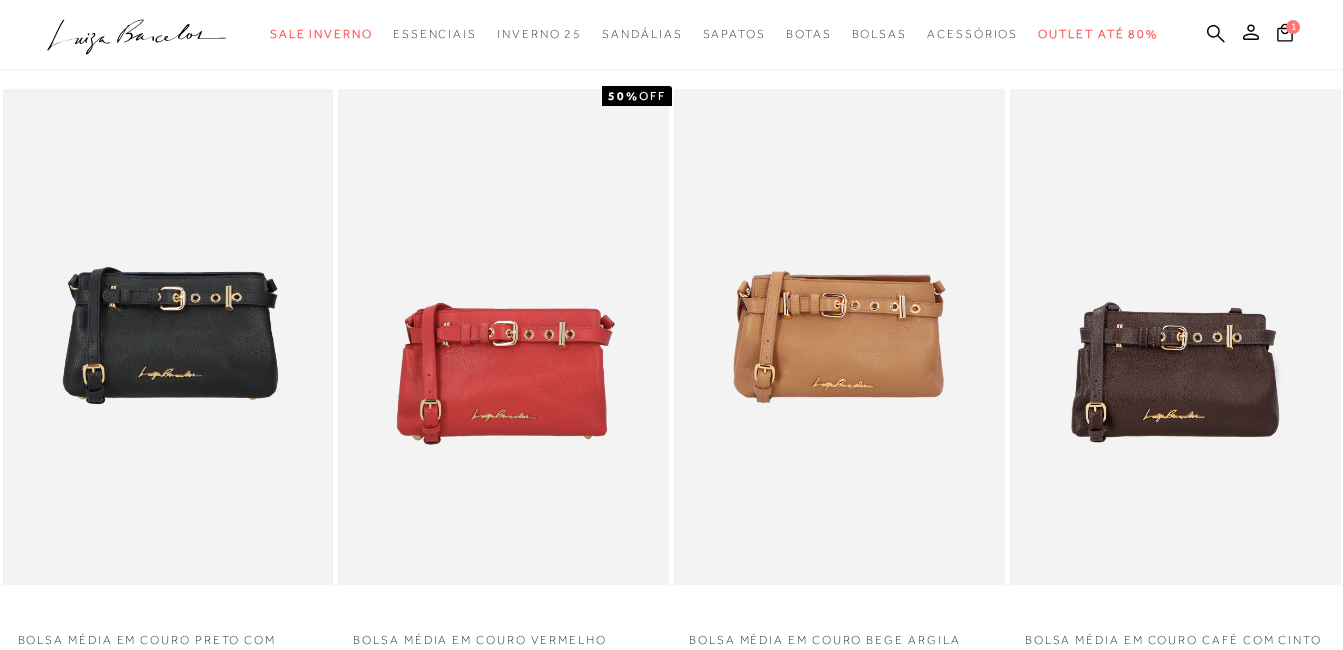 scroll, scrollTop: 0, scrollLeft: 0, axis: both 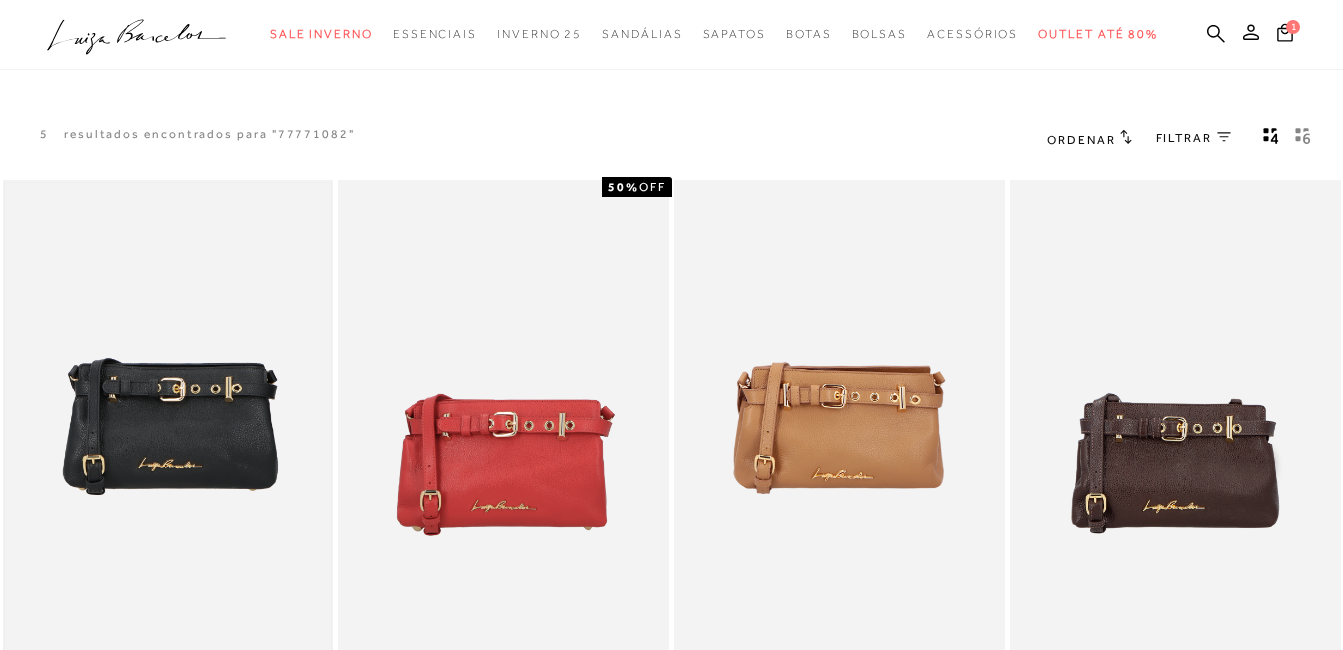 click at bounding box center (168, 428) 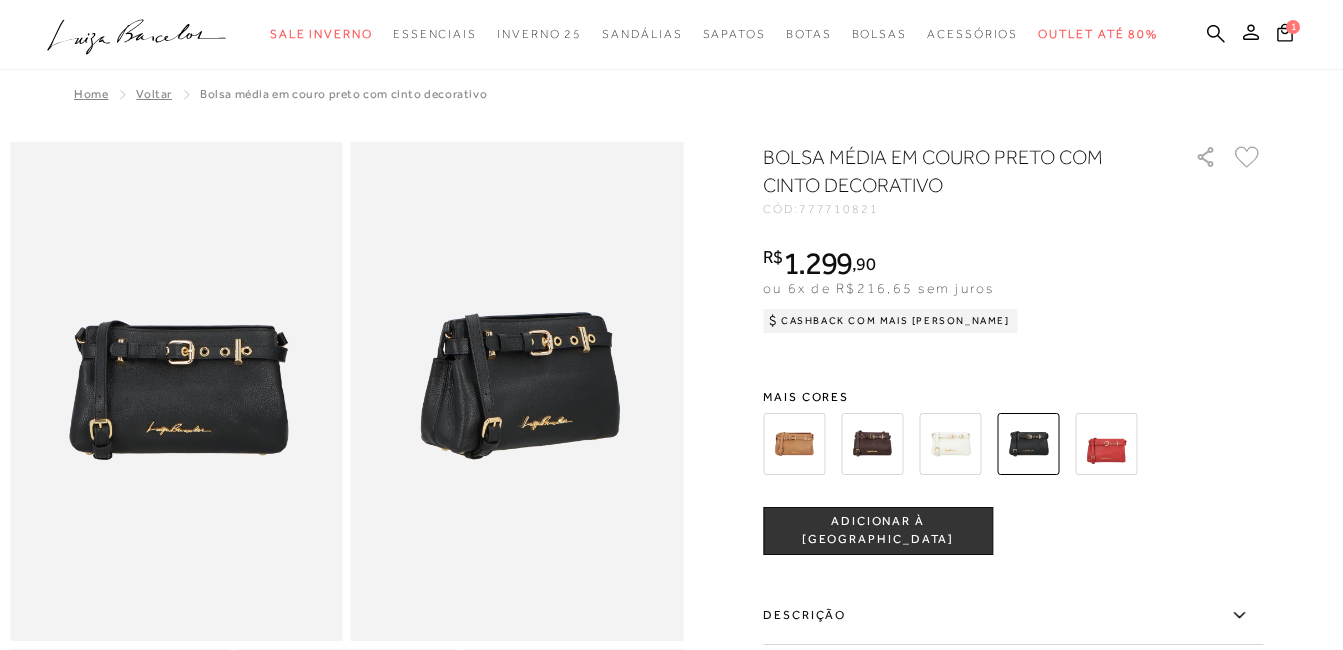 scroll, scrollTop: 400, scrollLeft: 0, axis: vertical 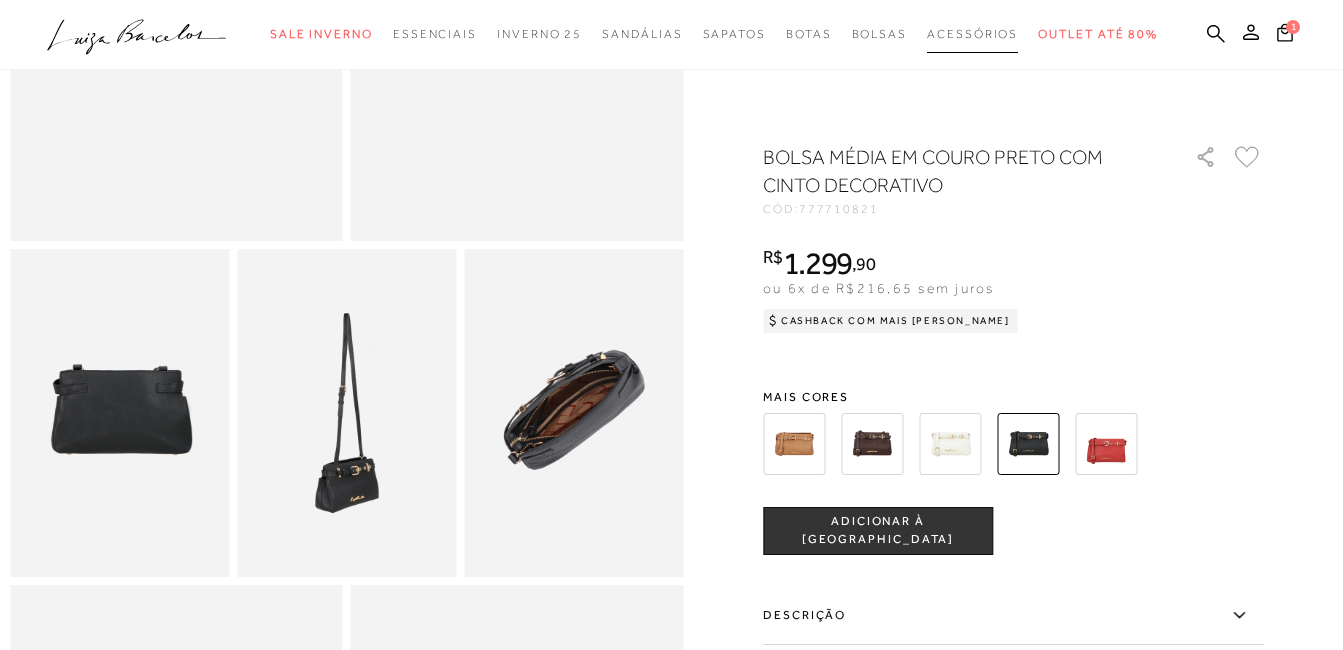 drag, startPoint x: 1219, startPoint y: 29, endPoint x: 1007, endPoint y: 50, distance: 213.03755 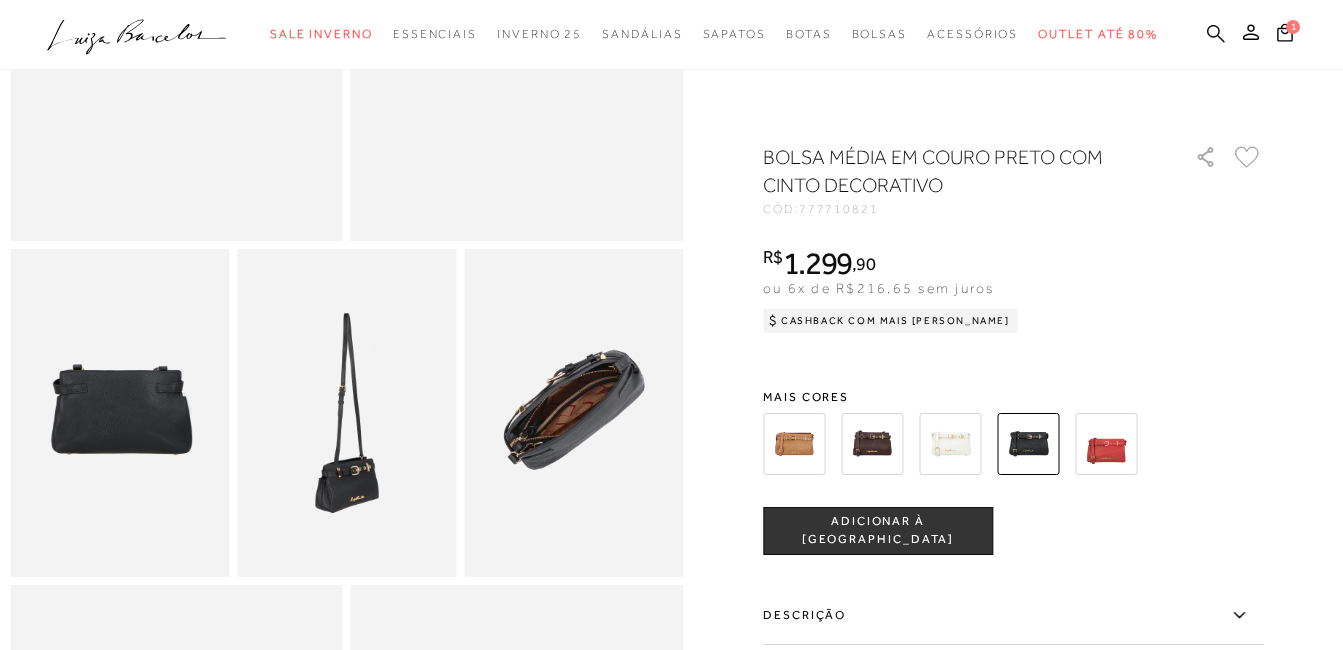 click 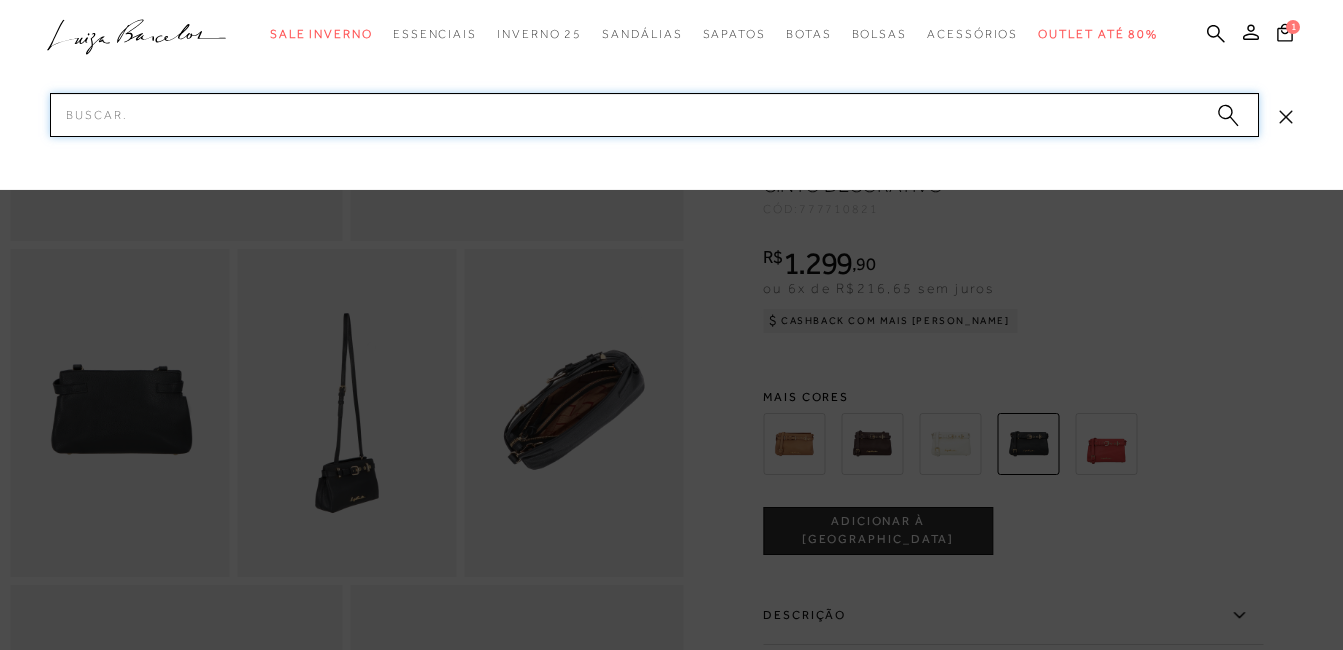 click on "Pesquisar" at bounding box center [654, 115] 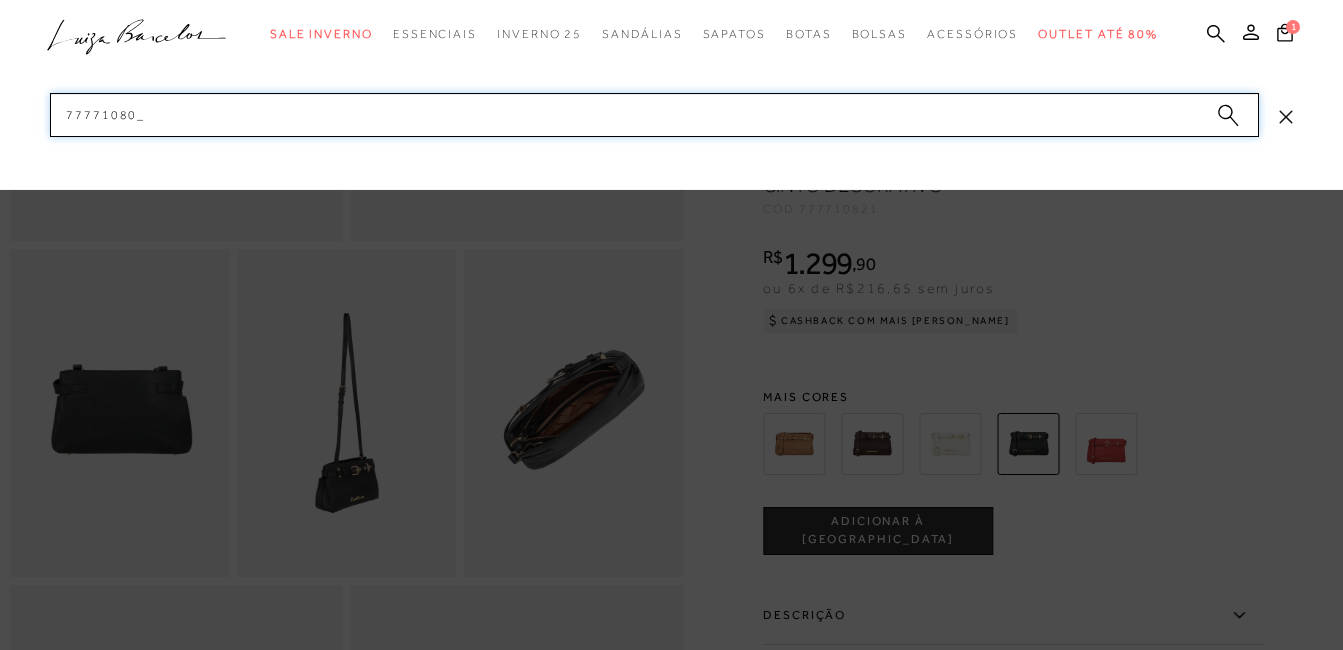 type on "77771080" 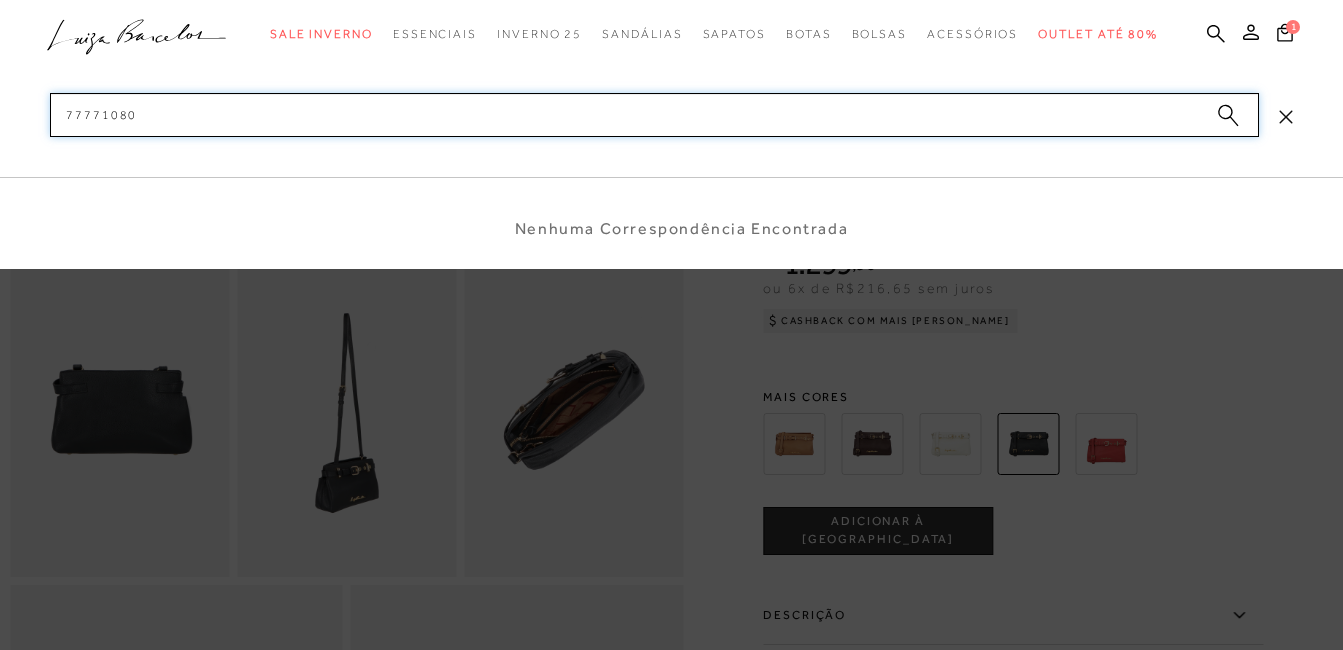 type 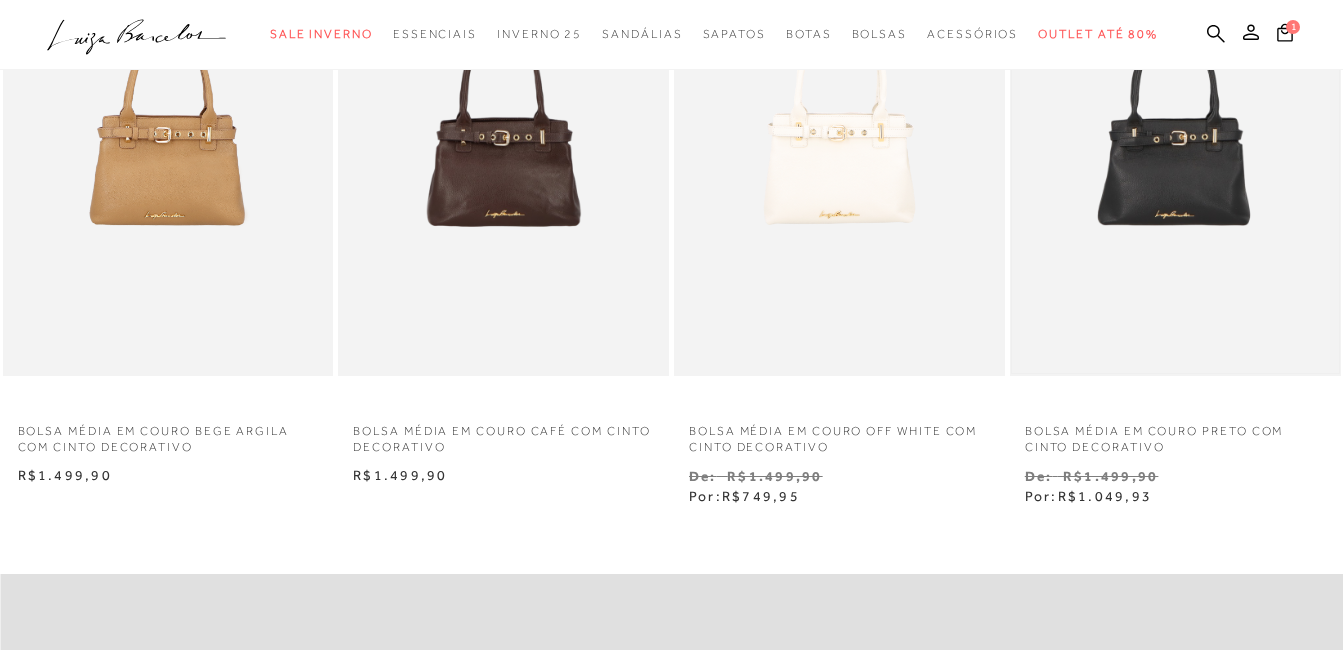 scroll, scrollTop: 200, scrollLeft: 0, axis: vertical 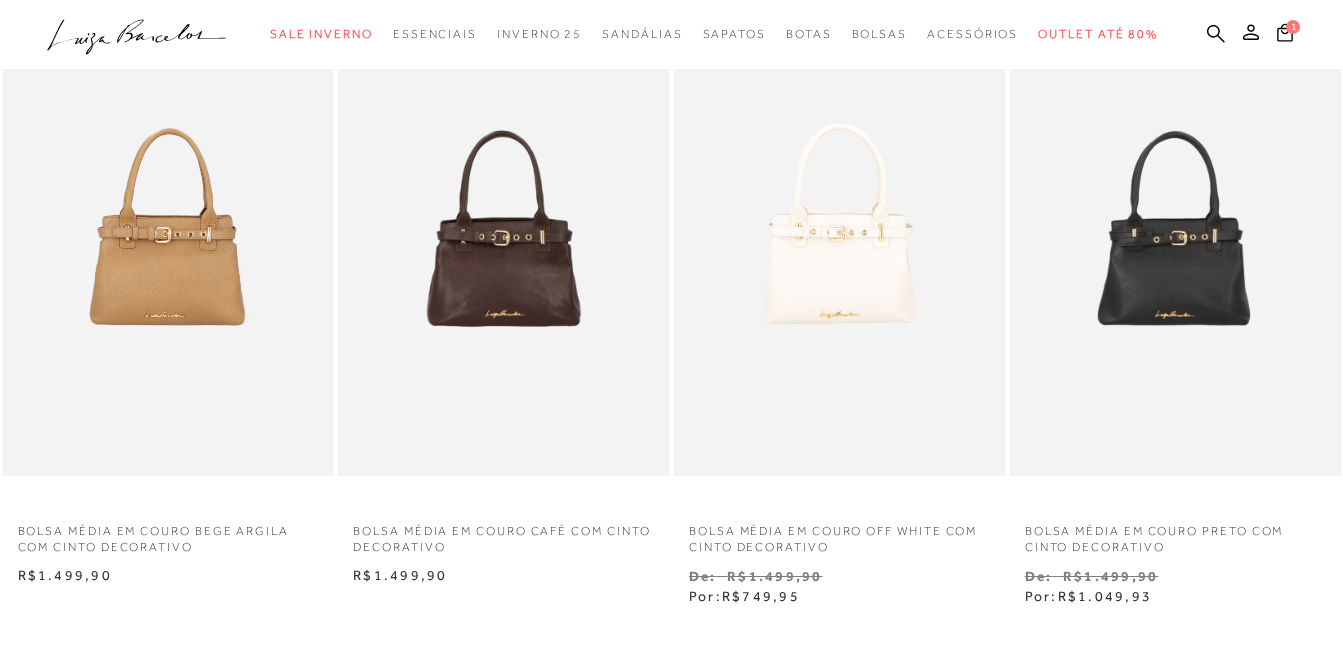 click 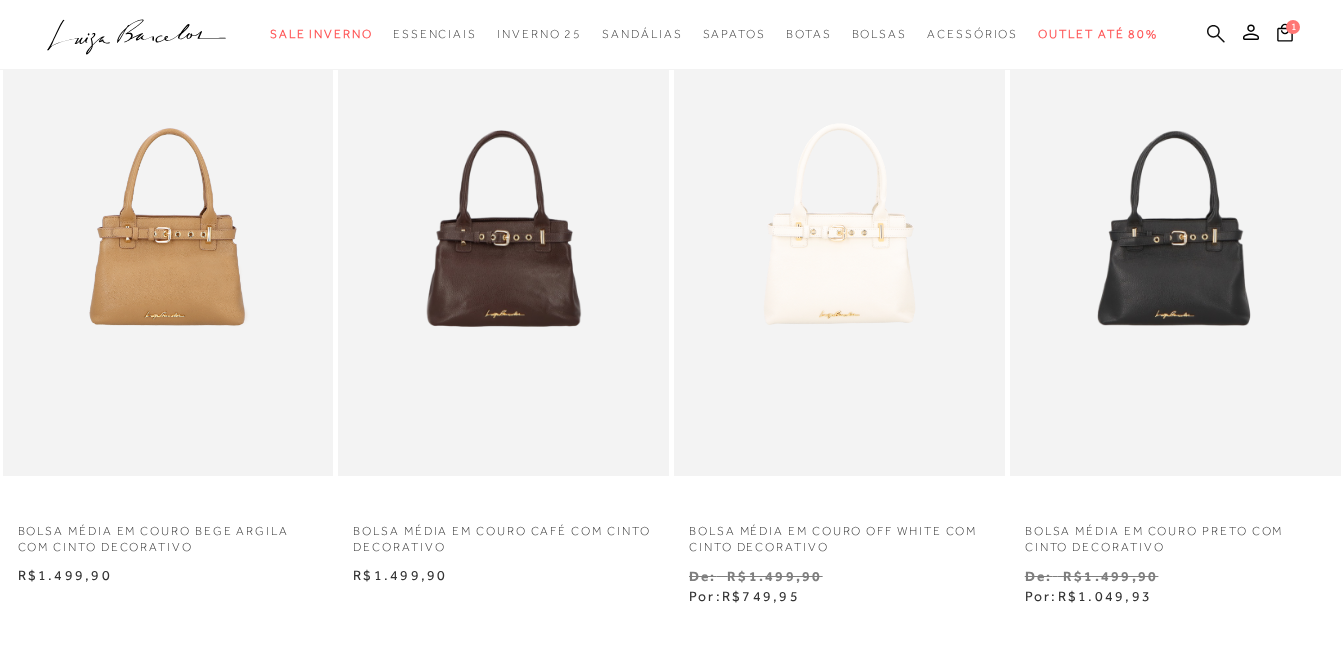 click 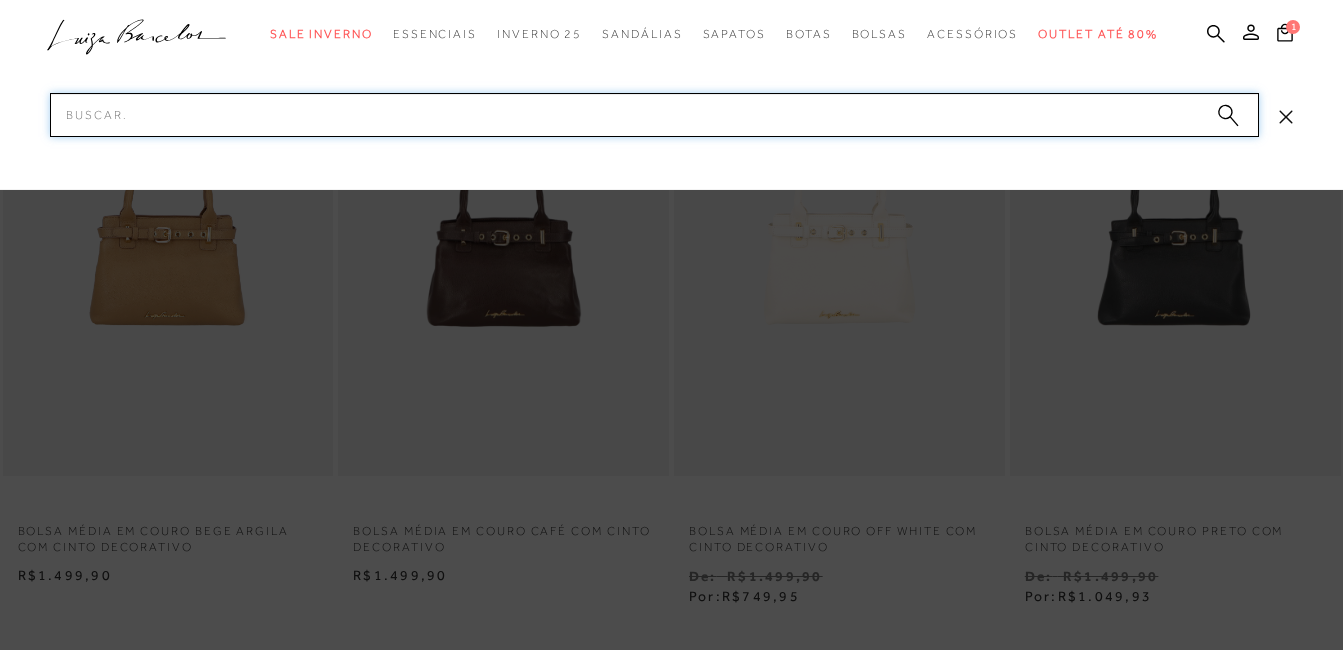 click on "Pesquisar" at bounding box center (654, 115) 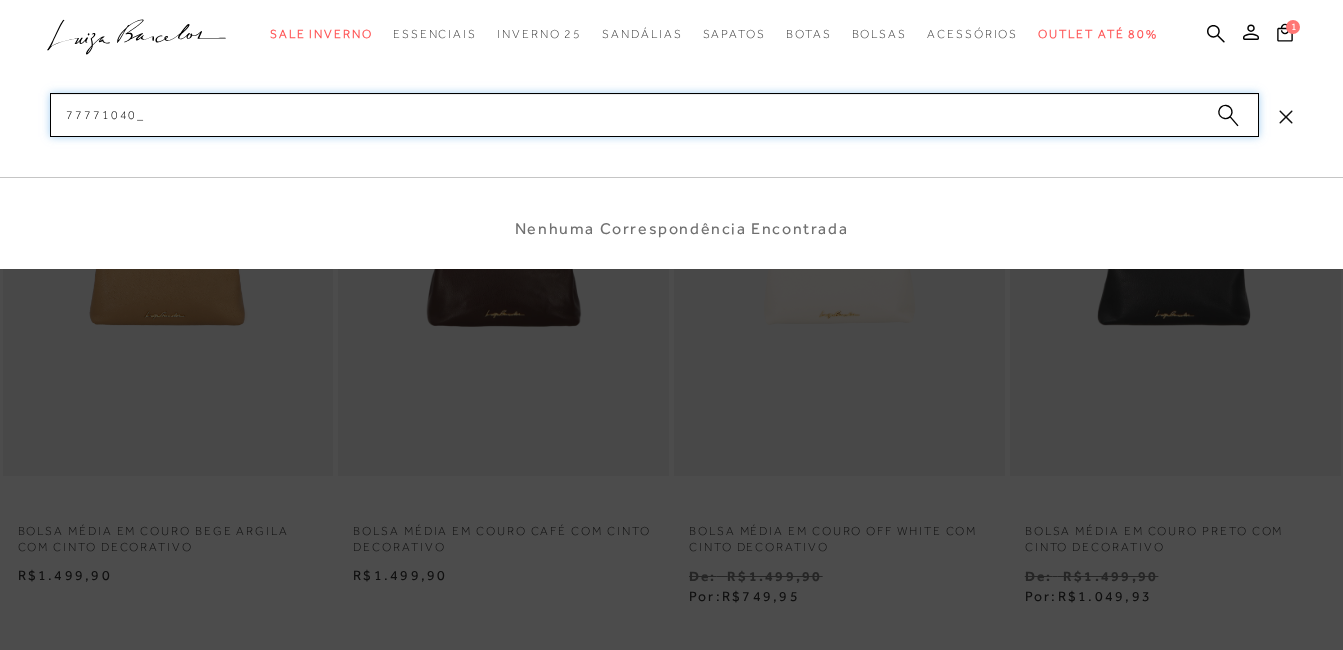 type on "77771040" 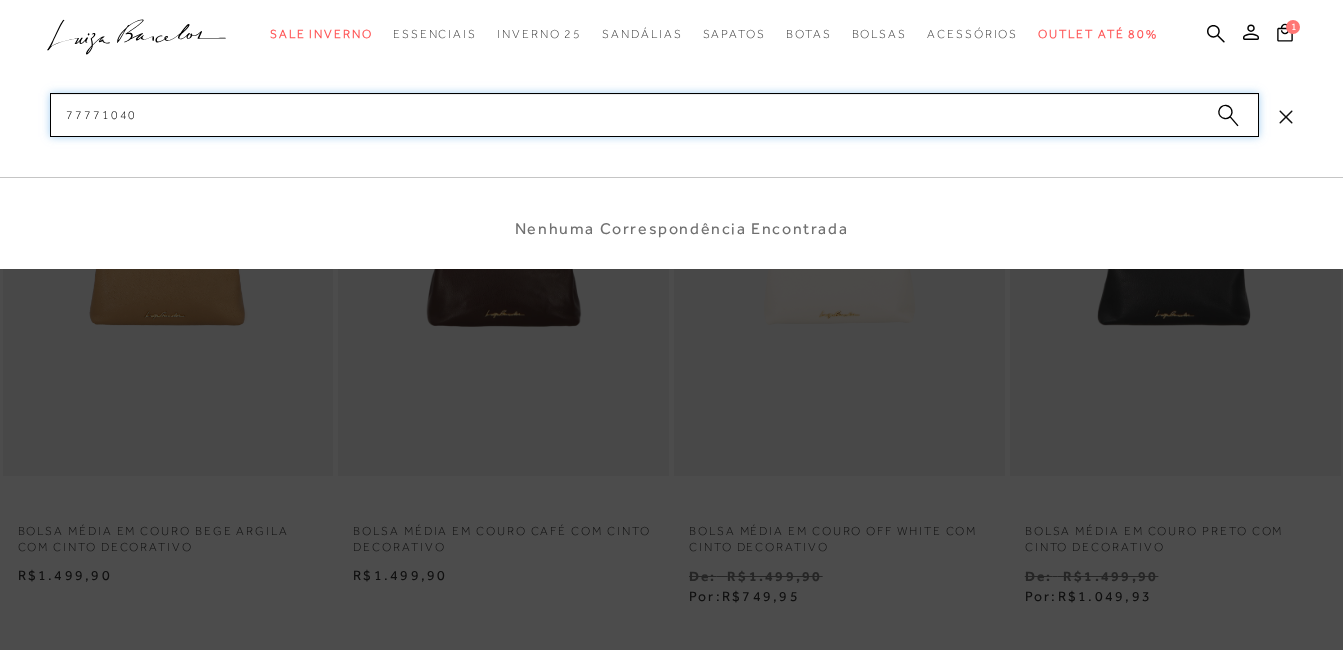 type 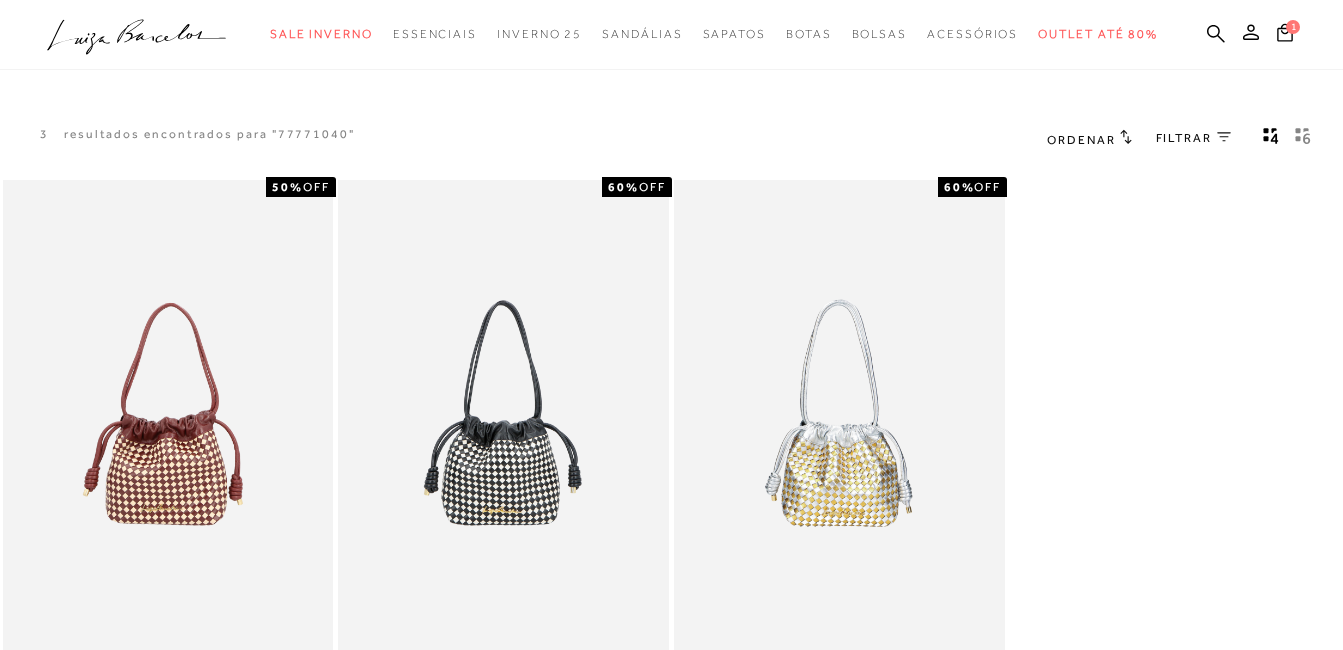 scroll, scrollTop: 0, scrollLeft: 0, axis: both 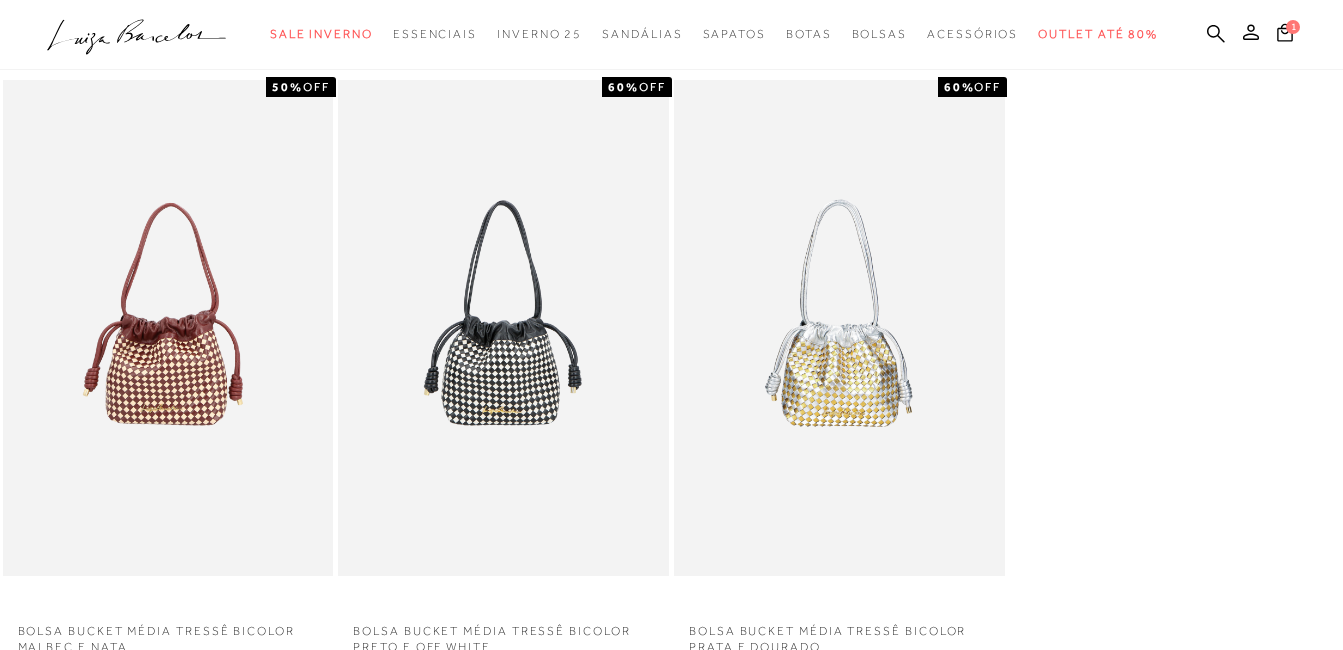 click at bounding box center [839, 328] 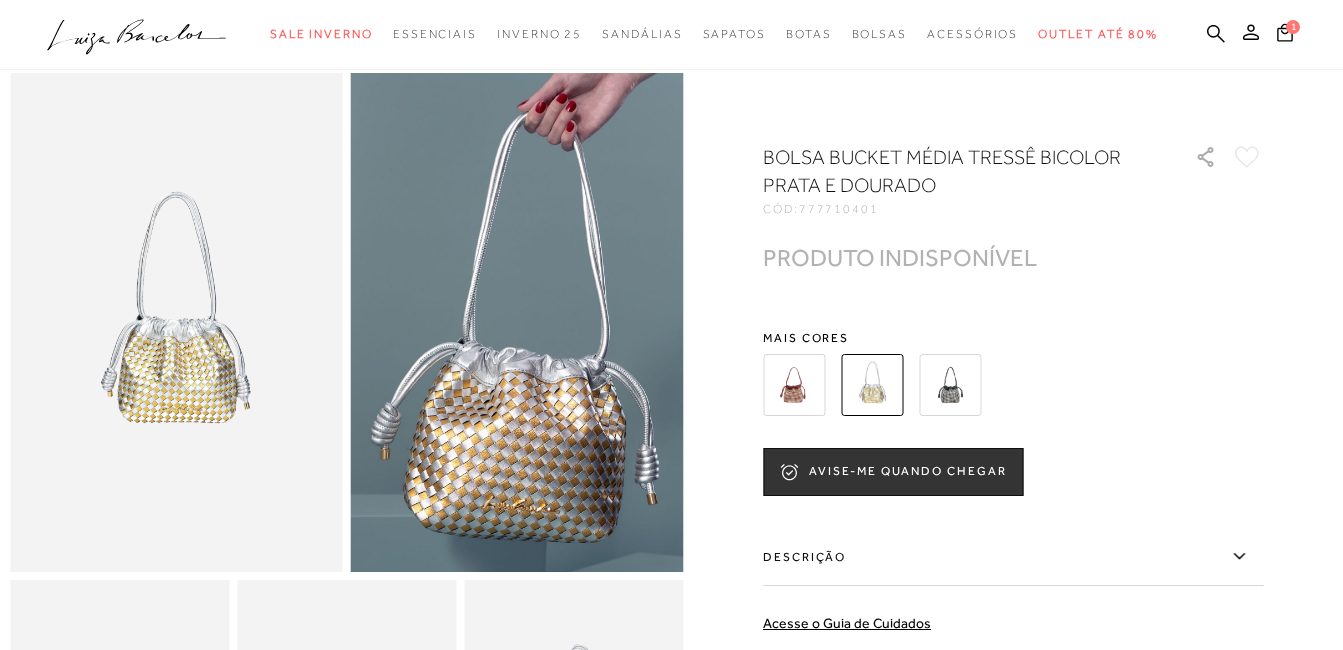 scroll, scrollTop: 104, scrollLeft: 0, axis: vertical 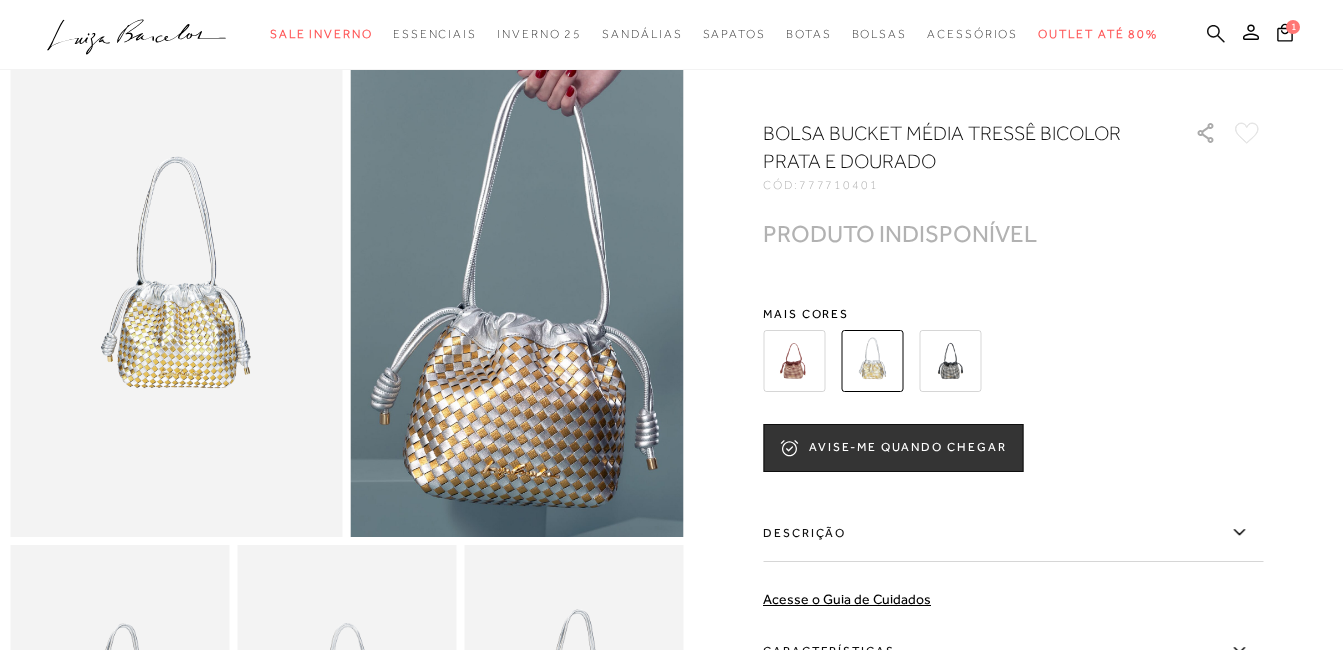 click 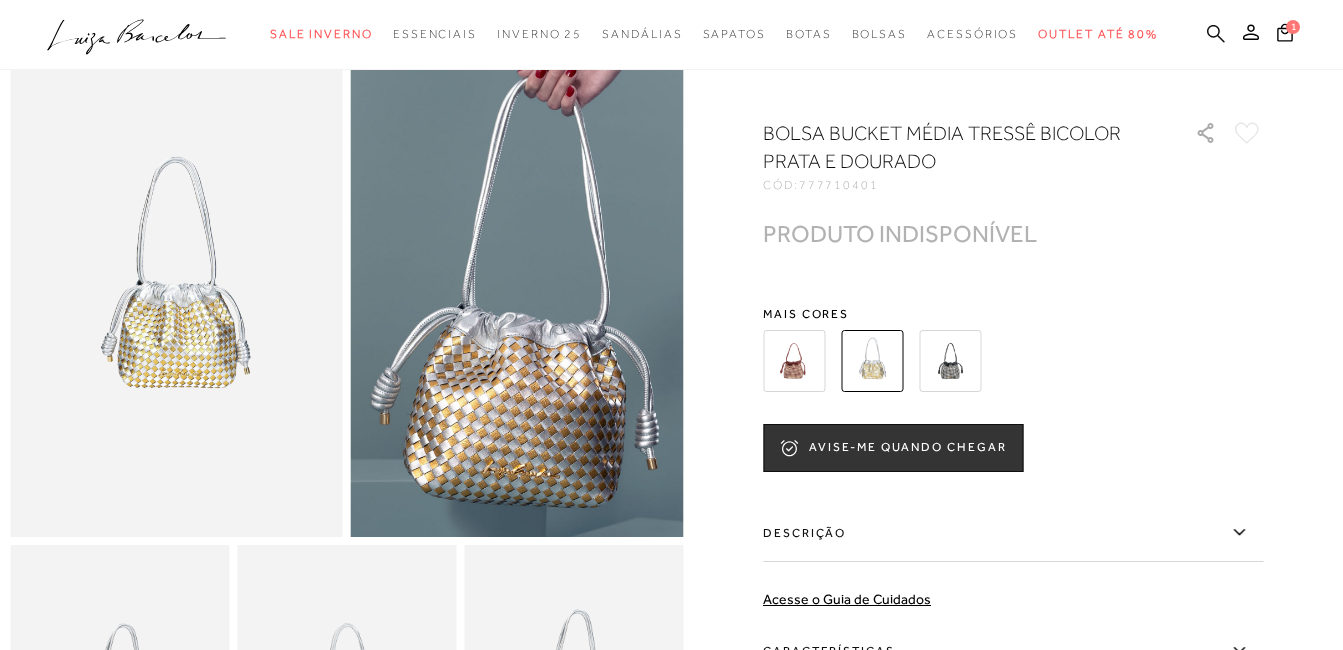 click 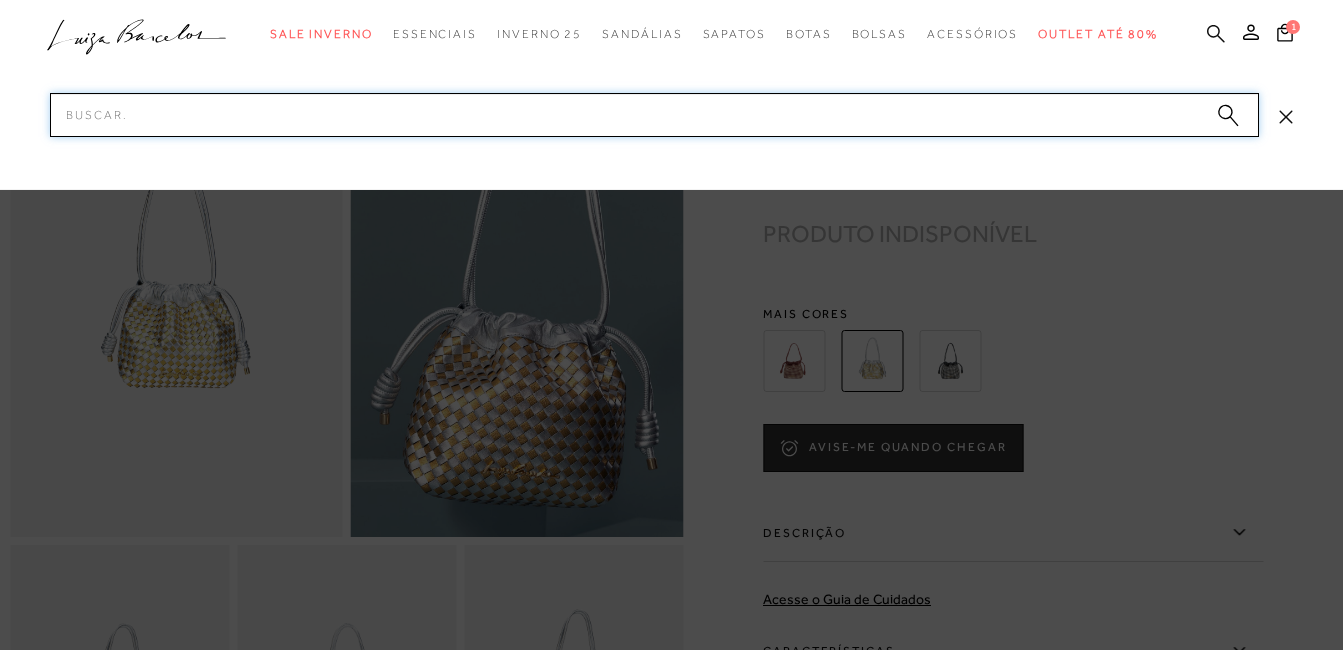 paste on "77770955_2" 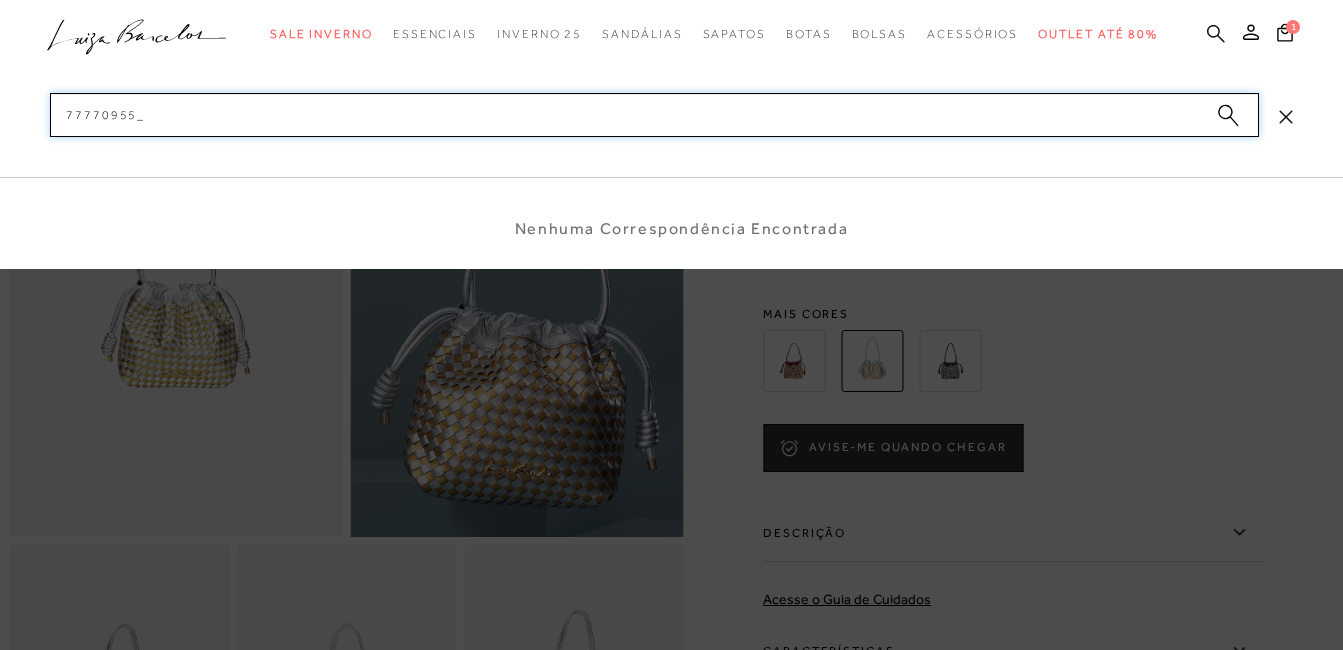 type on "77770955" 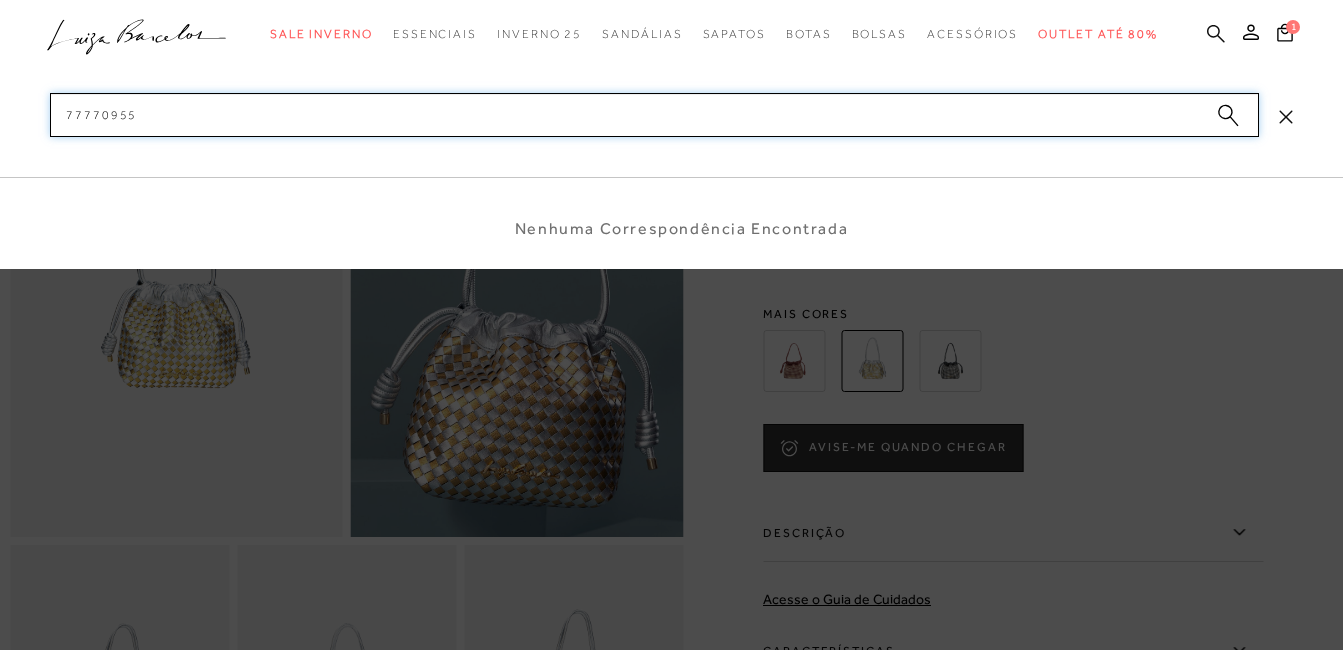 type 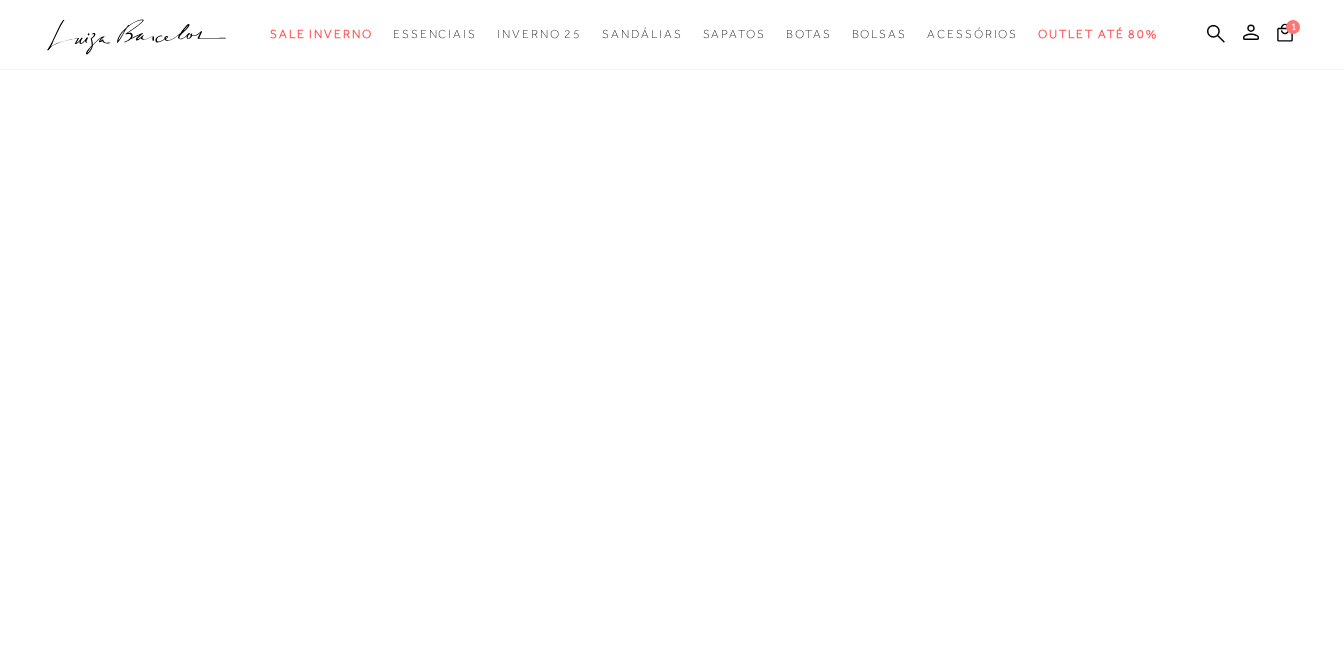 scroll, scrollTop: 0, scrollLeft: 0, axis: both 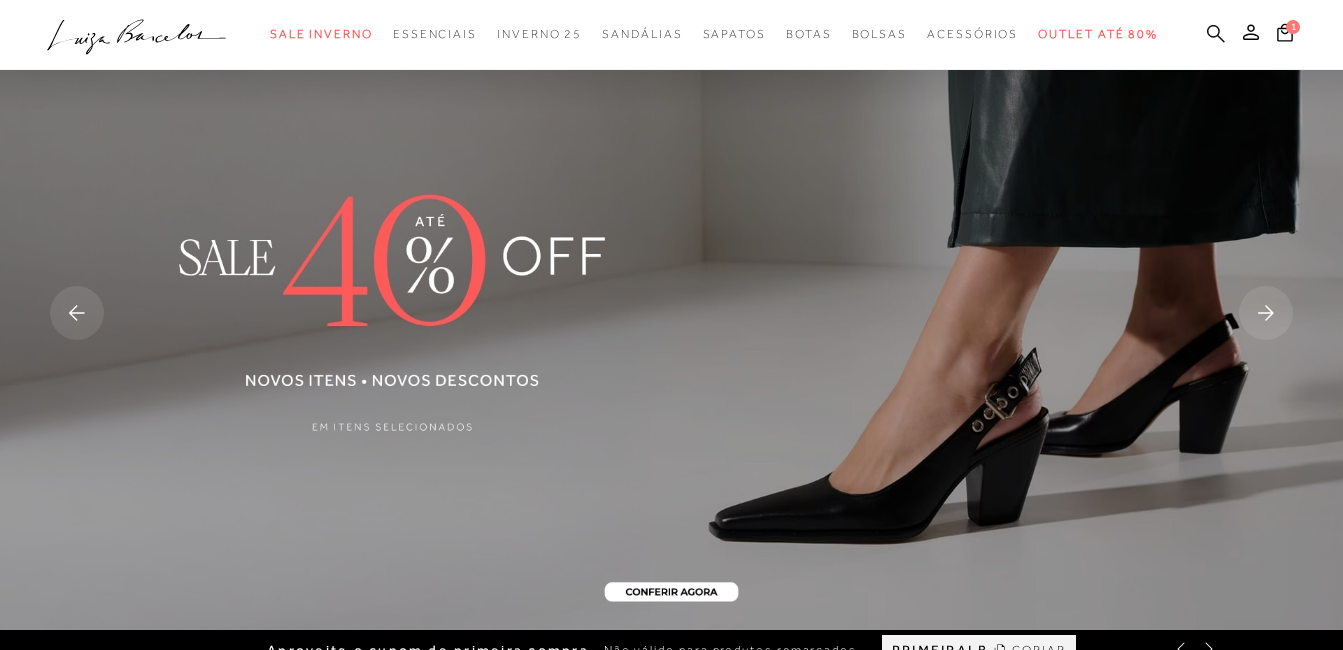 click 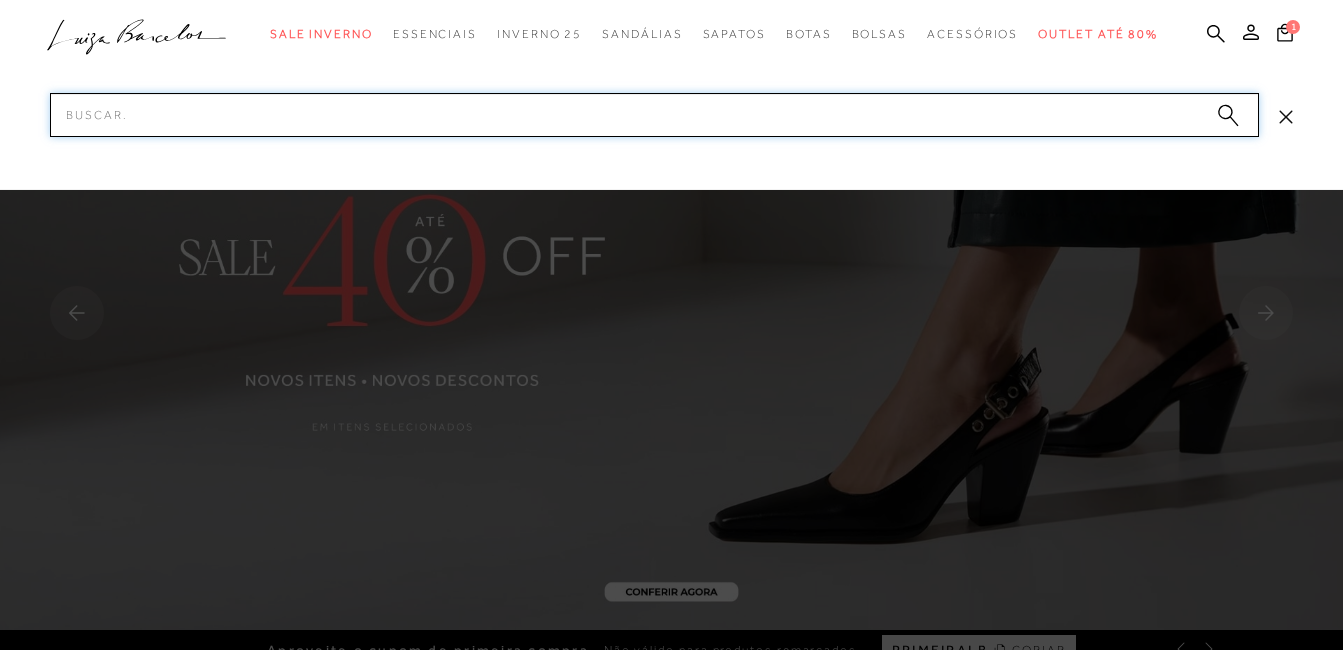 paste on "77770955_2" 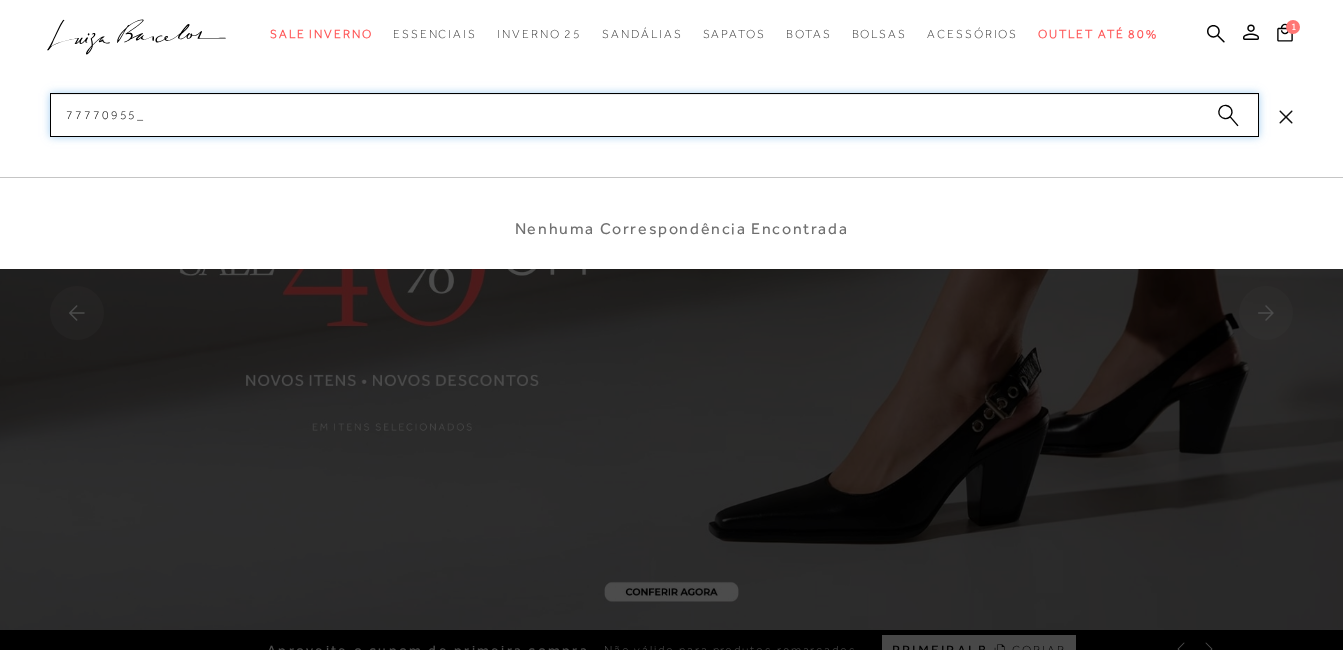 type on "77770955" 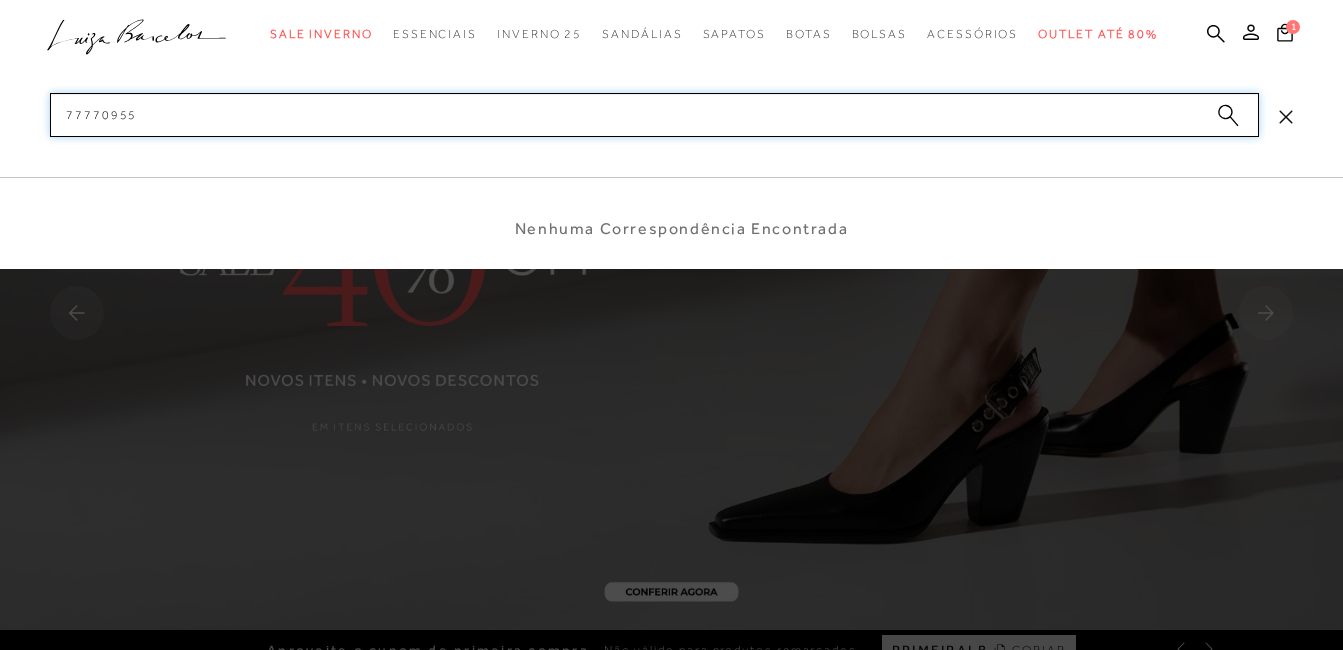 type 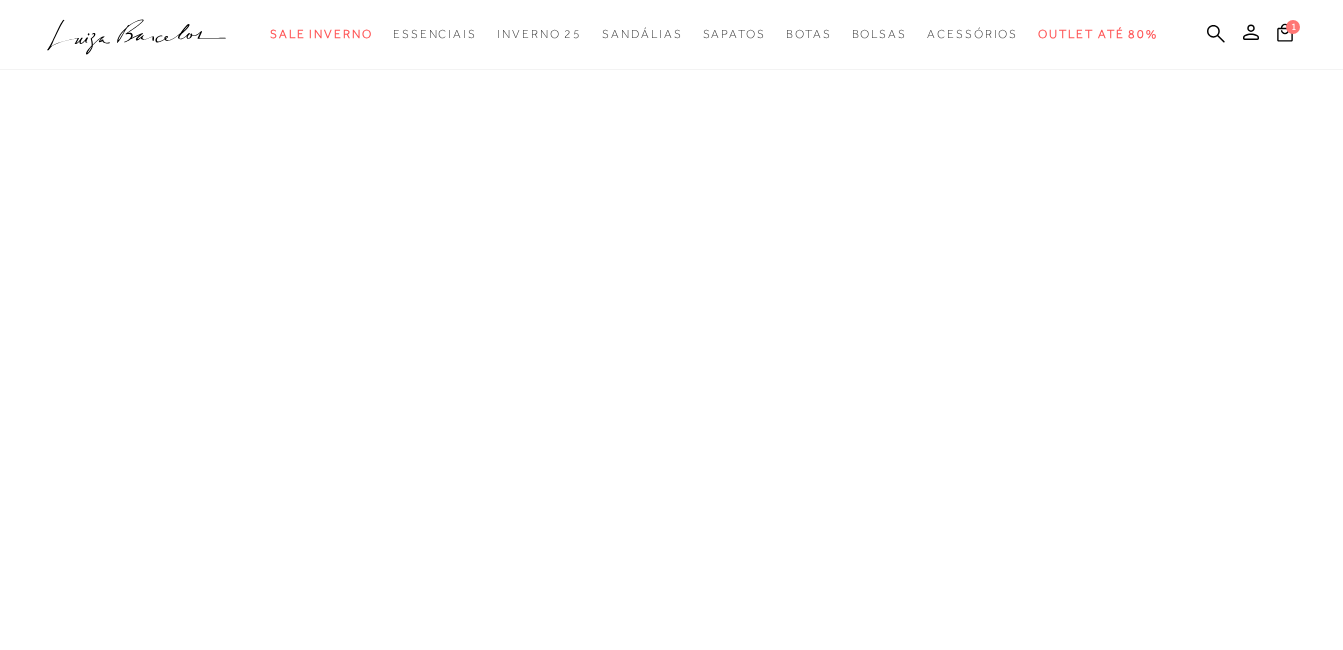 scroll, scrollTop: 0, scrollLeft: 0, axis: both 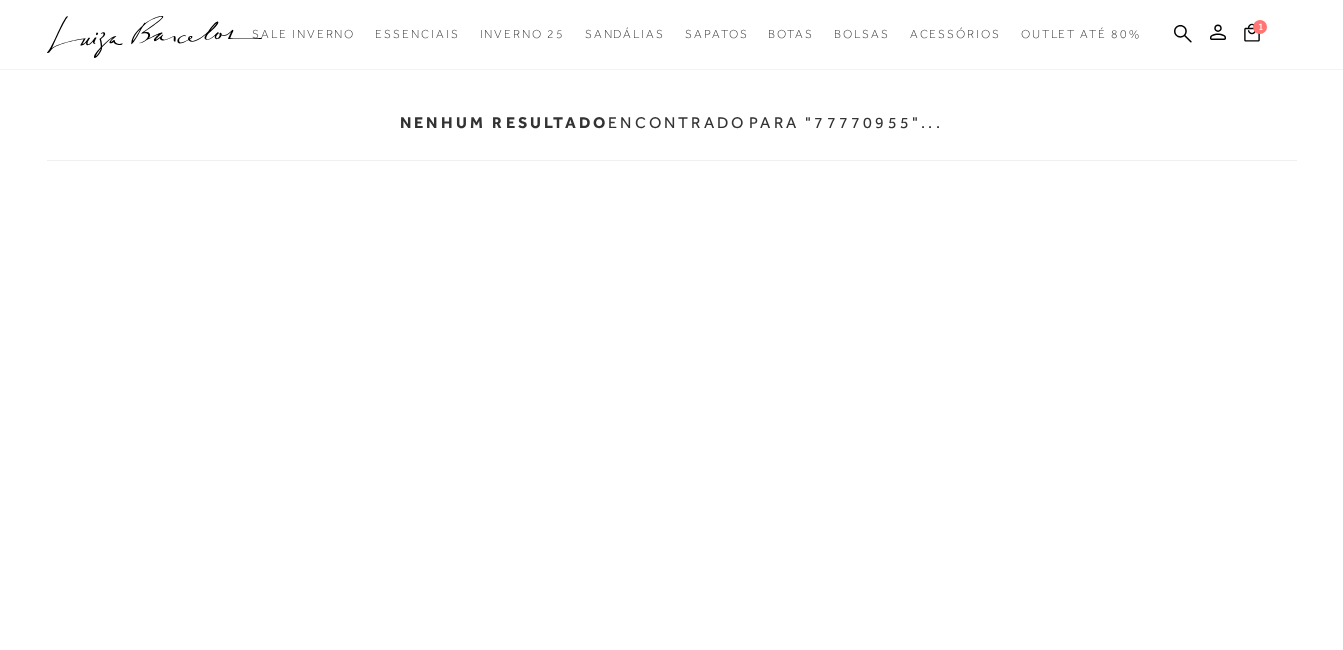click on "Nenhum resultado  encontrado
para "77770955"..." at bounding box center [672, 385] 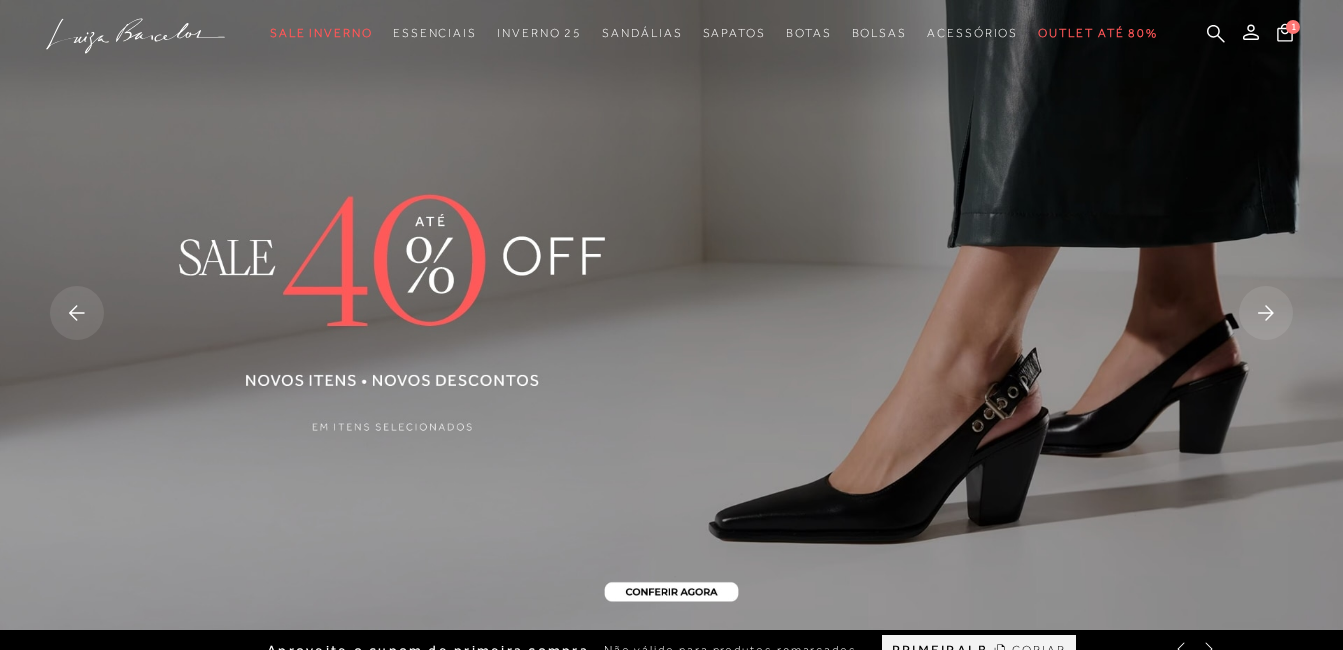 click 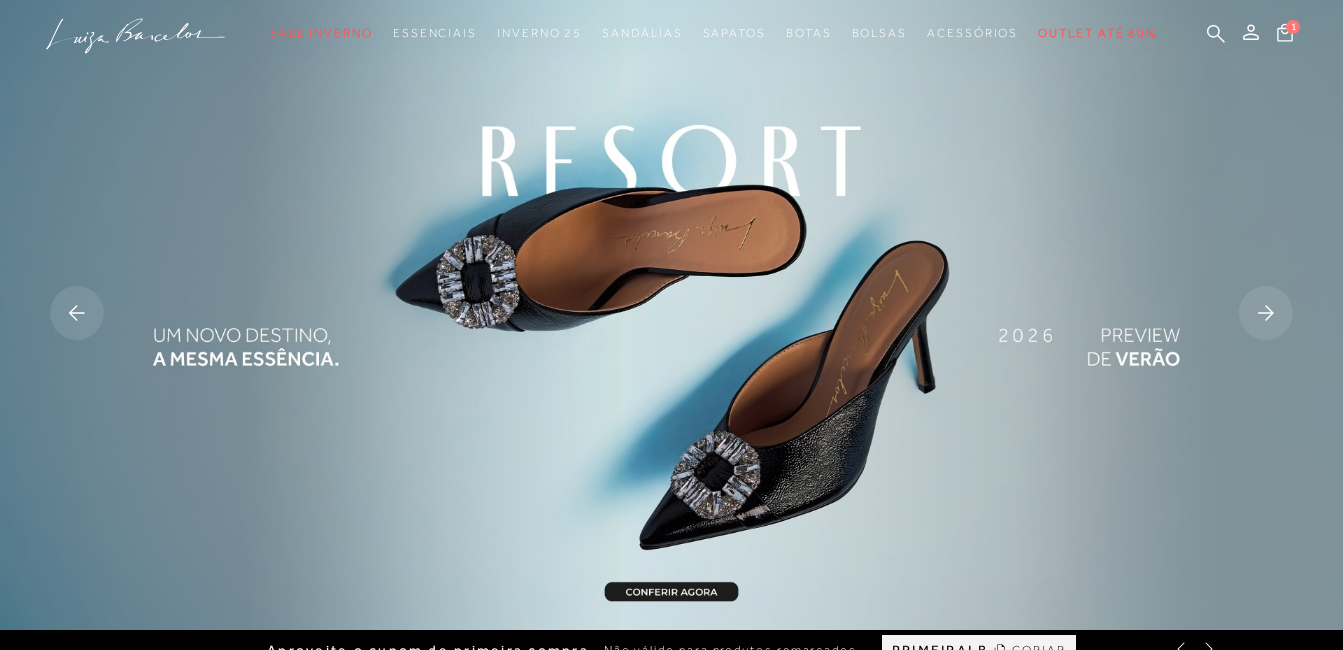 scroll, scrollTop: 0, scrollLeft: 0, axis: both 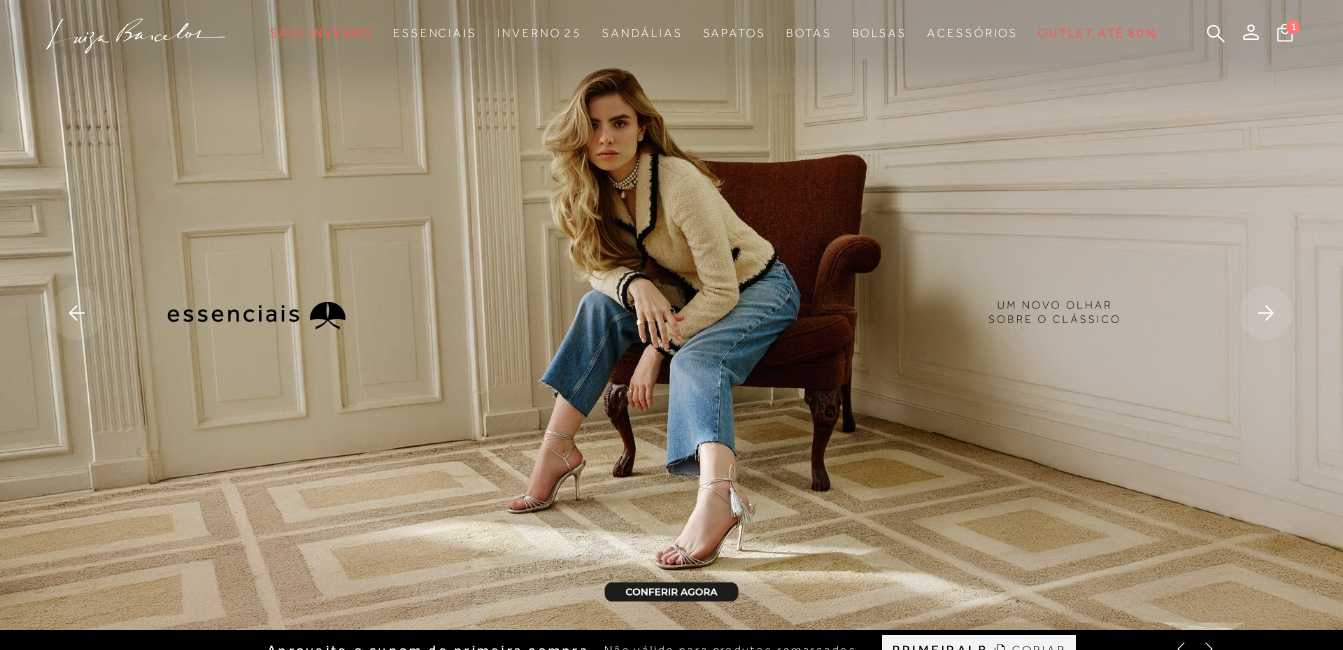 click 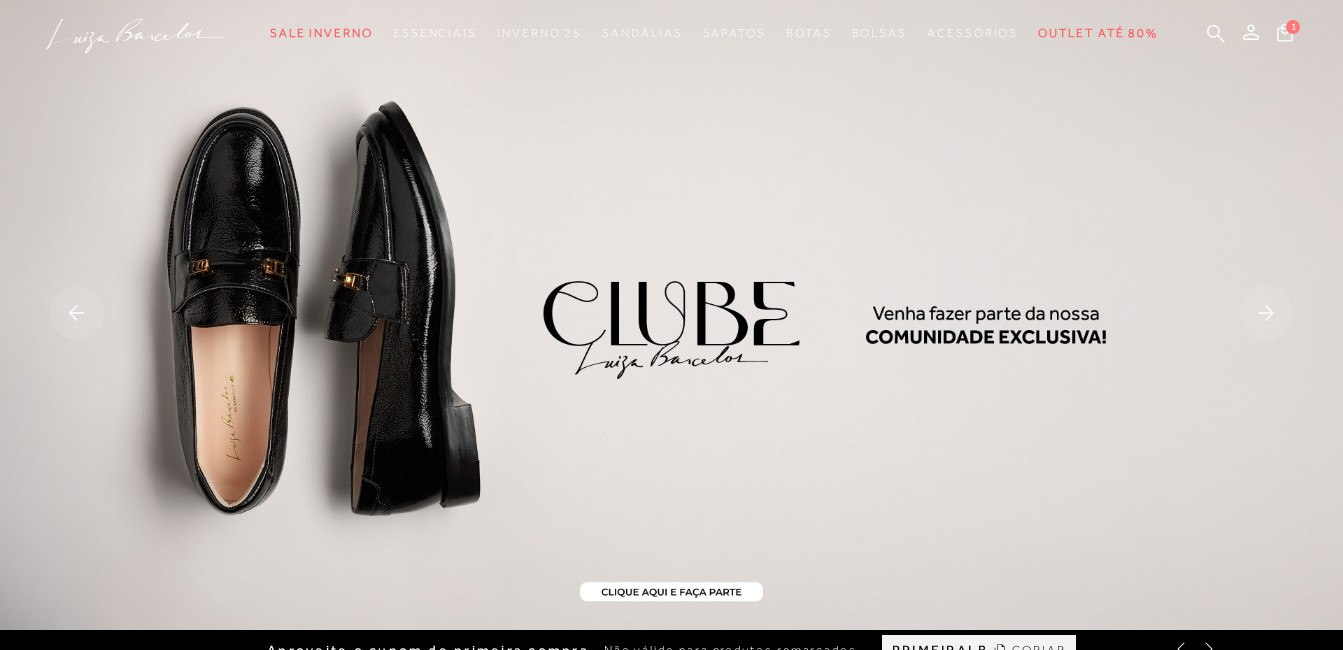 click 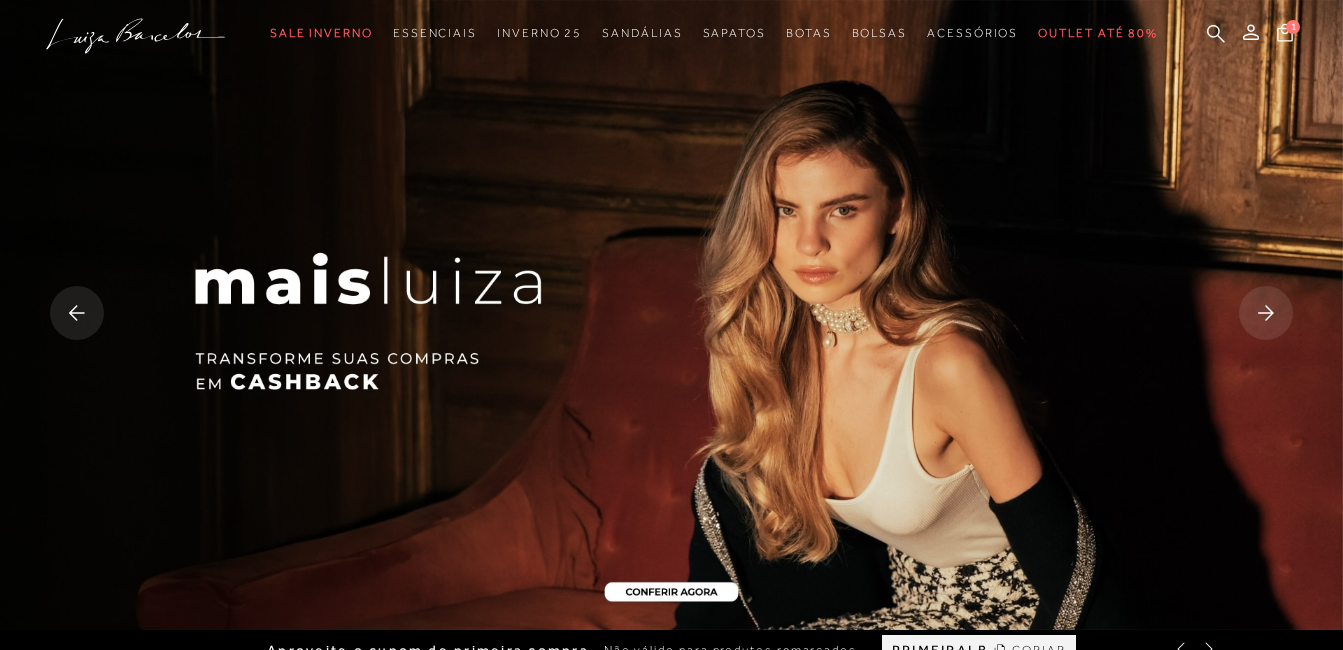 click 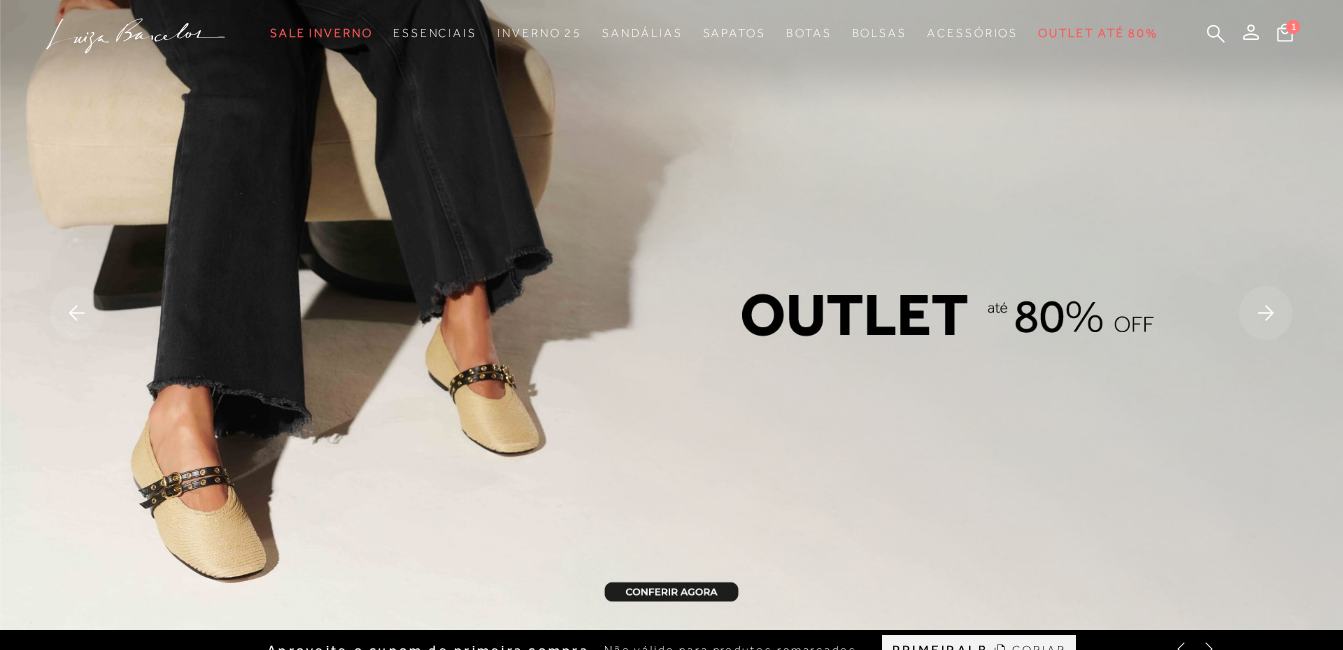 click 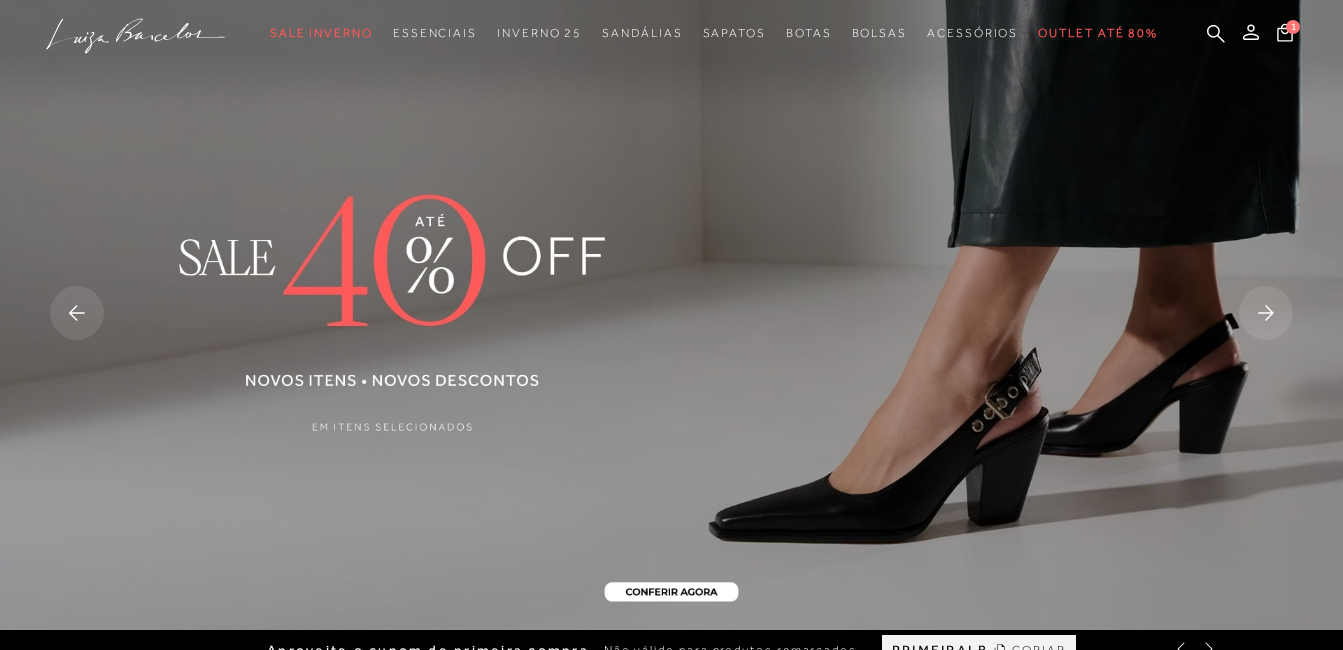 click at bounding box center (671, 315) 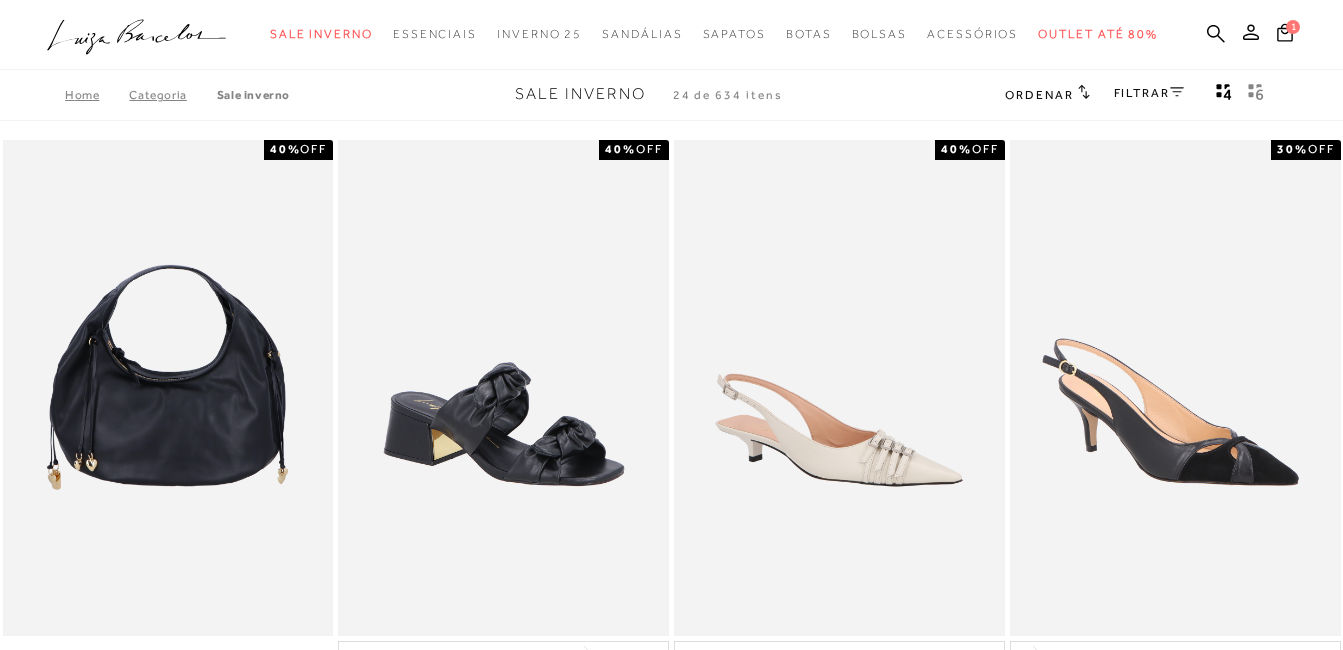 click on "FILTRAR" at bounding box center (1149, 93) 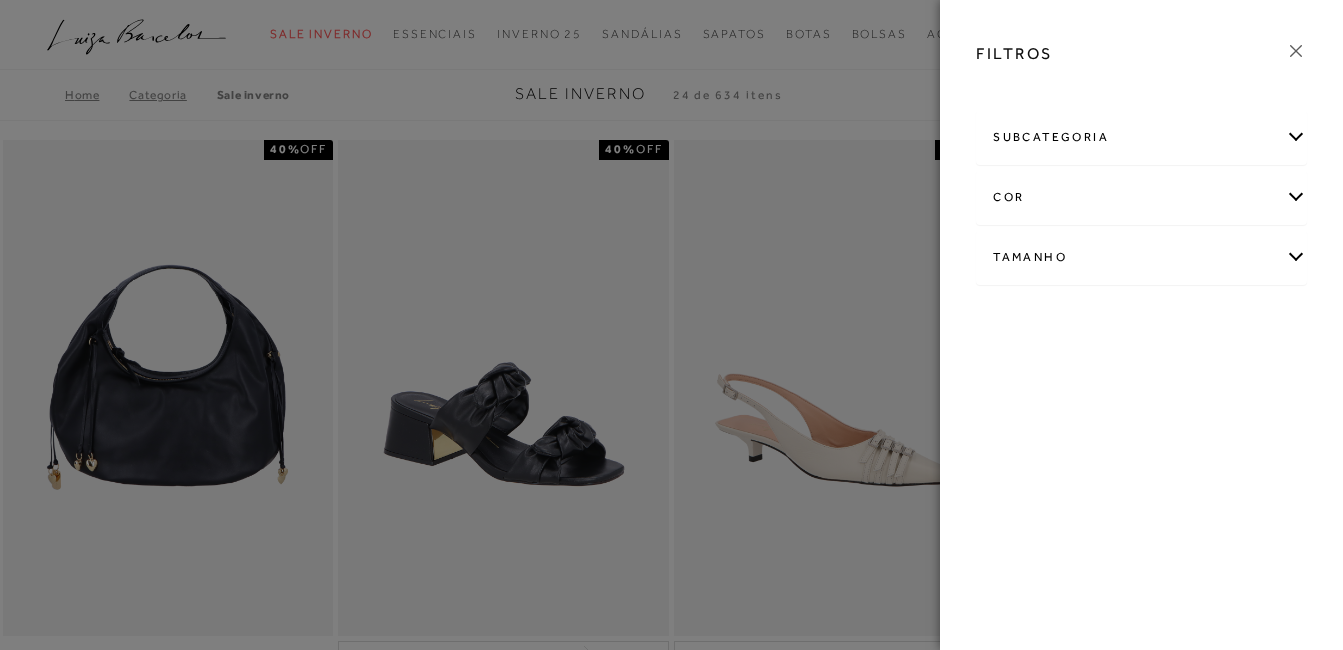 click on "Tamanho" at bounding box center (1141, 257) 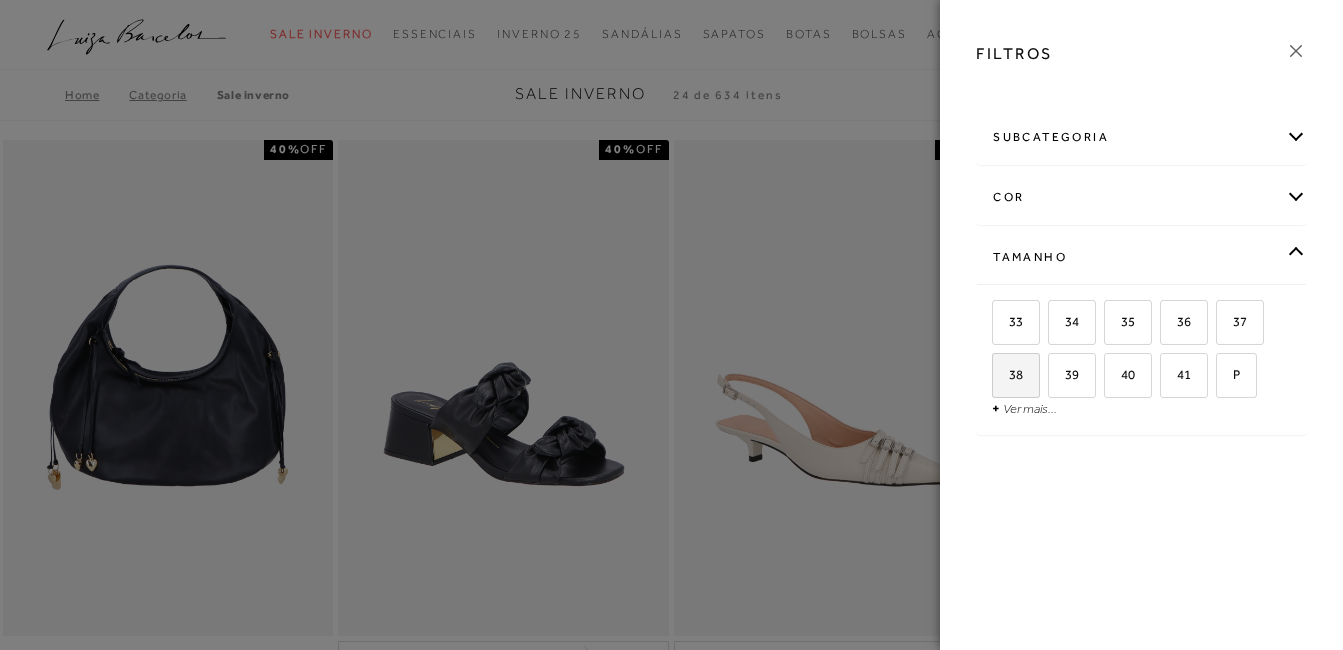 click on "38" at bounding box center [1016, 375] 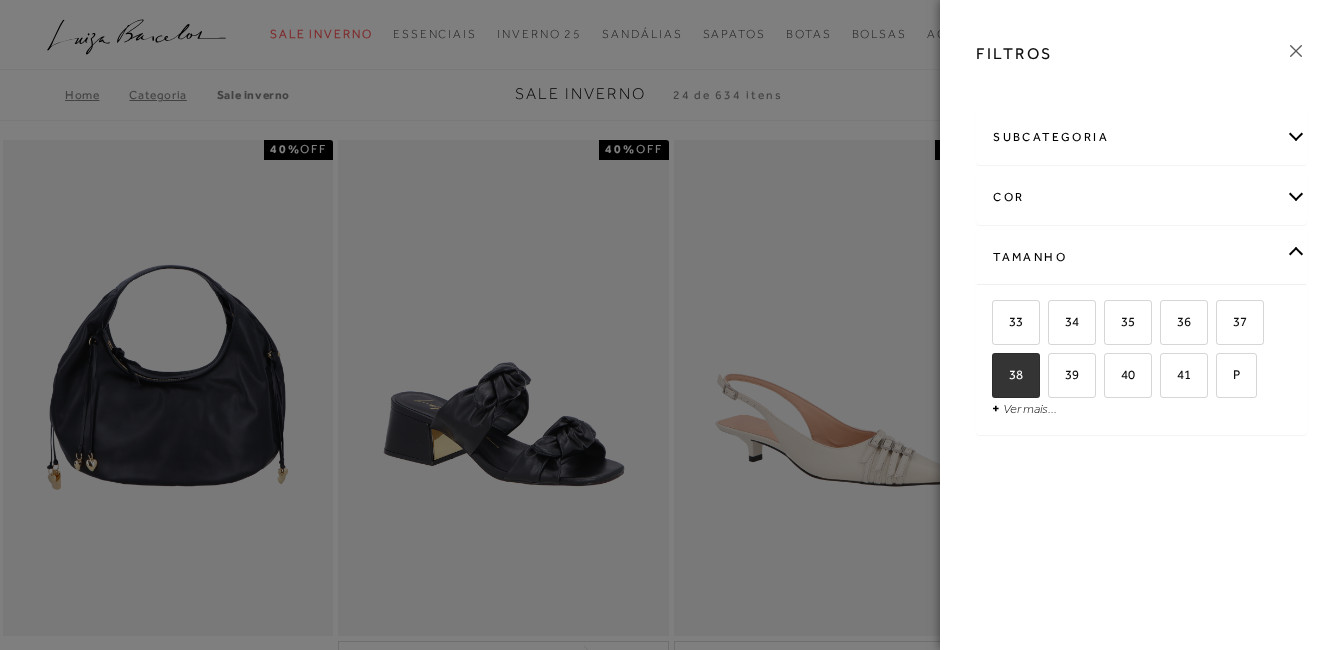 checkbox on "true" 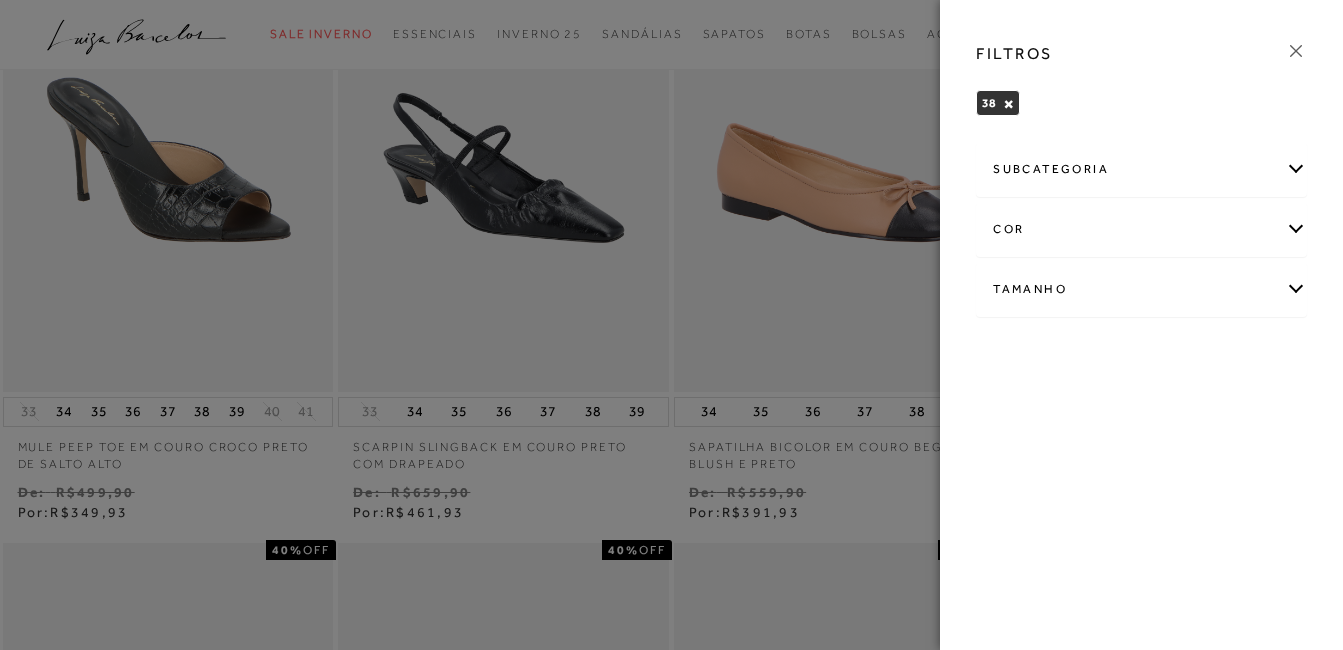 click at bounding box center (671, 325) 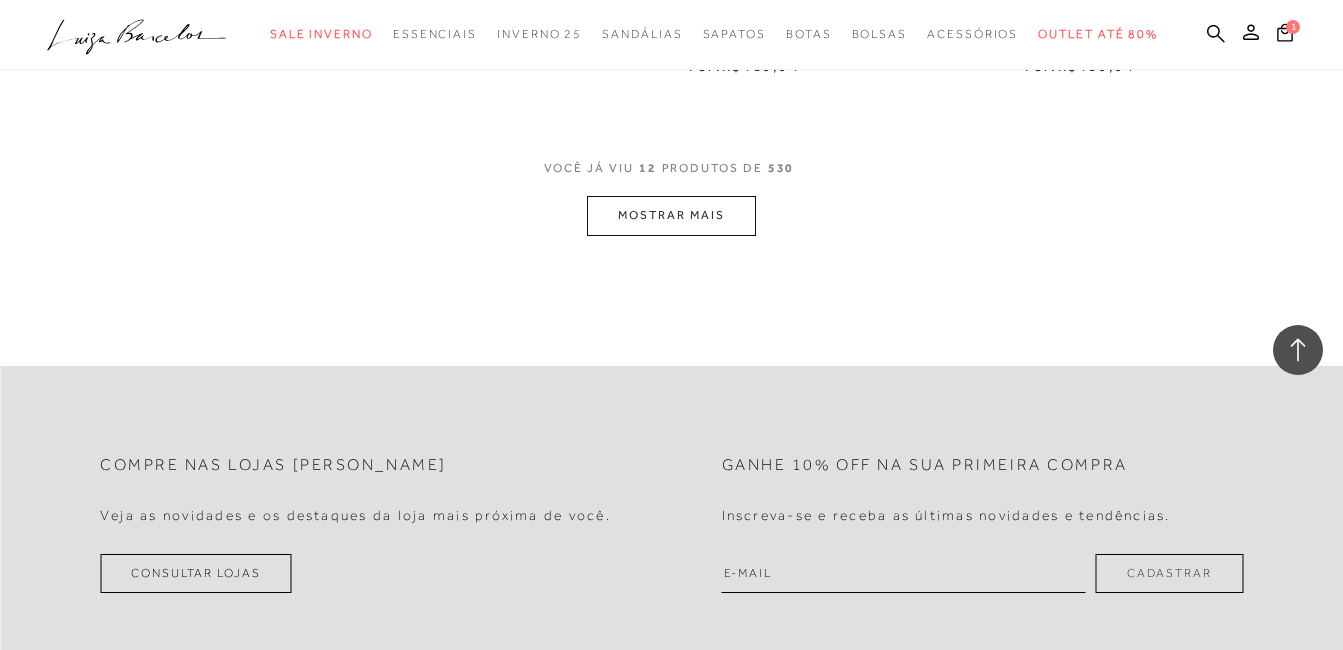 scroll, scrollTop: 1924, scrollLeft: 0, axis: vertical 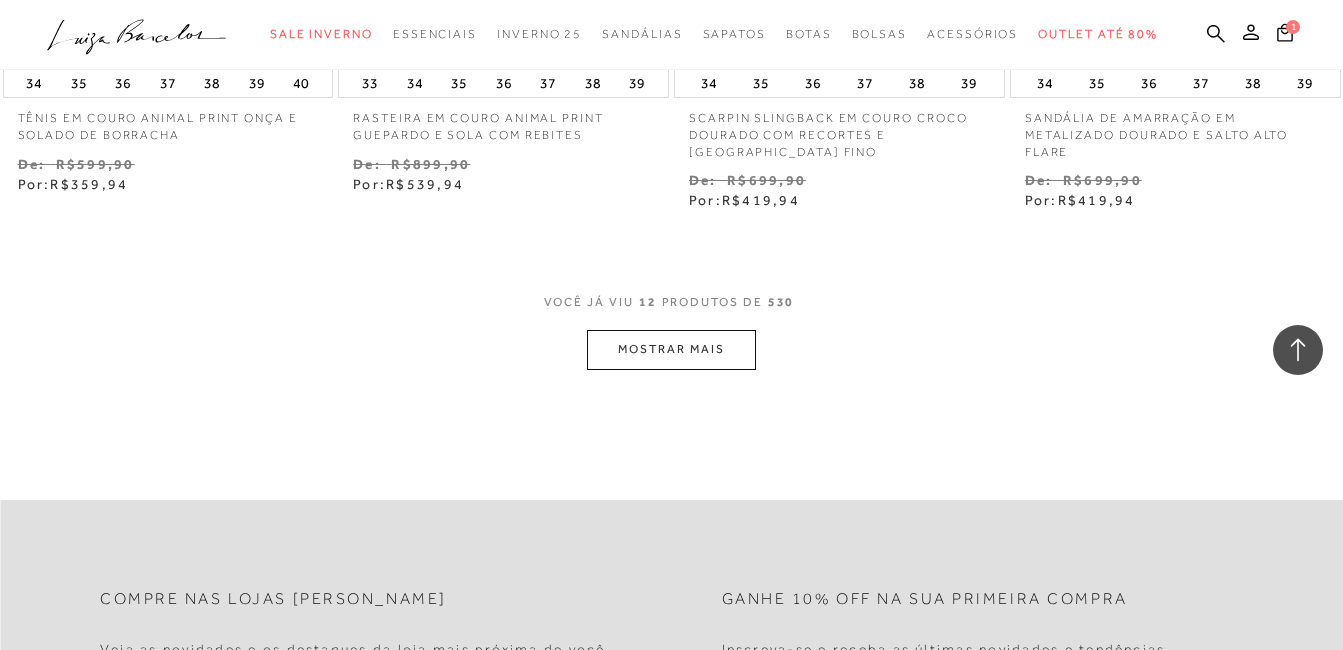 click on "MOSTRAR MAIS" at bounding box center [671, 349] 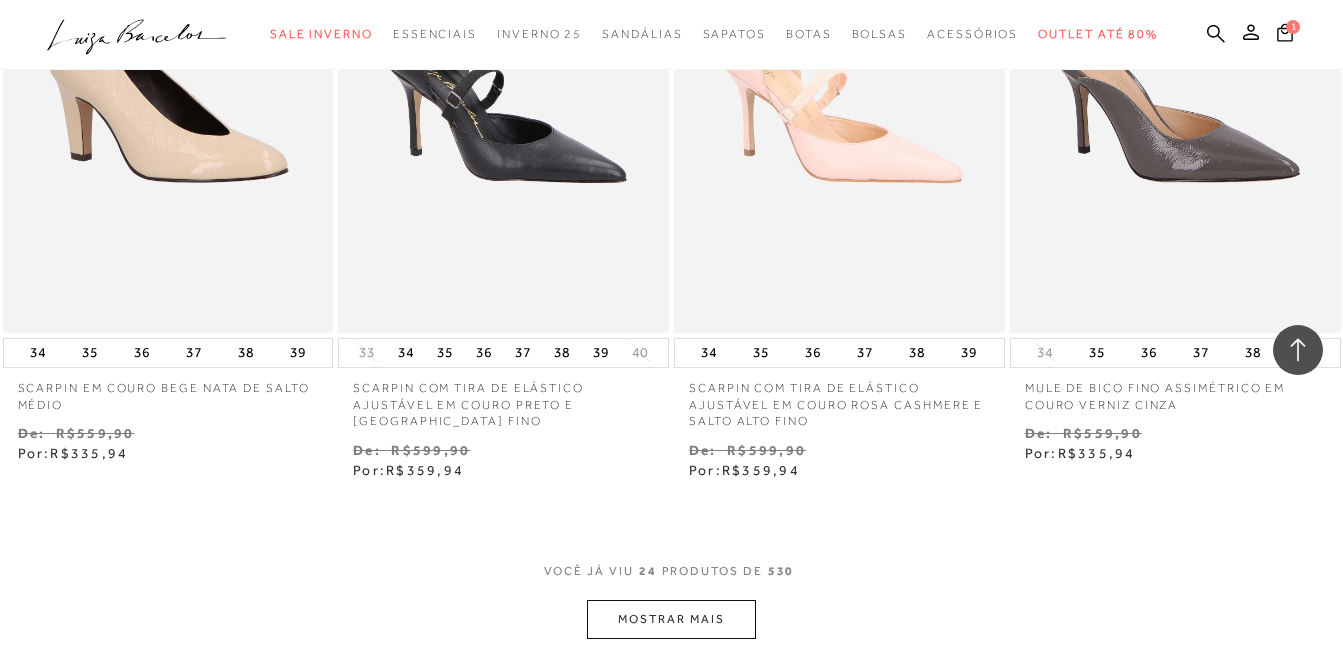 scroll, scrollTop: 4024, scrollLeft: 0, axis: vertical 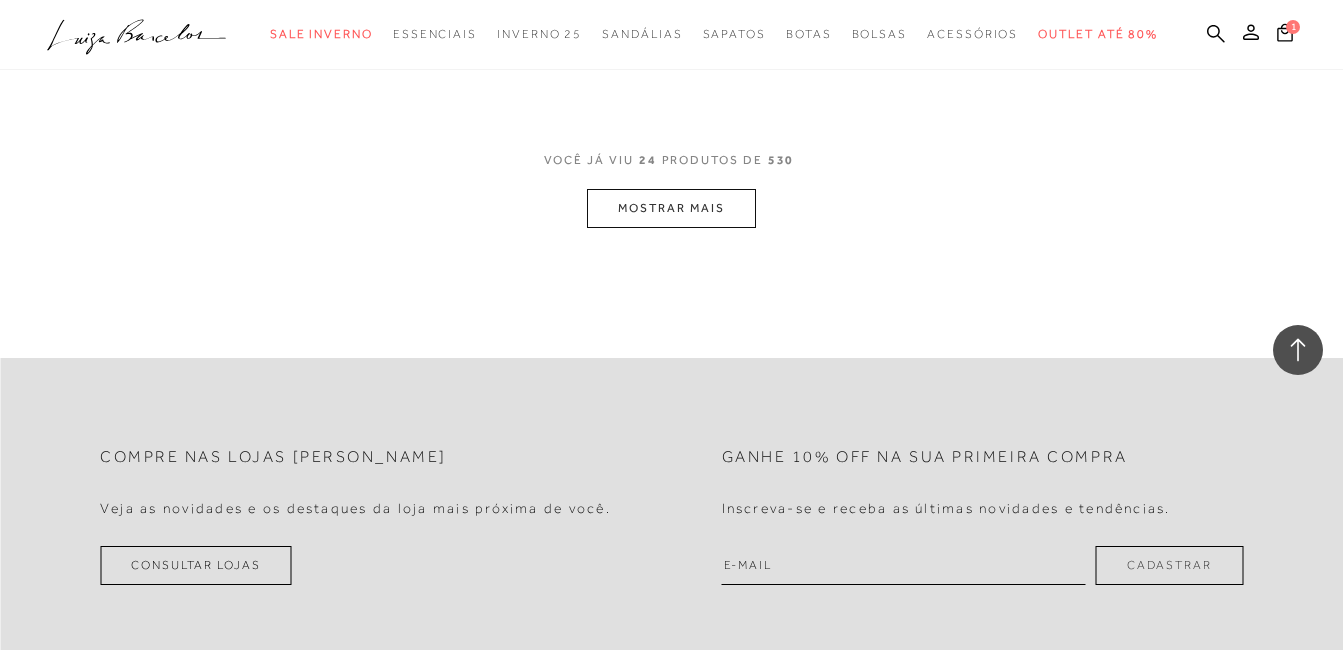 click on "MOSTRAR MAIS" at bounding box center (671, 208) 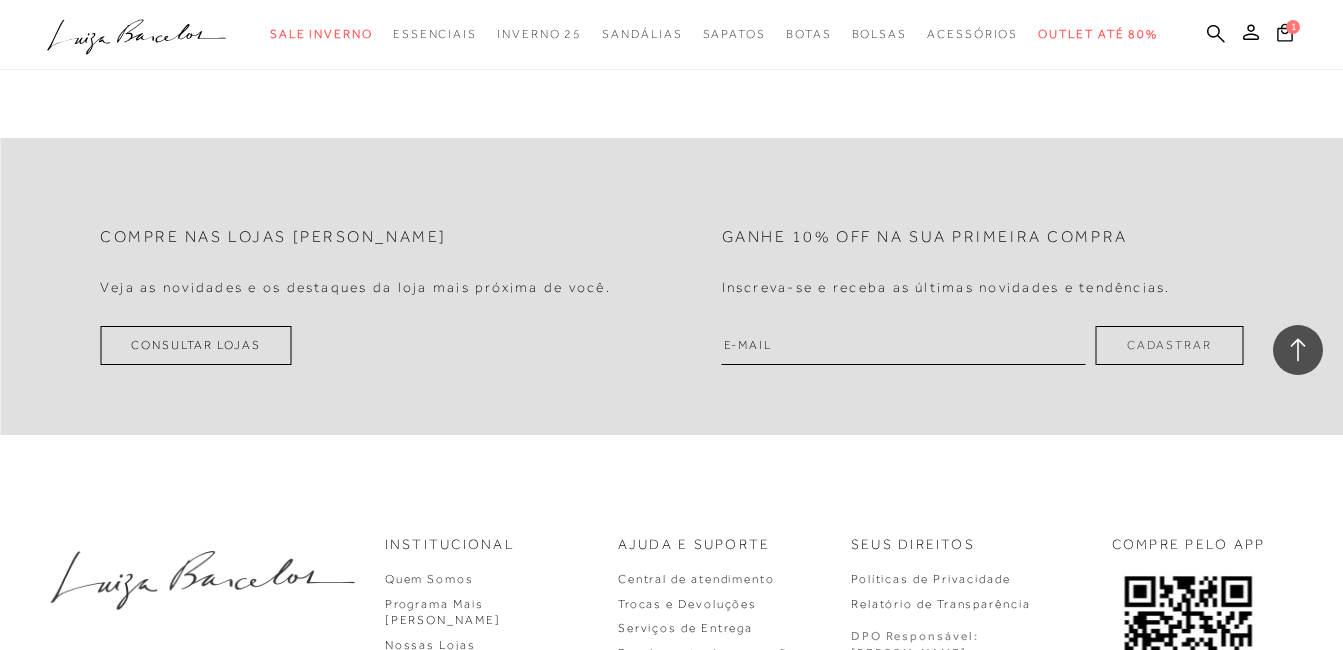 scroll, scrollTop: 6024, scrollLeft: 0, axis: vertical 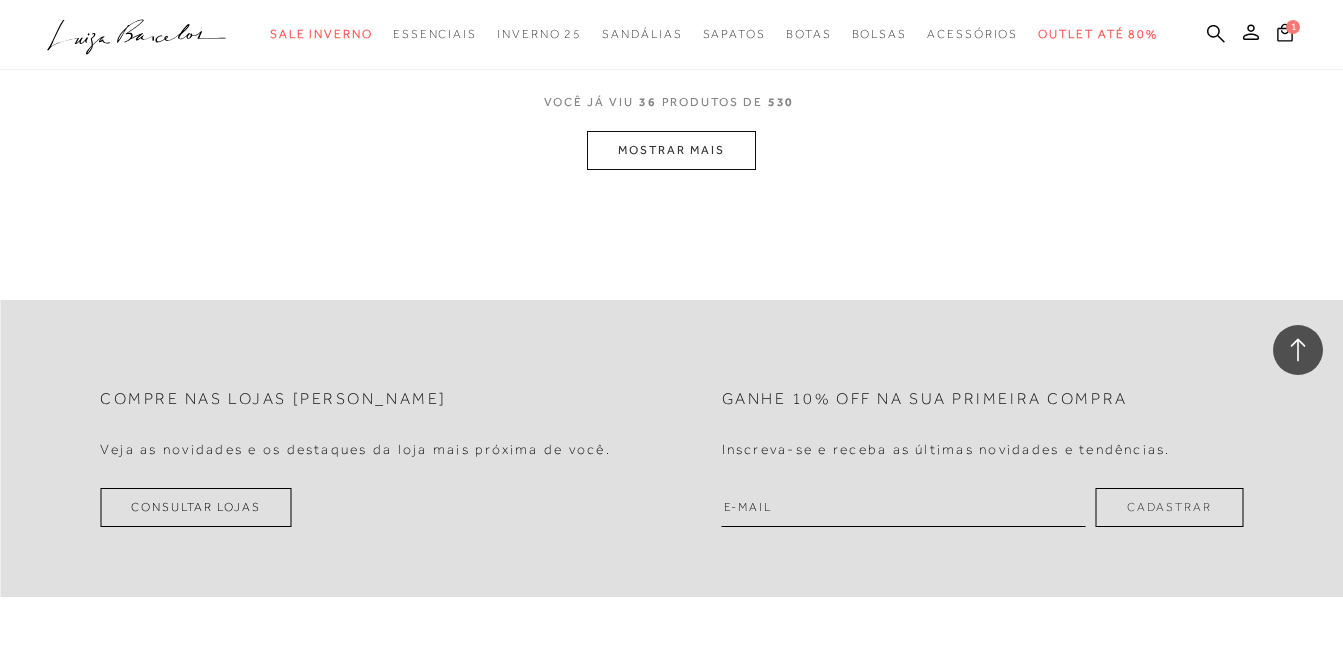click on "MOSTRAR MAIS" at bounding box center (671, 150) 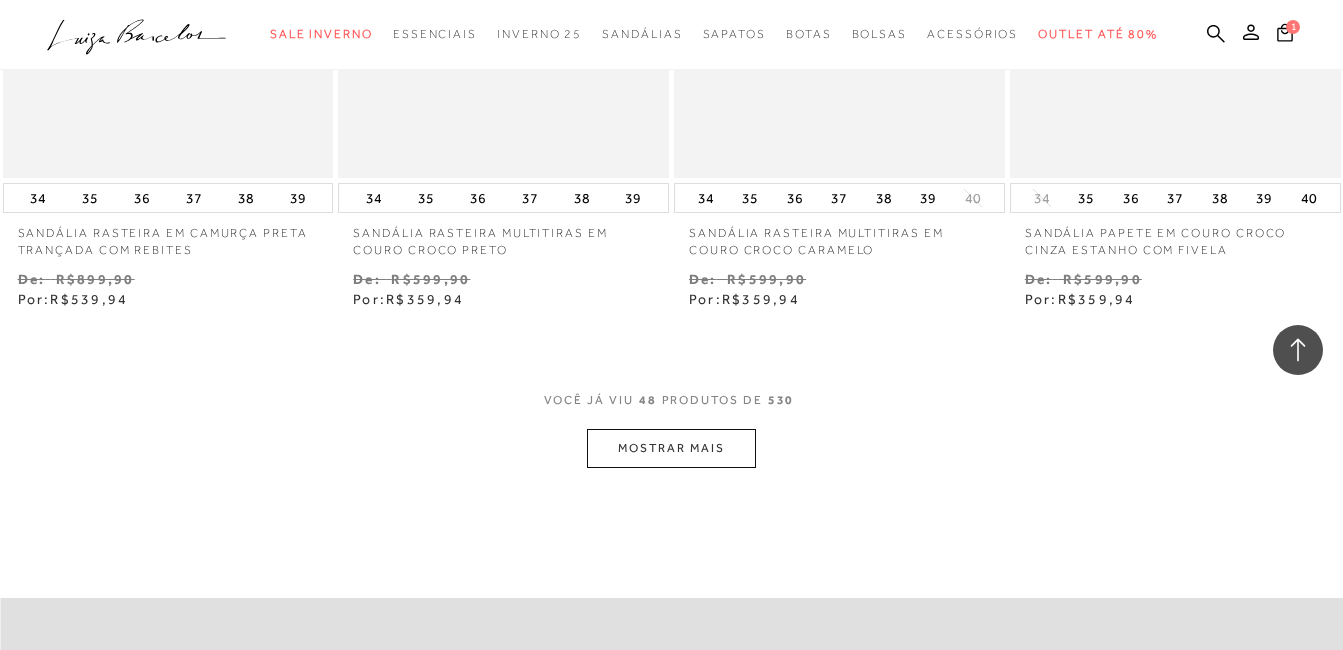 scroll, scrollTop: 7724, scrollLeft: 0, axis: vertical 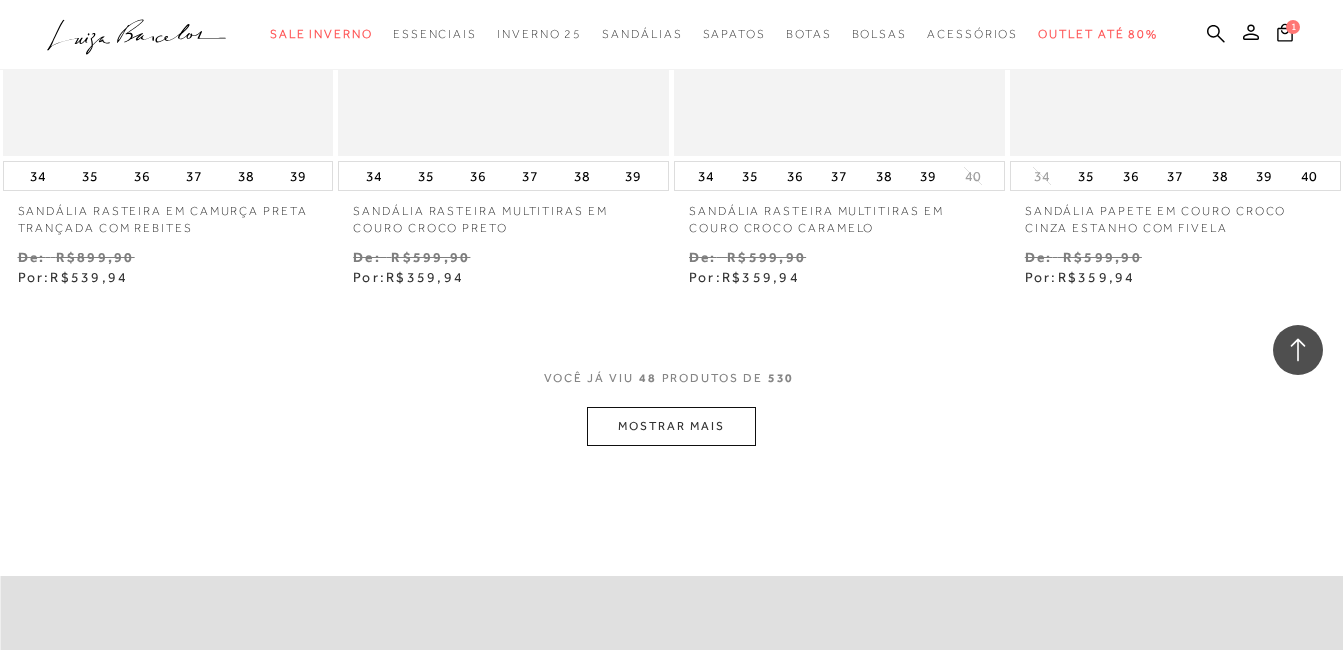 click on "MOSTRAR MAIS" at bounding box center [671, 426] 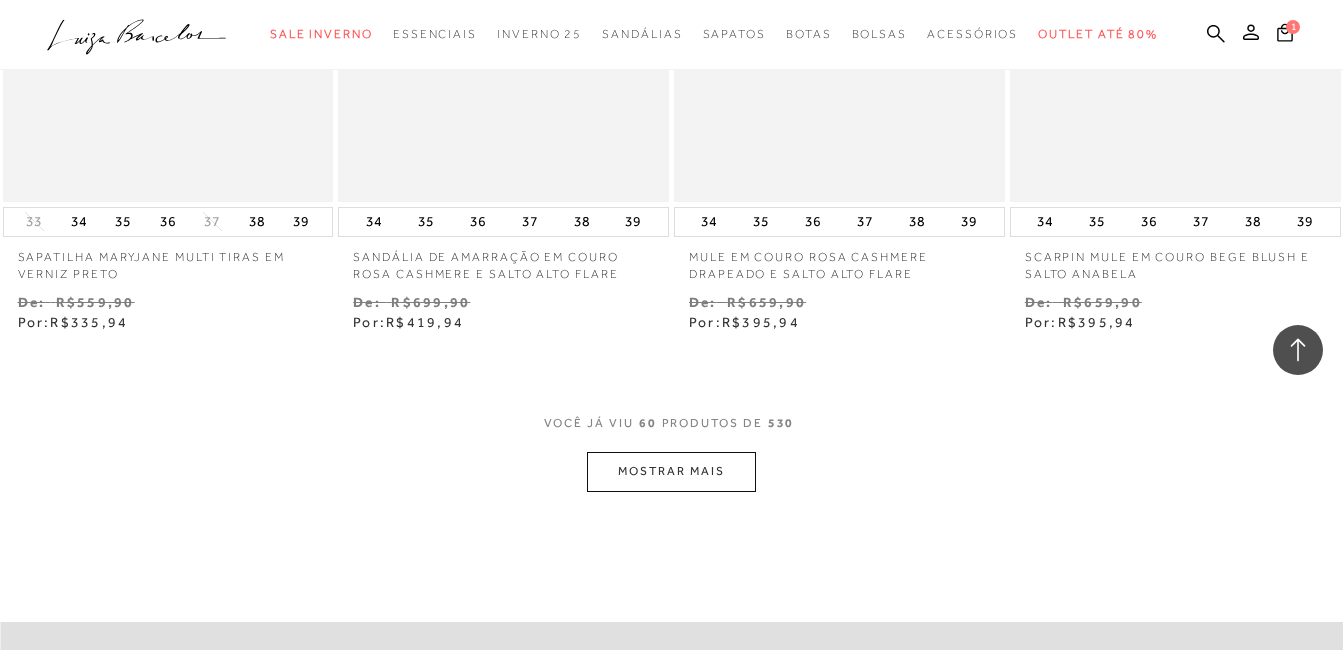 scroll, scrollTop: 9624, scrollLeft: 0, axis: vertical 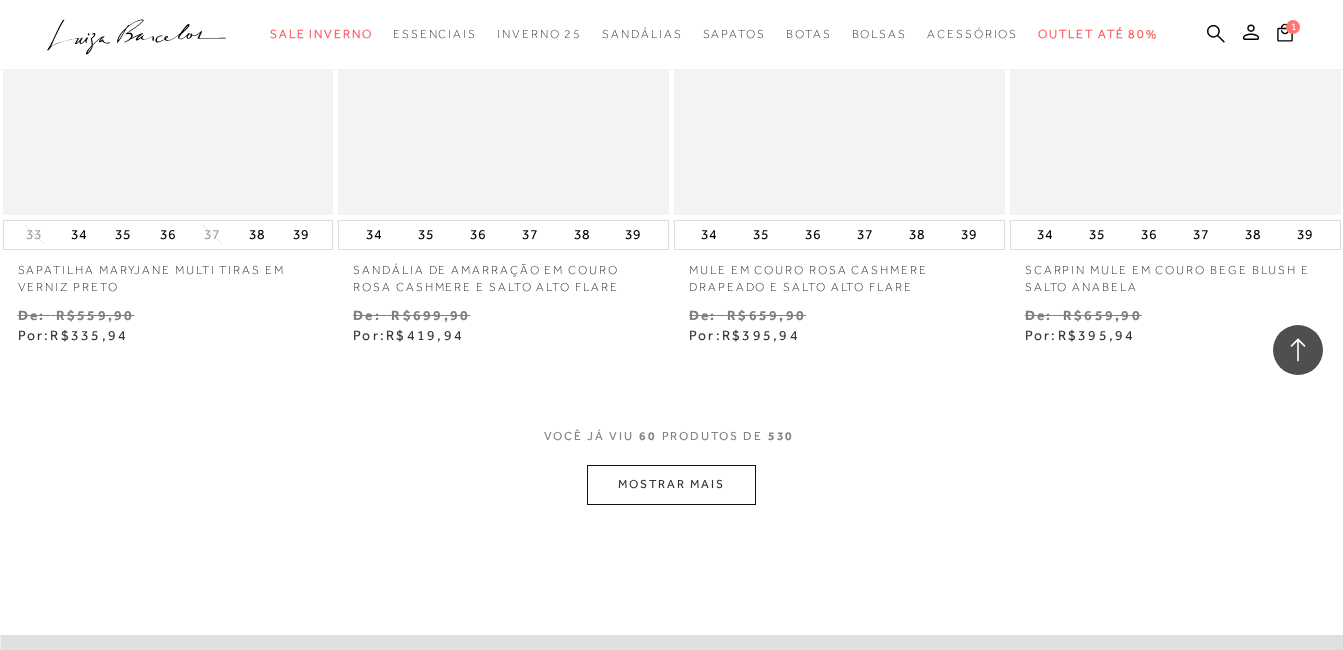 click on "MOSTRAR MAIS" at bounding box center (671, 484) 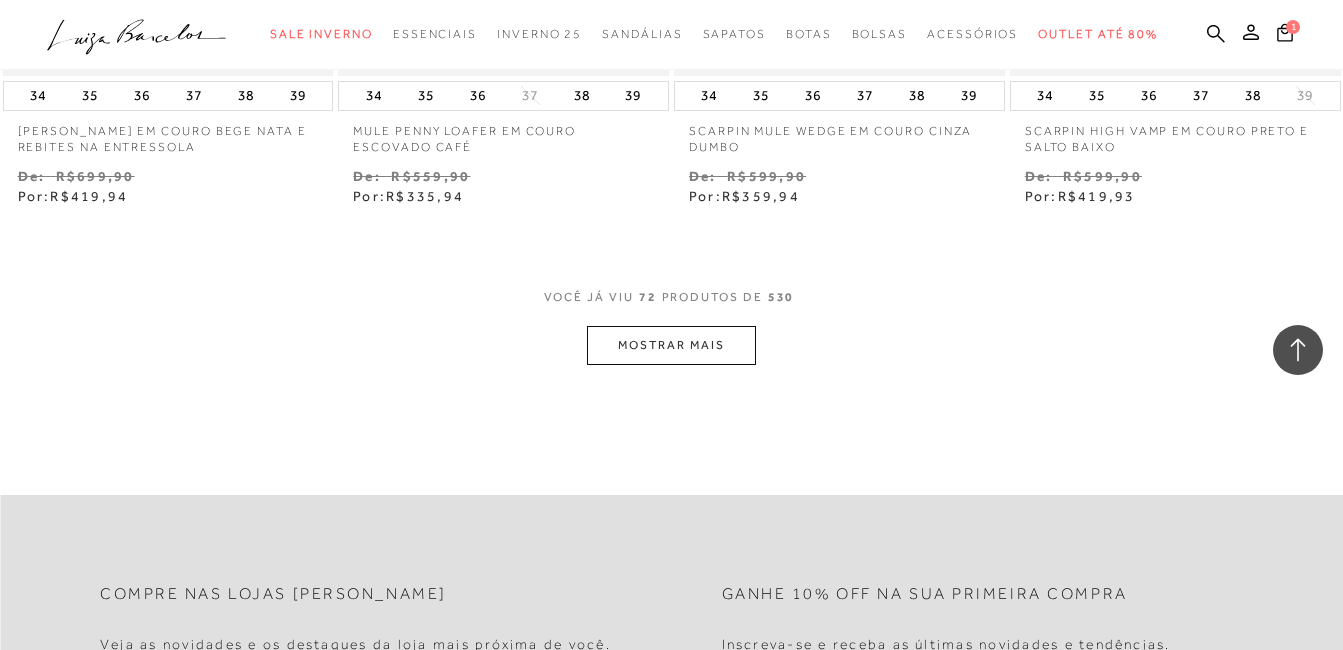 scroll, scrollTop: 11724, scrollLeft: 0, axis: vertical 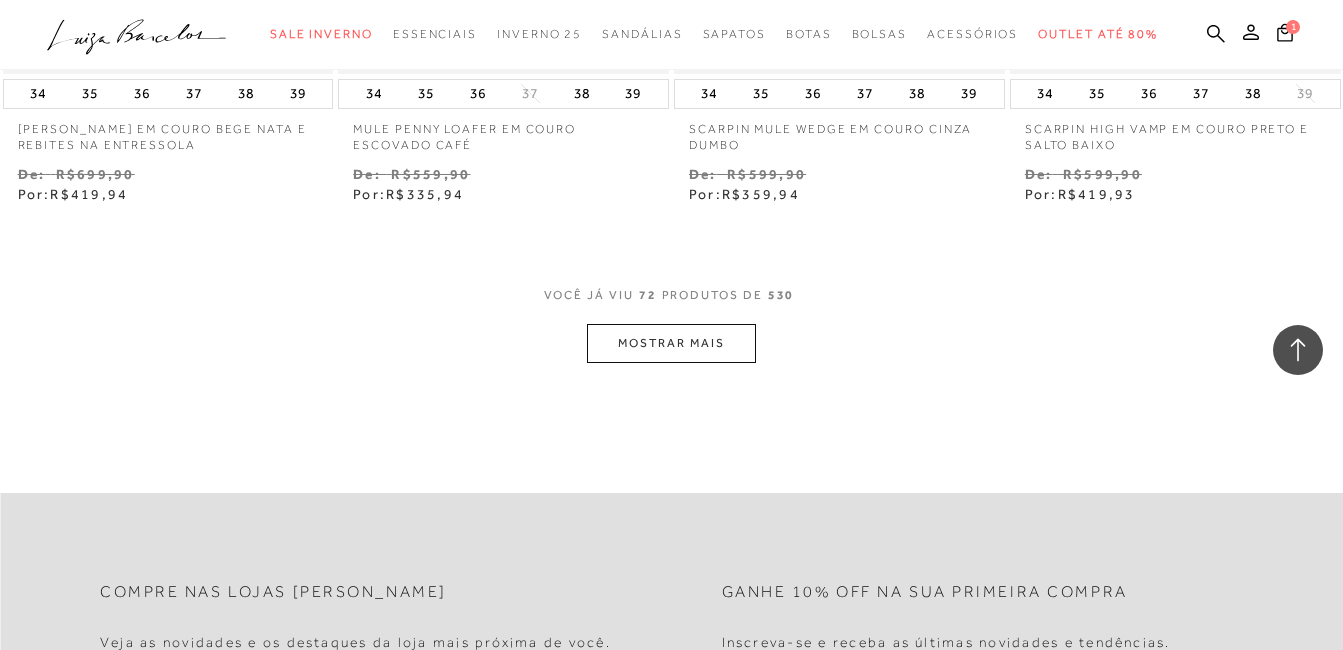 click on "MOSTRAR MAIS" at bounding box center [671, 343] 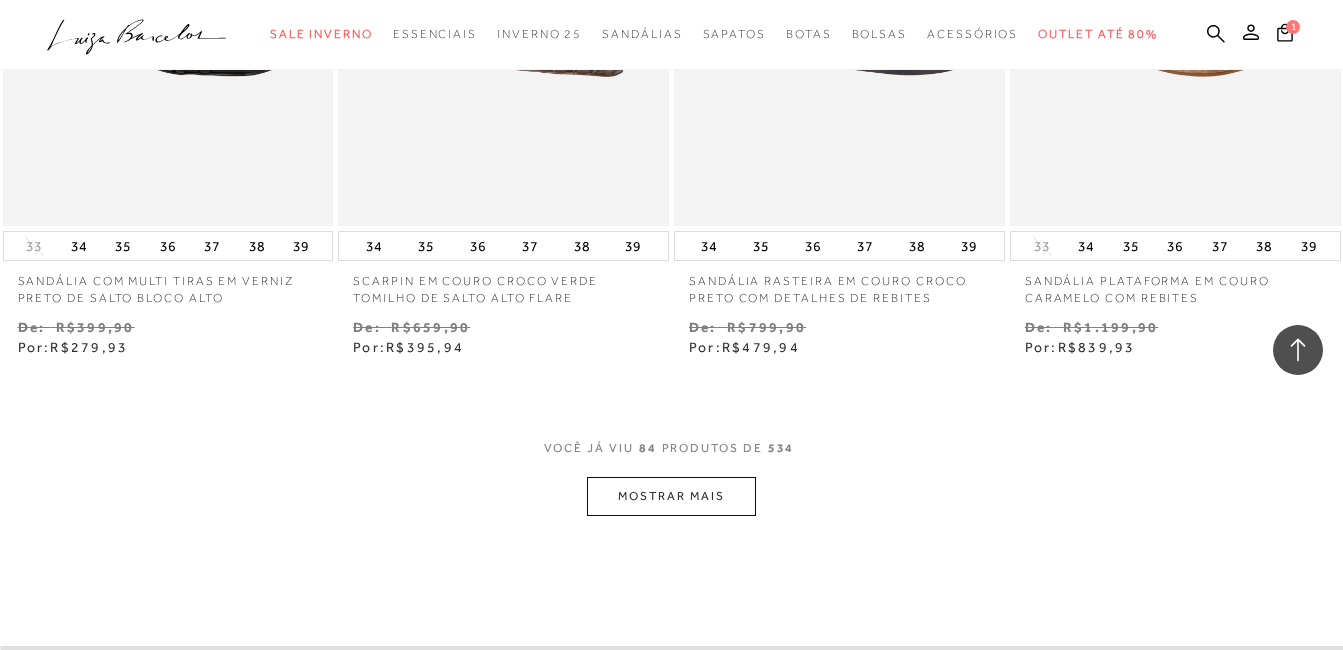 scroll, scrollTop: 13624, scrollLeft: 0, axis: vertical 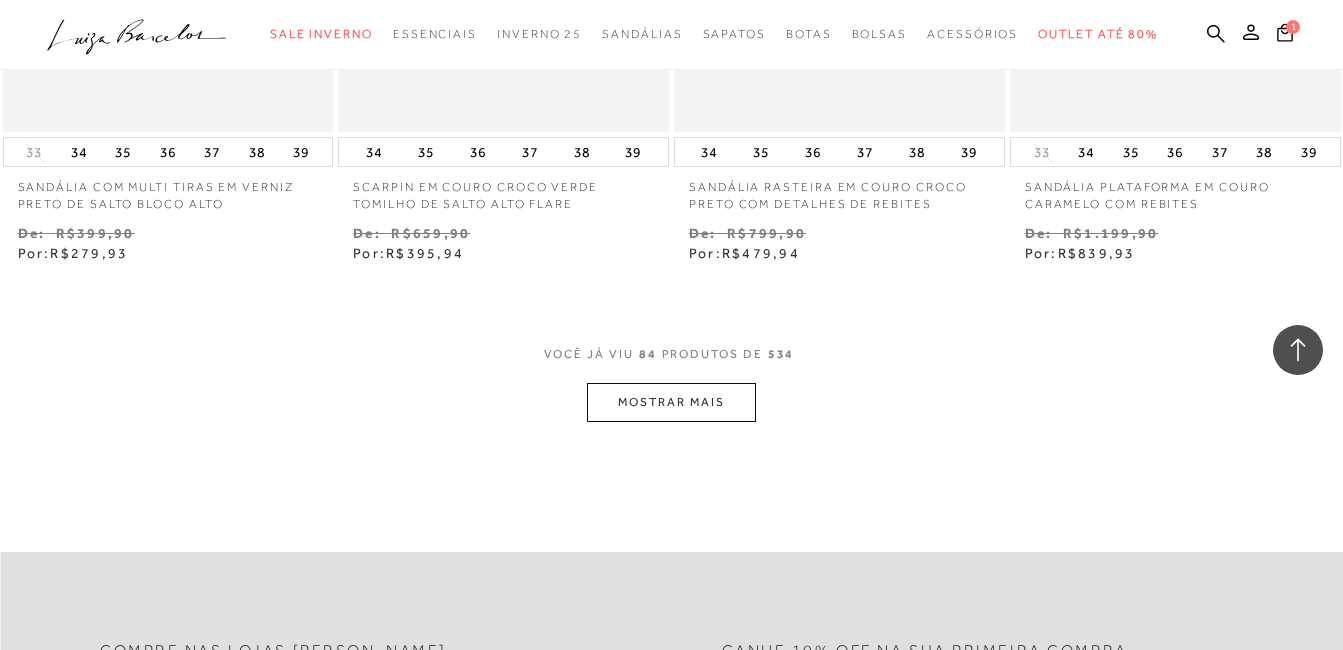 click on "MOSTRAR MAIS" at bounding box center [671, 402] 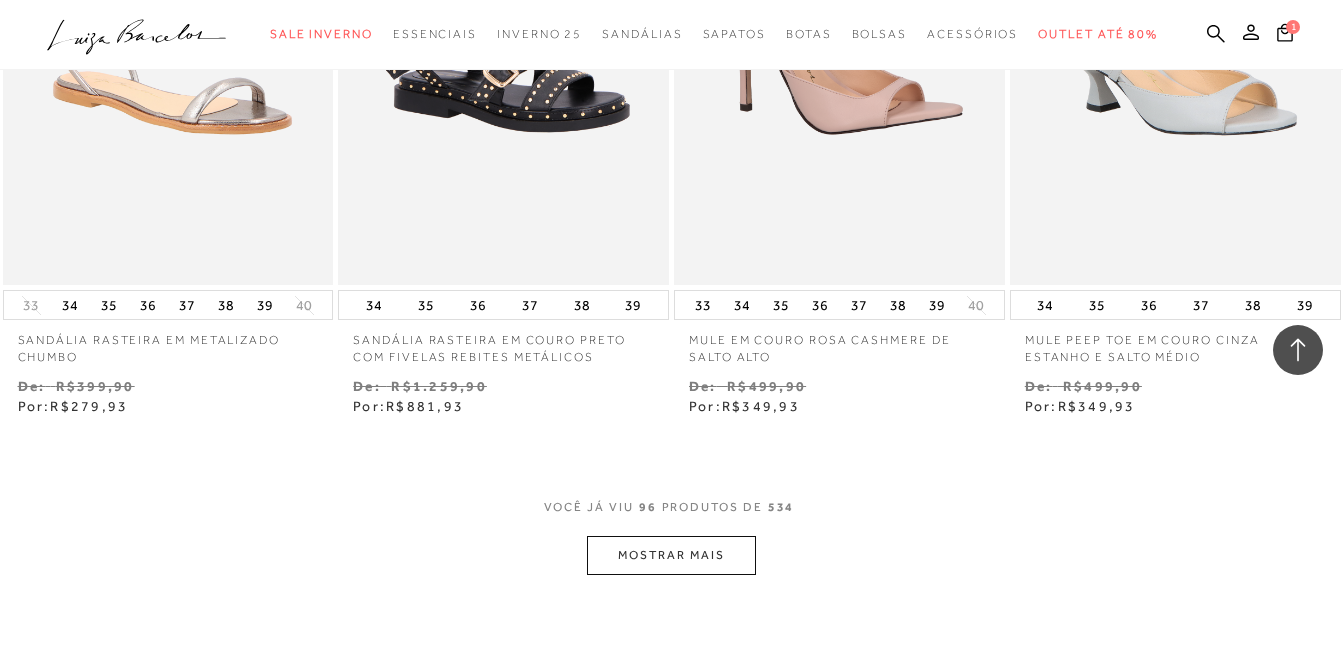 scroll, scrollTop: 15424, scrollLeft: 0, axis: vertical 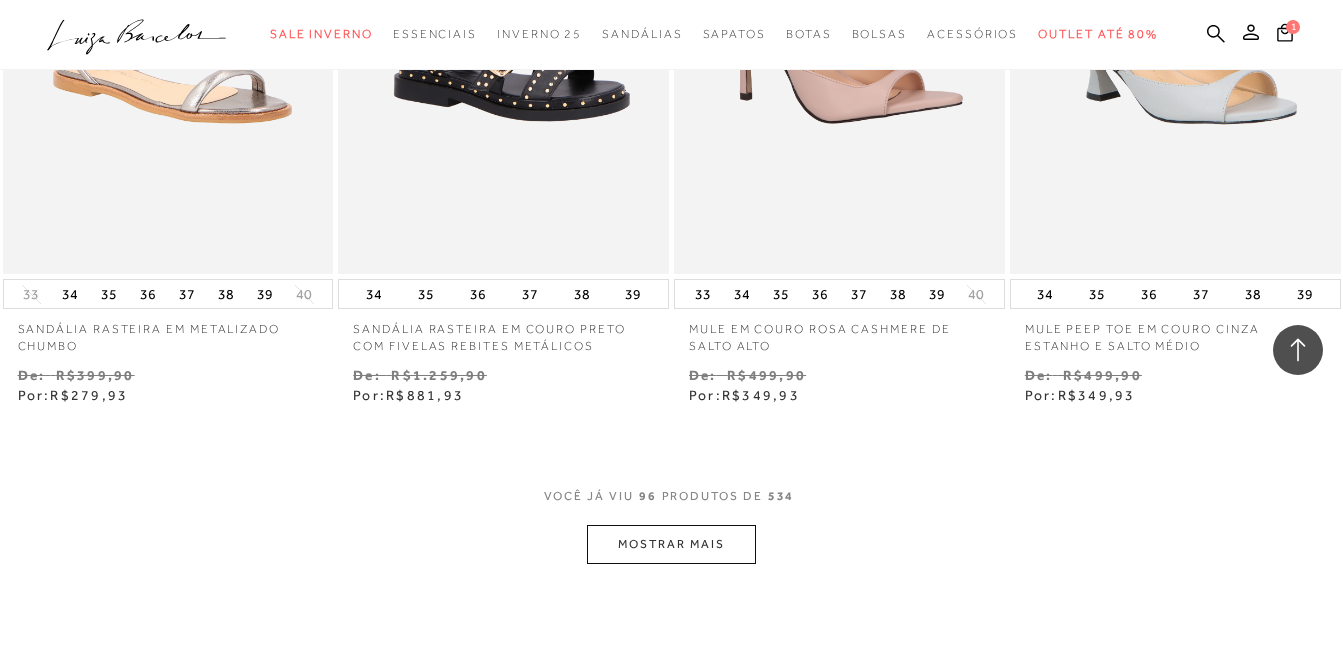 click on "MOSTRAR MAIS" at bounding box center (671, 544) 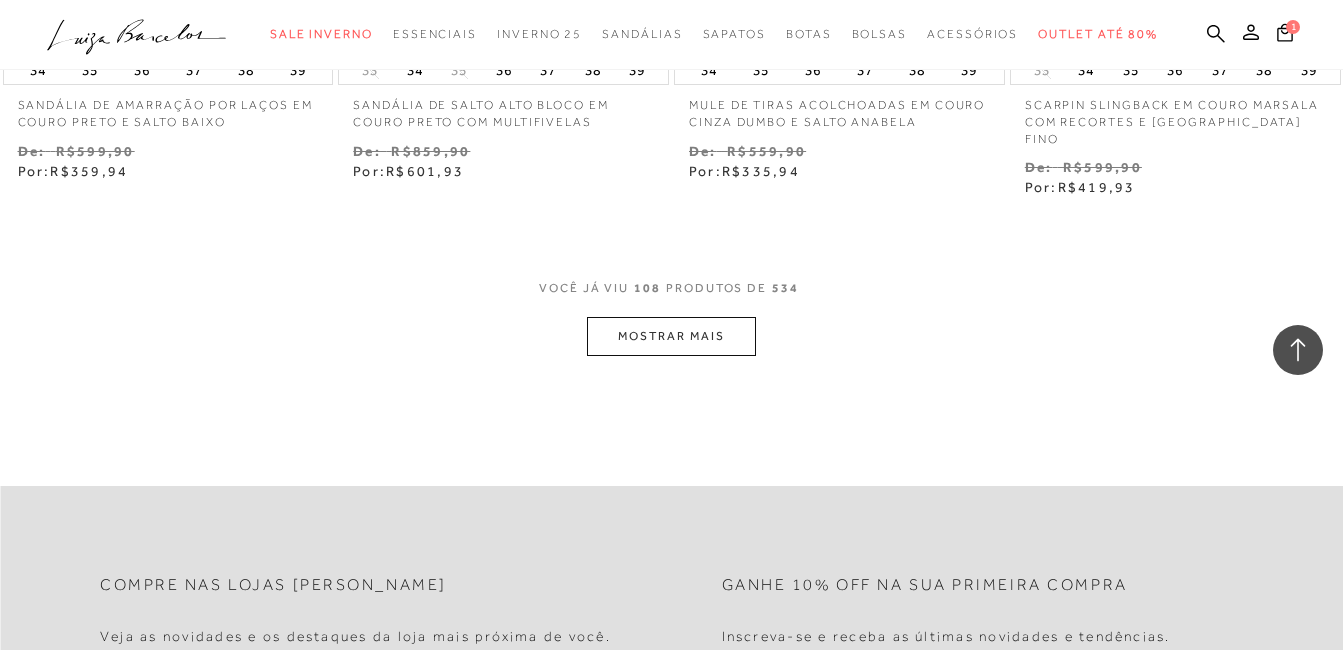 scroll, scrollTop: 17724, scrollLeft: 0, axis: vertical 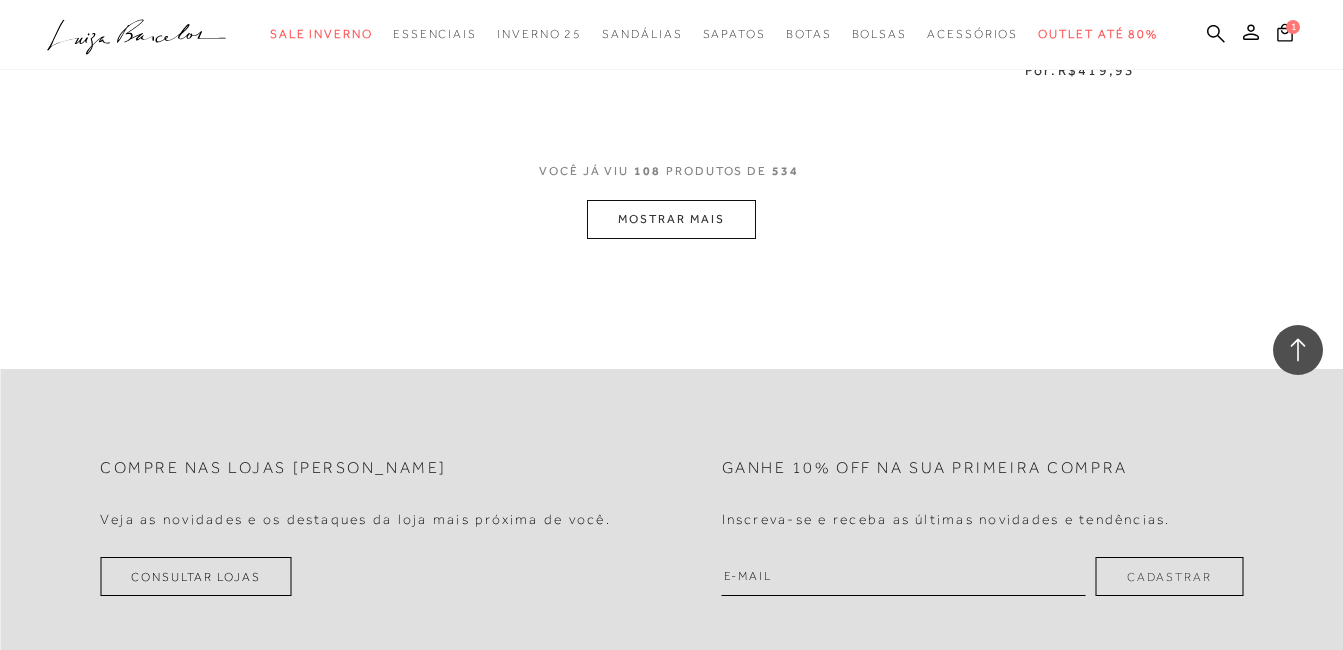 click on "MOSTRAR MAIS" at bounding box center [671, 219] 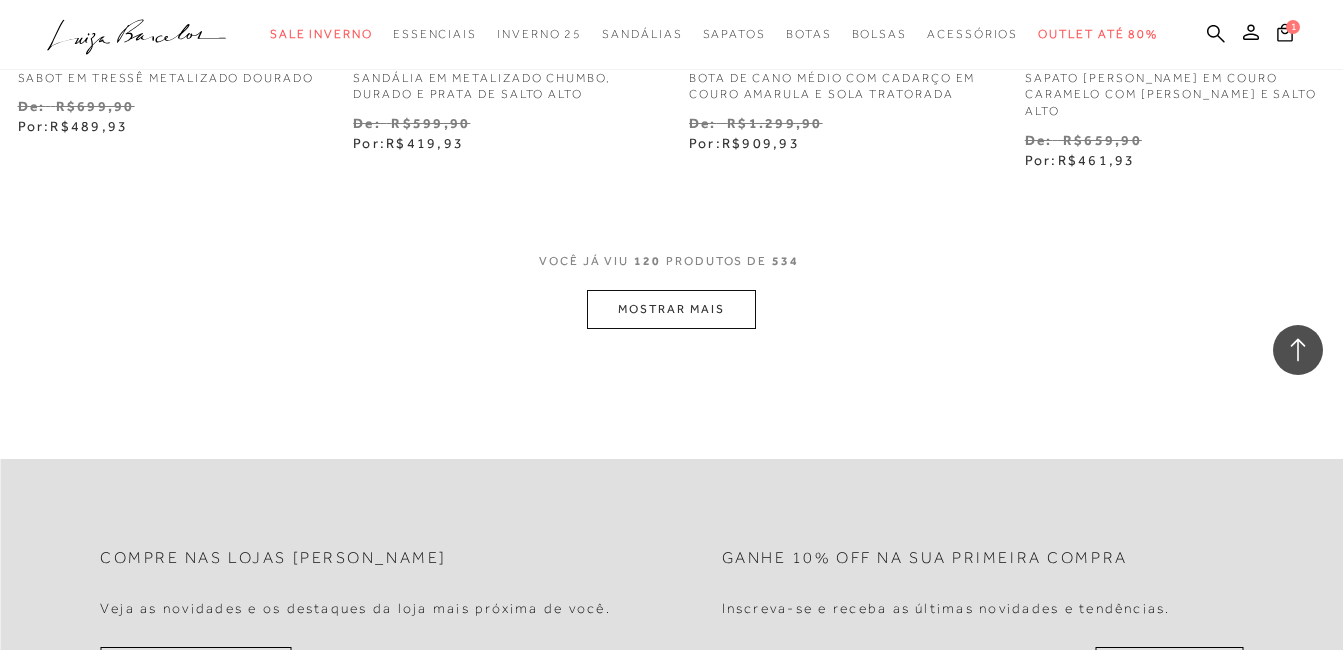 scroll, scrollTop: 19624, scrollLeft: 0, axis: vertical 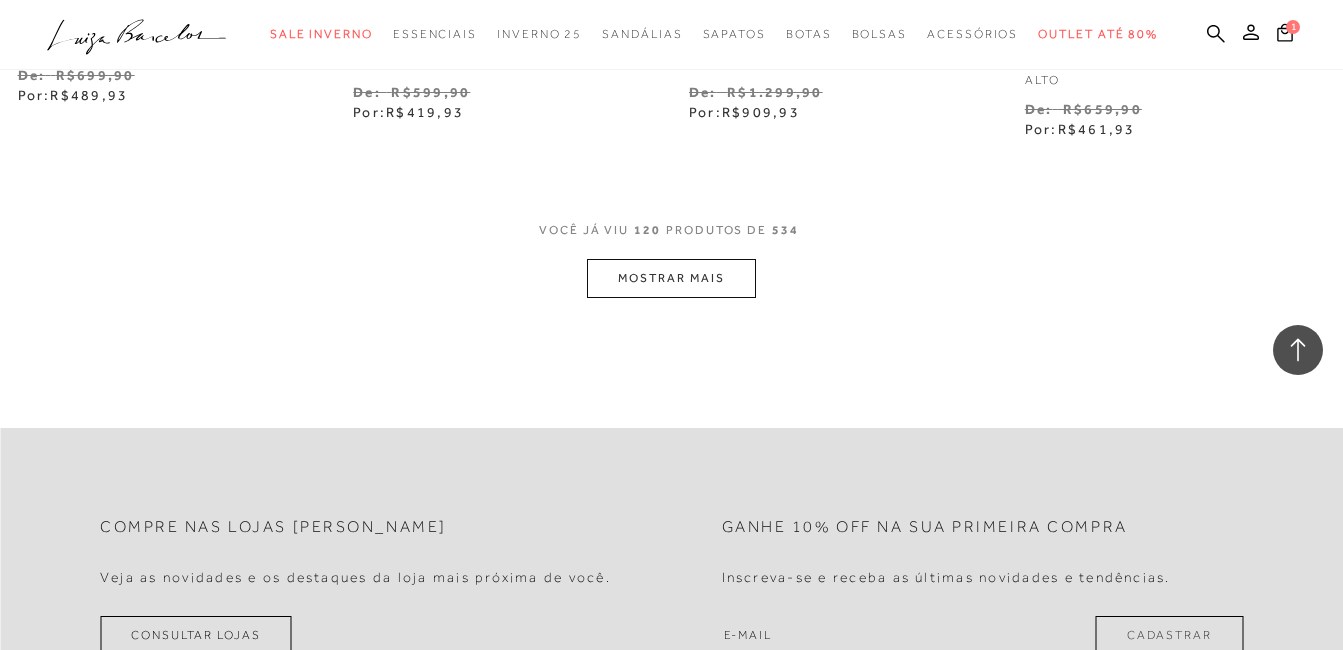 click on "MOSTRAR MAIS" at bounding box center (671, 278) 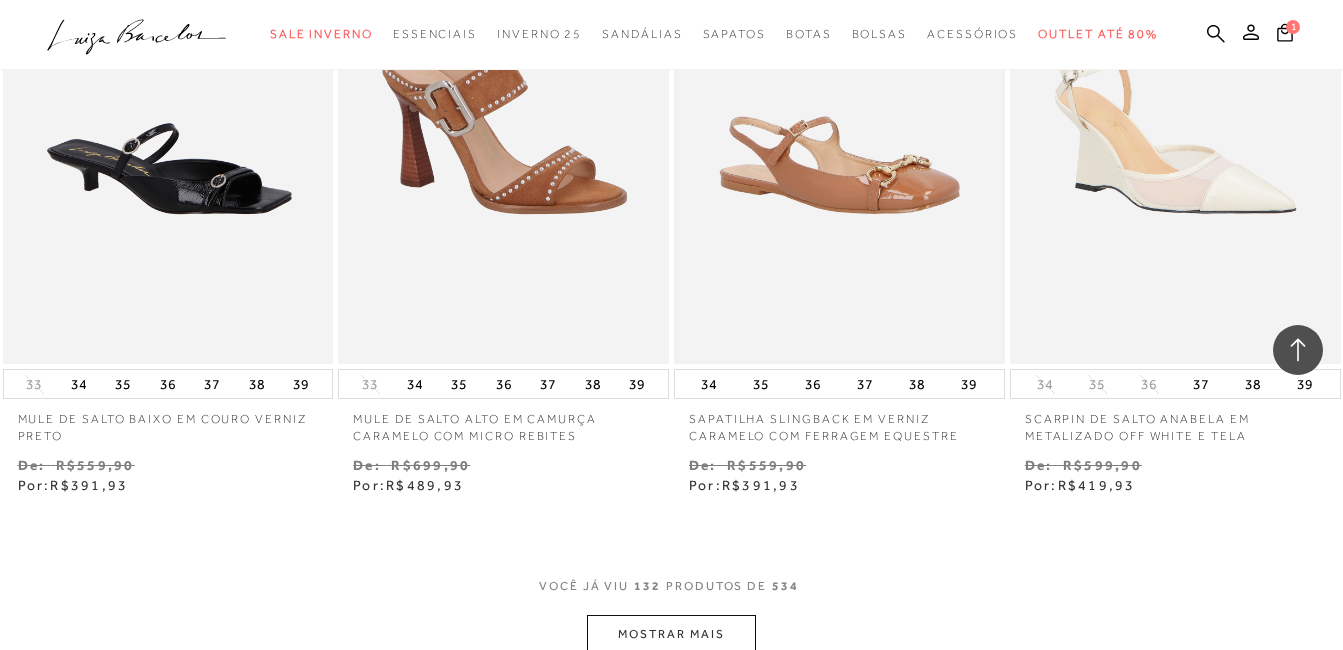 scroll, scrollTop: 21424, scrollLeft: 0, axis: vertical 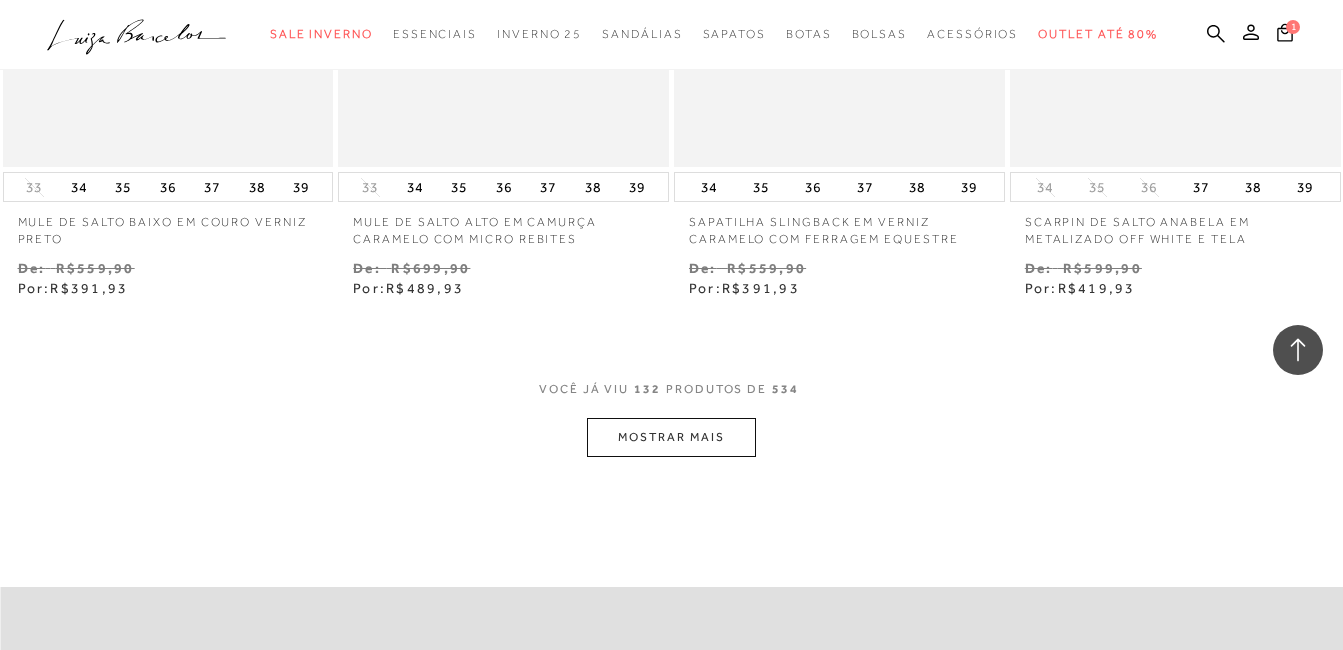 click on "MOSTRAR MAIS" at bounding box center (671, 437) 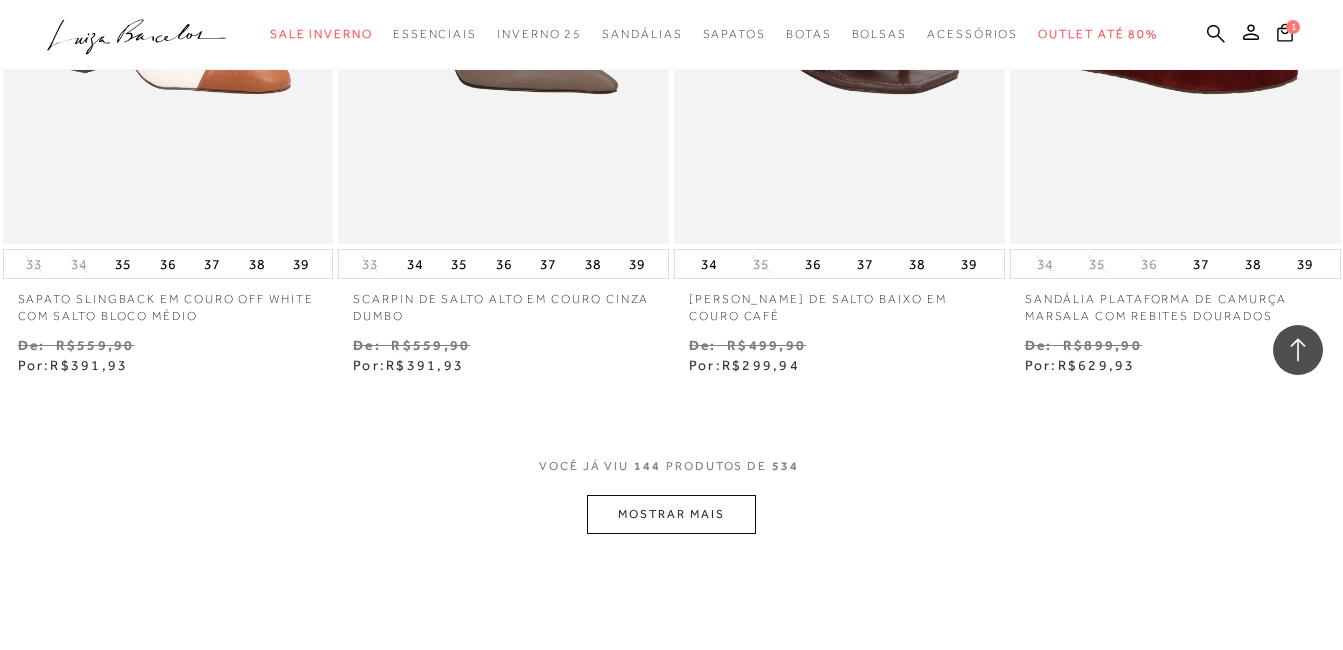 scroll, scrollTop: 23324, scrollLeft: 0, axis: vertical 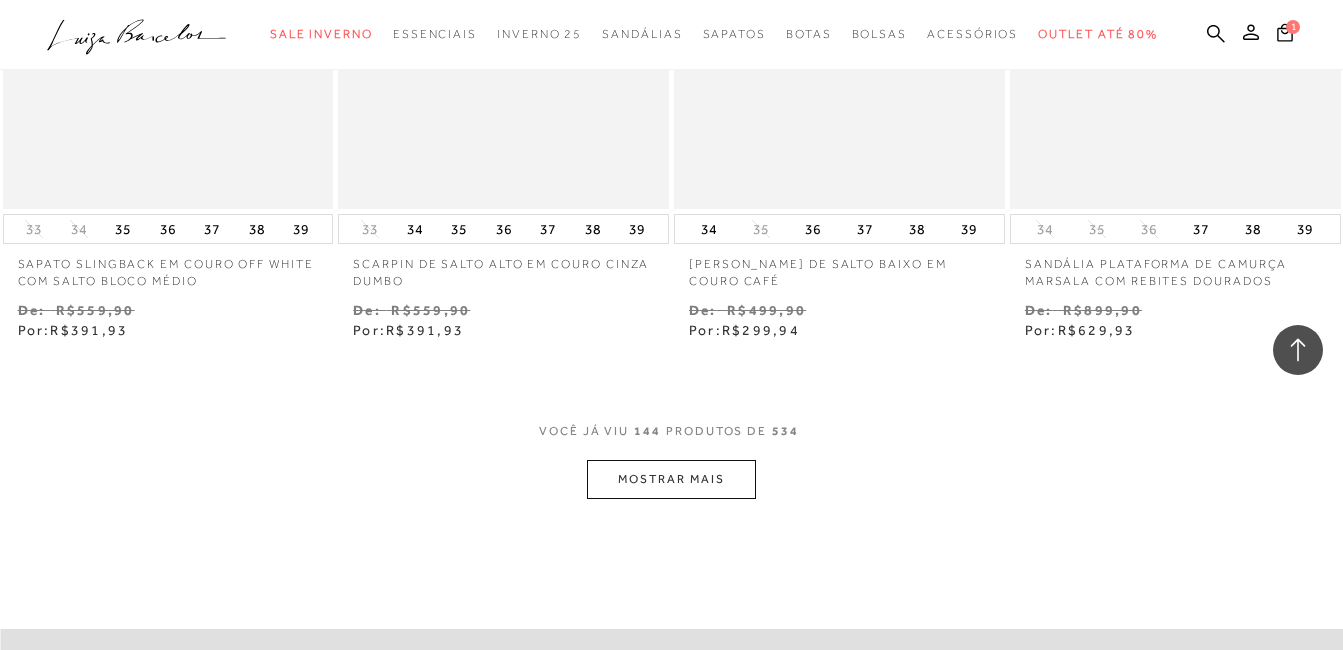 click on "MOSTRAR MAIS" at bounding box center [671, 479] 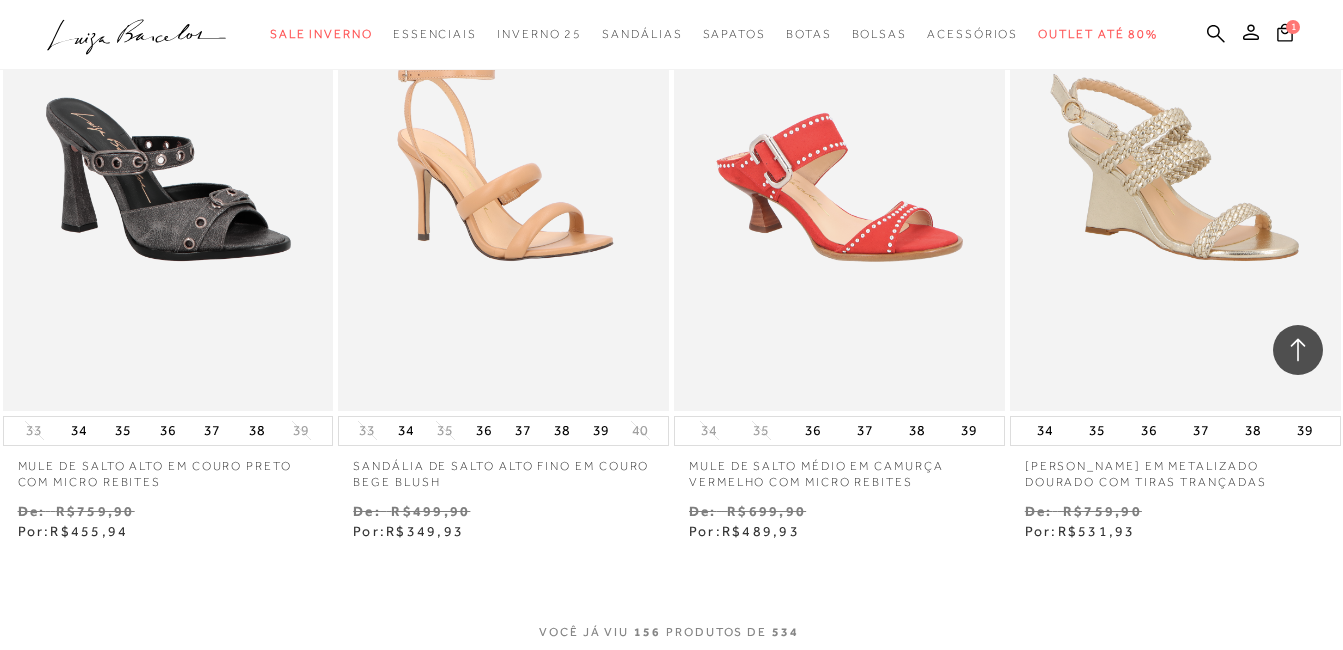 scroll, scrollTop: 25224, scrollLeft: 0, axis: vertical 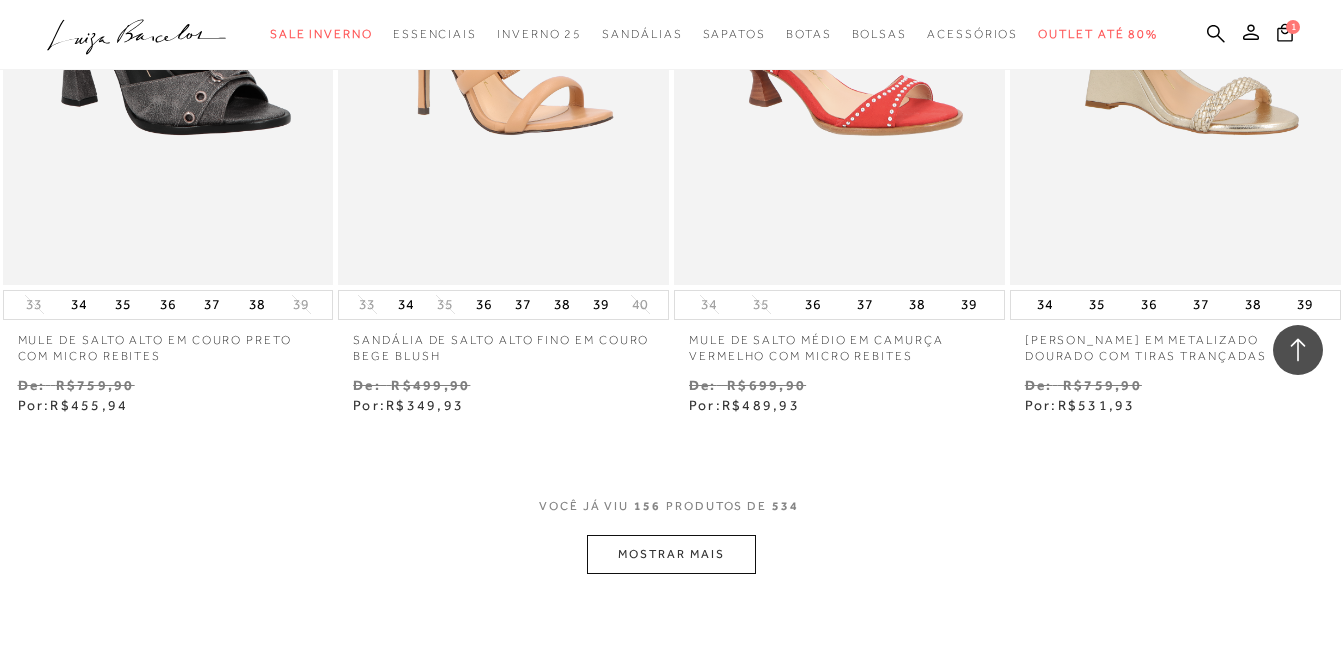 click on "MOSTRAR MAIS" at bounding box center (671, 554) 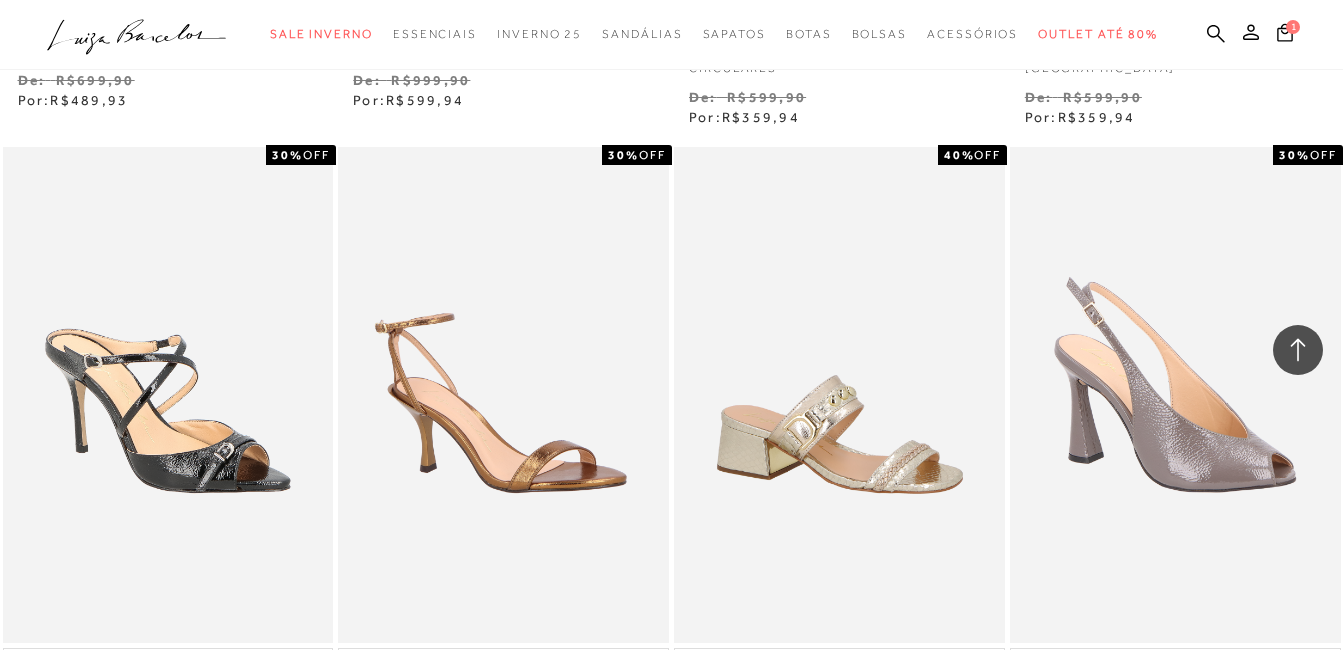scroll, scrollTop: 27224, scrollLeft: 0, axis: vertical 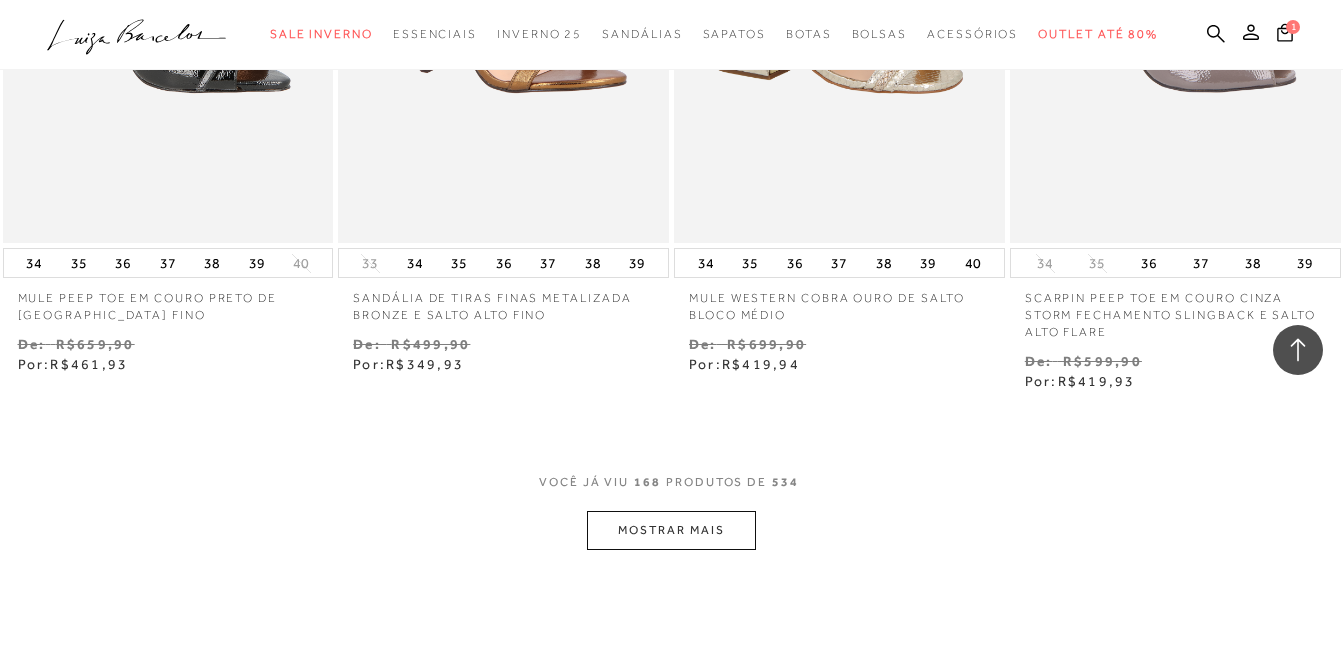 click on "MOSTRAR MAIS" at bounding box center (671, 530) 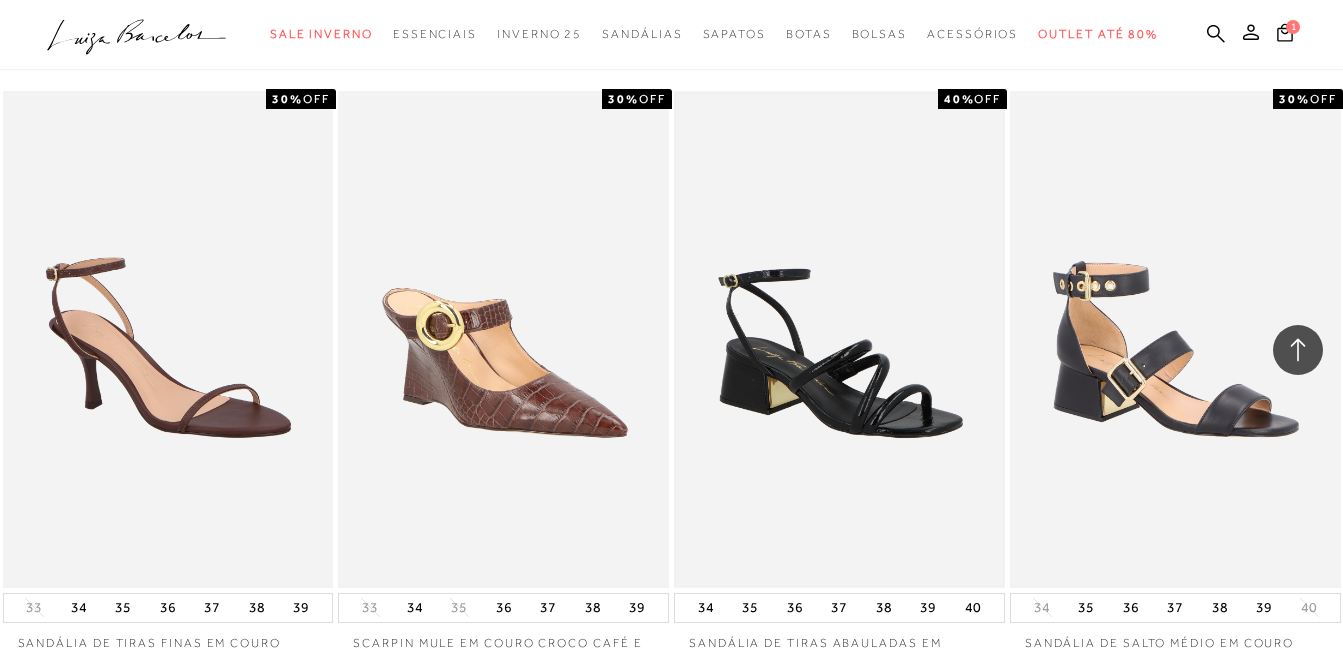 scroll, scrollTop: 27724, scrollLeft: 0, axis: vertical 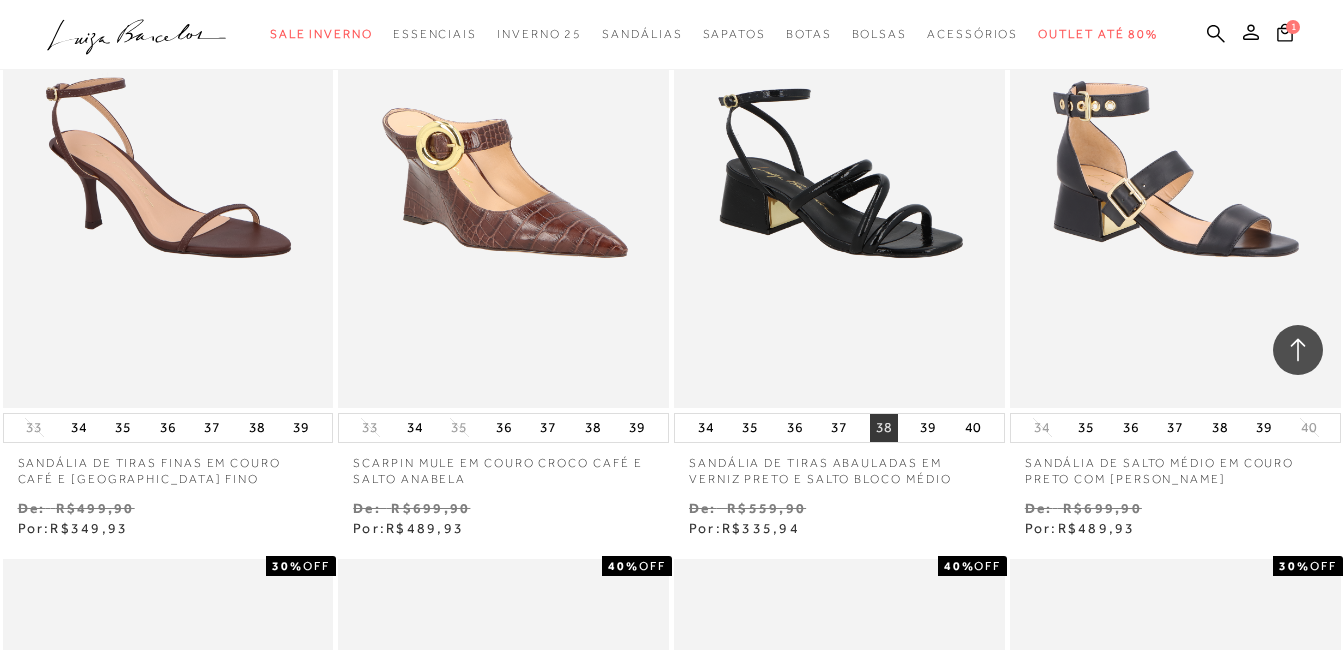 click on "38" at bounding box center [884, 428] 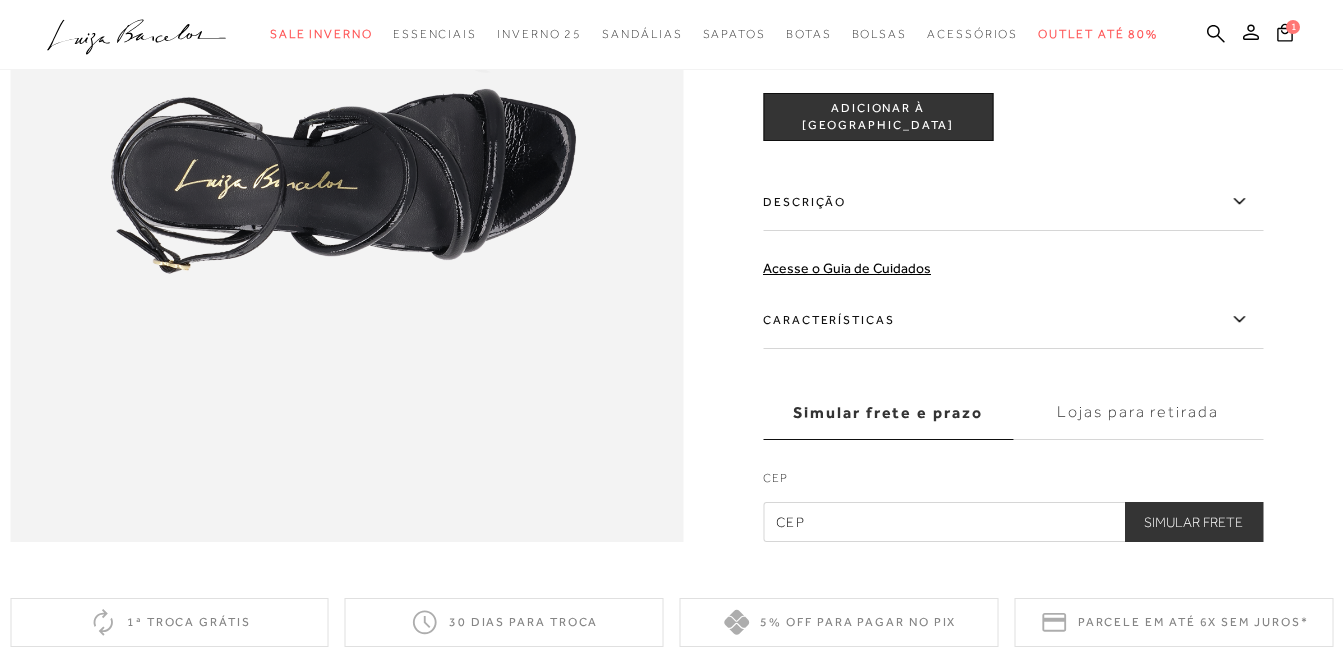 scroll, scrollTop: 1300, scrollLeft: 0, axis: vertical 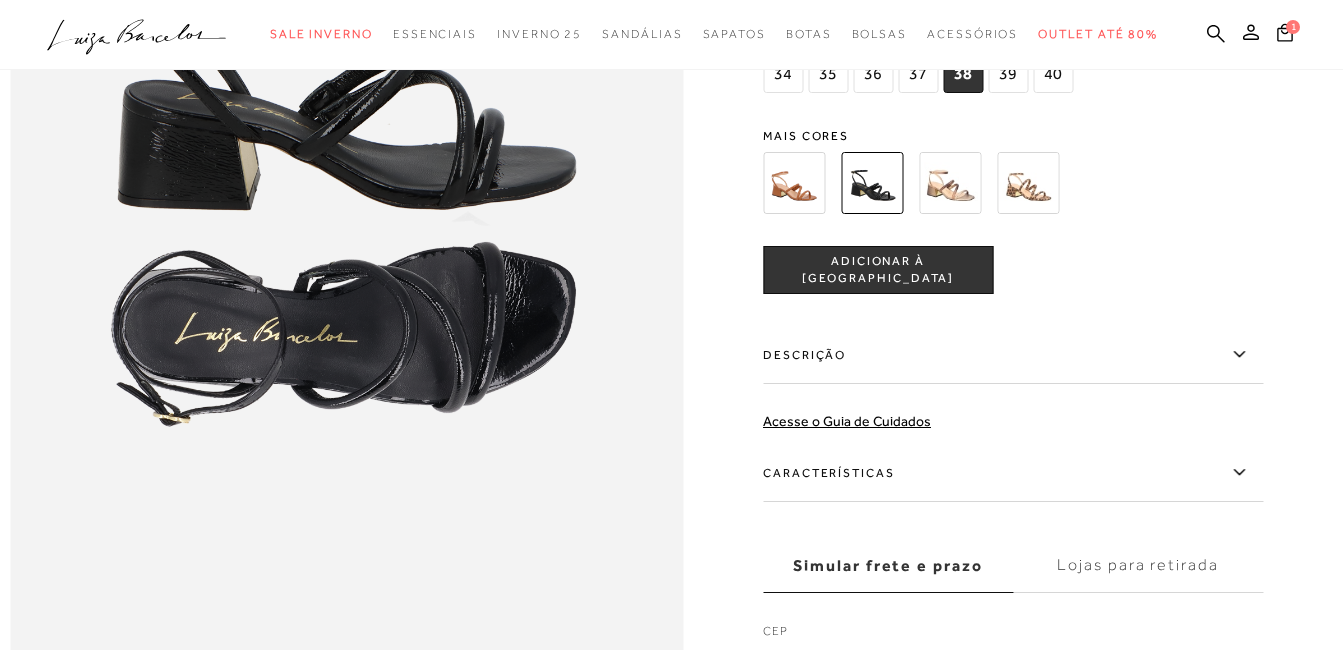 click on "ADICIONAR À SACOLA" at bounding box center [878, 269] 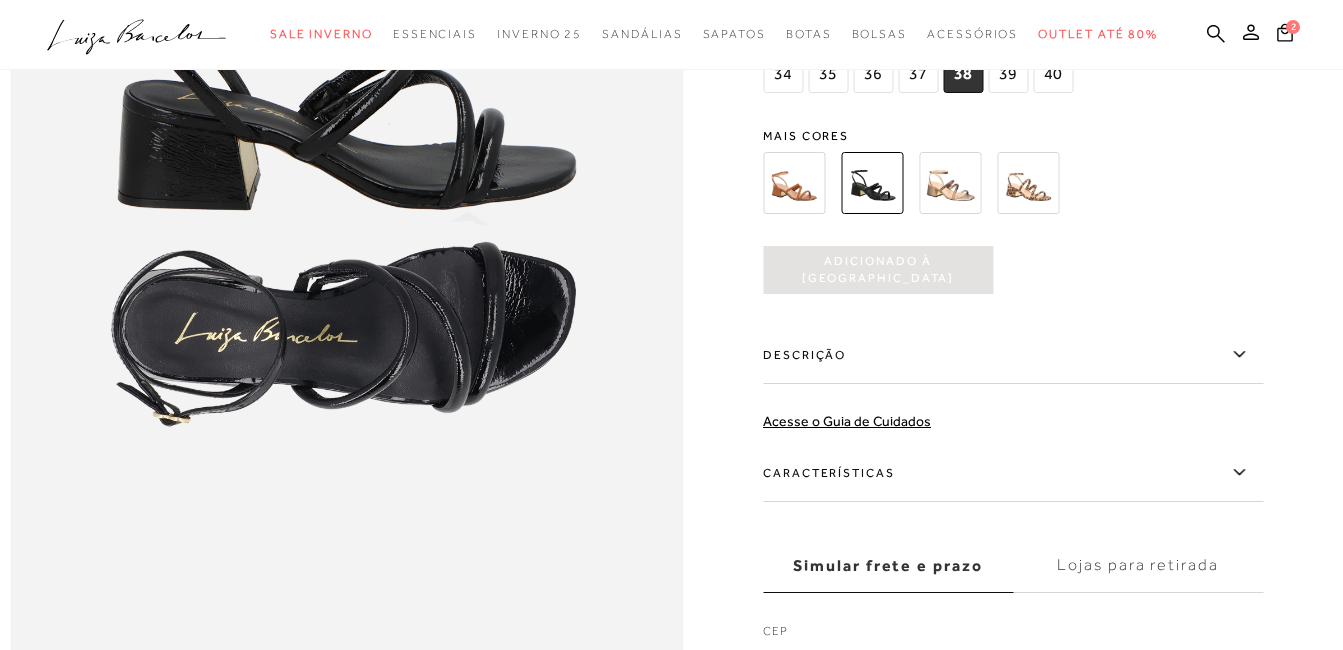 scroll, scrollTop: 0, scrollLeft: 0, axis: both 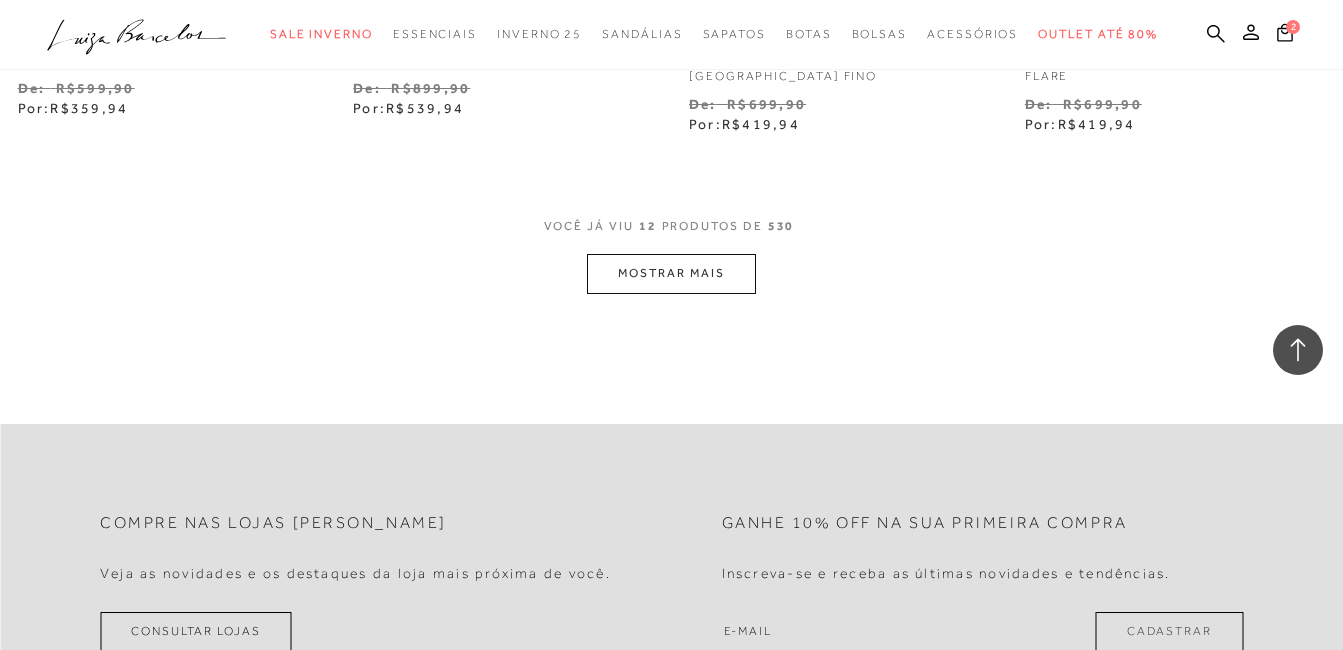 click on "MOSTRAR MAIS" at bounding box center (671, 273) 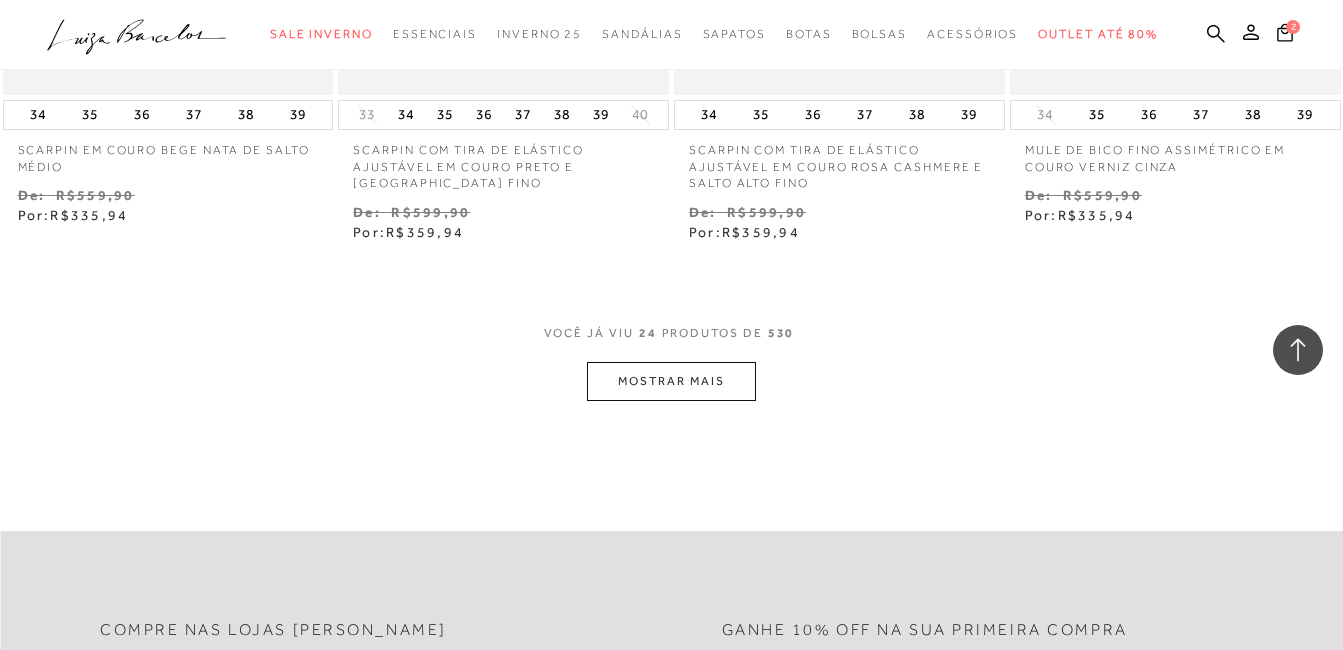 scroll, scrollTop: 4000, scrollLeft: 0, axis: vertical 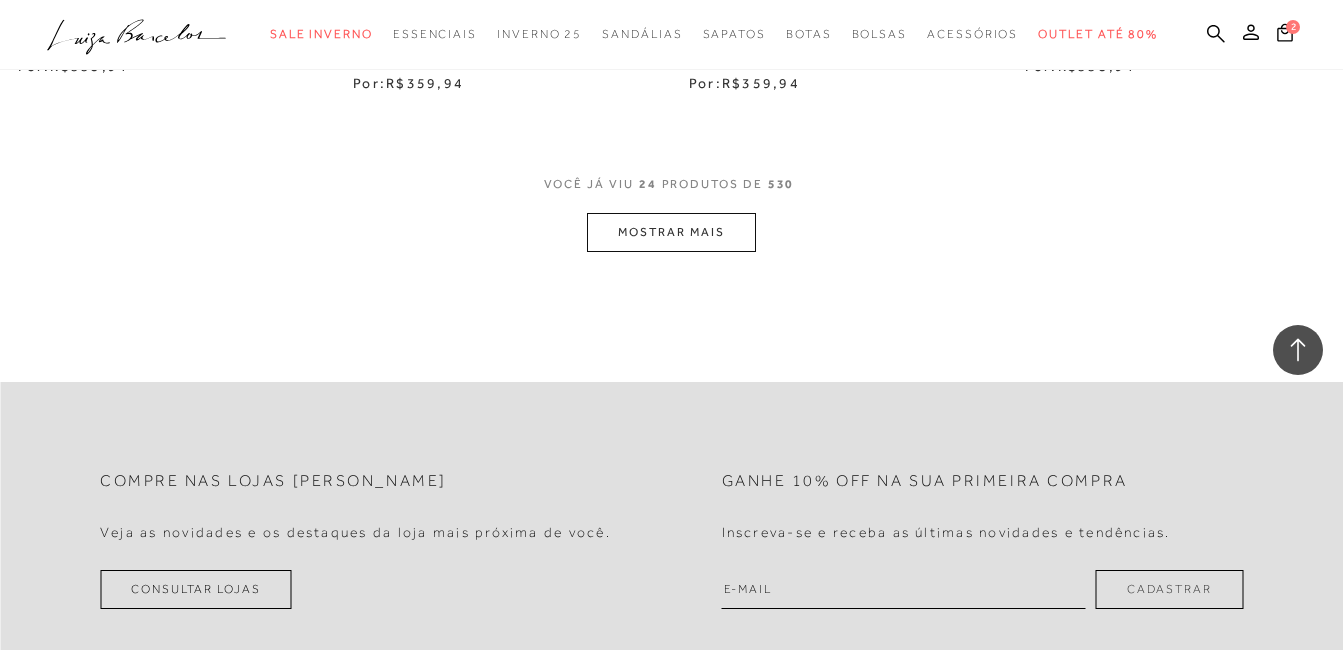 click on "MOSTRAR MAIS" at bounding box center (671, 232) 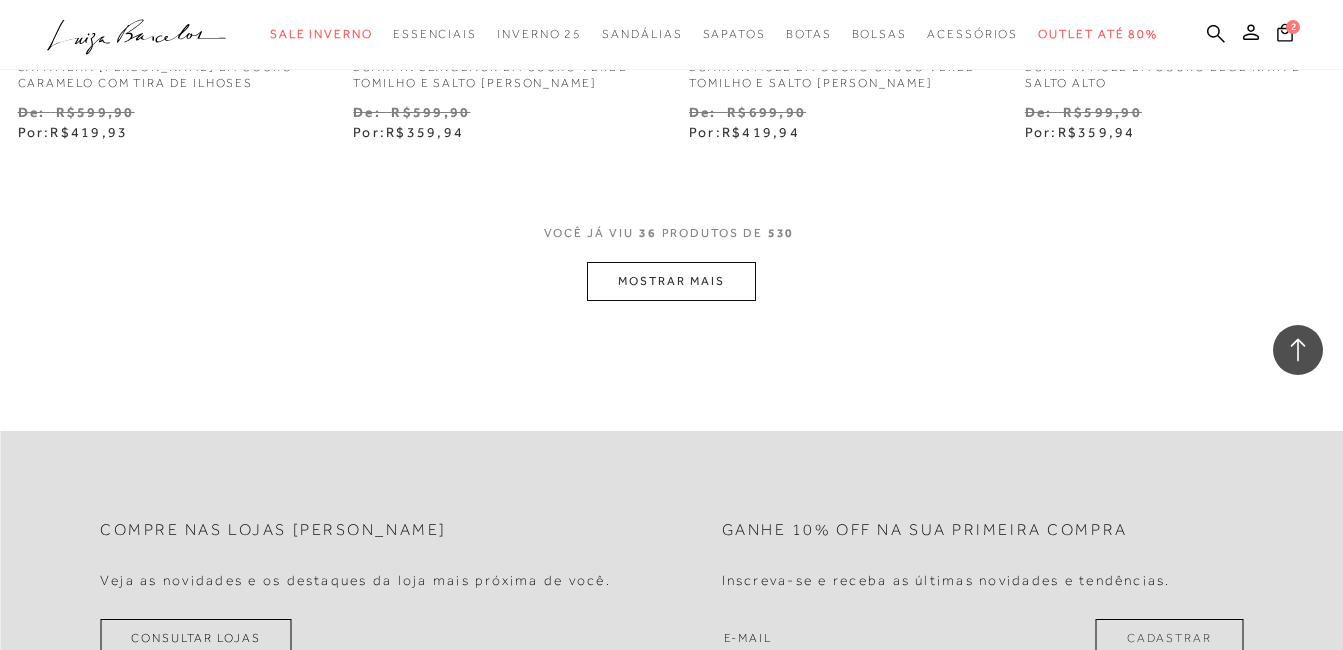 scroll, scrollTop: 5900, scrollLeft: 0, axis: vertical 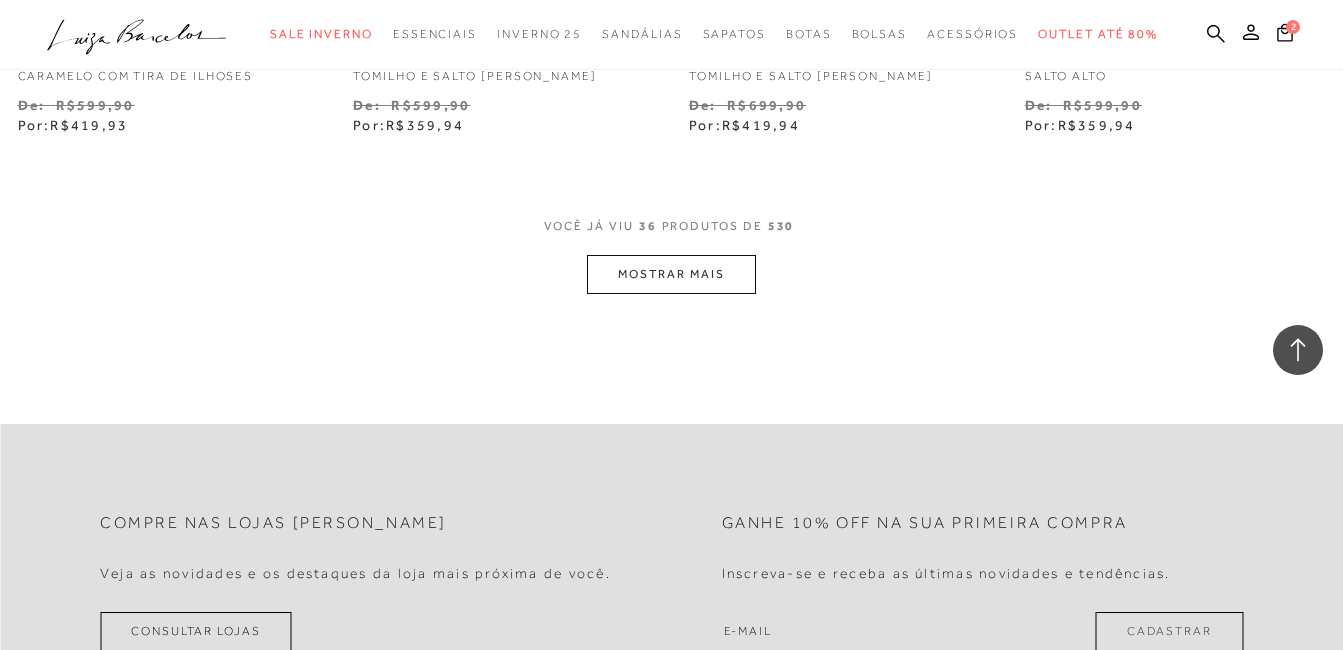click on "MOSTRAR MAIS" at bounding box center (671, 274) 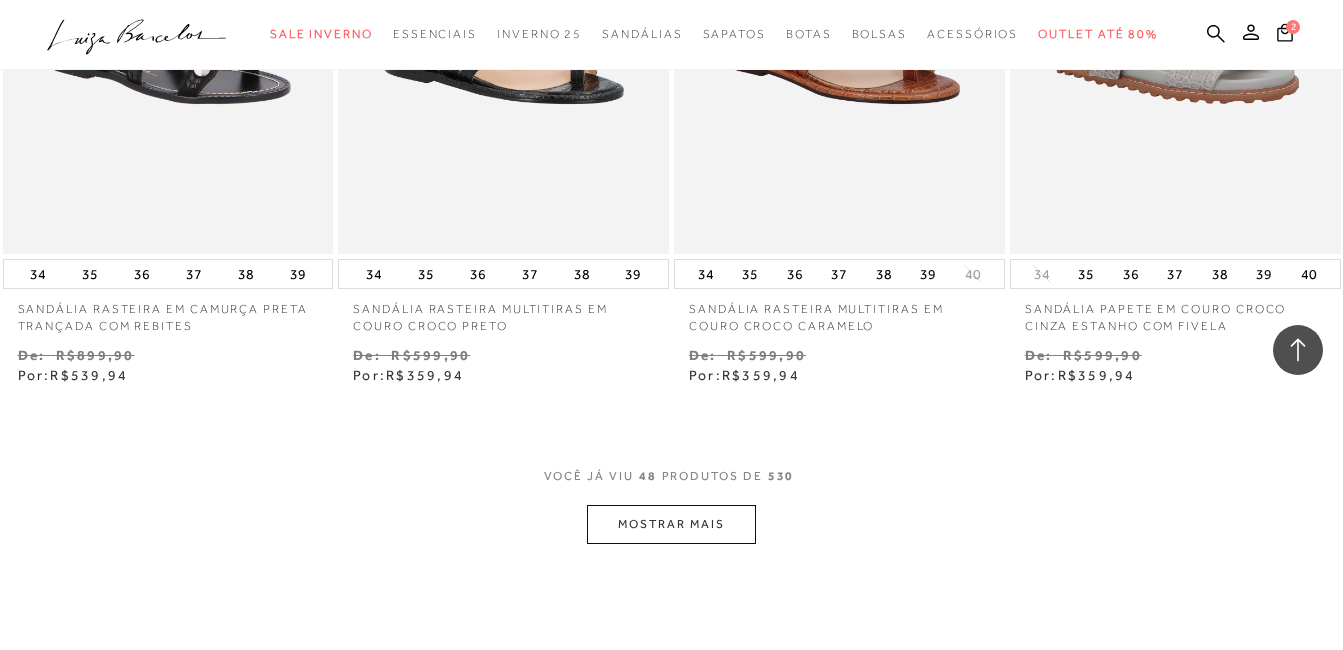 scroll, scrollTop: 7800, scrollLeft: 0, axis: vertical 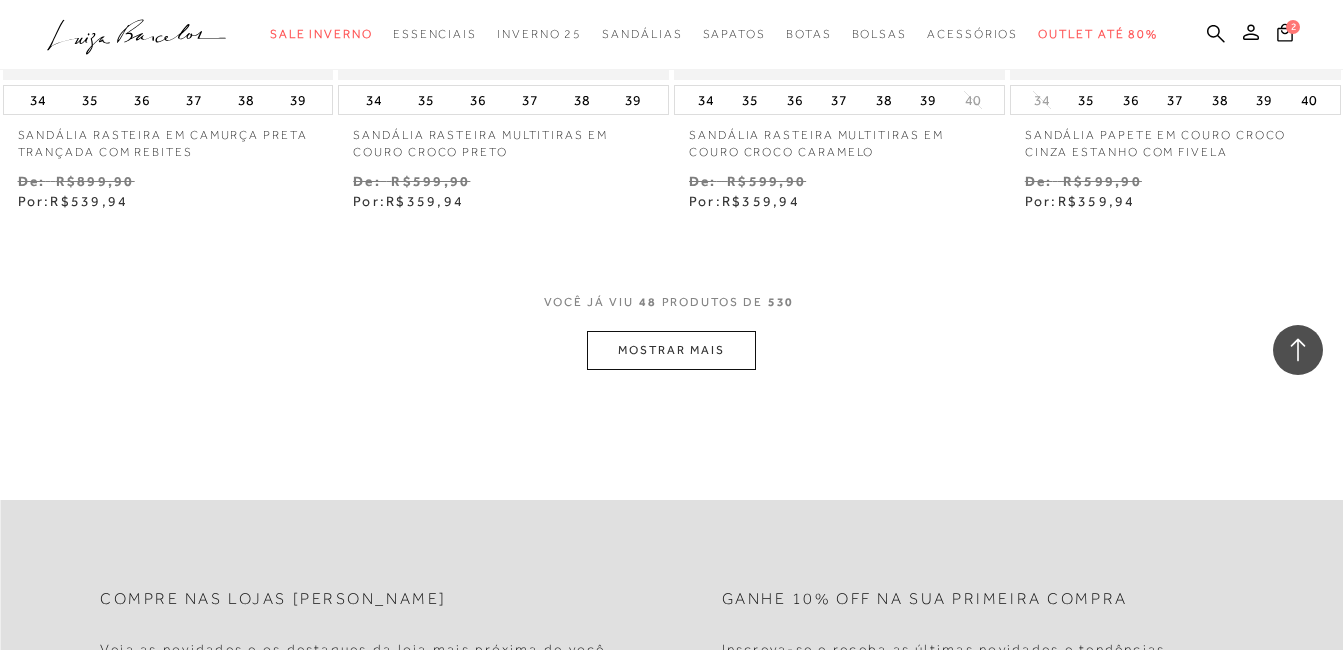 click on "MOSTRAR MAIS" at bounding box center (671, 350) 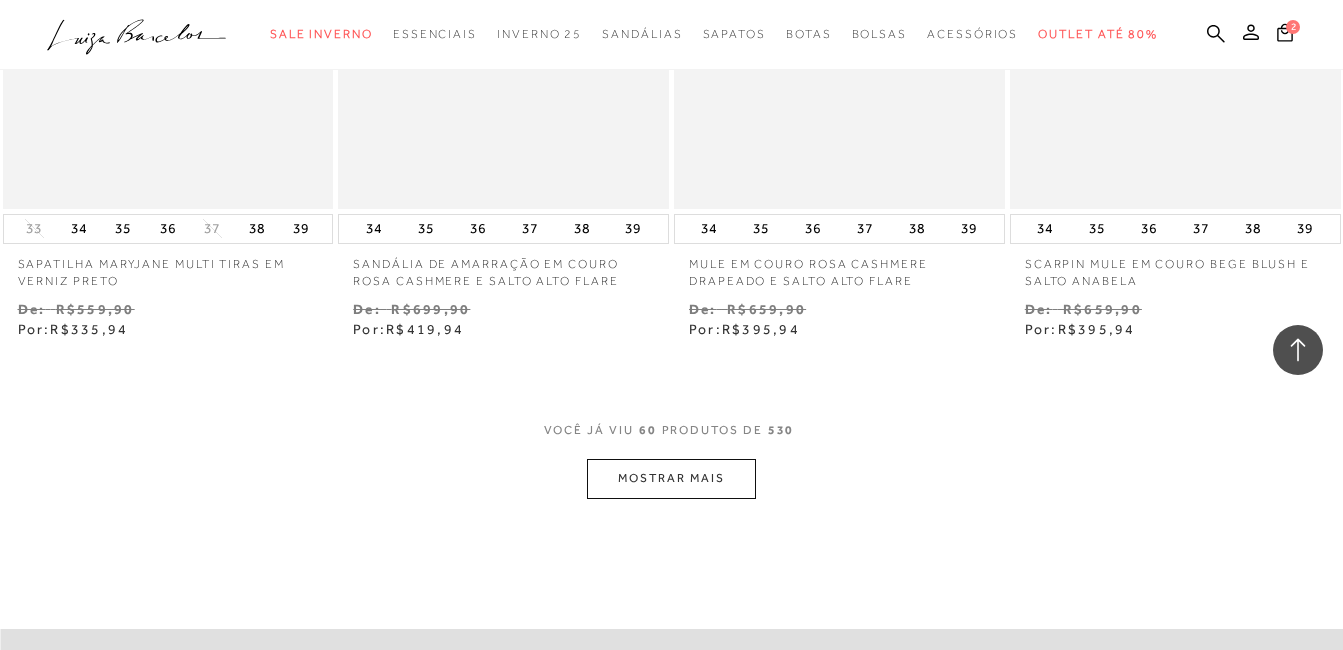scroll, scrollTop: 9800, scrollLeft: 0, axis: vertical 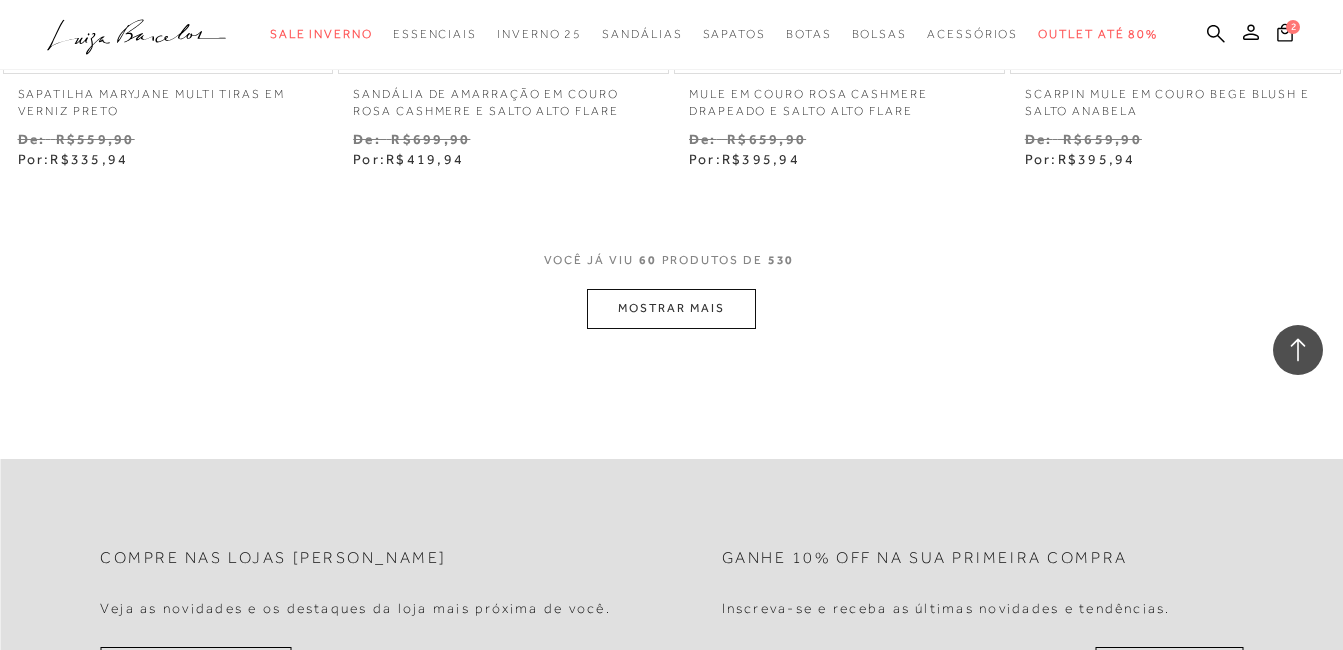 click on "MOSTRAR MAIS" at bounding box center [671, 308] 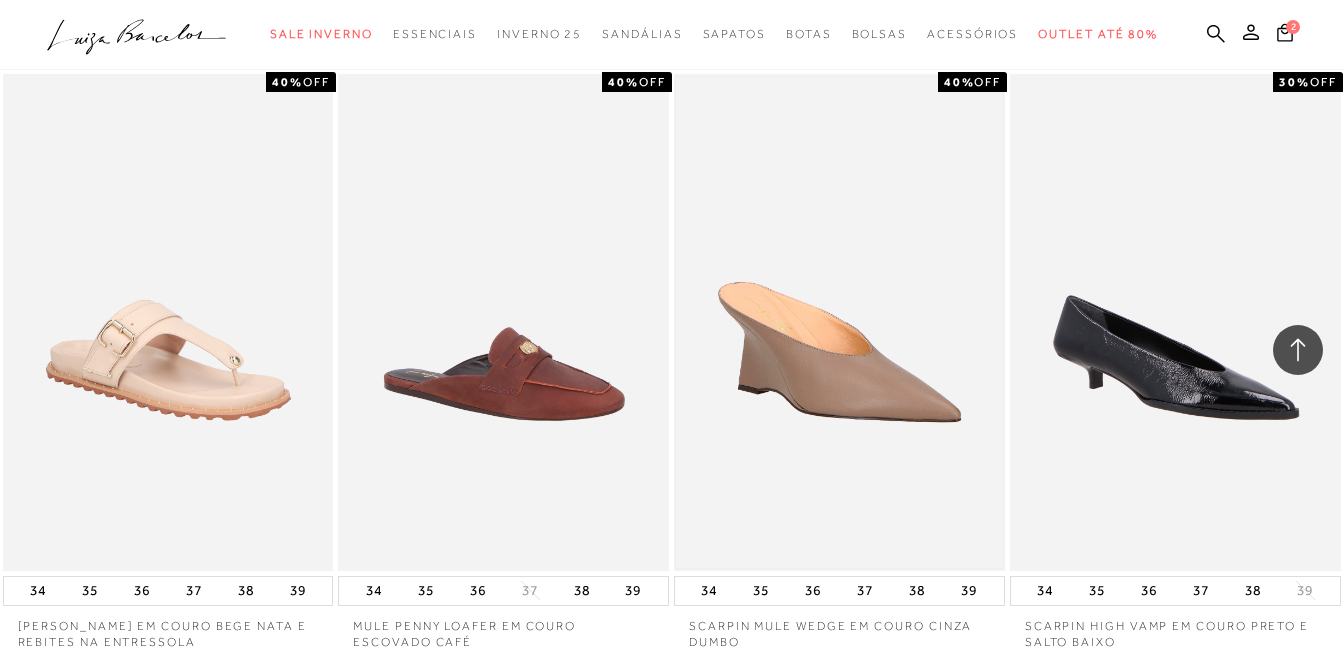 scroll, scrollTop: 11600, scrollLeft: 0, axis: vertical 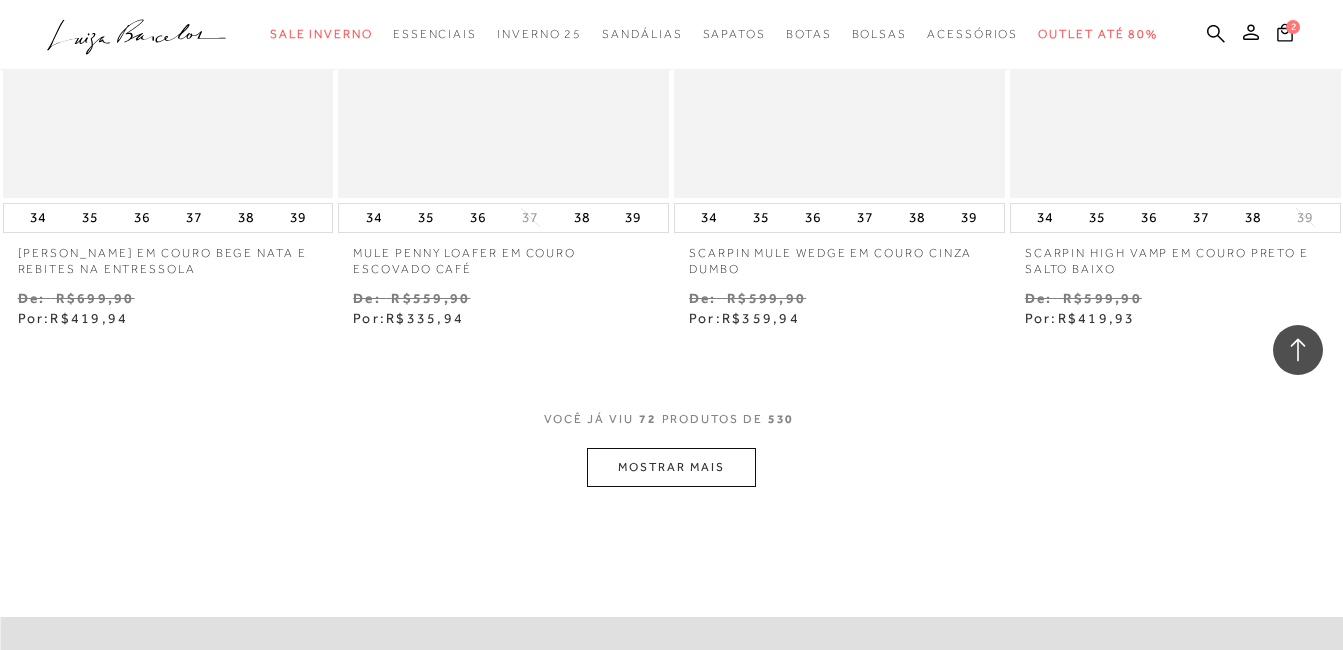 click on "MOSTRAR MAIS" at bounding box center [671, 467] 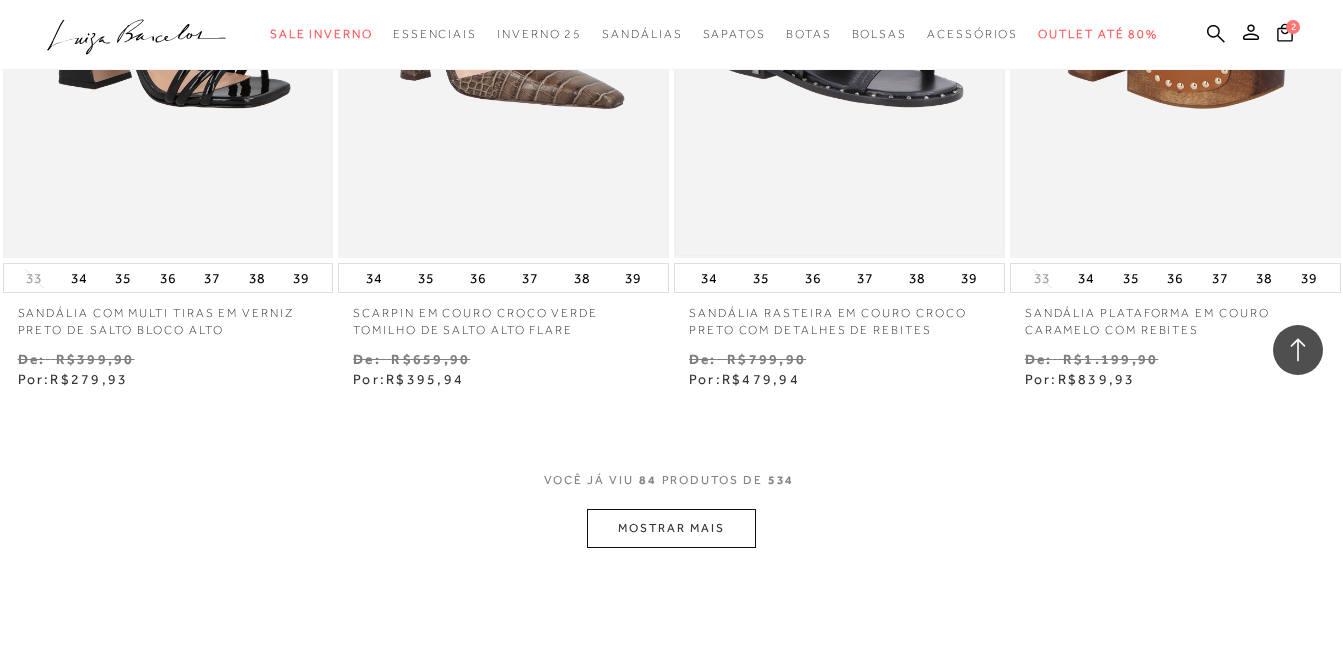 scroll, scrollTop: 13600, scrollLeft: 0, axis: vertical 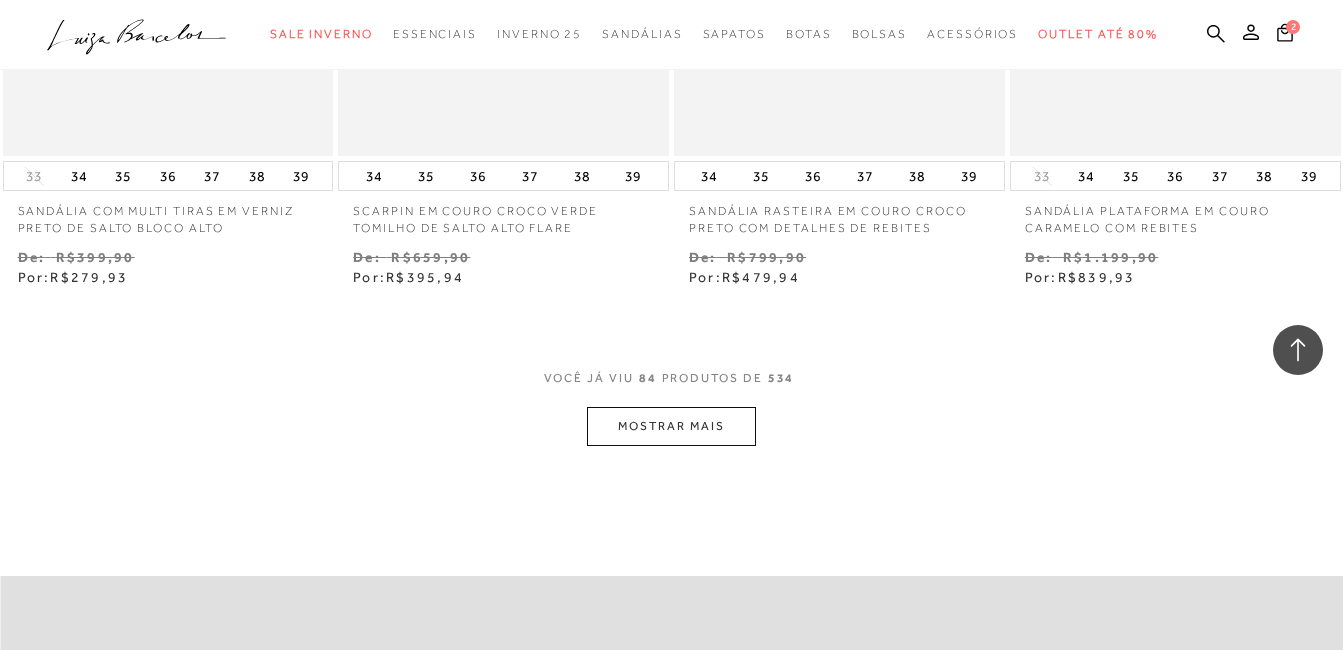 click on "MOSTRAR MAIS" at bounding box center (671, 426) 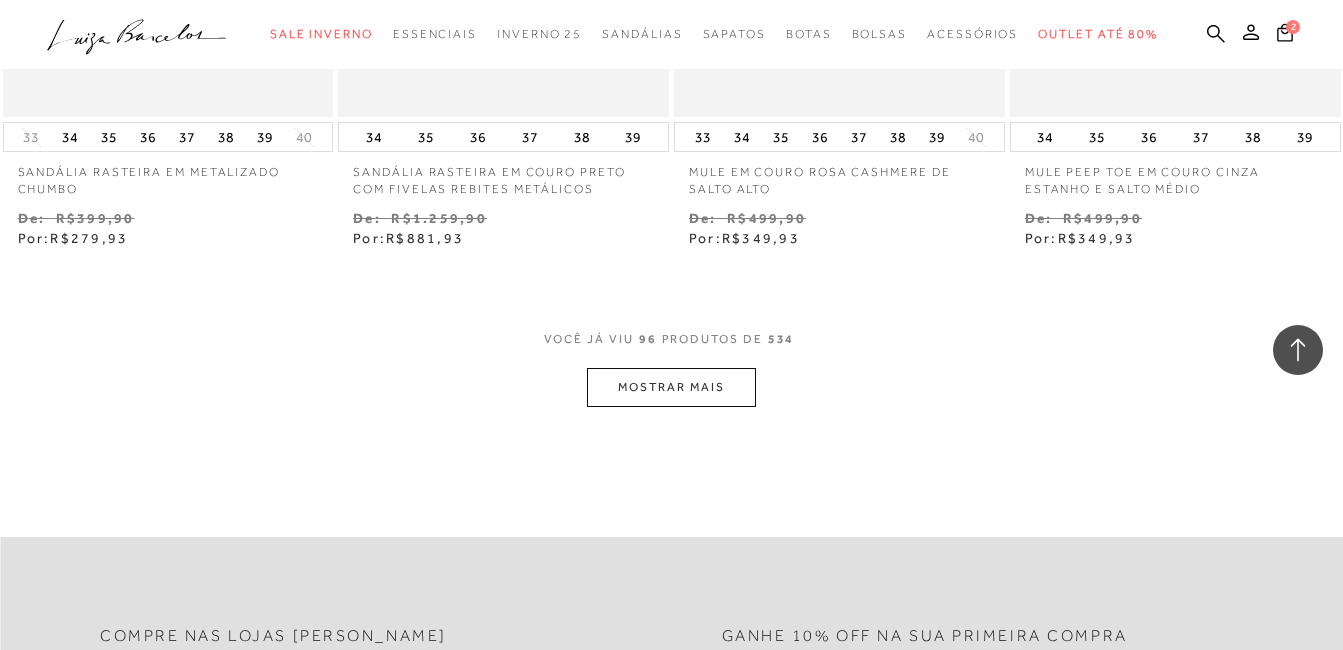 scroll, scrollTop: 15600, scrollLeft: 0, axis: vertical 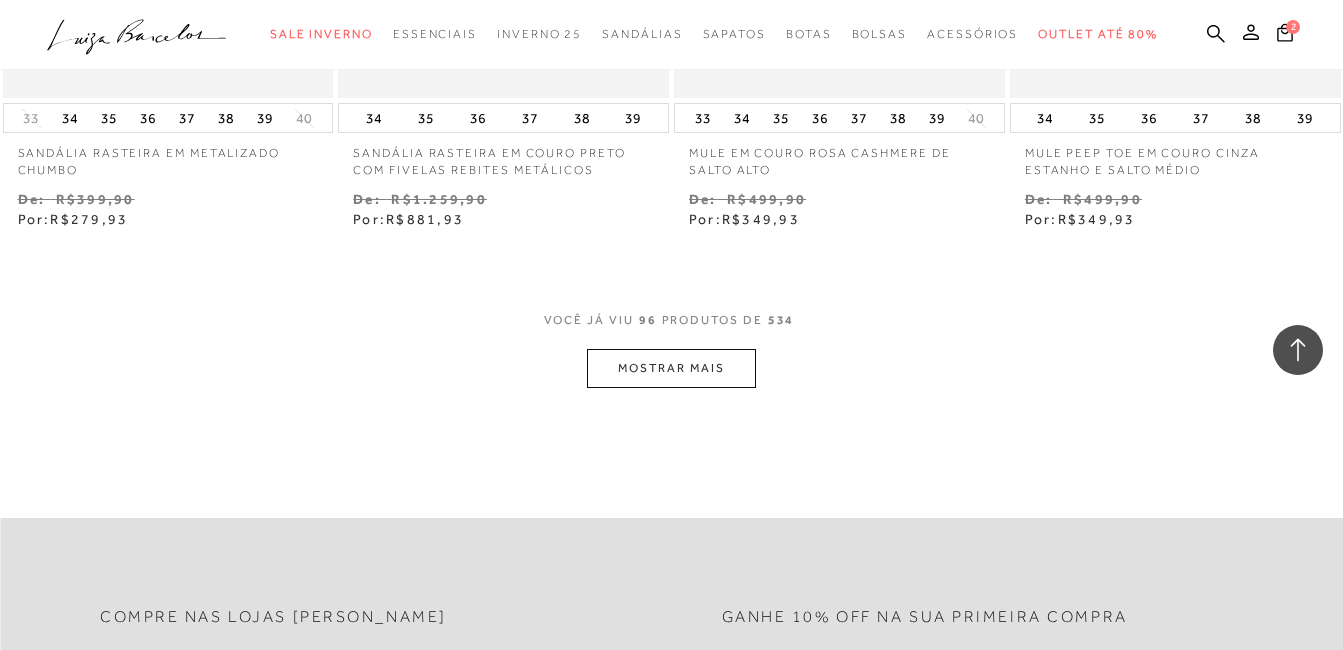 click on "MOSTRAR MAIS" at bounding box center (671, 368) 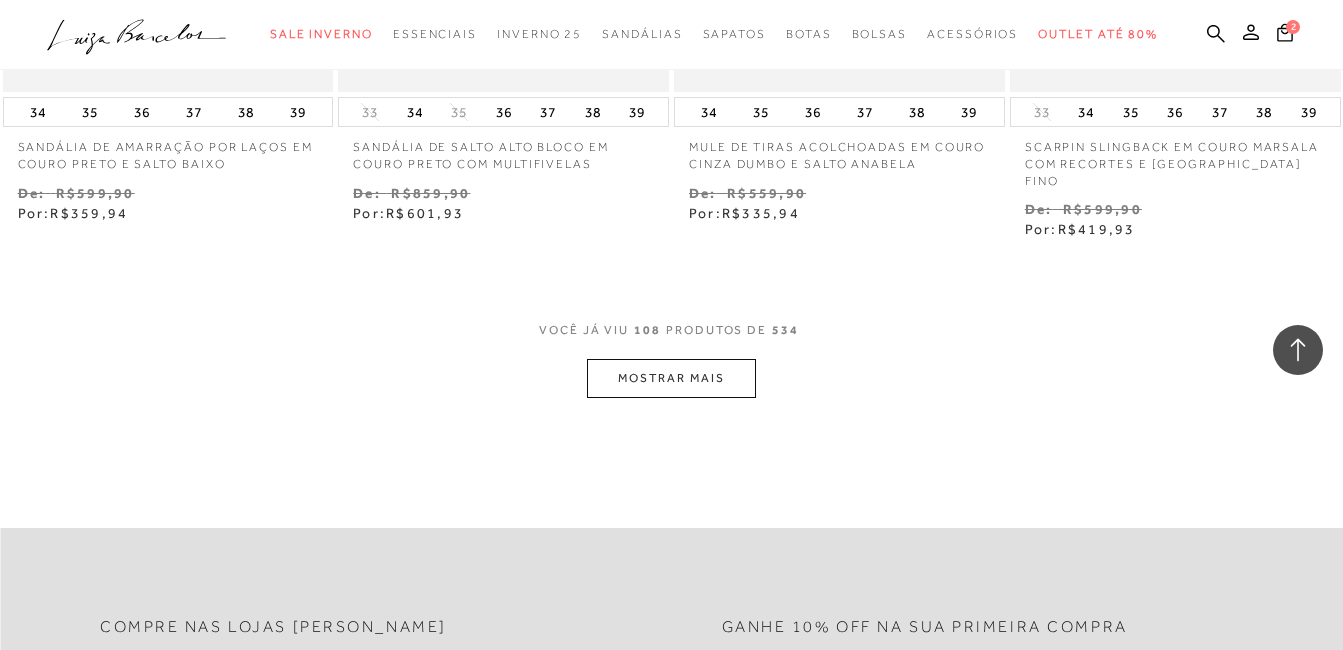 scroll, scrollTop: 17600, scrollLeft: 0, axis: vertical 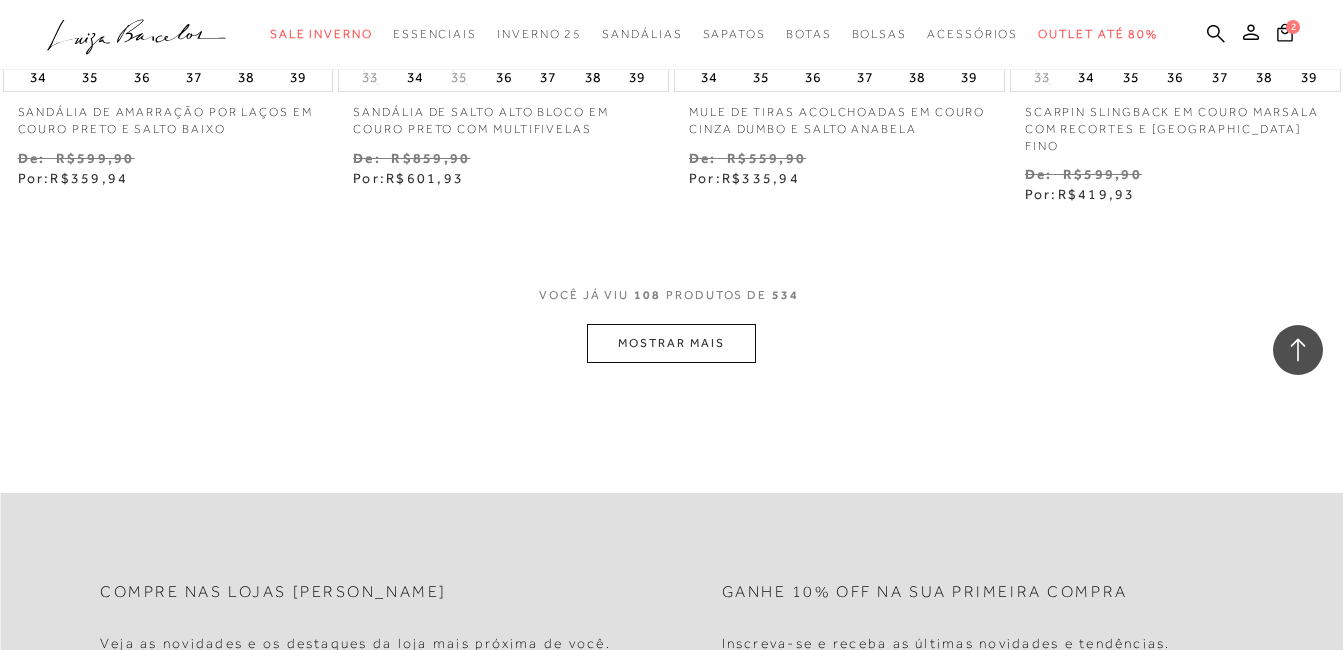 click on "MOSTRAR MAIS" at bounding box center [671, 343] 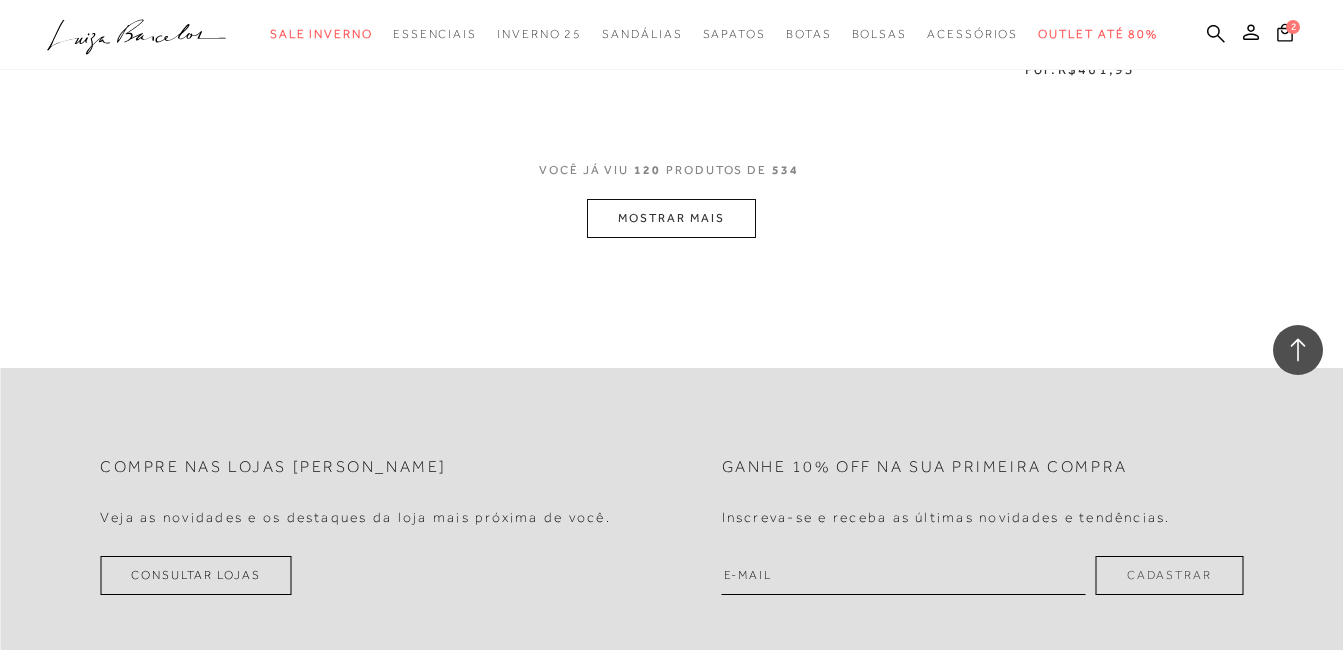scroll, scrollTop: 19700, scrollLeft: 0, axis: vertical 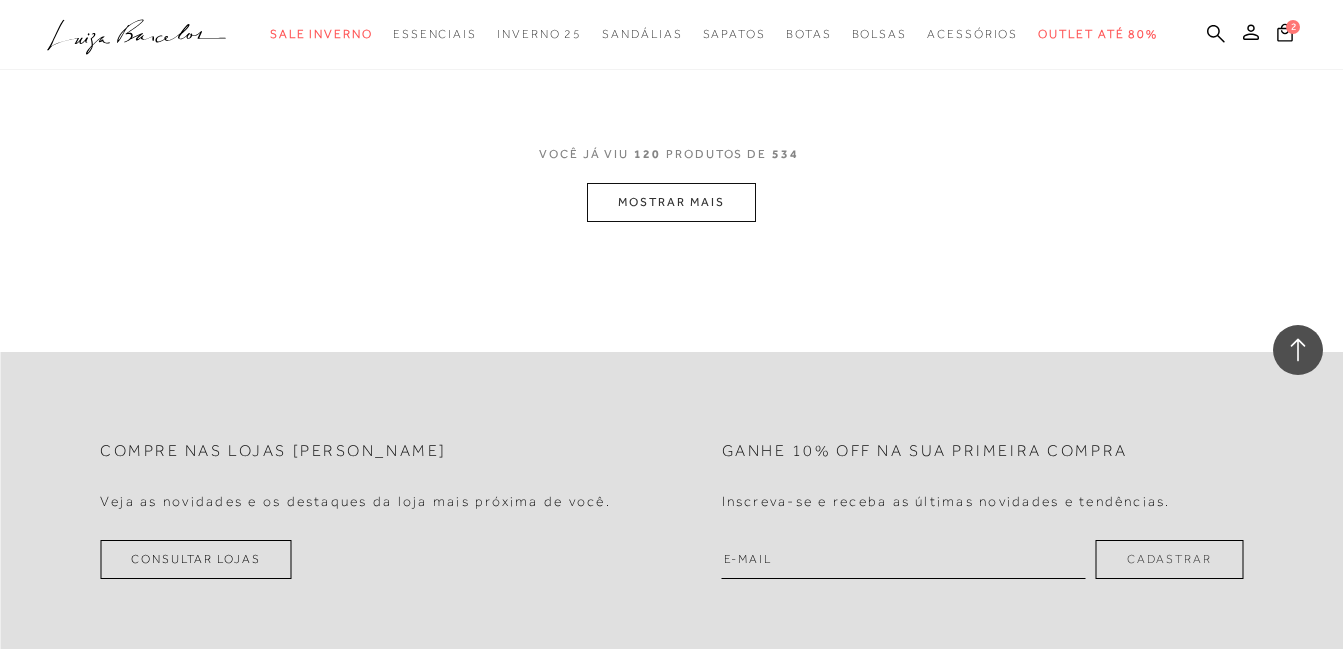 click on "MOSTRAR MAIS" at bounding box center [671, 202] 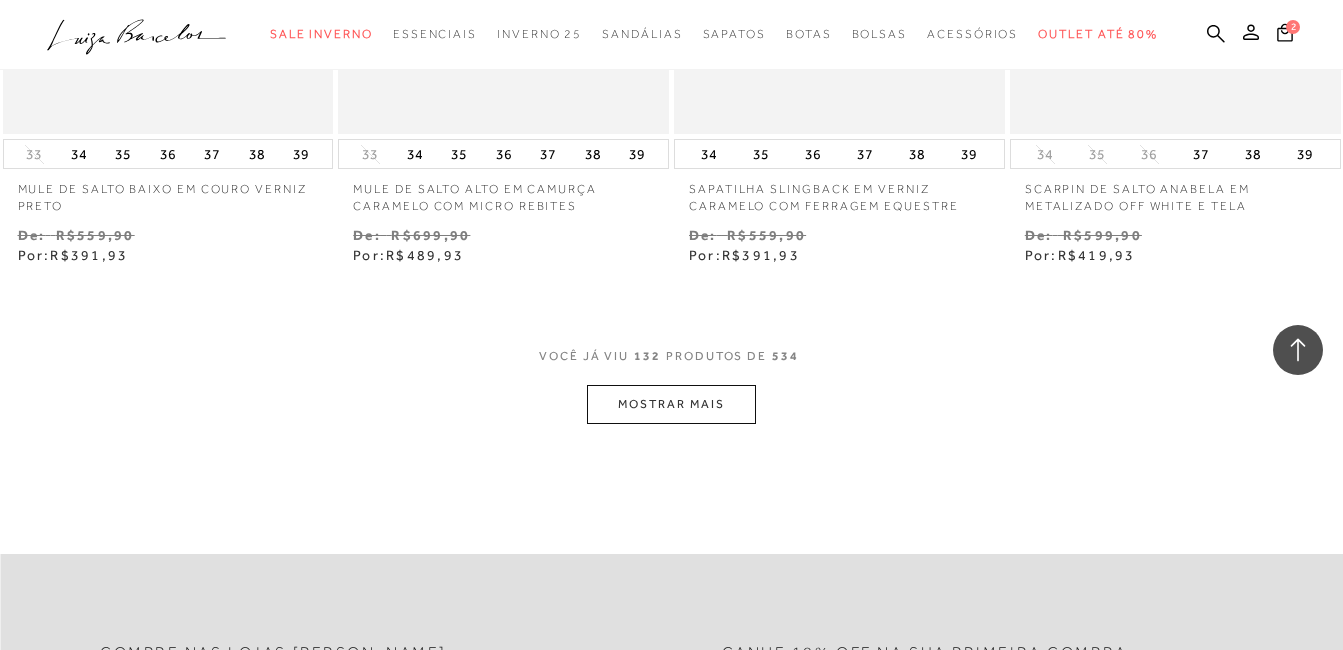scroll, scrollTop: 21500, scrollLeft: 0, axis: vertical 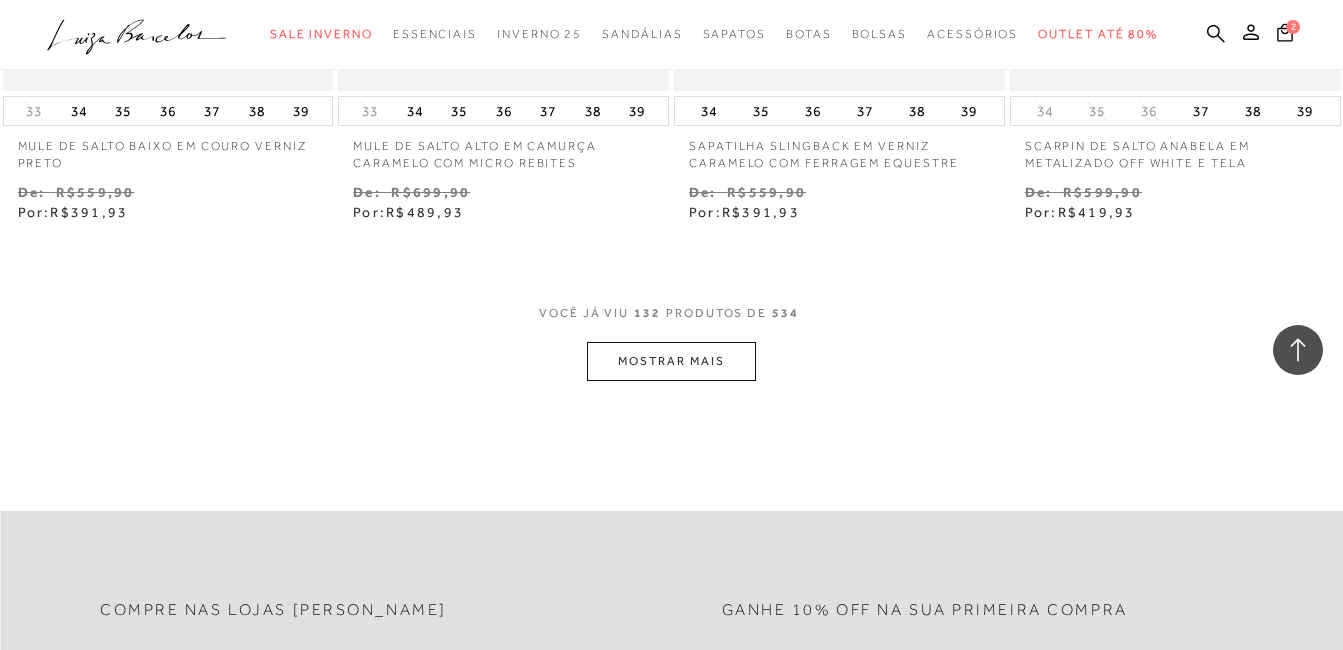 click on "MOSTRAR MAIS" at bounding box center [671, 361] 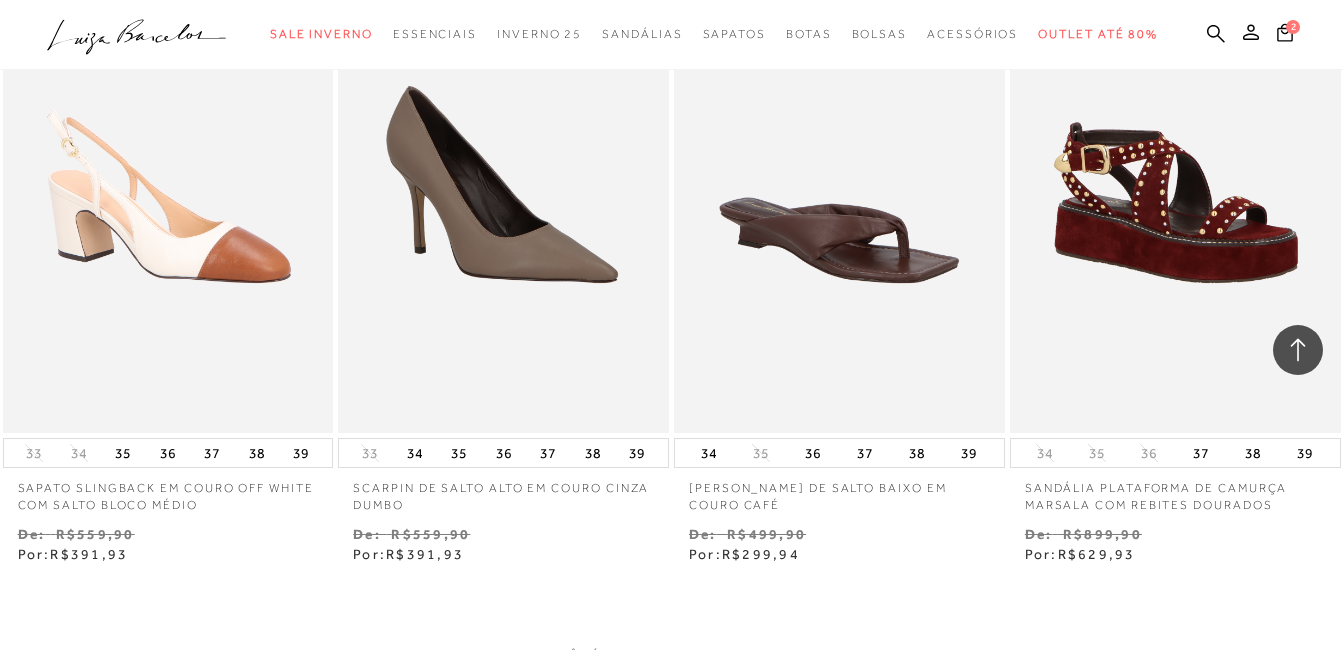 scroll, scrollTop: 23500, scrollLeft: 0, axis: vertical 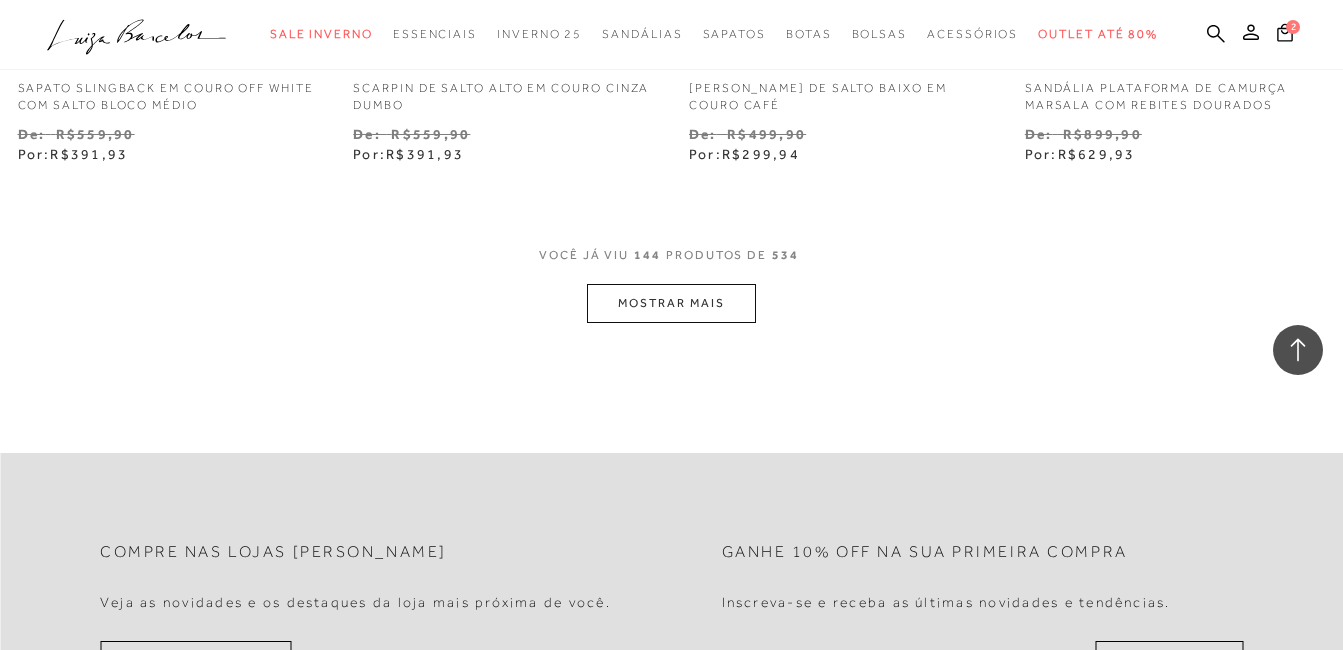 click on "MOSTRAR MAIS" at bounding box center (671, 303) 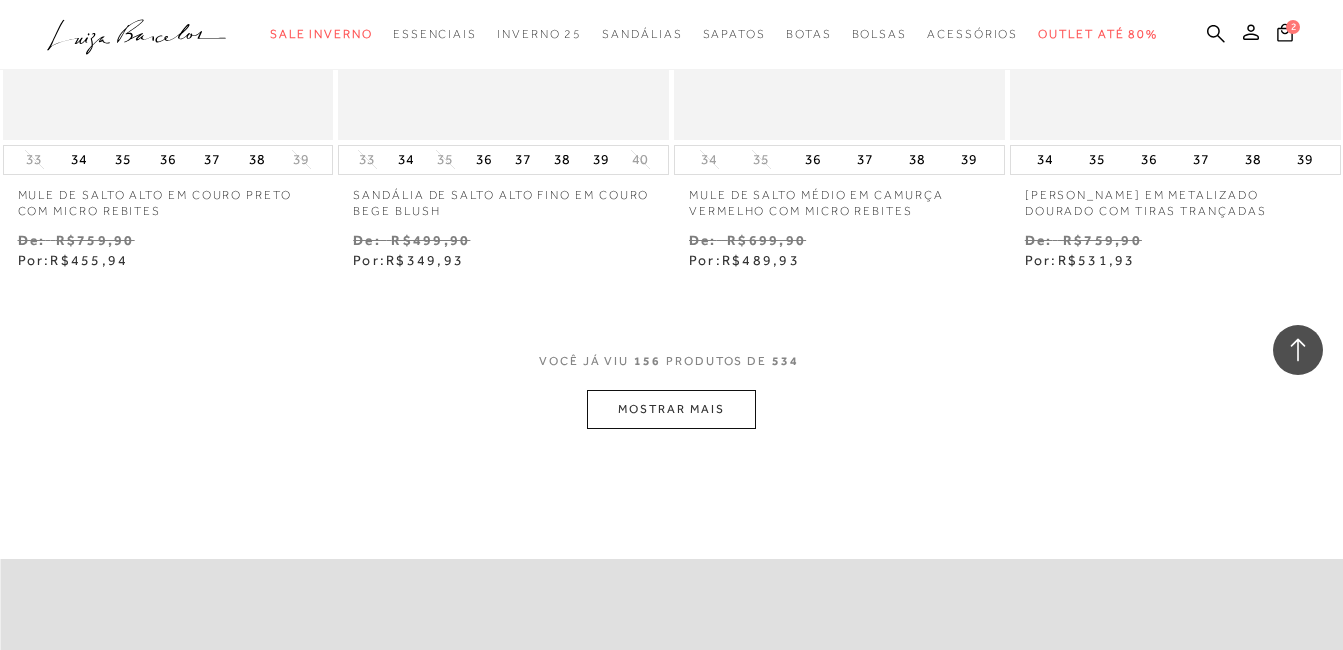 scroll, scrollTop: 25400, scrollLeft: 0, axis: vertical 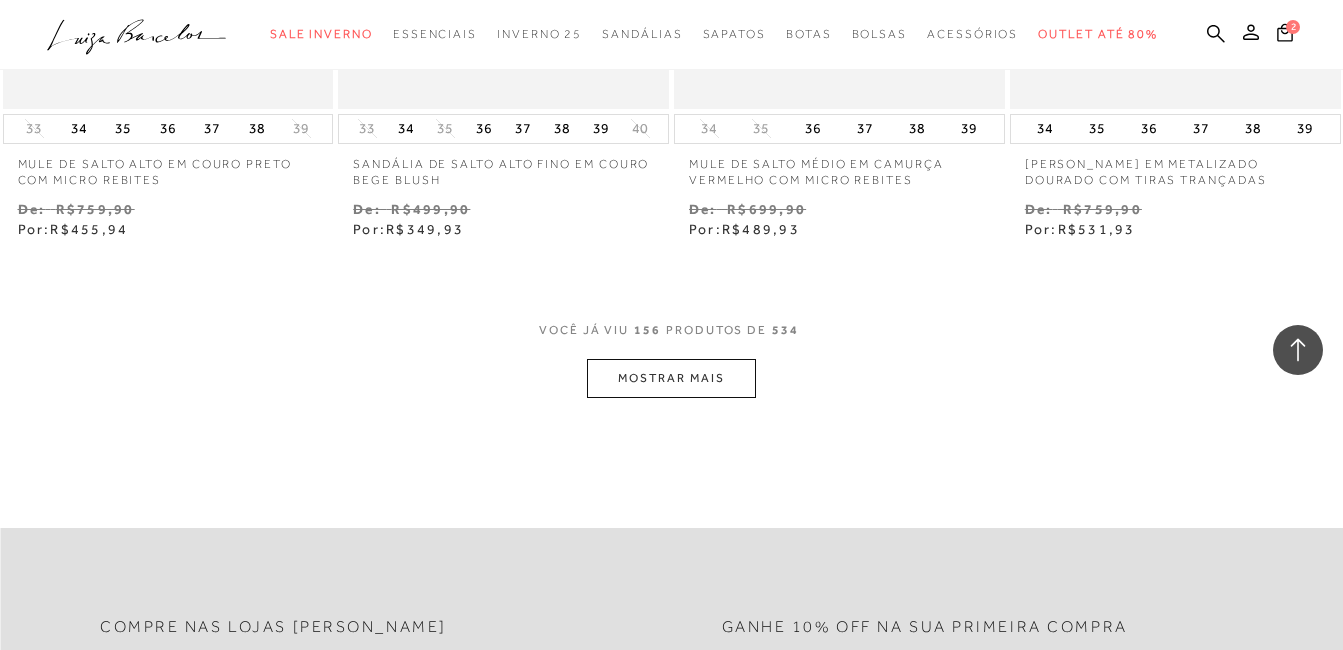 click on "MOSTRAR MAIS" at bounding box center (671, 378) 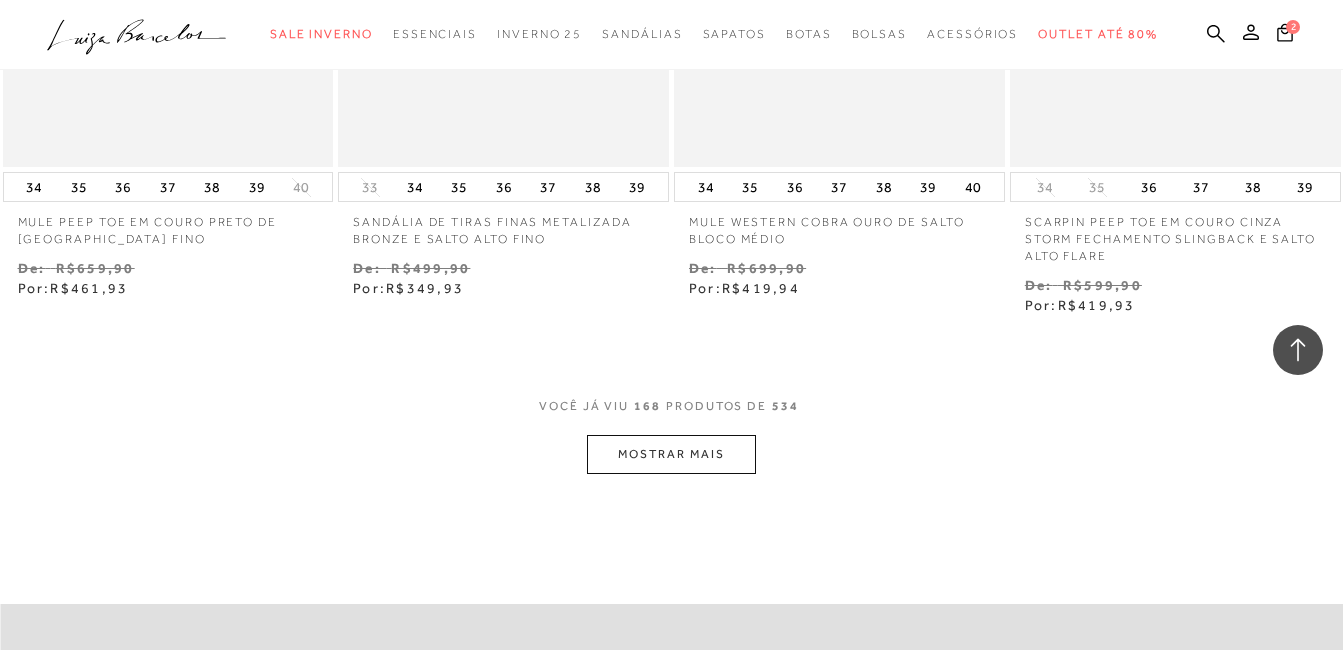 scroll, scrollTop: 27500, scrollLeft: 0, axis: vertical 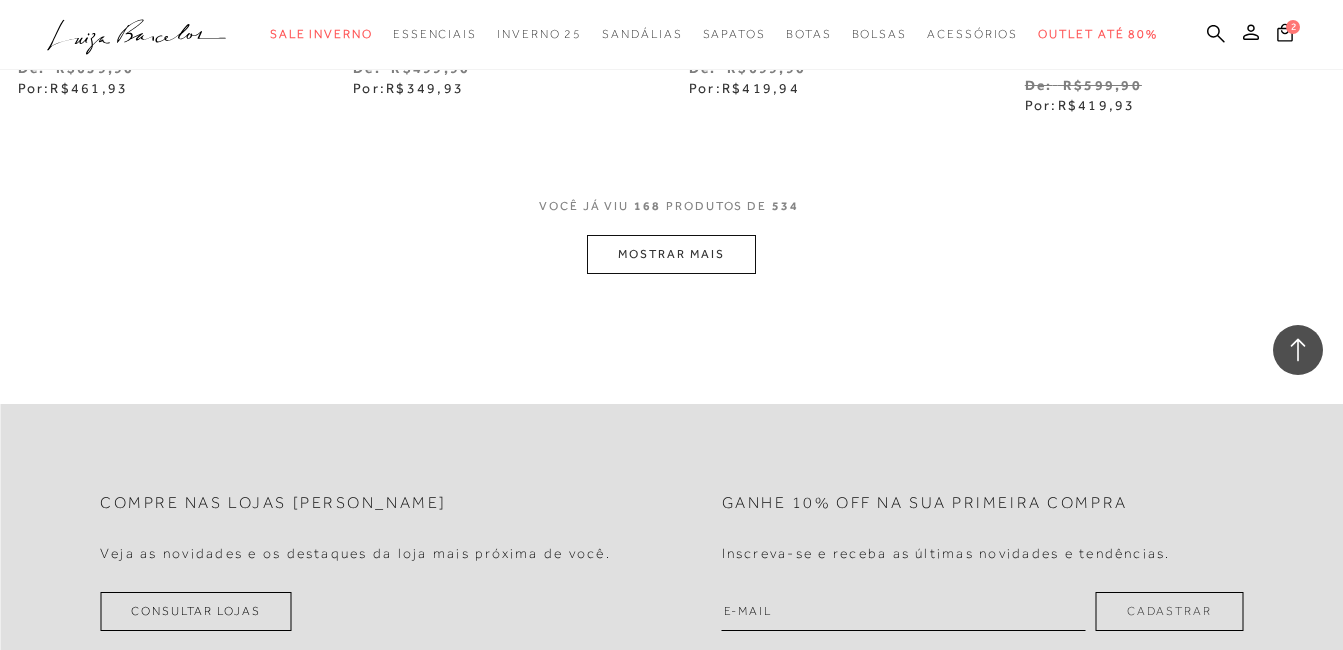 click on "MOSTRAR MAIS" at bounding box center [671, 254] 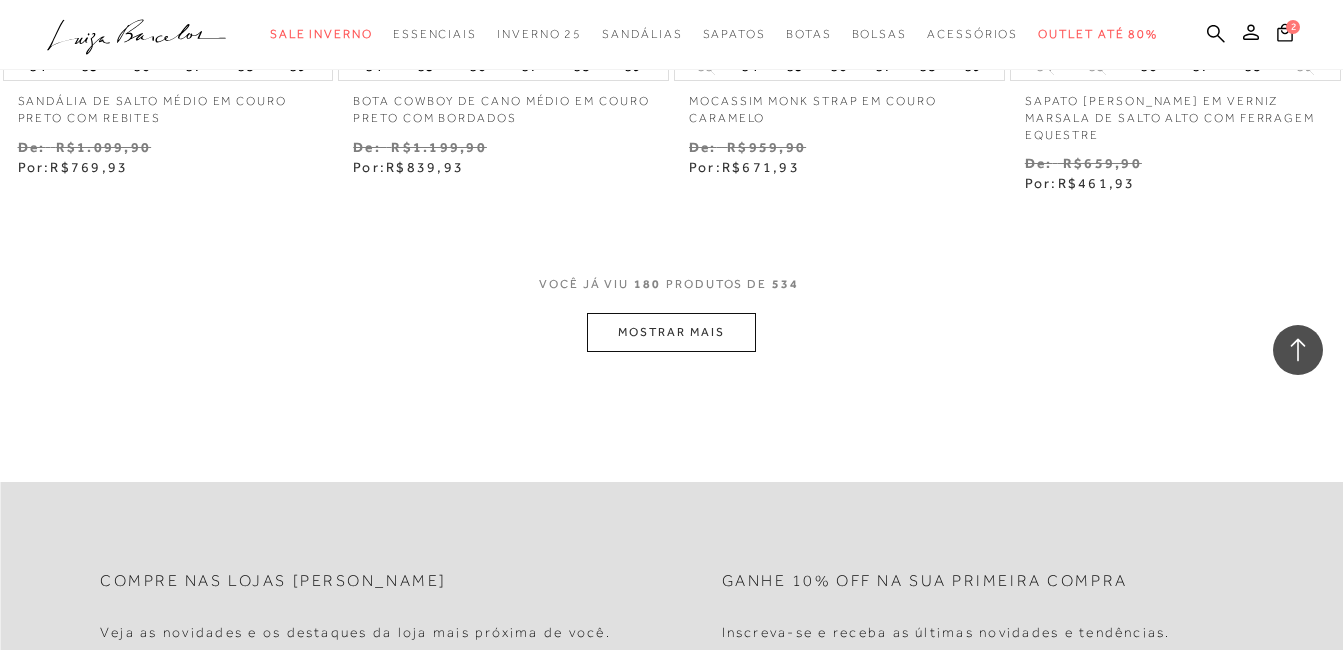 scroll, scrollTop: 29400, scrollLeft: 0, axis: vertical 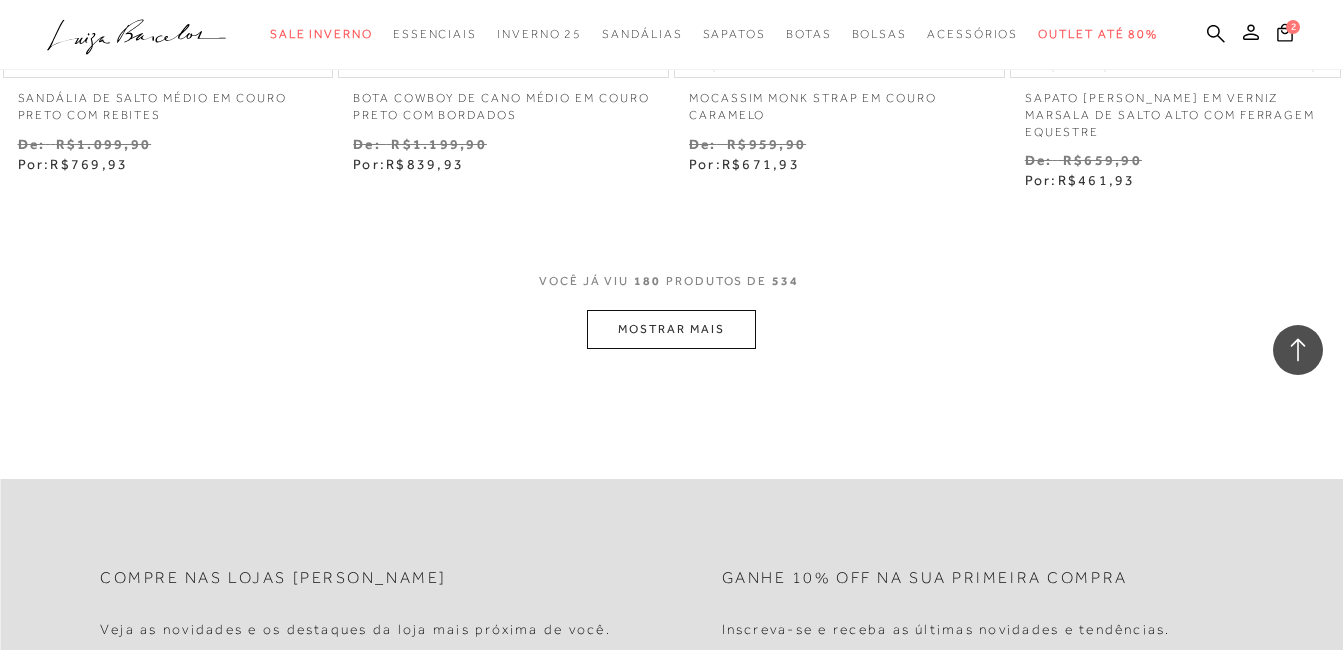 click on "MOSTRAR MAIS" at bounding box center (671, 329) 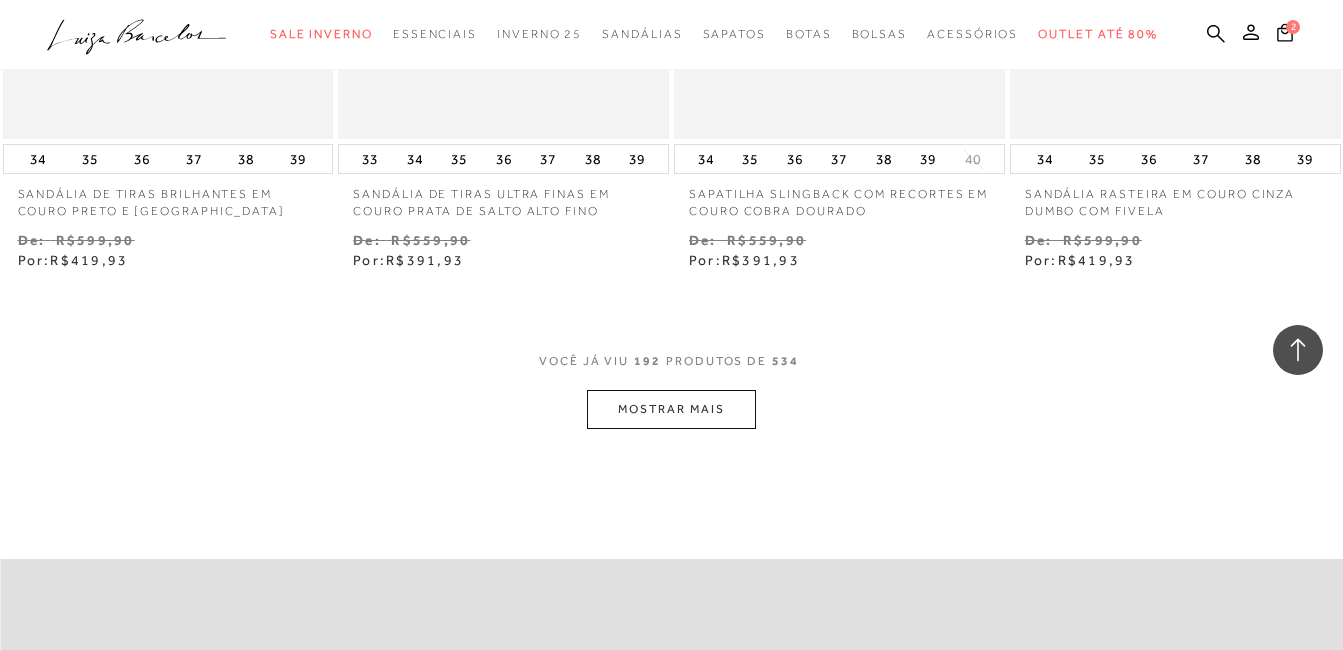 scroll, scrollTop: 31300, scrollLeft: 0, axis: vertical 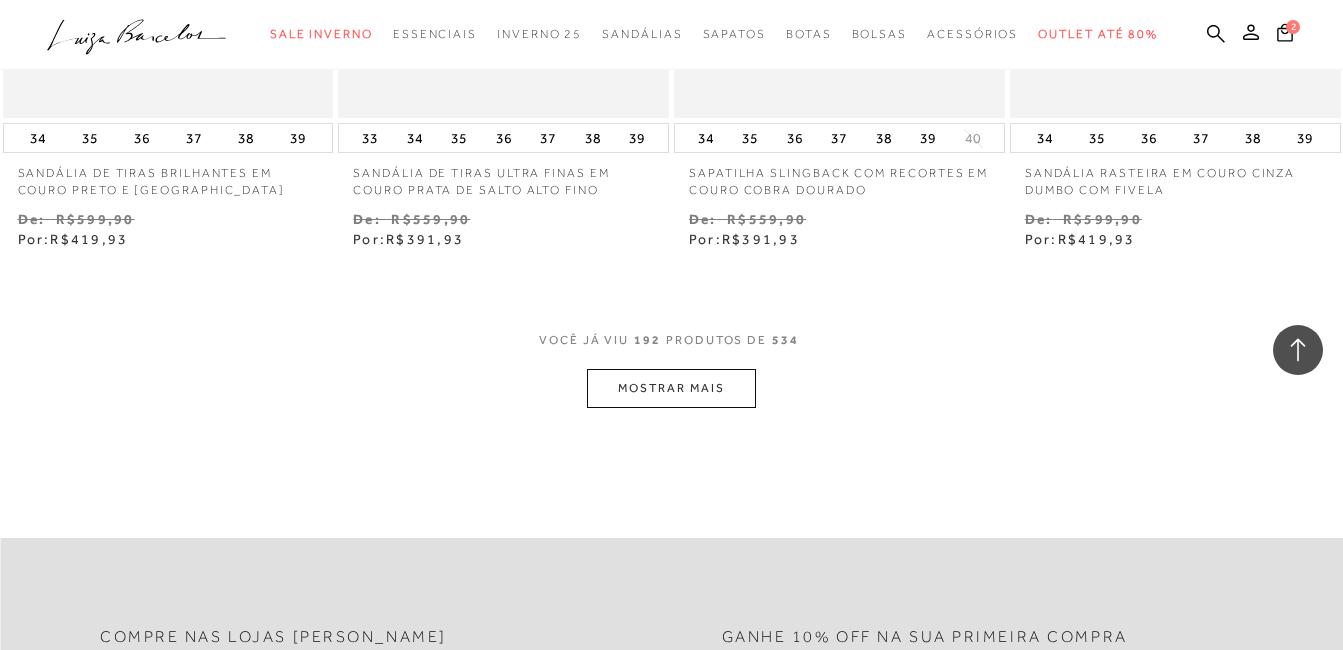 click on "MOSTRAR MAIS" at bounding box center [671, 388] 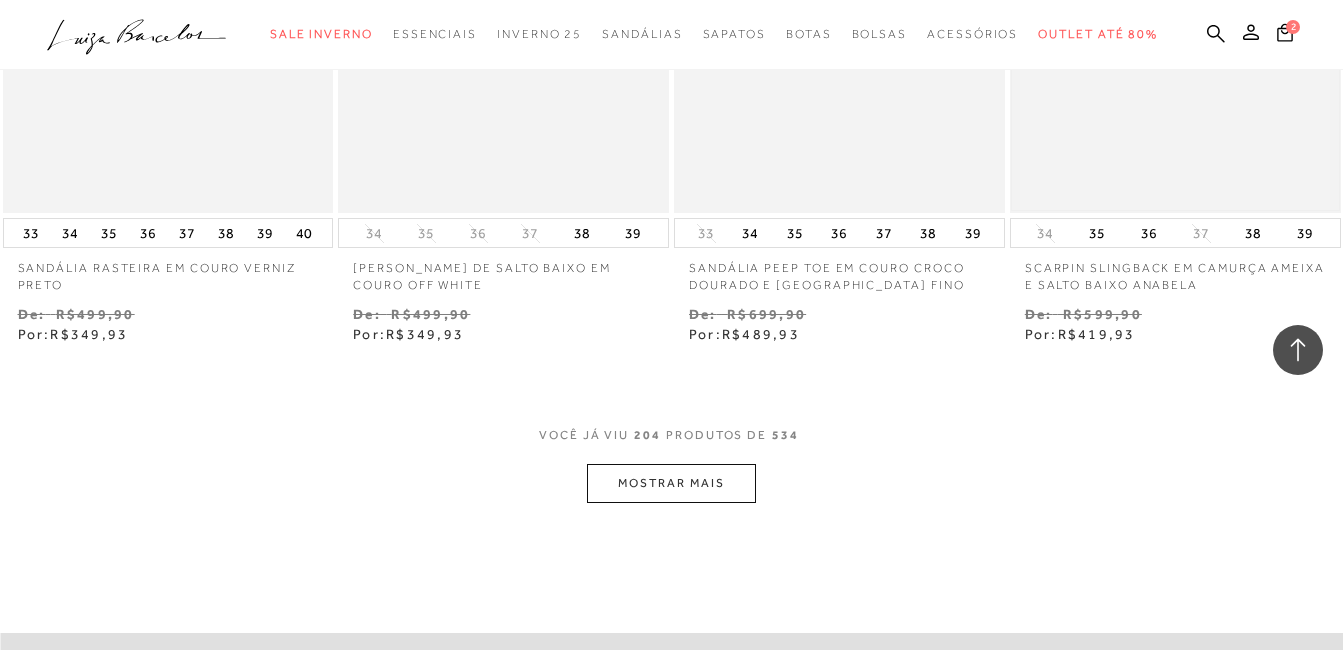 scroll, scrollTop: 33200, scrollLeft: 0, axis: vertical 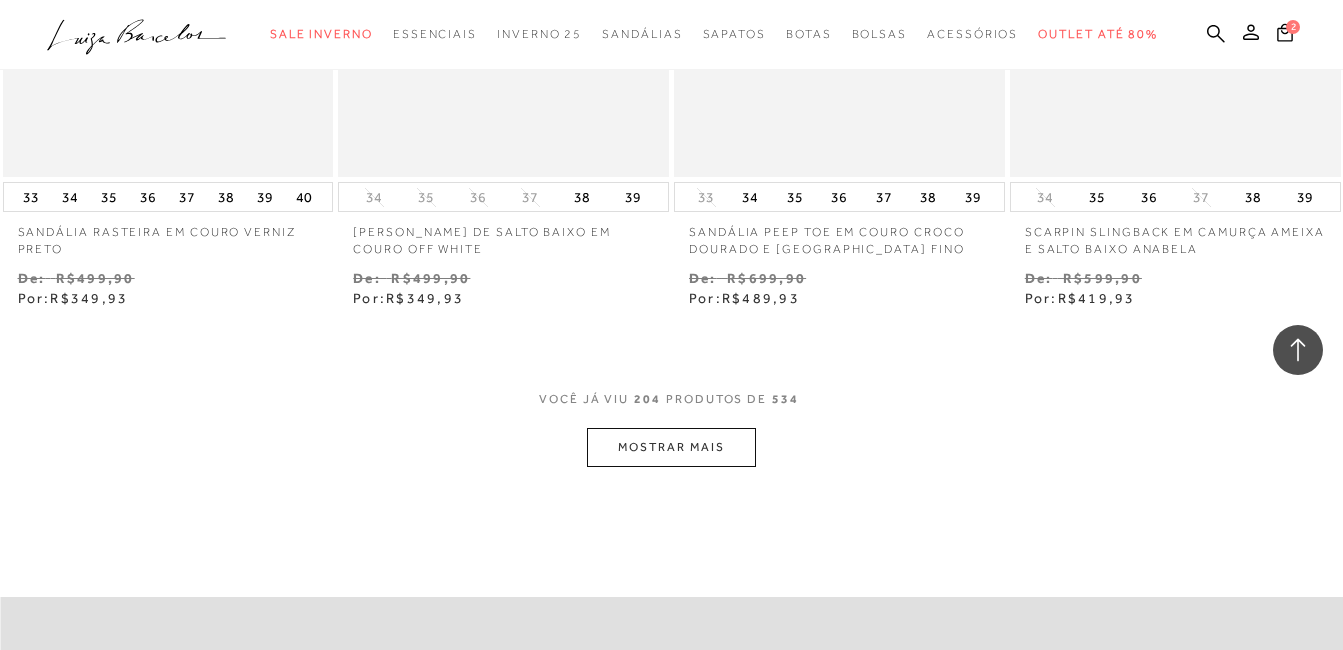 click on "MOSTRAR MAIS" at bounding box center [671, 447] 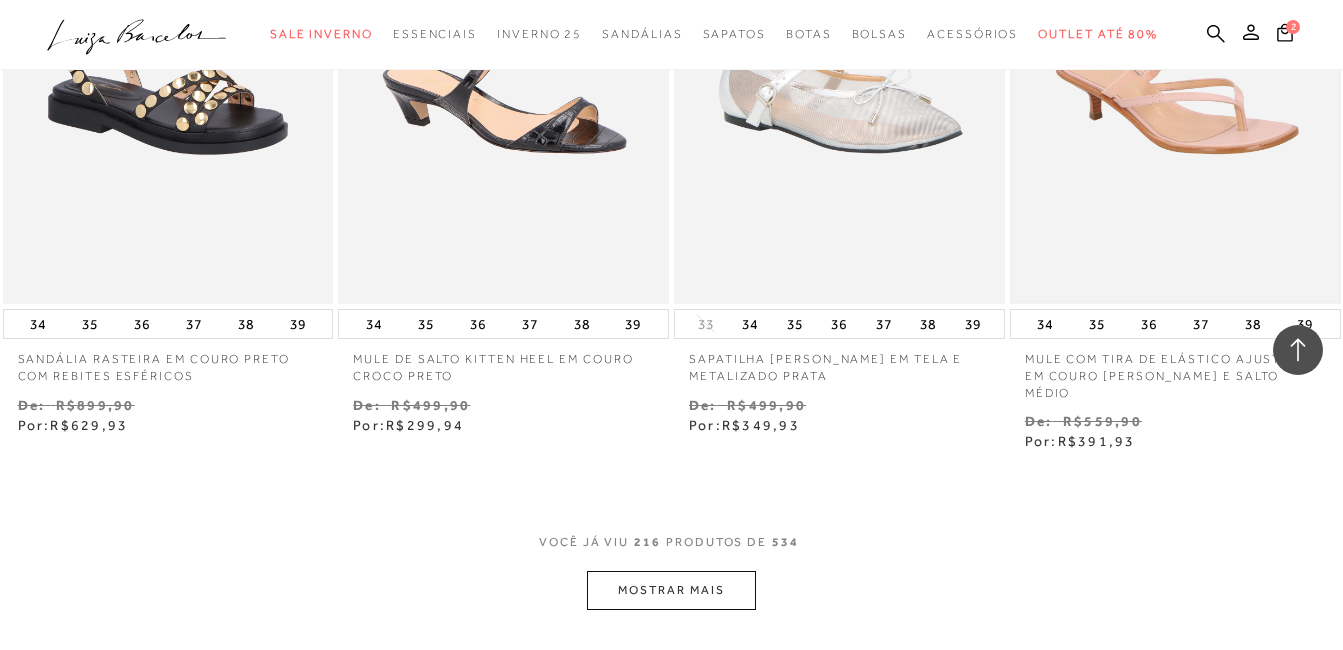 scroll, scrollTop: 35100, scrollLeft: 0, axis: vertical 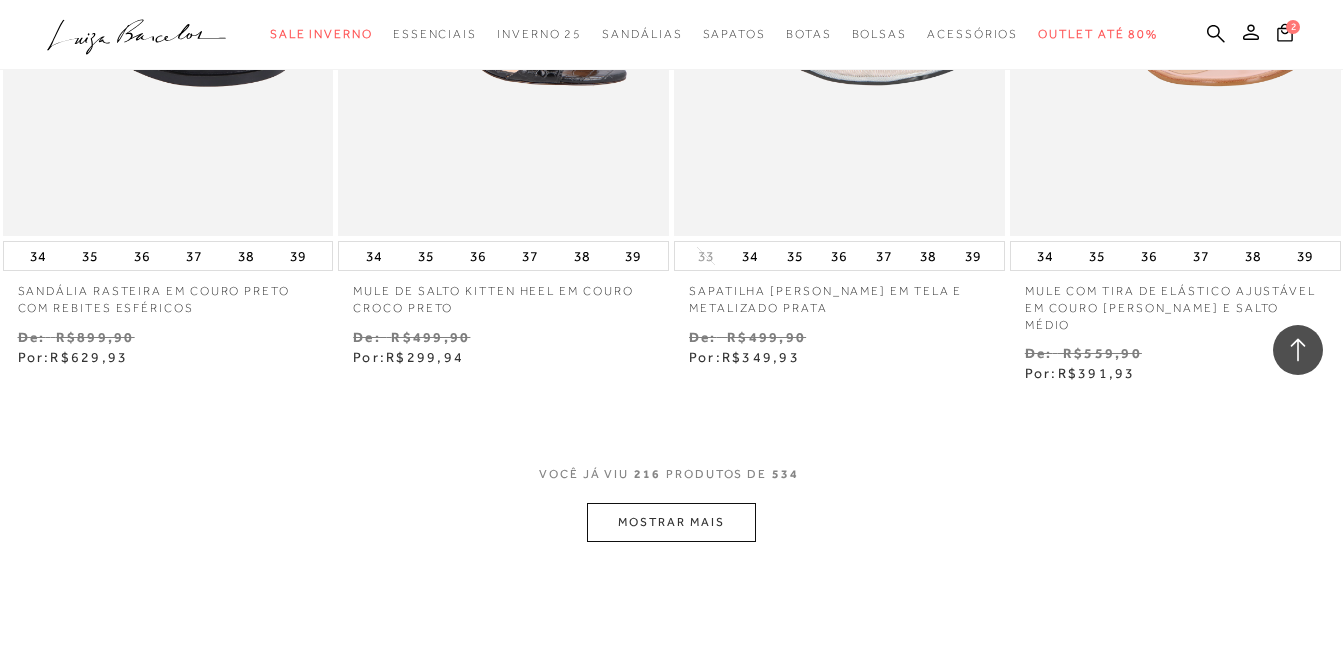 click on "MOSTRAR MAIS" at bounding box center [671, 522] 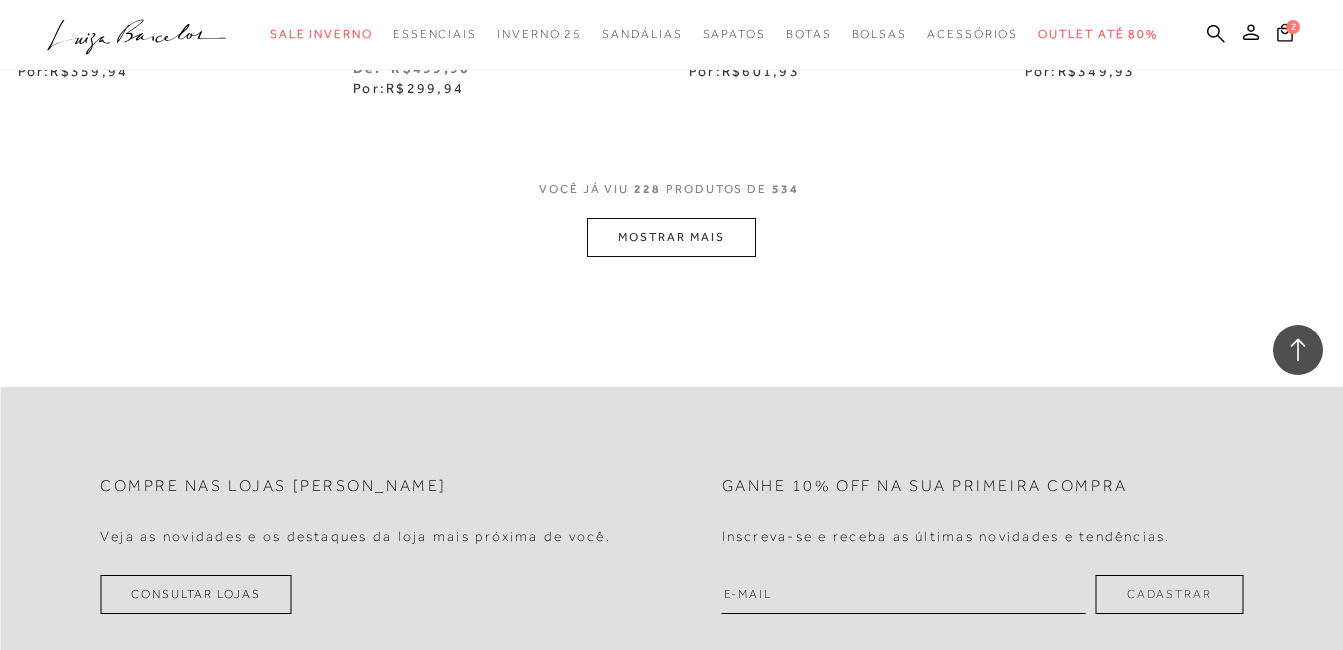 scroll, scrollTop: 37400, scrollLeft: 0, axis: vertical 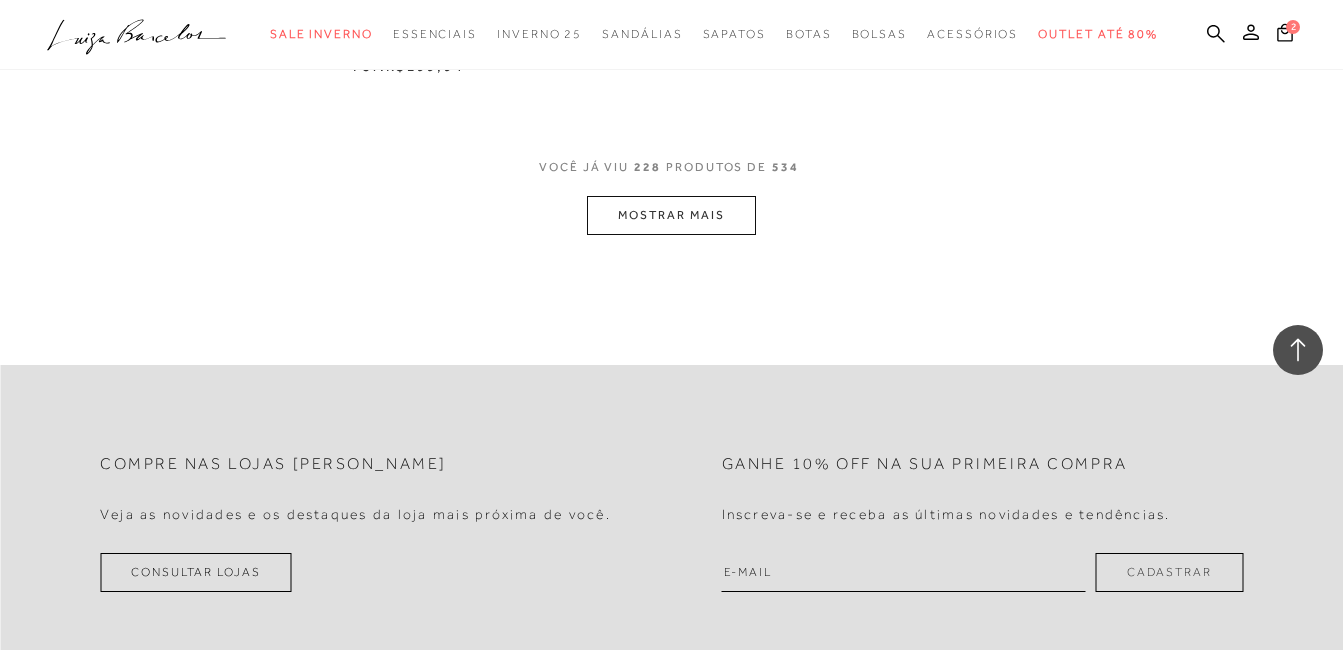 click on "MOSTRAR MAIS" at bounding box center [671, 215] 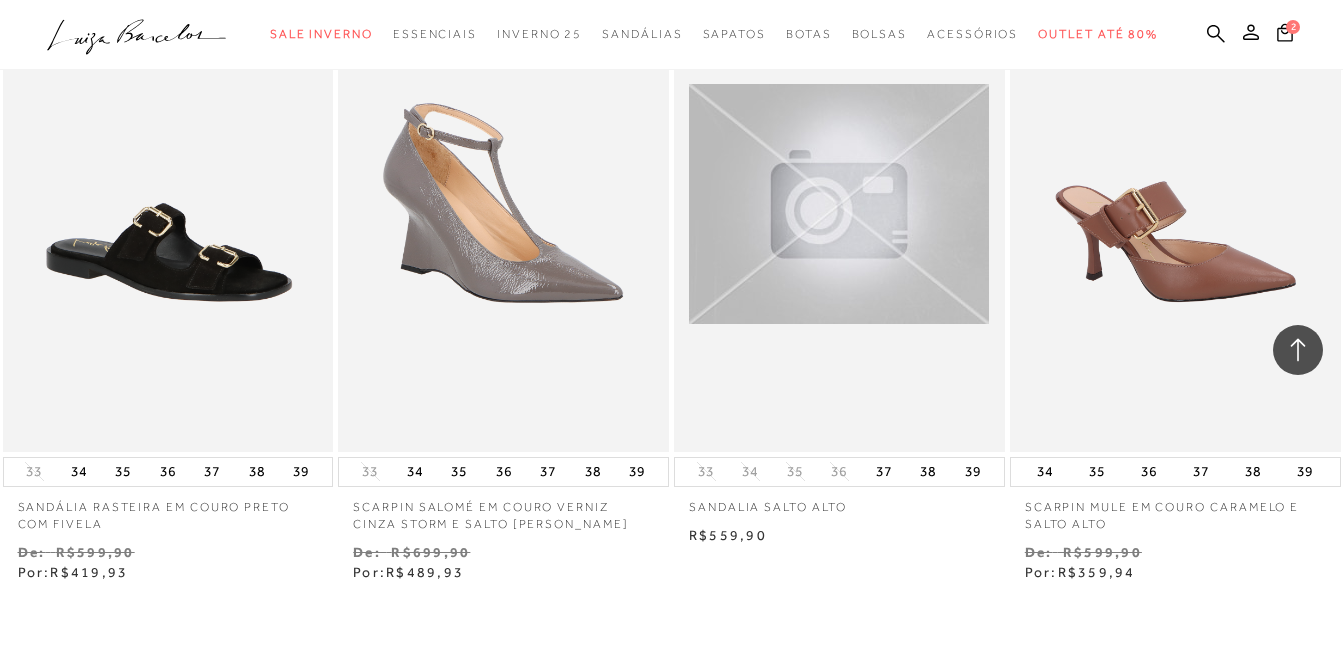 scroll, scrollTop: 39200, scrollLeft: 0, axis: vertical 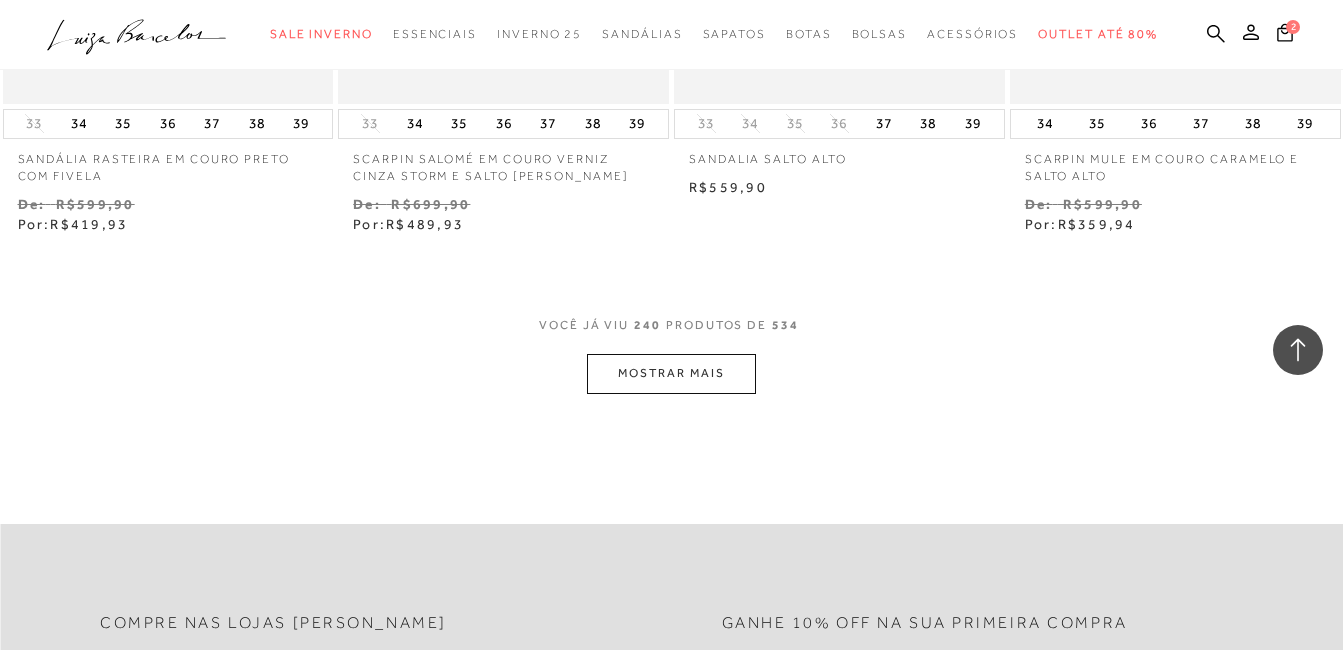 click on "MOSTRAR MAIS" at bounding box center (671, 373) 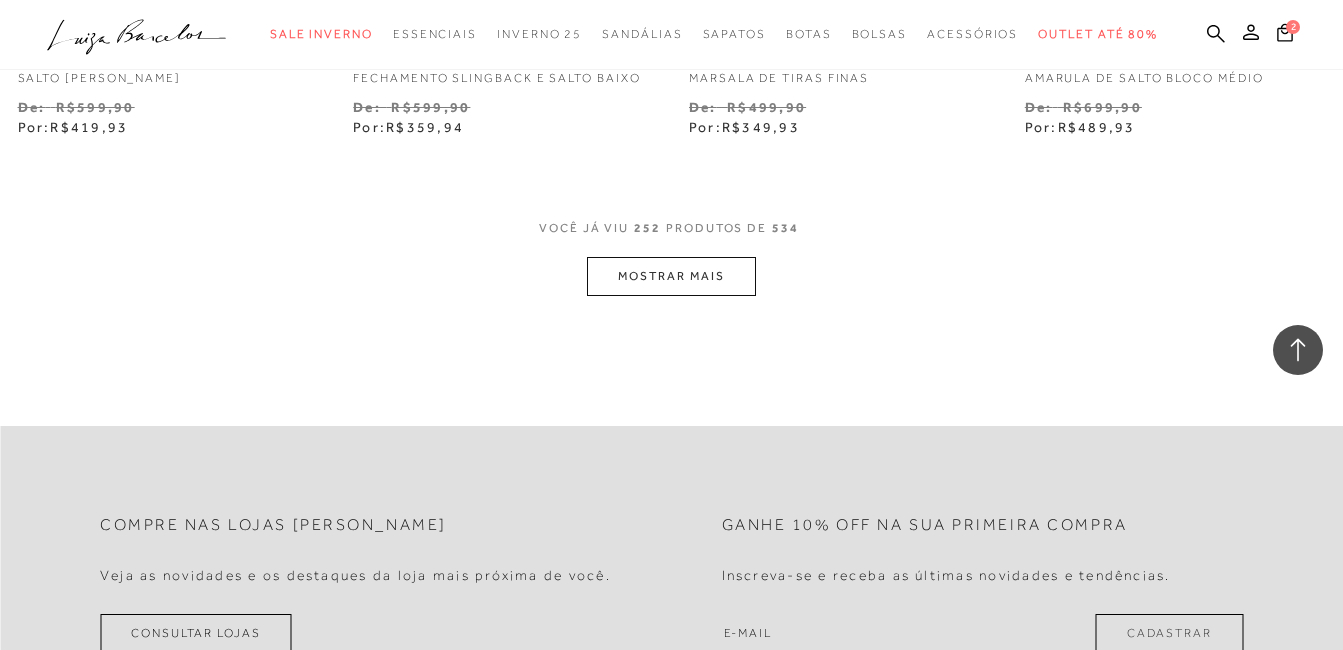 scroll, scrollTop: 41275, scrollLeft: 0, axis: vertical 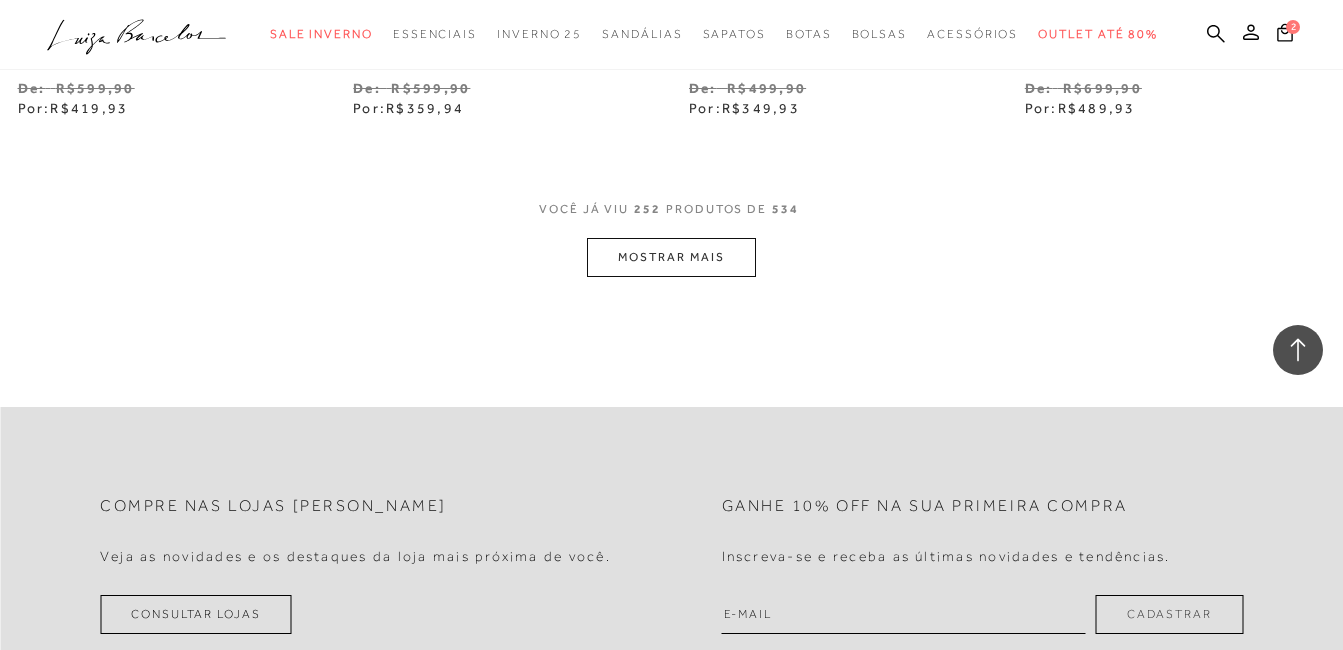 click on "MOSTRAR MAIS" at bounding box center (671, 257) 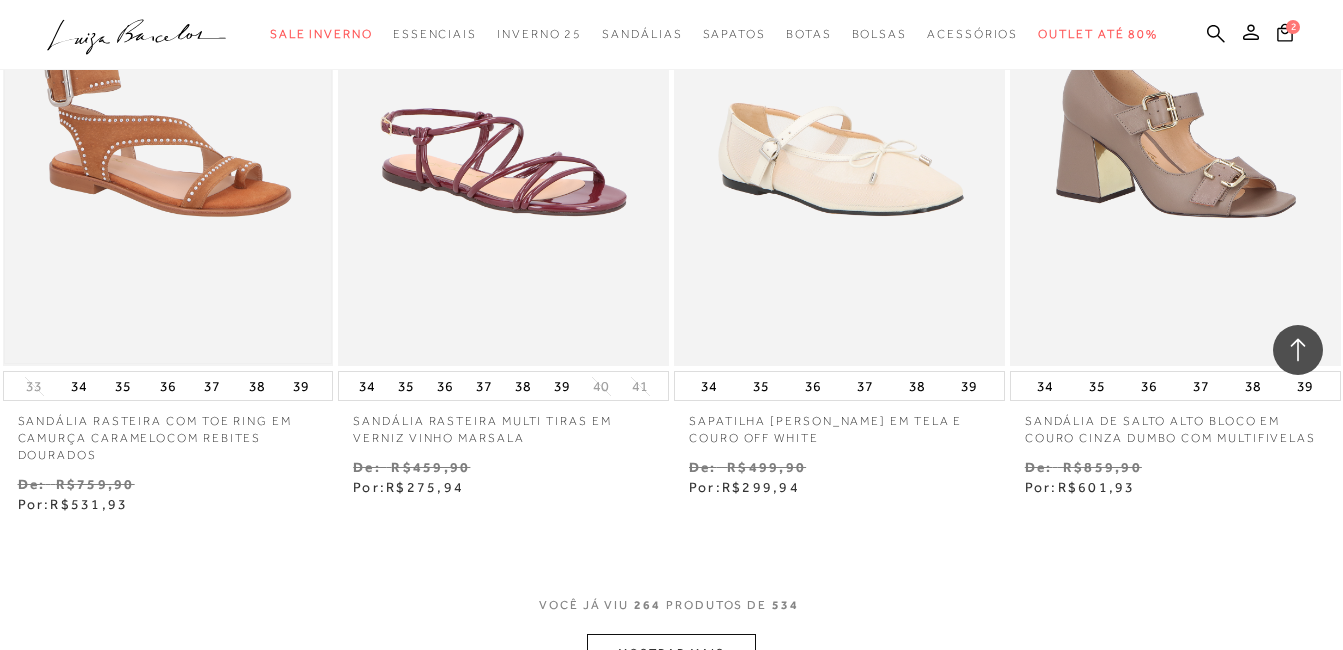 scroll, scrollTop: 43010, scrollLeft: 0, axis: vertical 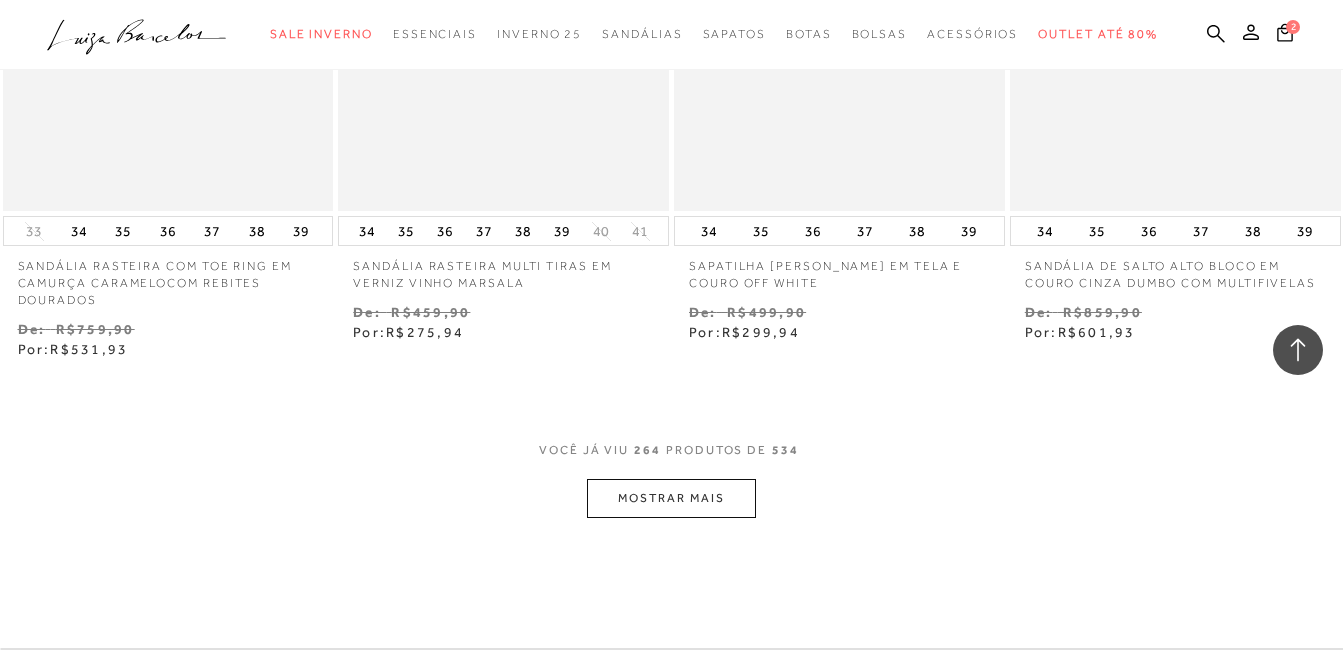 click on "MOSTRAR MAIS" at bounding box center [671, 498] 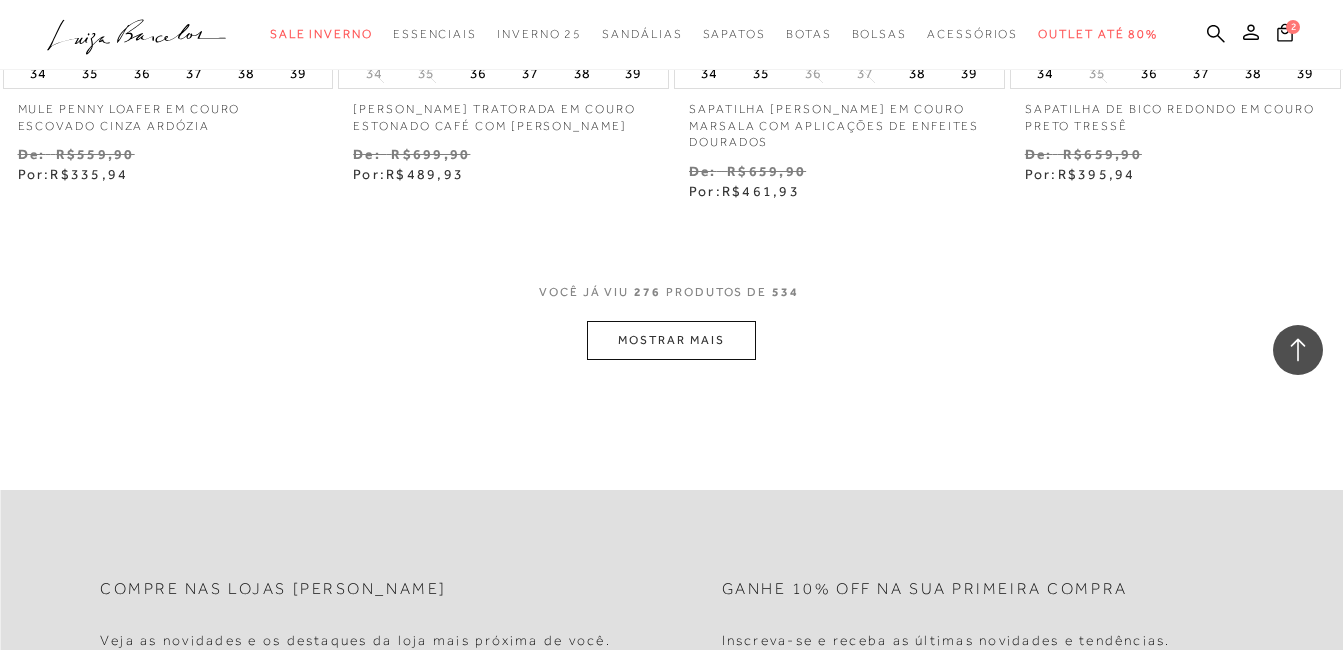 scroll, scrollTop: 45145, scrollLeft: 0, axis: vertical 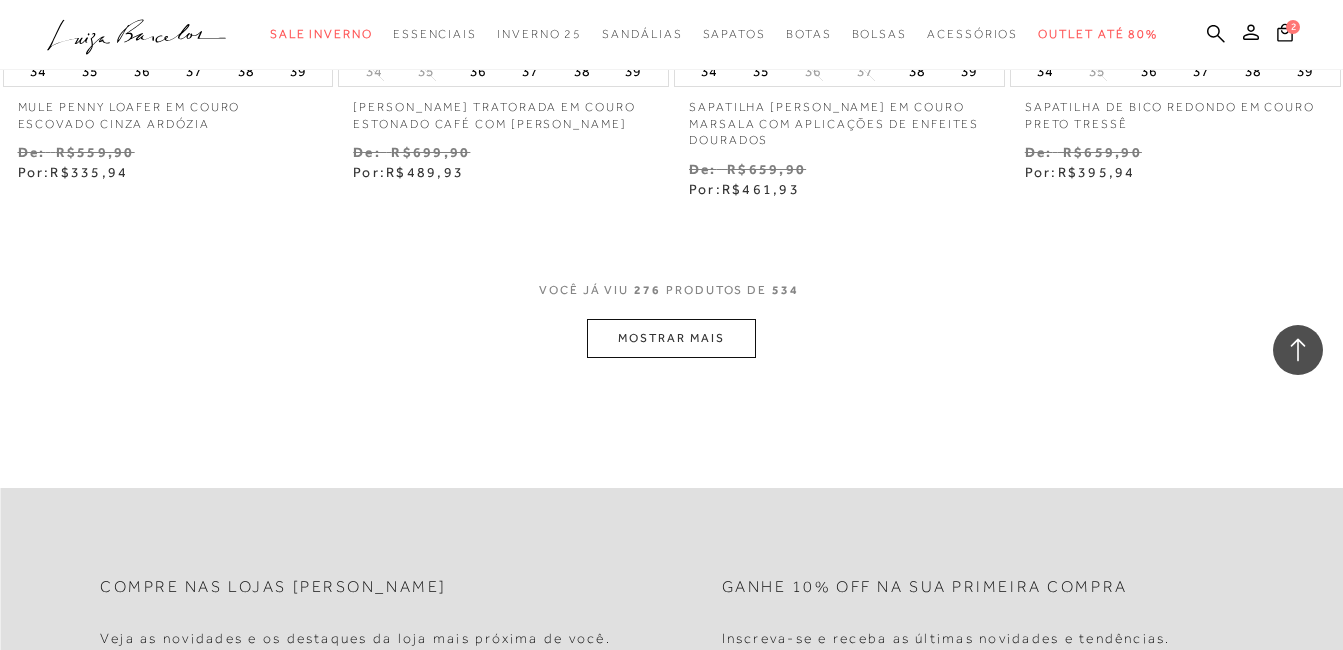 click on "MOSTRAR MAIS" at bounding box center [671, 338] 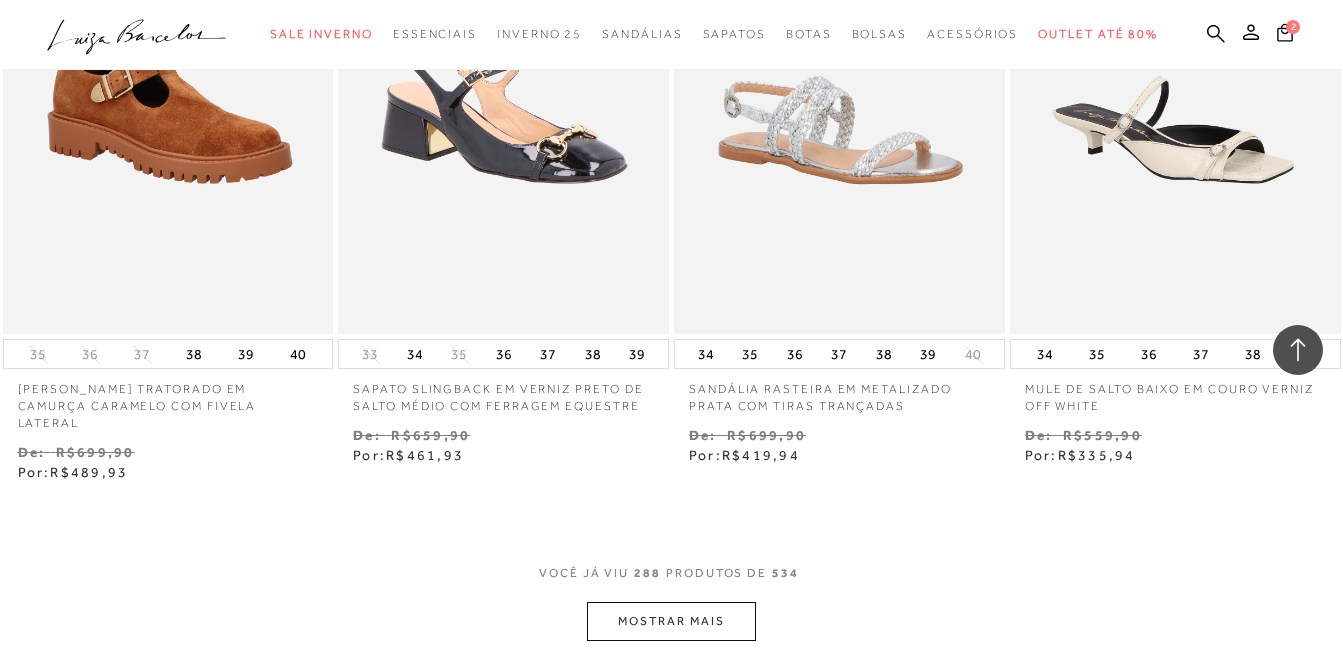scroll, scrollTop: 46845, scrollLeft: 0, axis: vertical 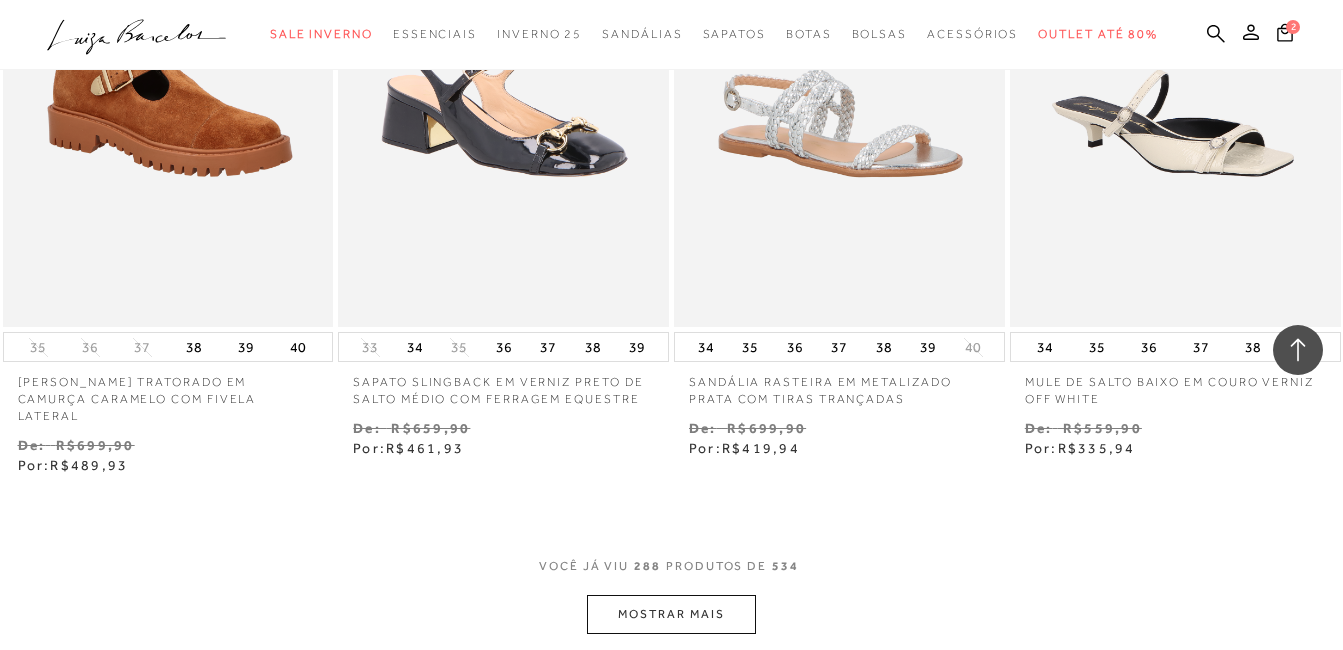 click on "MOSTRAR MAIS" at bounding box center (671, 614) 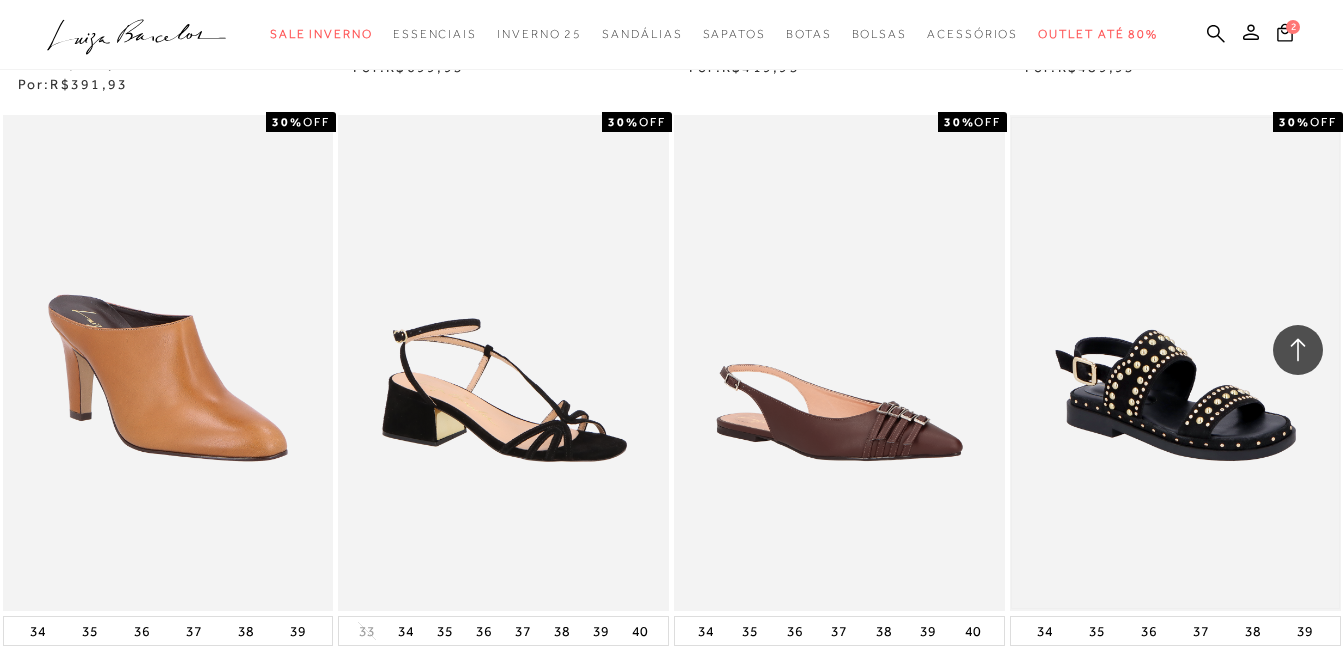 scroll, scrollTop: 48945, scrollLeft: 0, axis: vertical 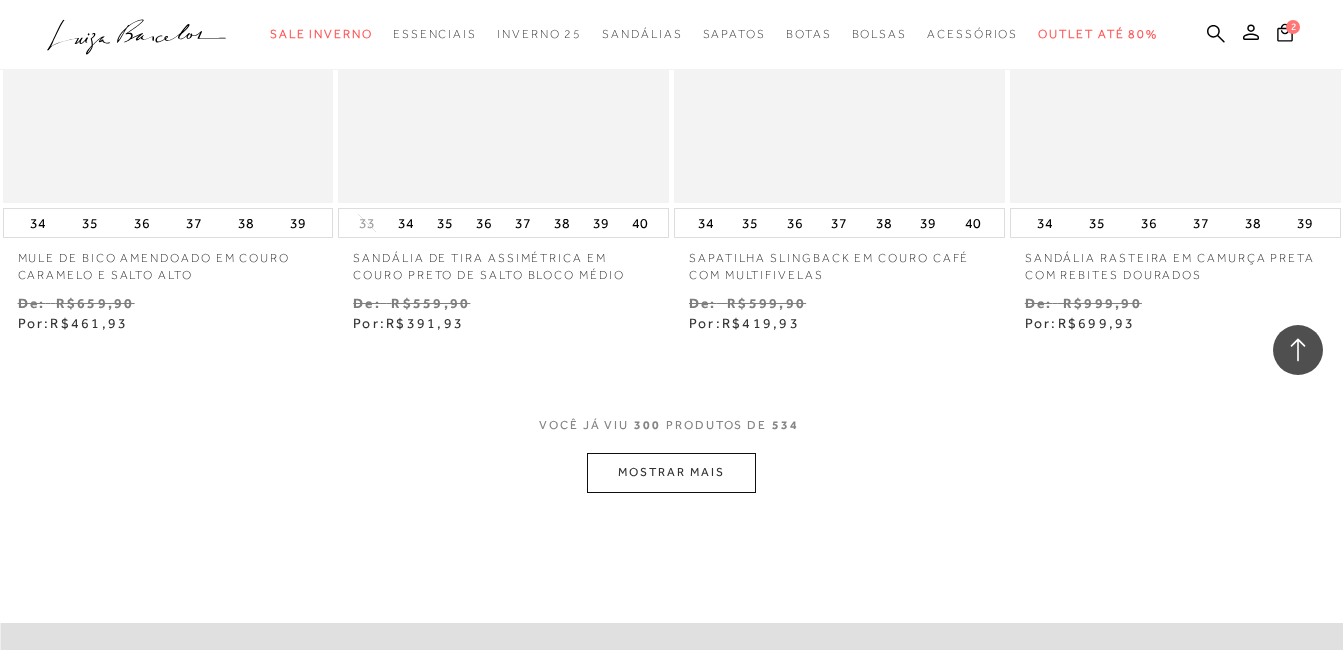 click on "MOSTRAR MAIS" at bounding box center [671, 472] 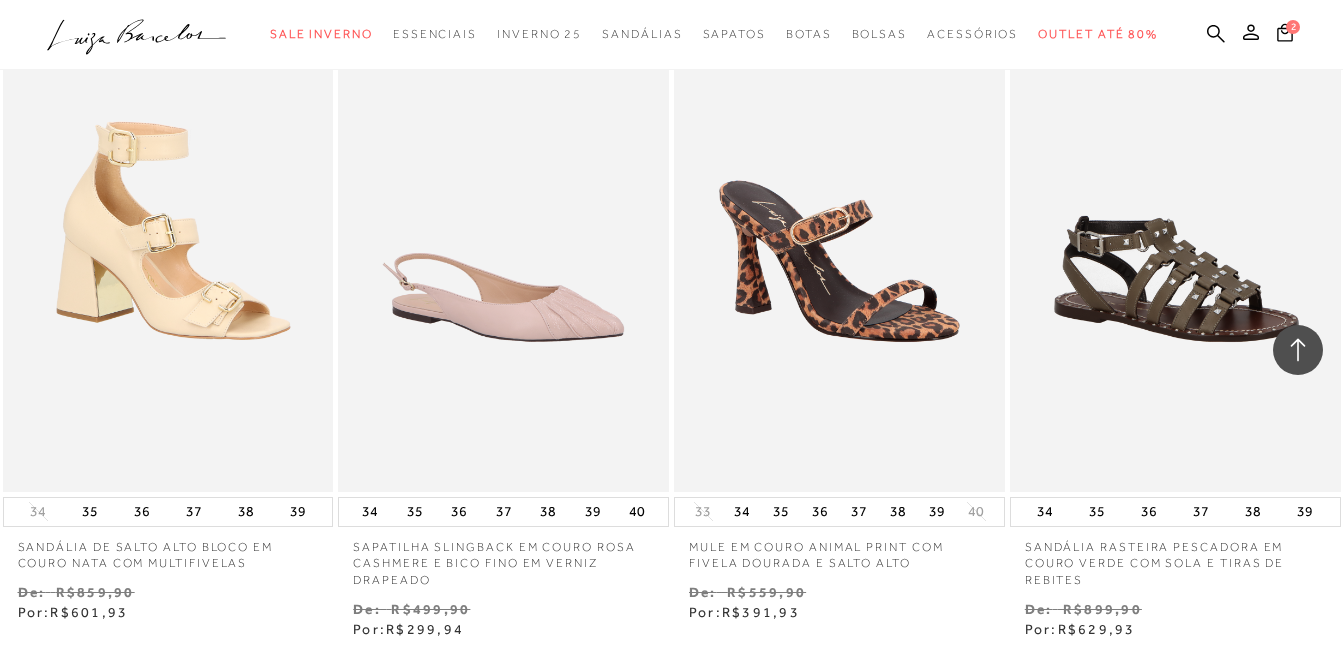 scroll, scrollTop: 50745, scrollLeft: 0, axis: vertical 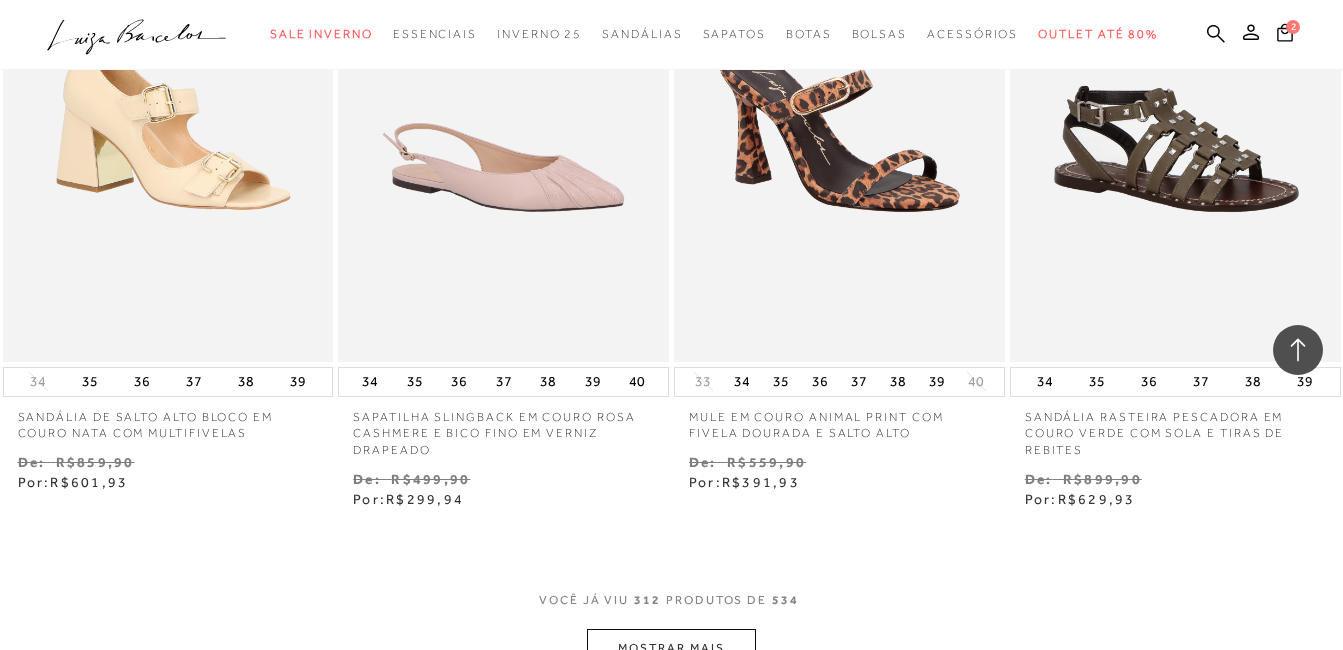 click on "MOSTRAR MAIS" at bounding box center [671, 648] 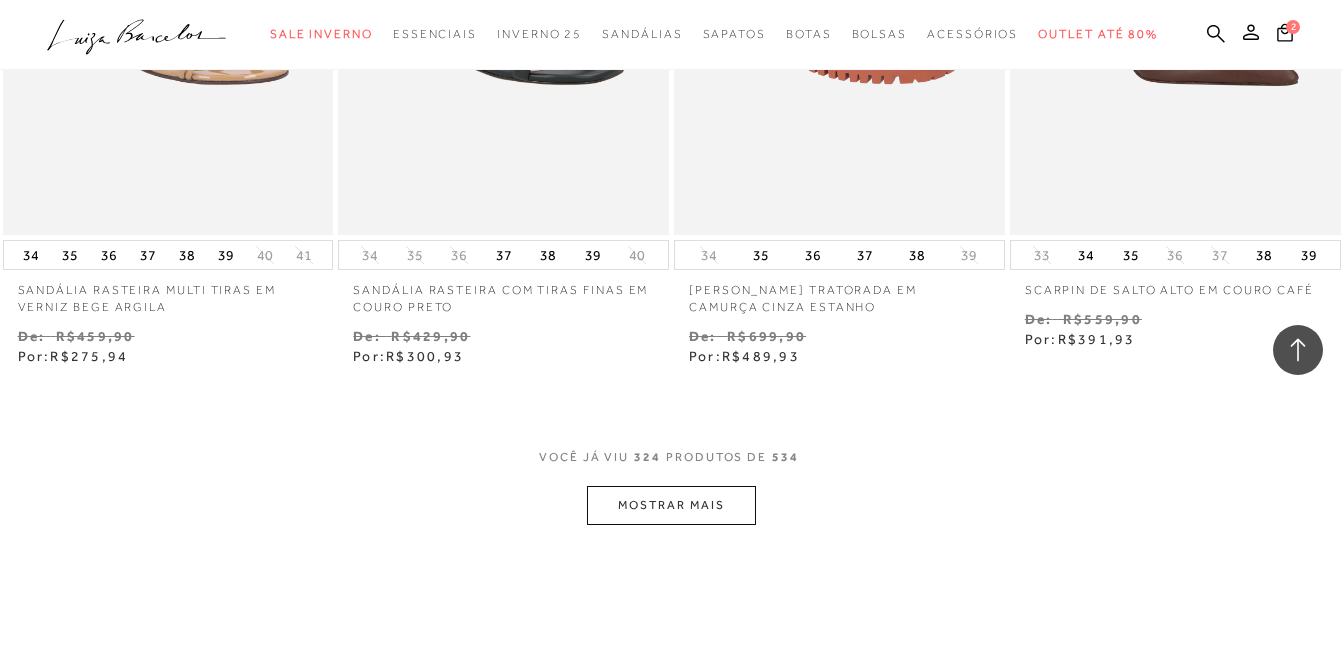 scroll, scrollTop: 52945, scrollLeft: 0, axis: vertical 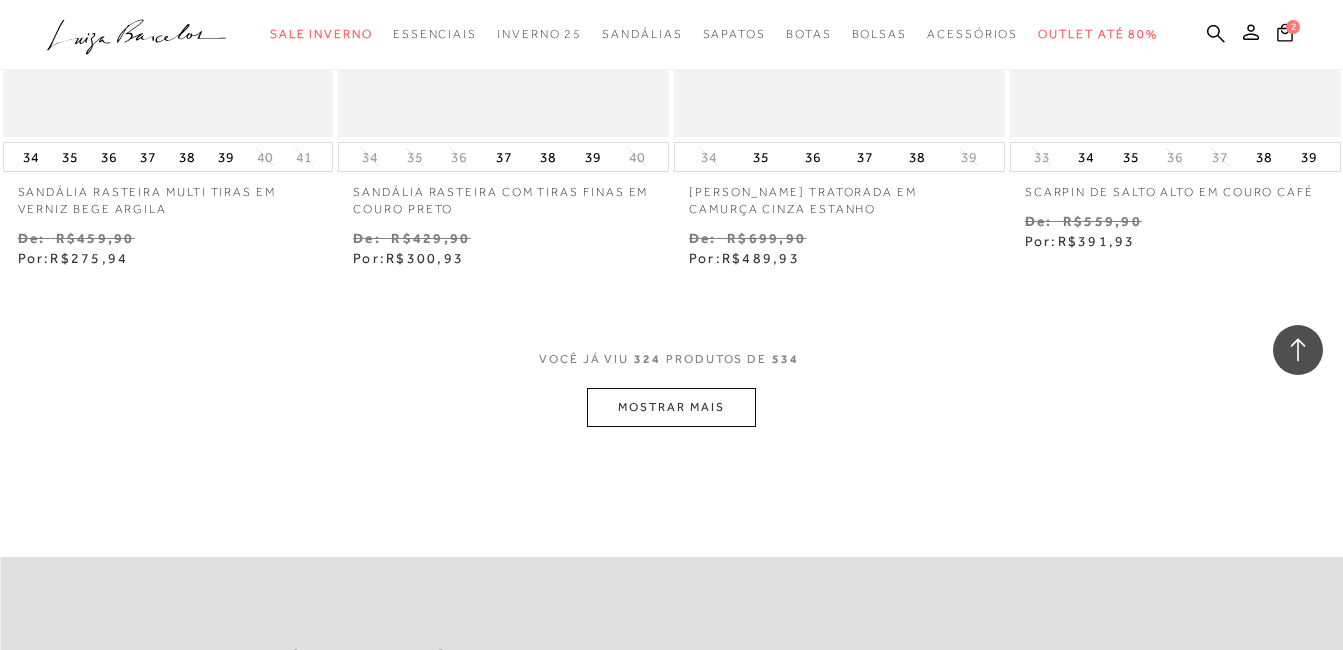 click on "MOSTRAR MAIS" at bounding box center [671, 407] 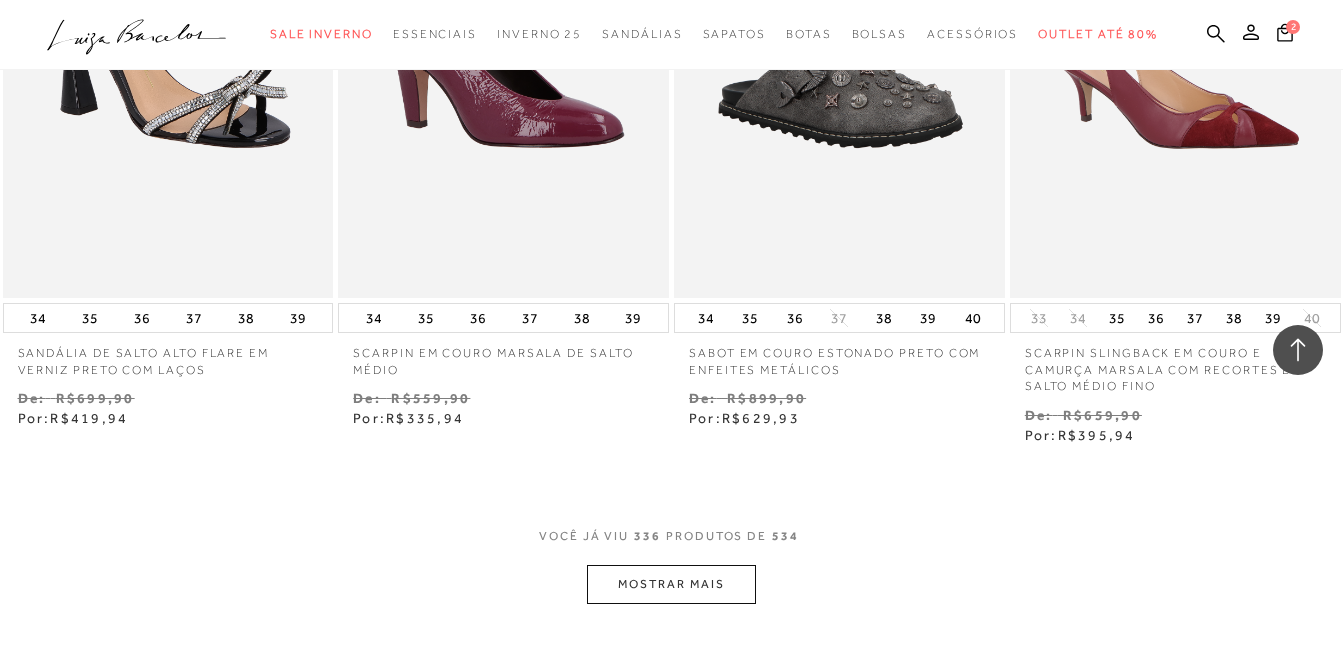 scroll, scrollTop: 54845, scrollLeft: 0, axis: vertical 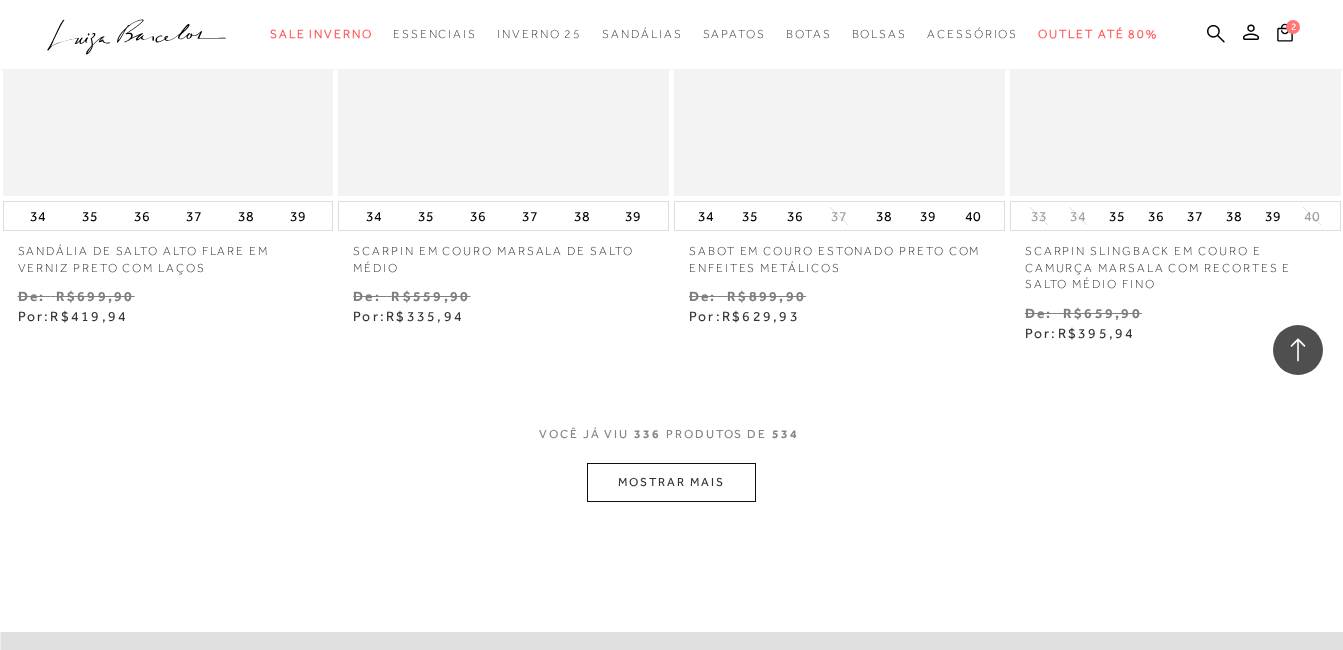 click on "MOSTRAR MAIS" at bounding box center (671, 482) 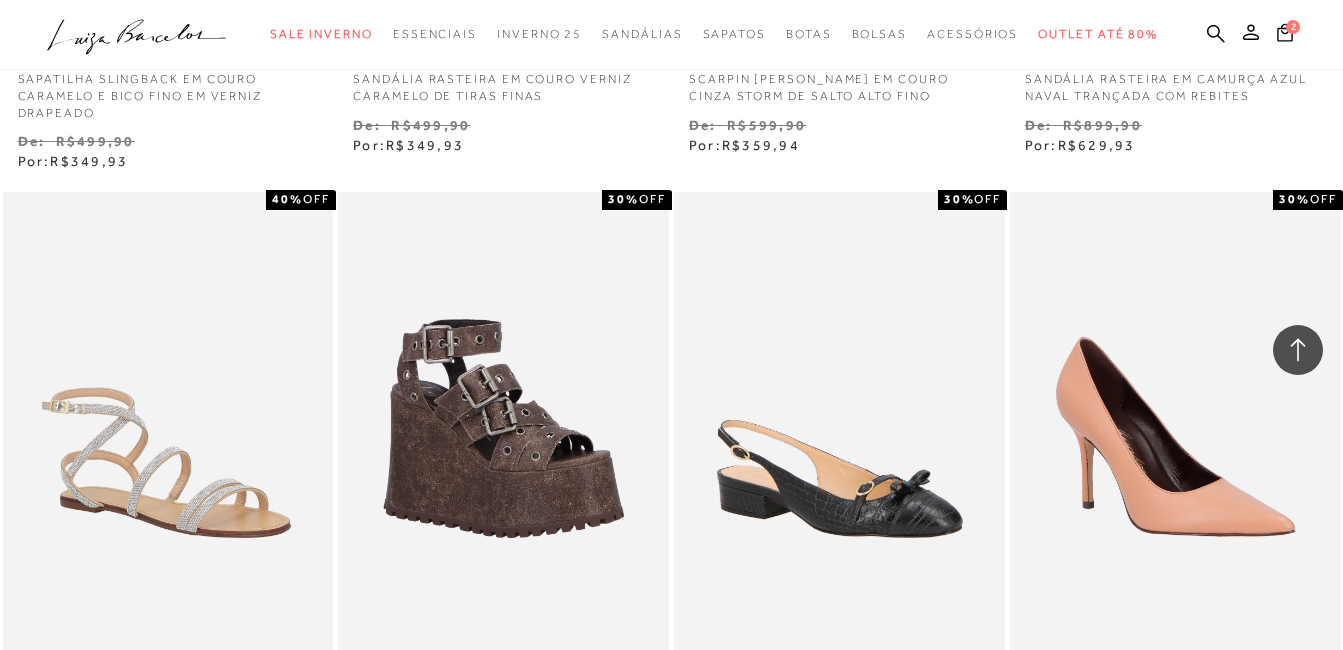 scroll, scrollTop: 56796, scrollLeft: 0, axis: vertical 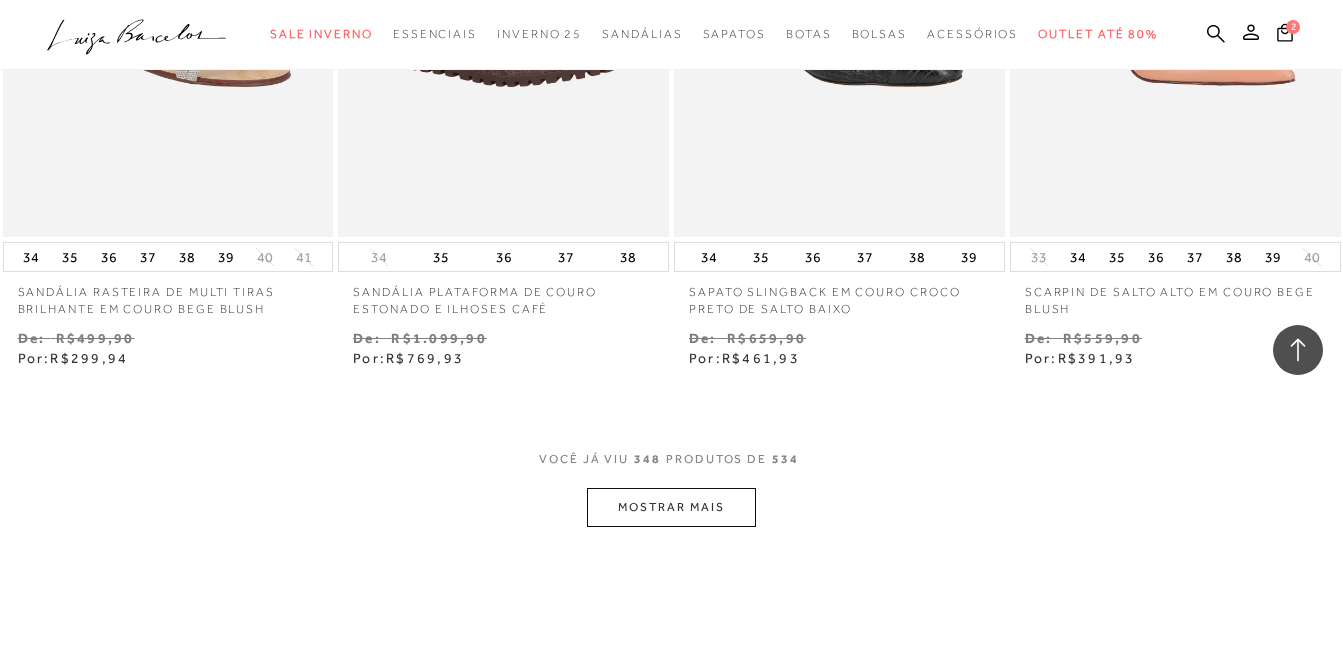 click on "MOSTRAR MAIS" at bounding box center [671, 507] 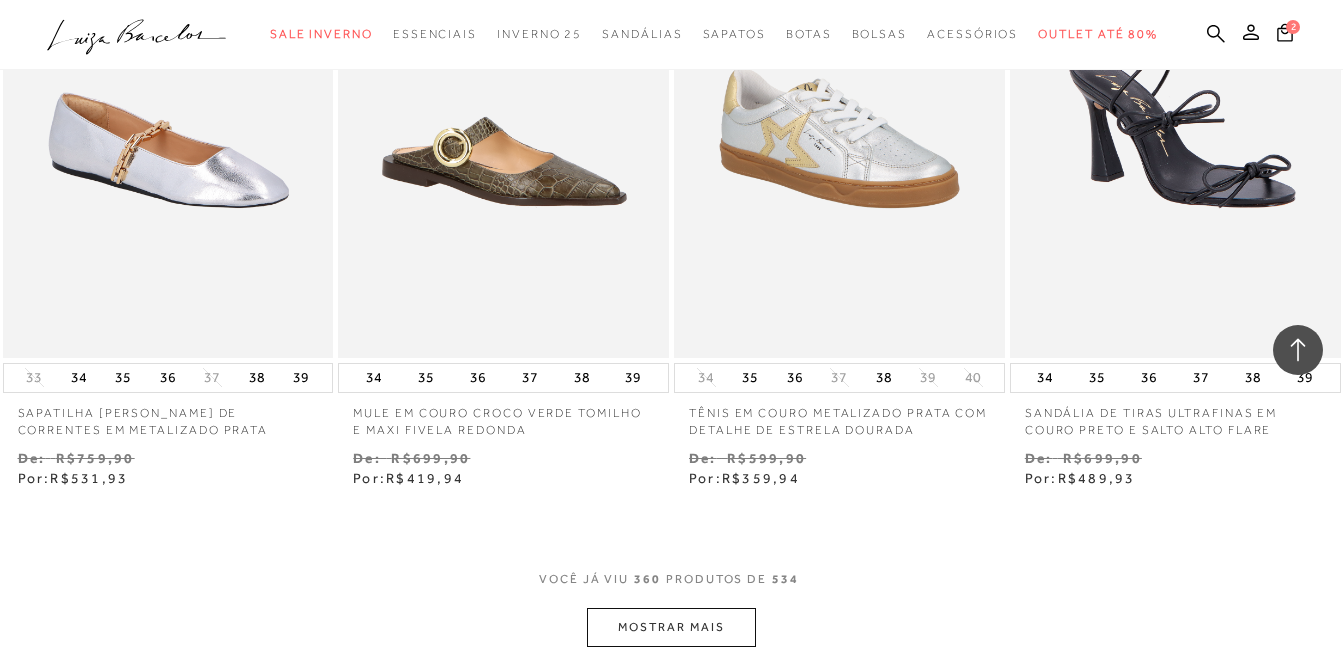 scroll, scrollTop: 58696, scrollLeft: 0, axis: vertical 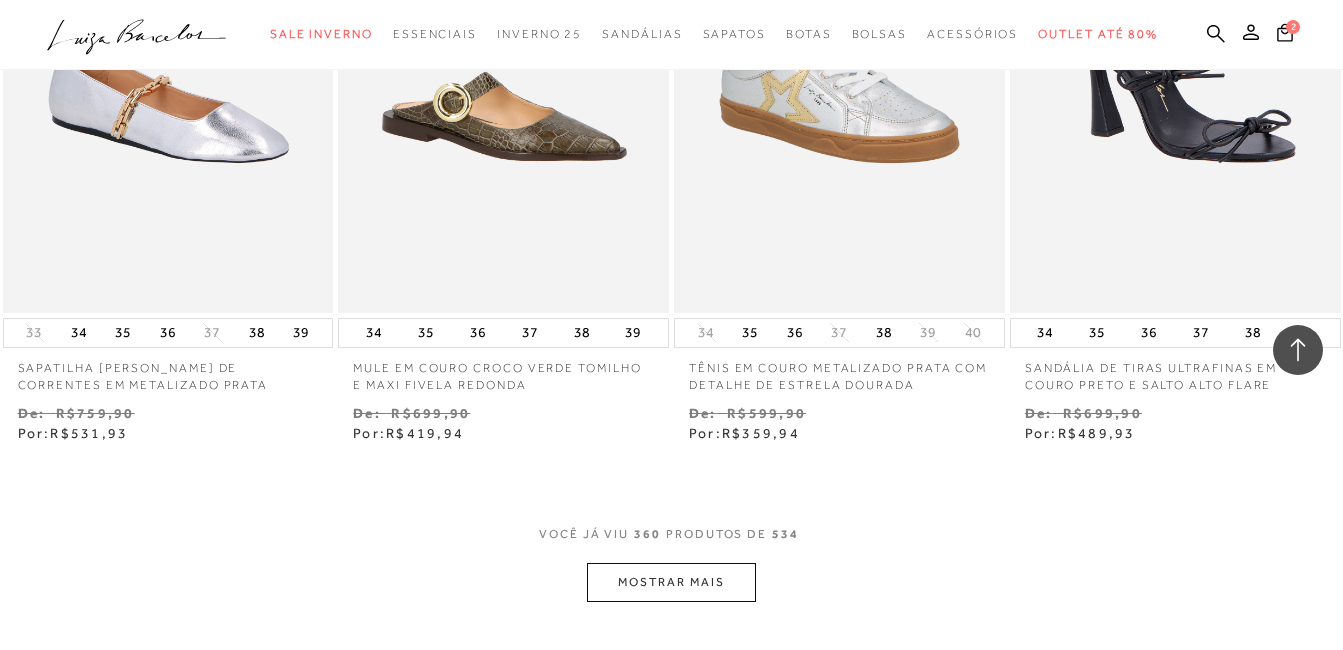 click on "MOSTRAR MAIS" at bounding box center [671, 582] 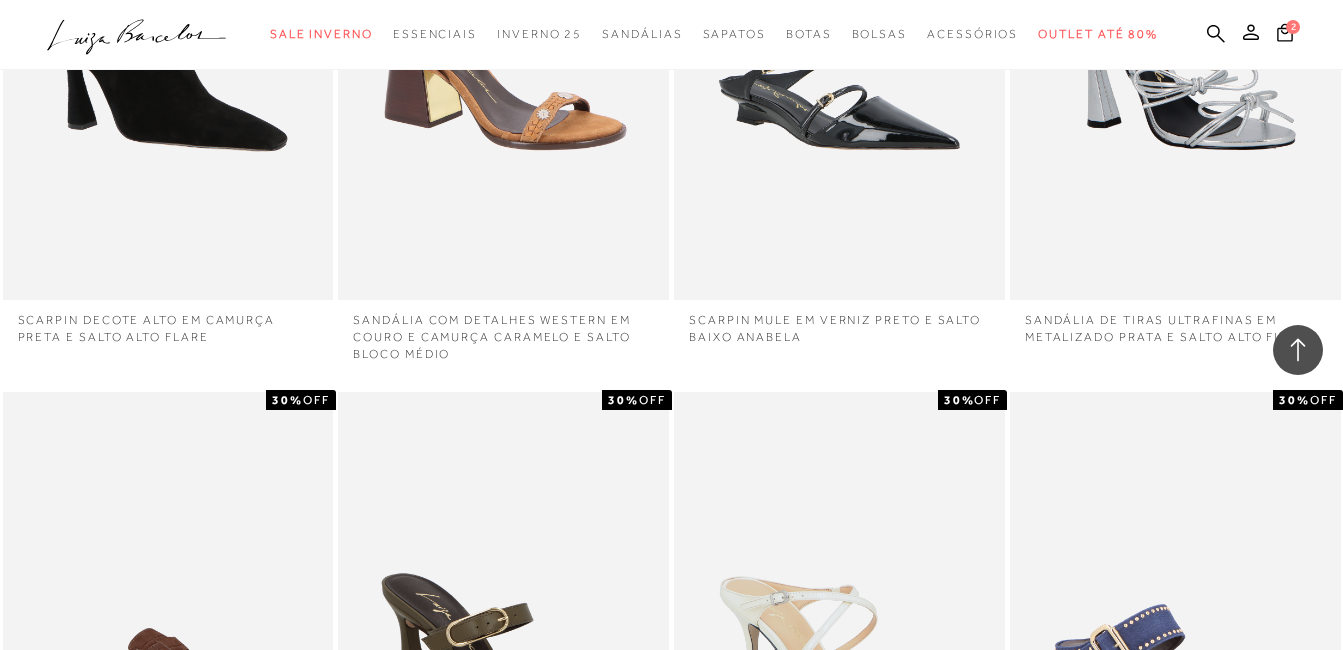 scroll, scrollTop: 59396, scrollLeft: 0, axis: vertical 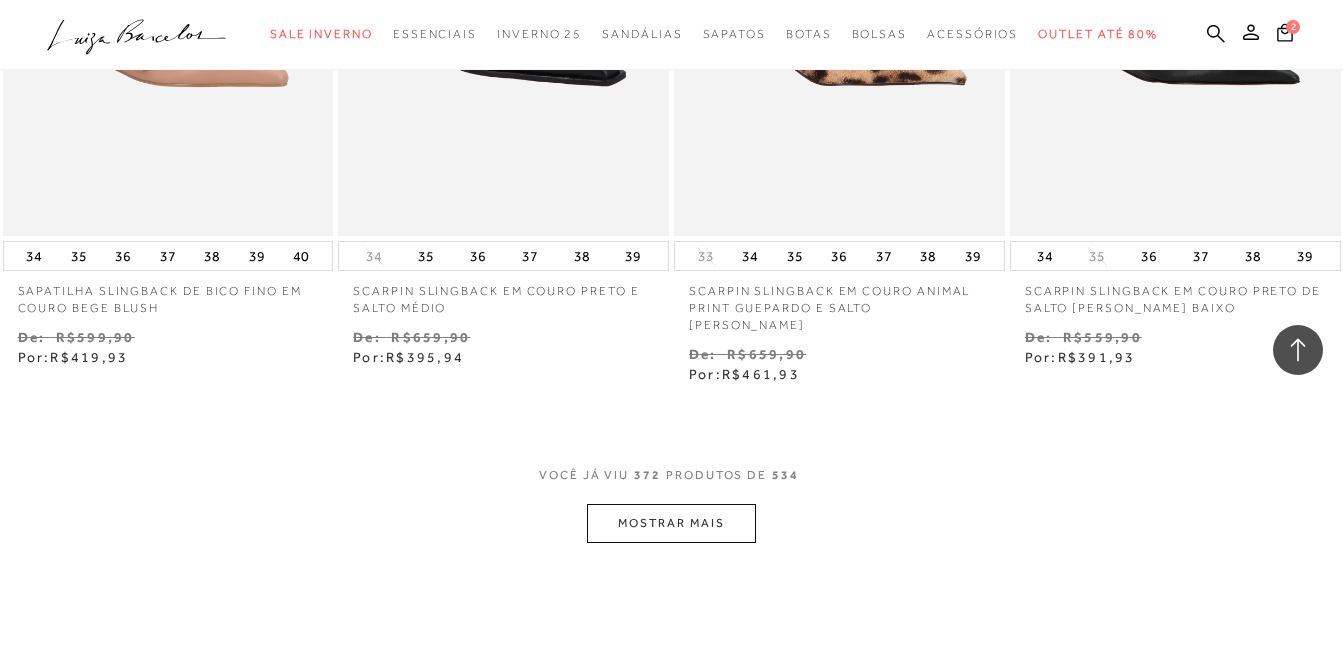 click on "MOSTRAR MAIS" at bounding box center (671, 523) 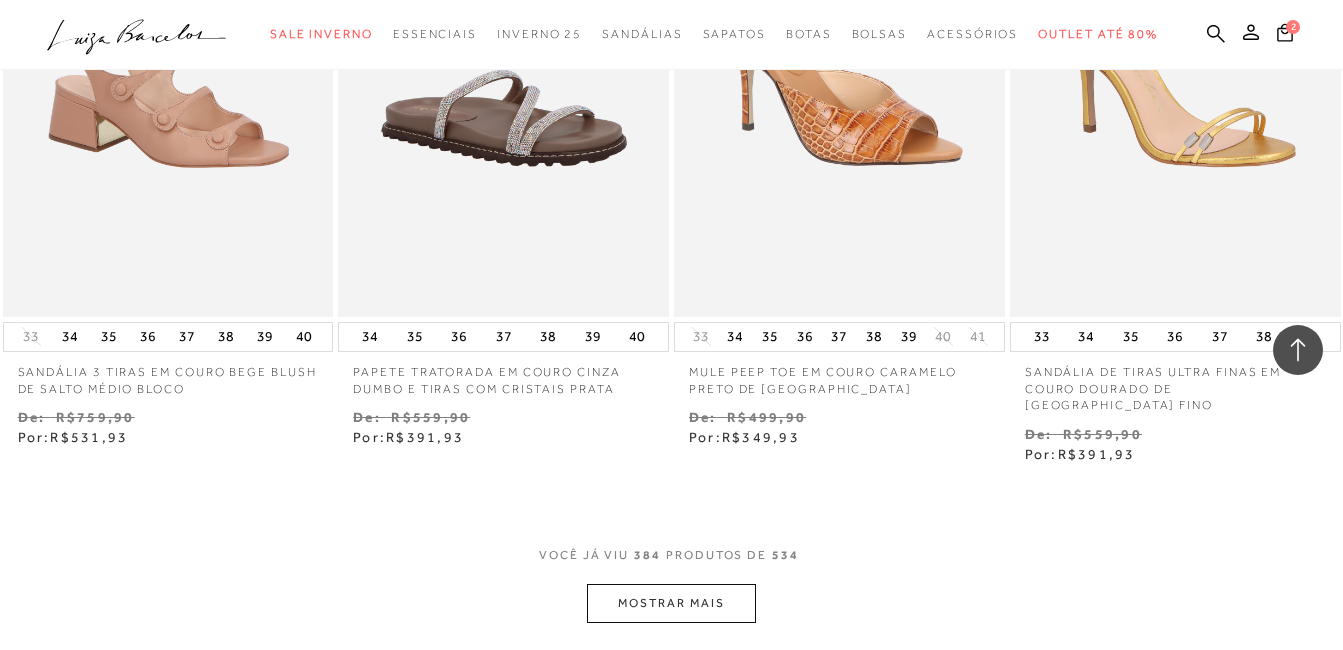 scroll, scrollTop: 62731, scrollLeft: 0, axis: vertical 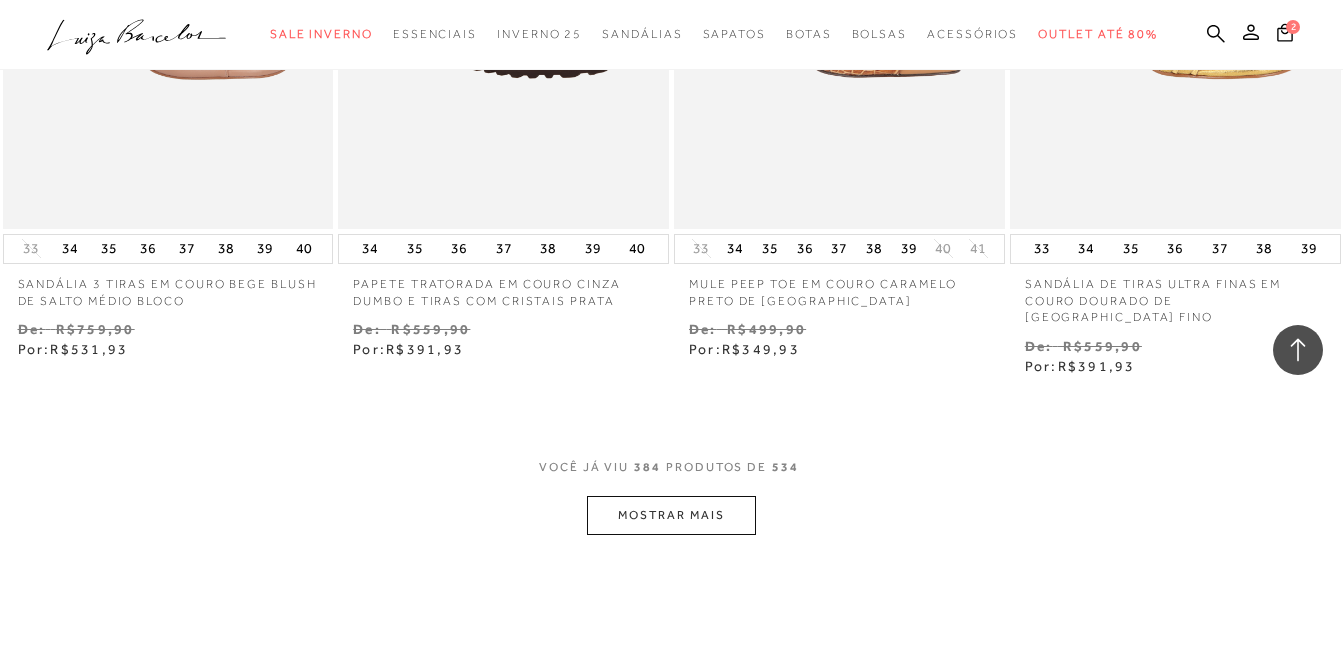 click on "MOSTRAR MAIS" at bounding box center (671, 515) 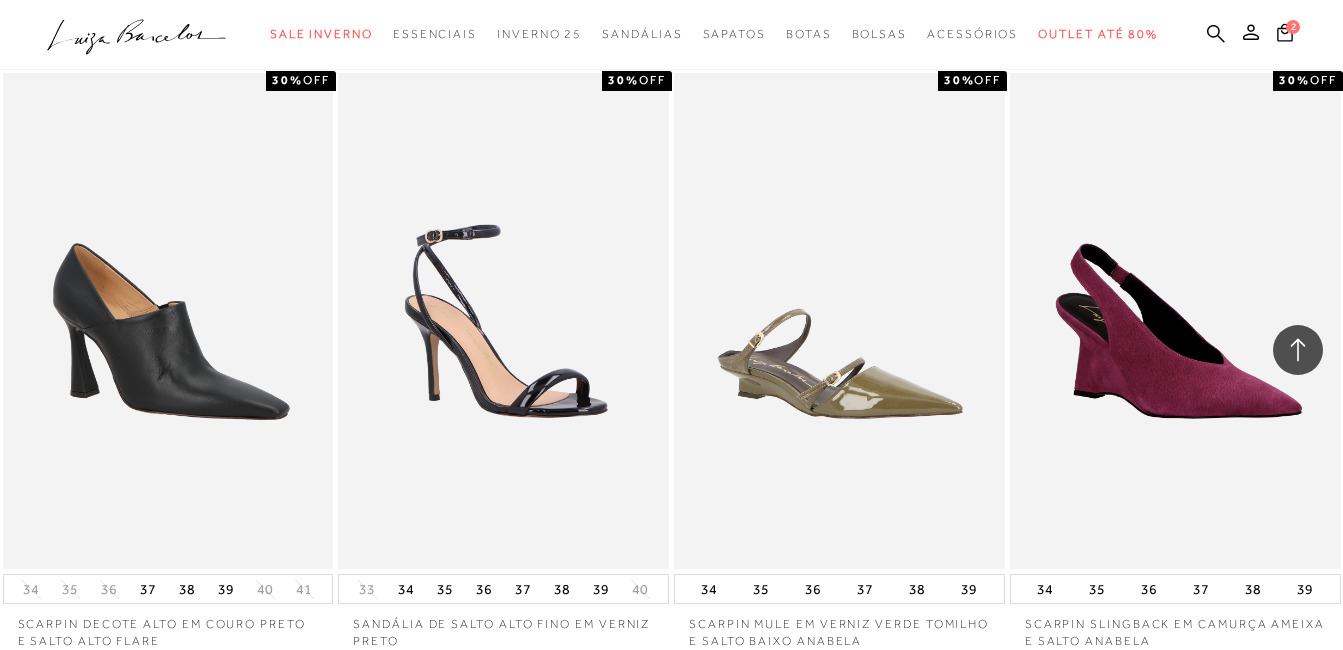 scroll, scrollTop: 64666, scrollLeft: 0, axis: vertical 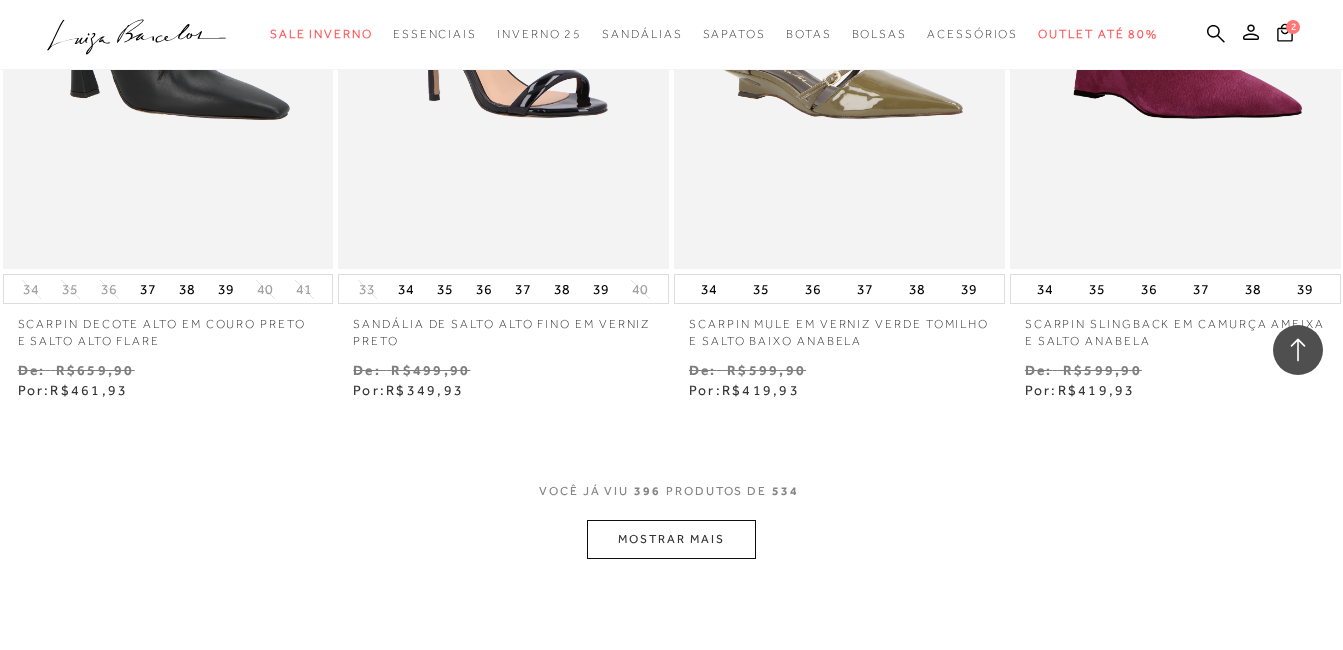 click on "MOSTRAR MAIS" at bounding box center (671, 539) 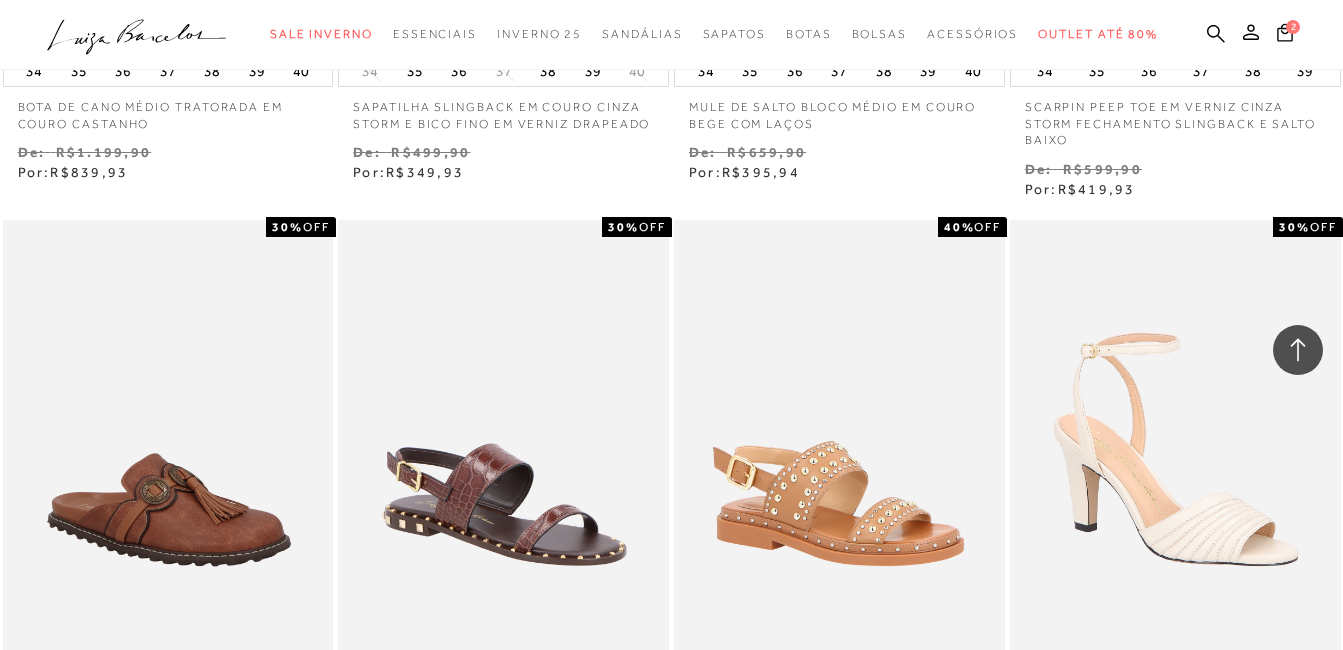scroll, scrollTop: 66542, scrollLeft: 0, axis: vertical 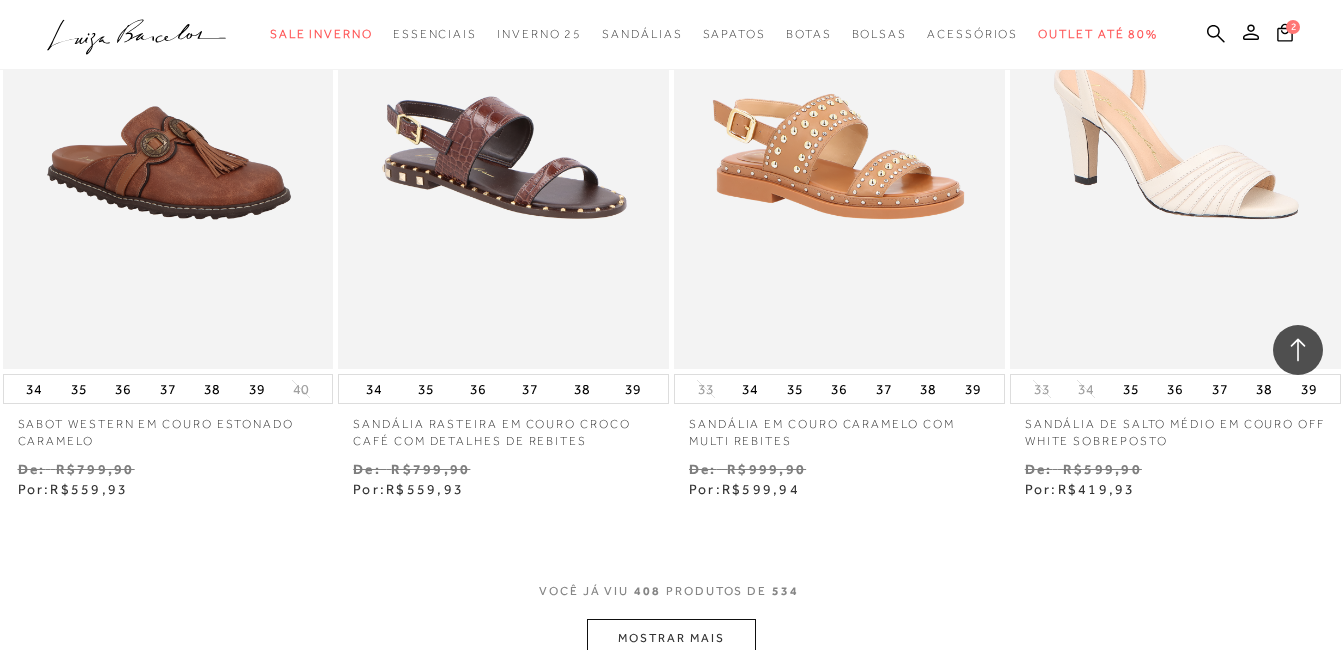 click on "MOSTRAR MAIS" at bounding box center [671, 638] 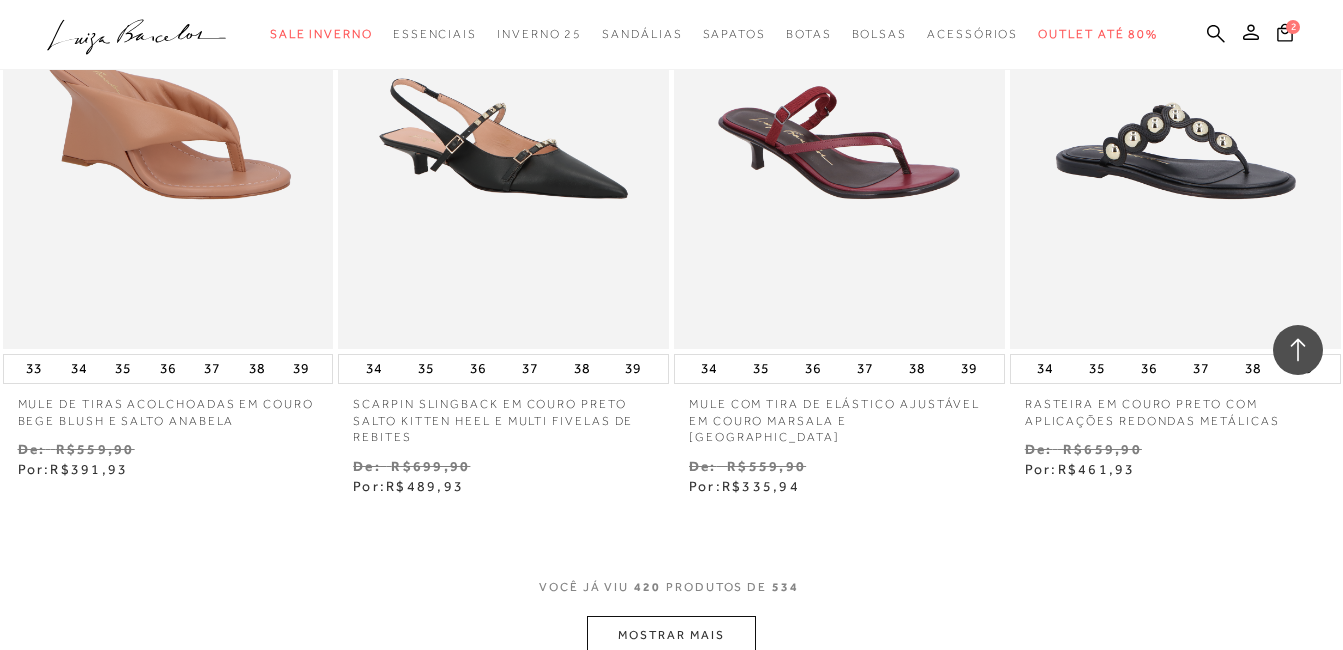 scroll, scrollTop: 68677, scrollLeft: 0, axis: vertical 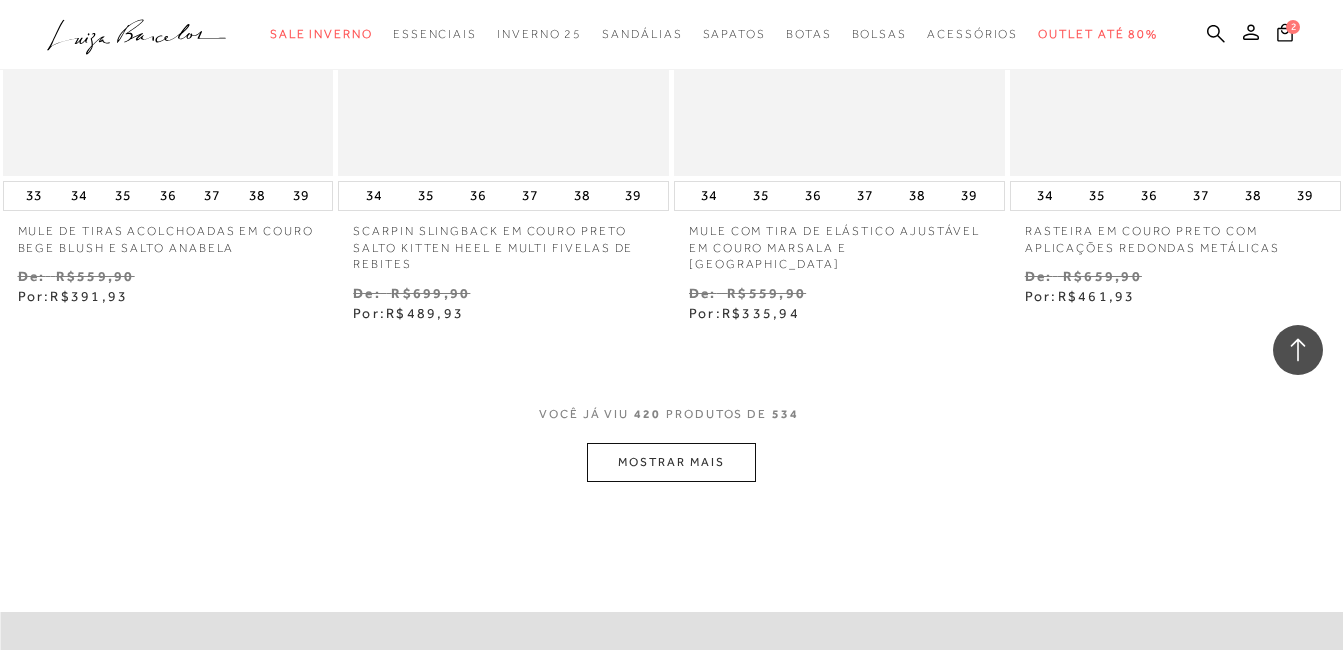 click on "MOSTRAR MAIS" at bounding box center [671, 462] 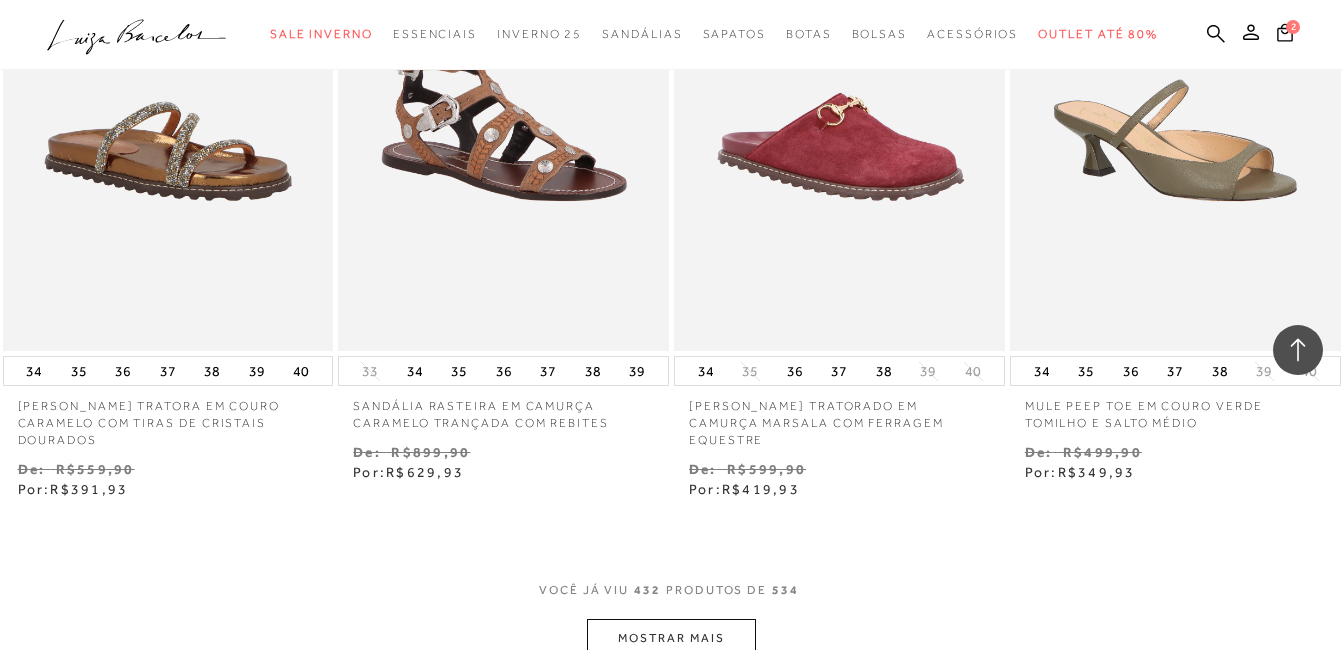 scroll, scrollTop: 70677, scrollLeft: 0, axis: vertical 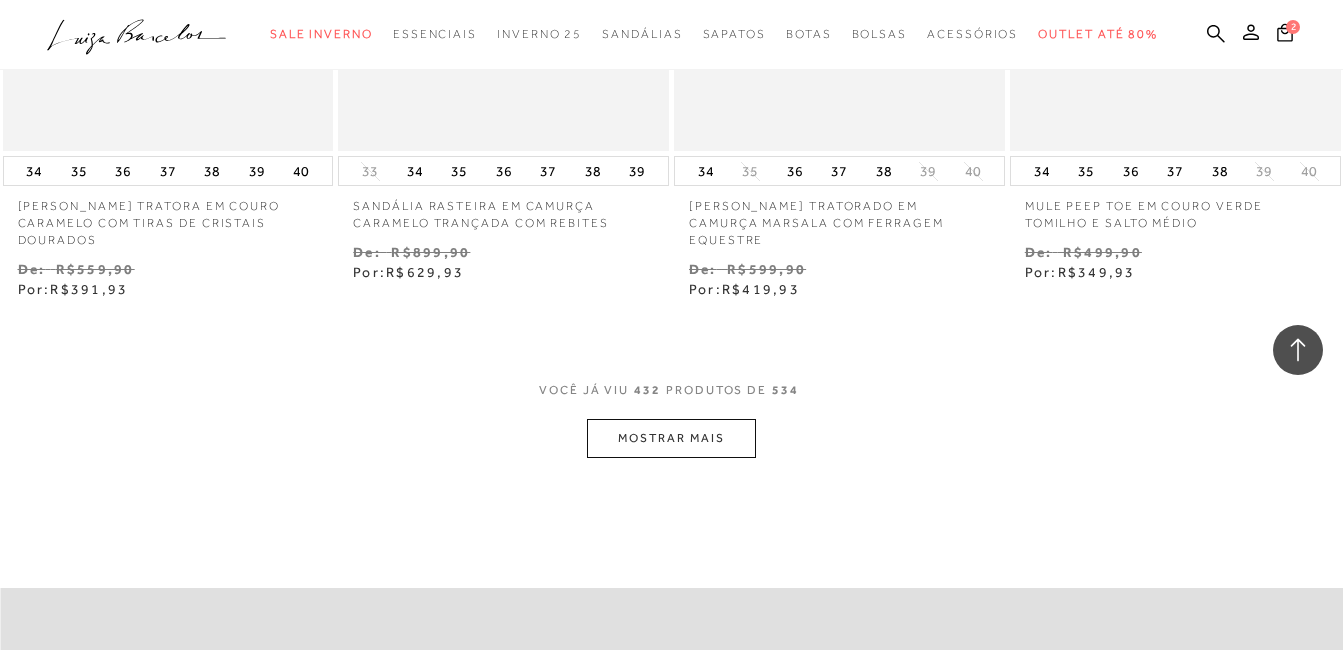 click on "MOSTRAR MAIS" at bounding box center (671, 438) 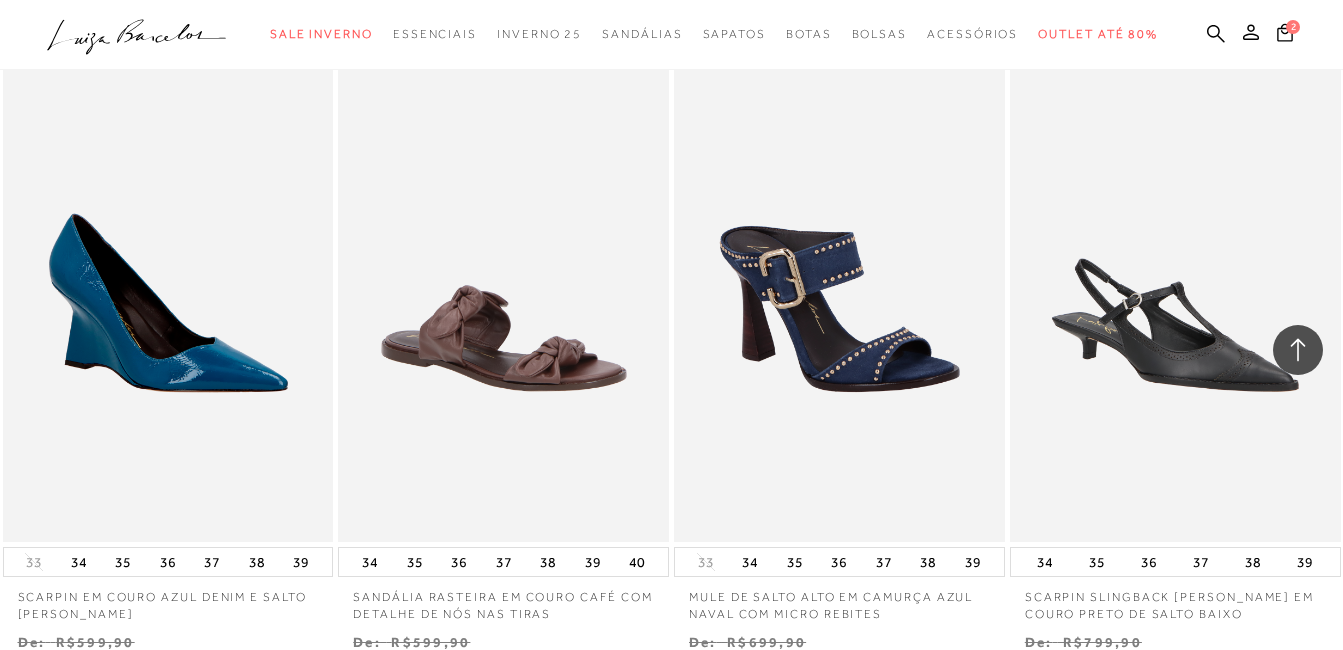 scroll, scrollTop: 72412, scrollLeft: 0, axis: vertical 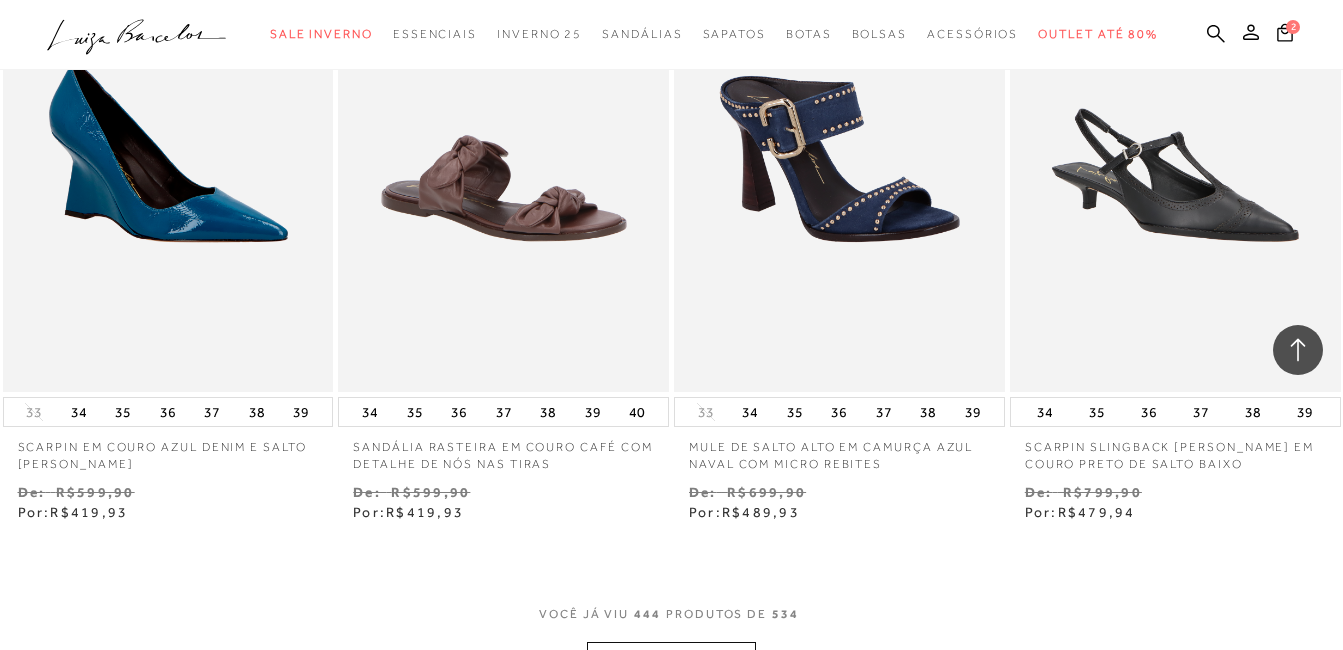 click on "MOSTRAR MAIS" at bounding box center [671, 661] 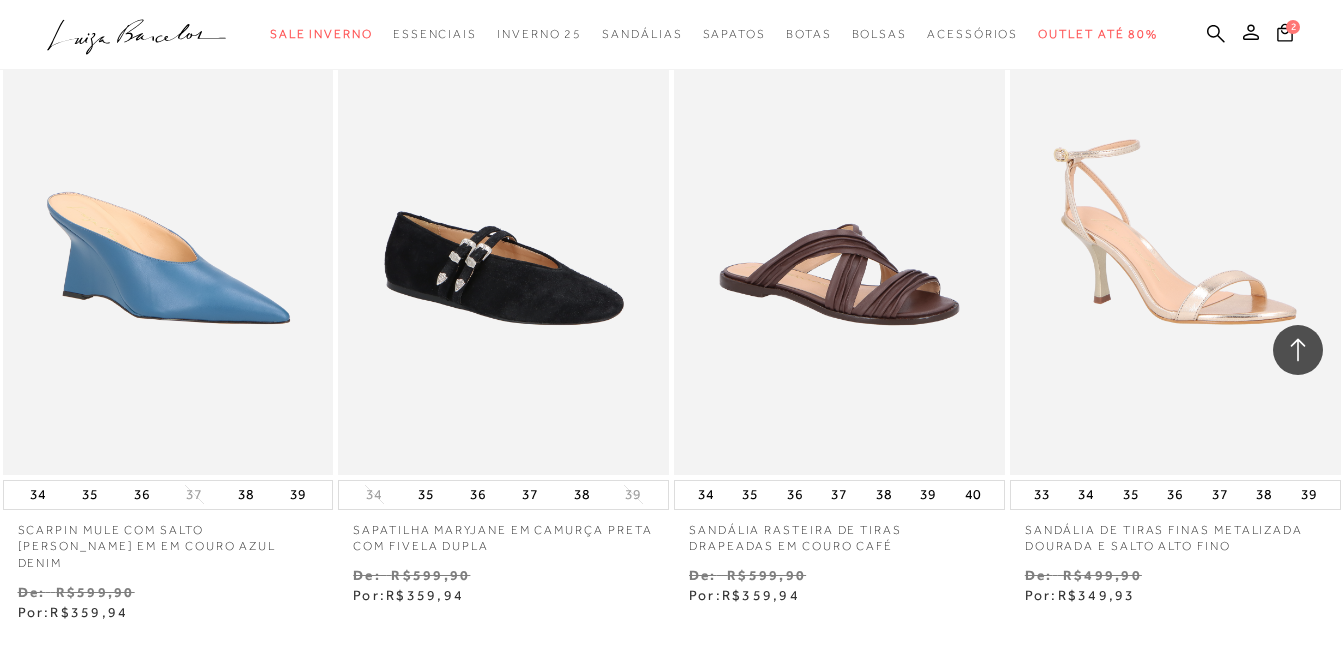 scroll, scrollTop: 74488, scrollLeft: 0, axis: vertical 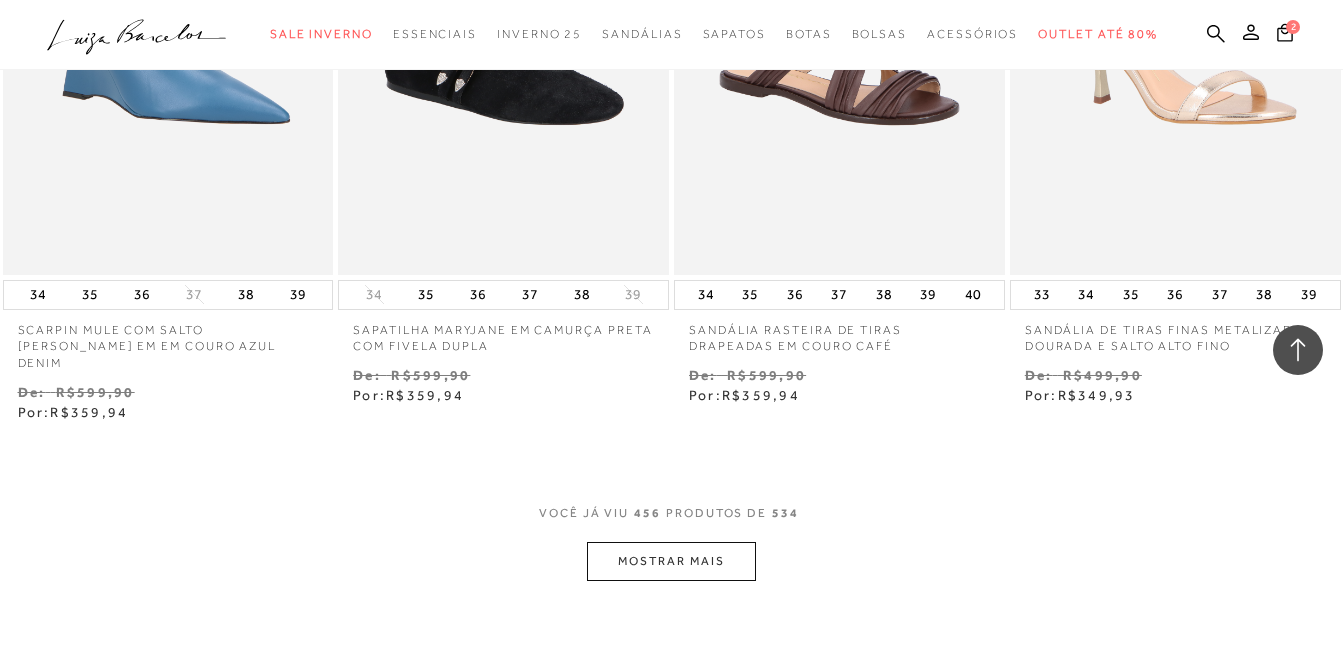 click on "MOSTRAR MAIS" at bounding box center [671, 561] 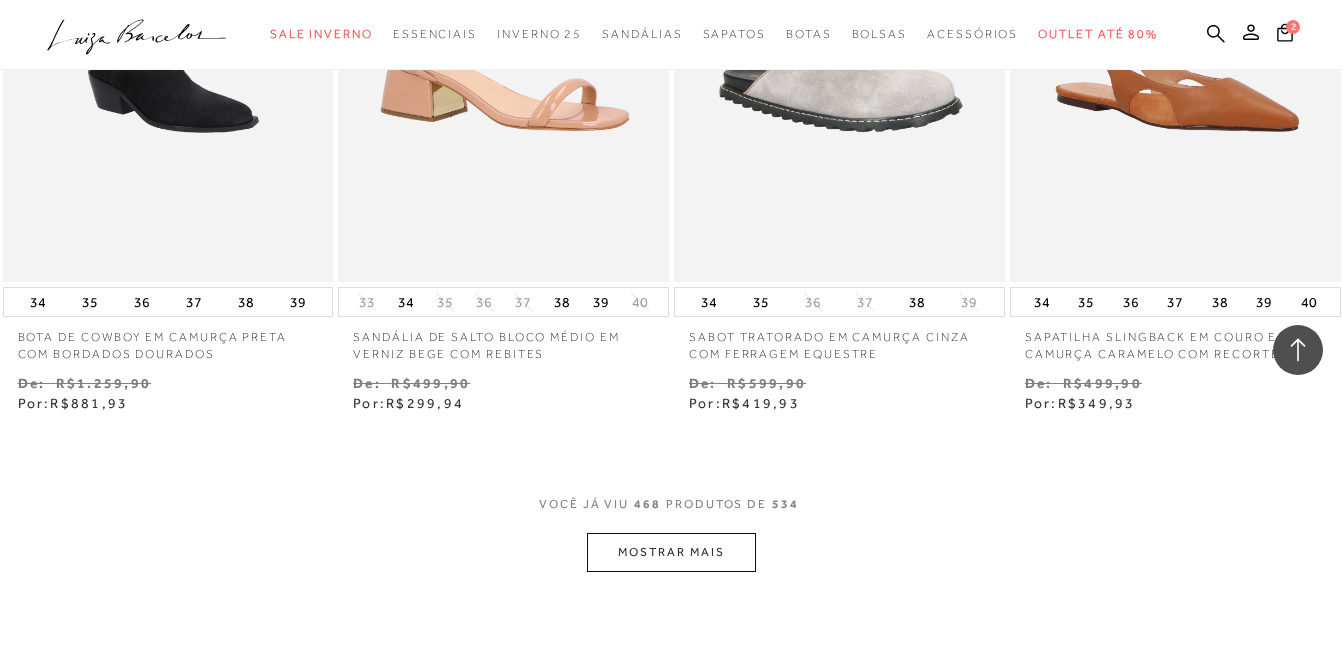 scroll, scrollTop: 76464, scrollLeft: 0, axis: vertical 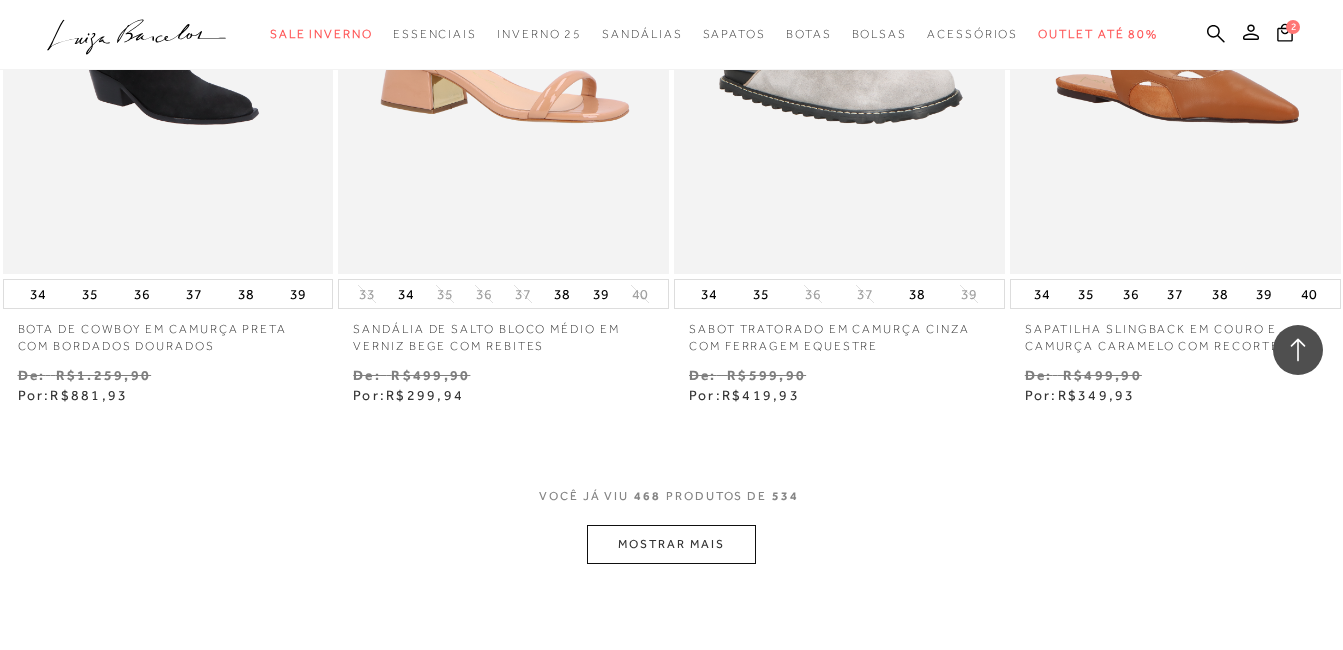 click on "MOSTRAR MAIS" at bounding box center [671, 544] 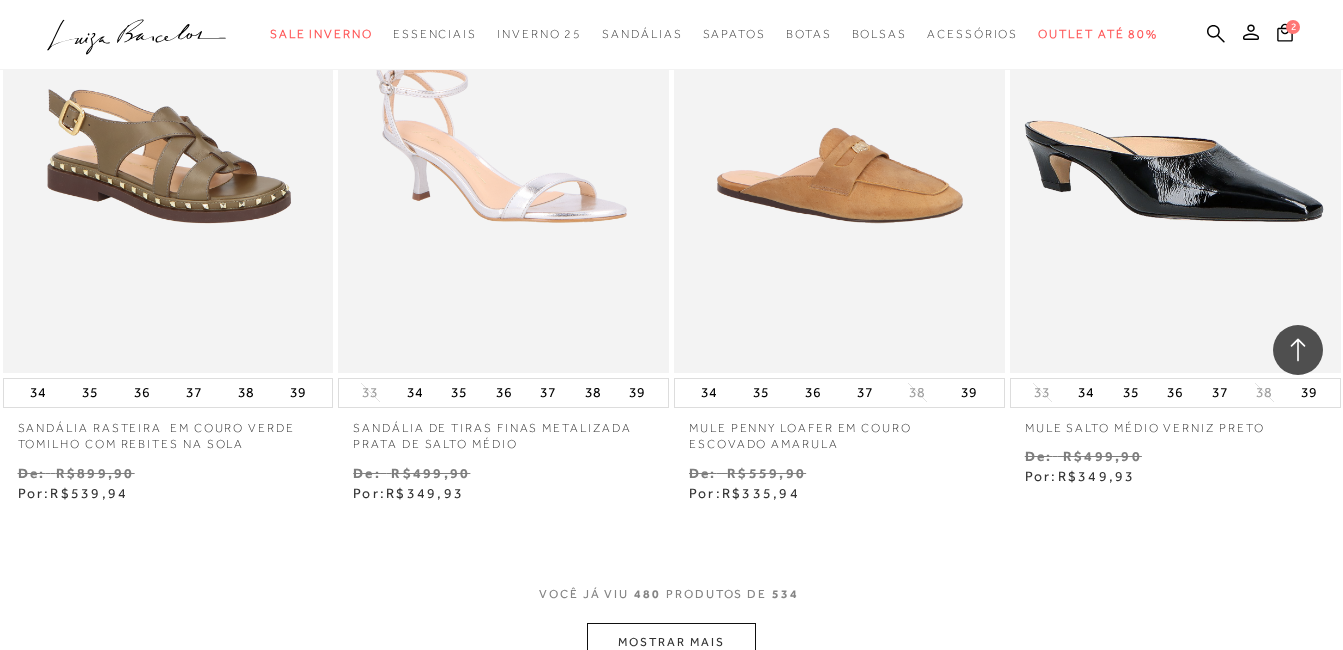 scroll, scrollTop: 78464, scrollLeft: 0, axis: vertical 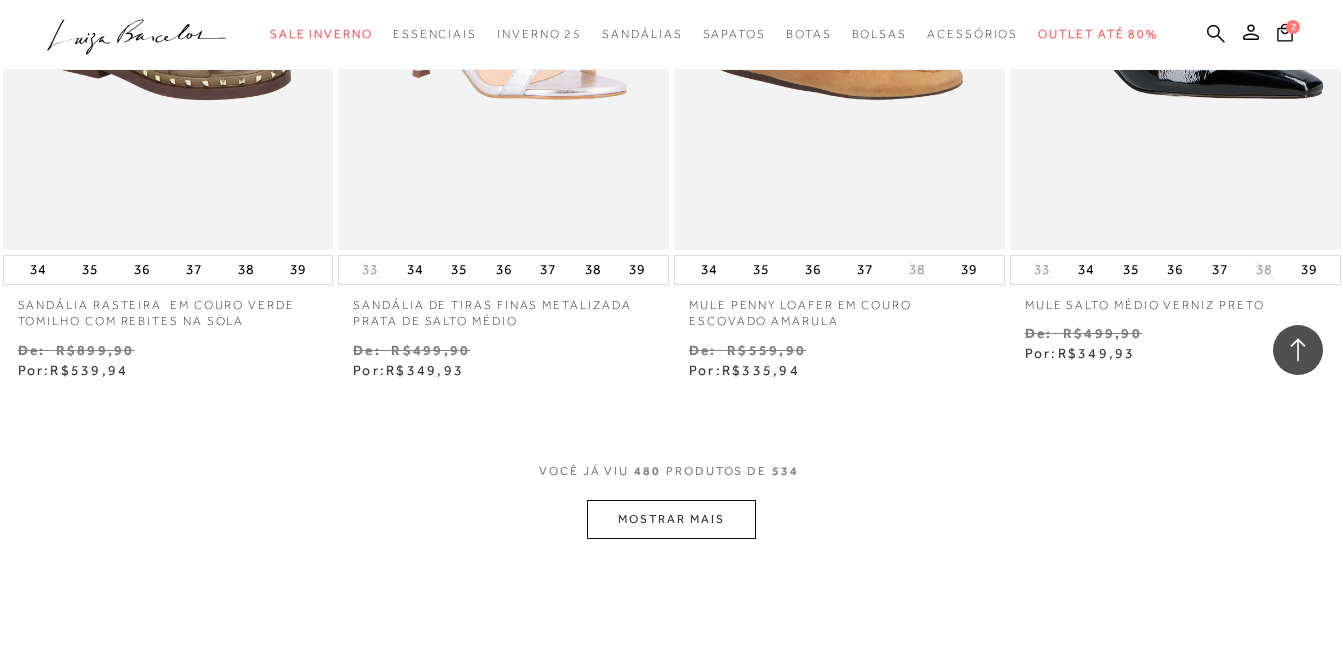 click on "MOSTRAR MAIS" at bounding box center [671, 519] 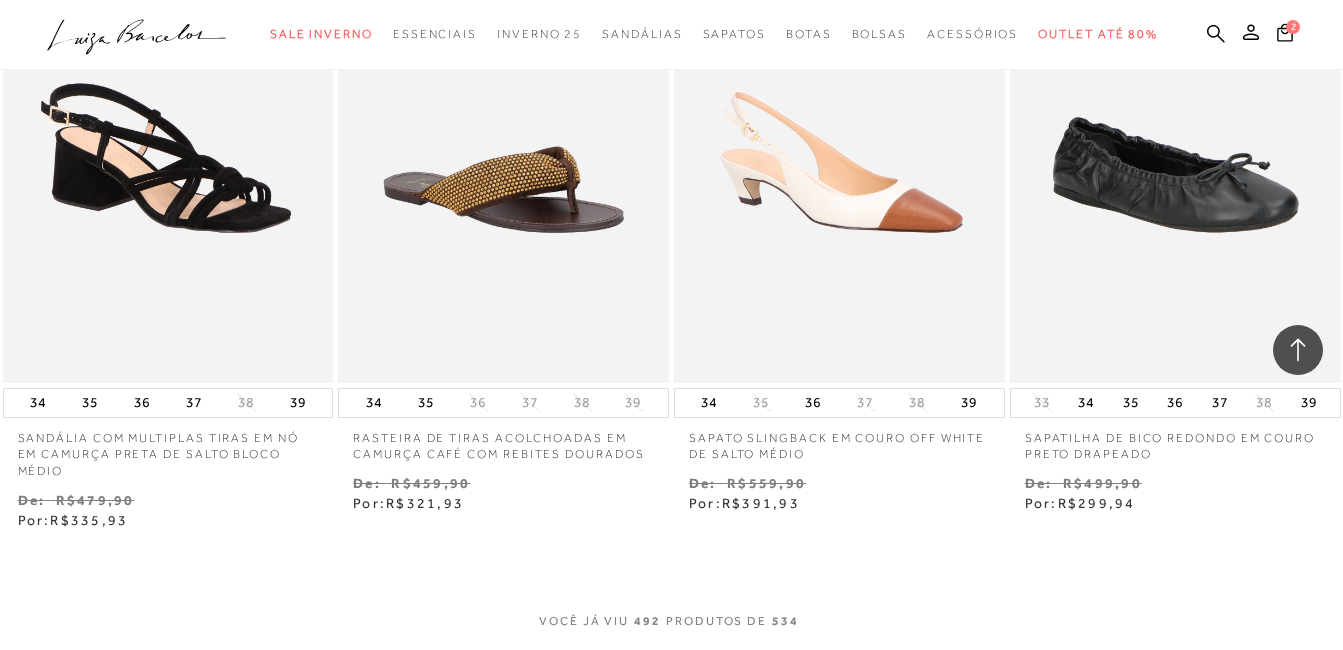 scroll, scrollTop: 80364, scrollLeft: 0, axis: vertical 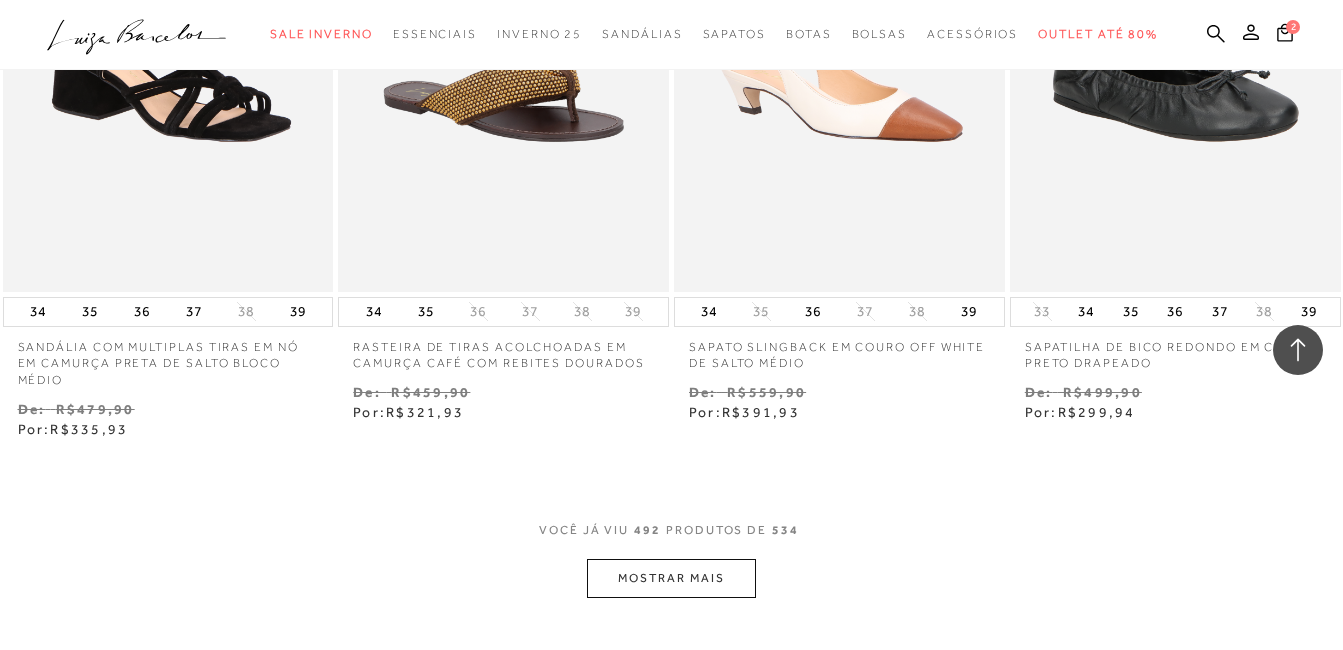click on "MOSTRAR MAIS" at bounding box center (671, 578) 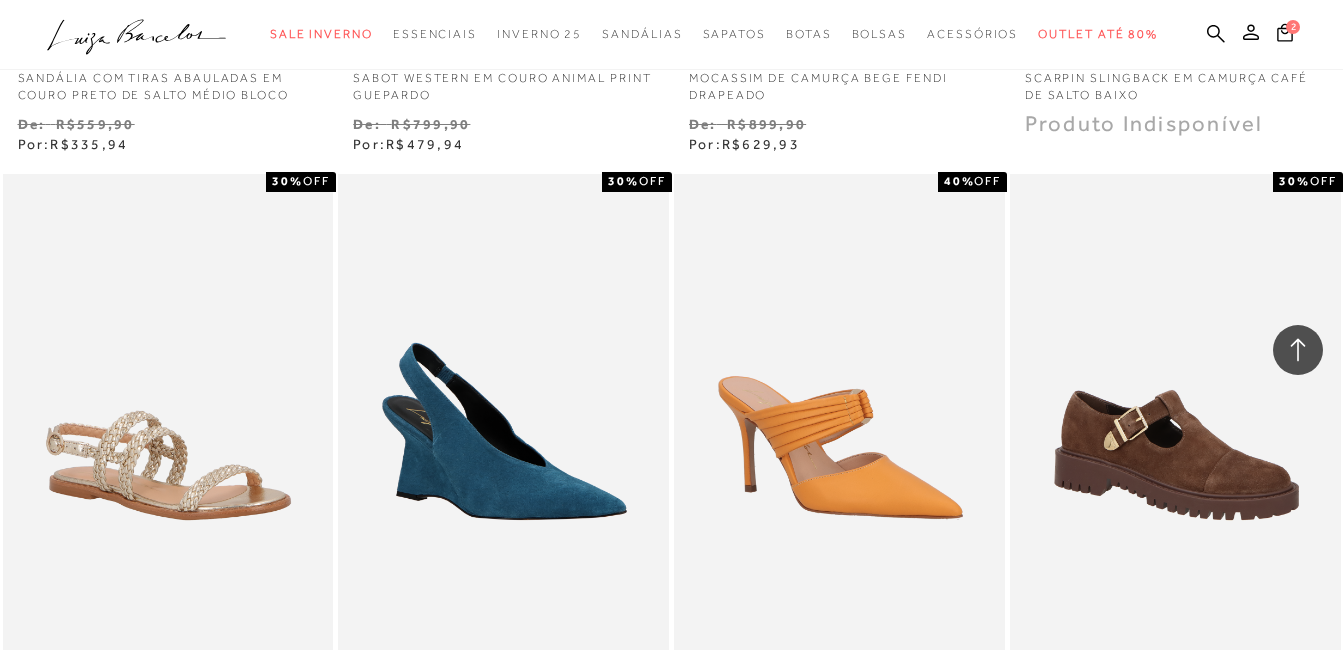 scroll, scrollTop: 82264, scrollLeft: 0, axis: vertical 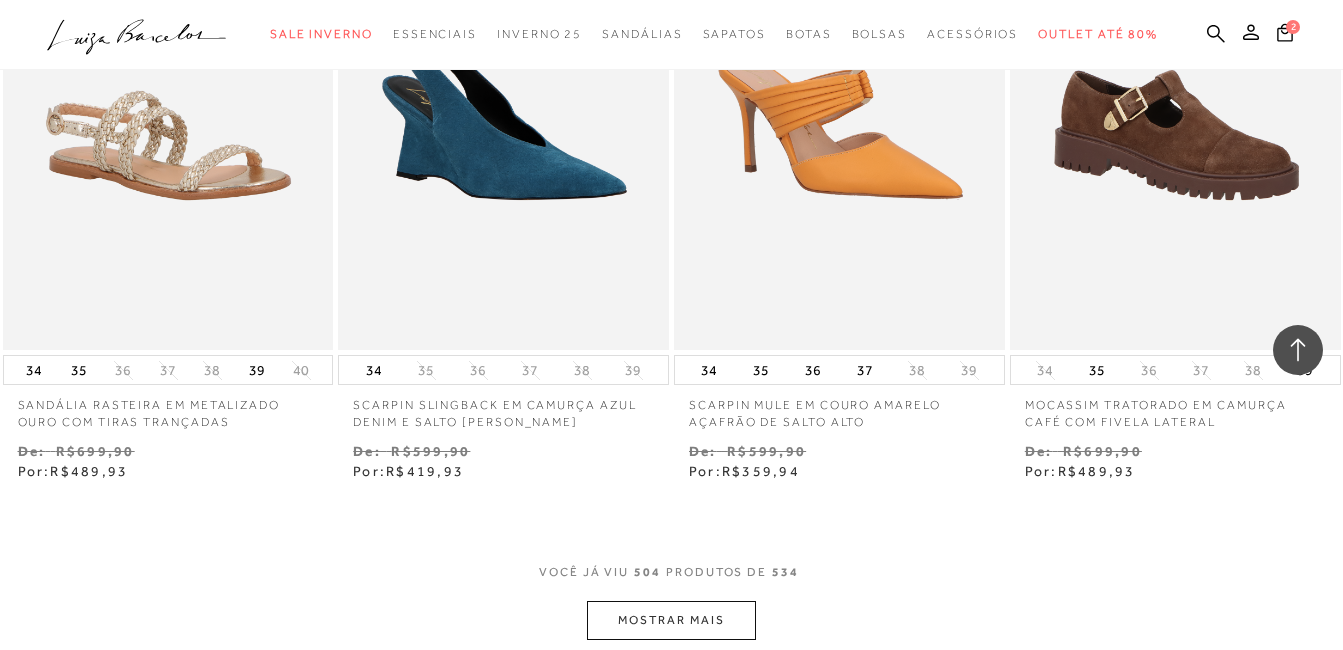 click on "MOSTRAR MAIS" at bounding box center [671, 620] 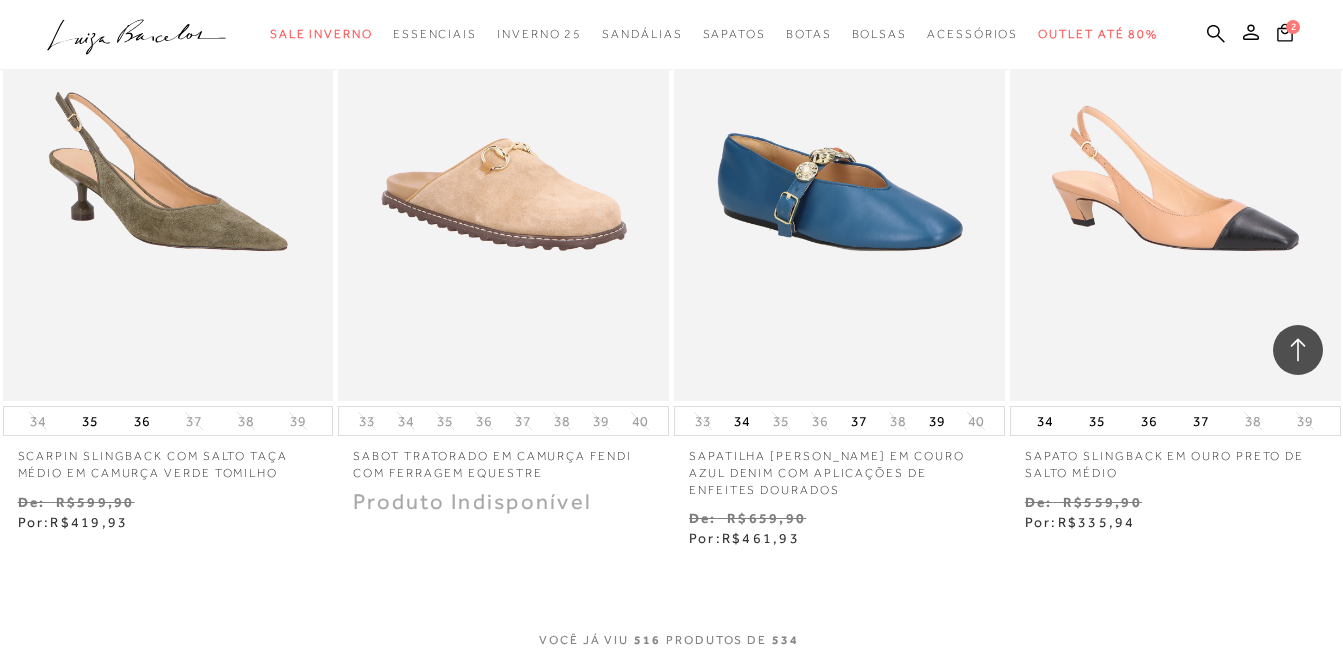 scroll, scrollTop: 84240, scrollLeft: 0, axis: vertical 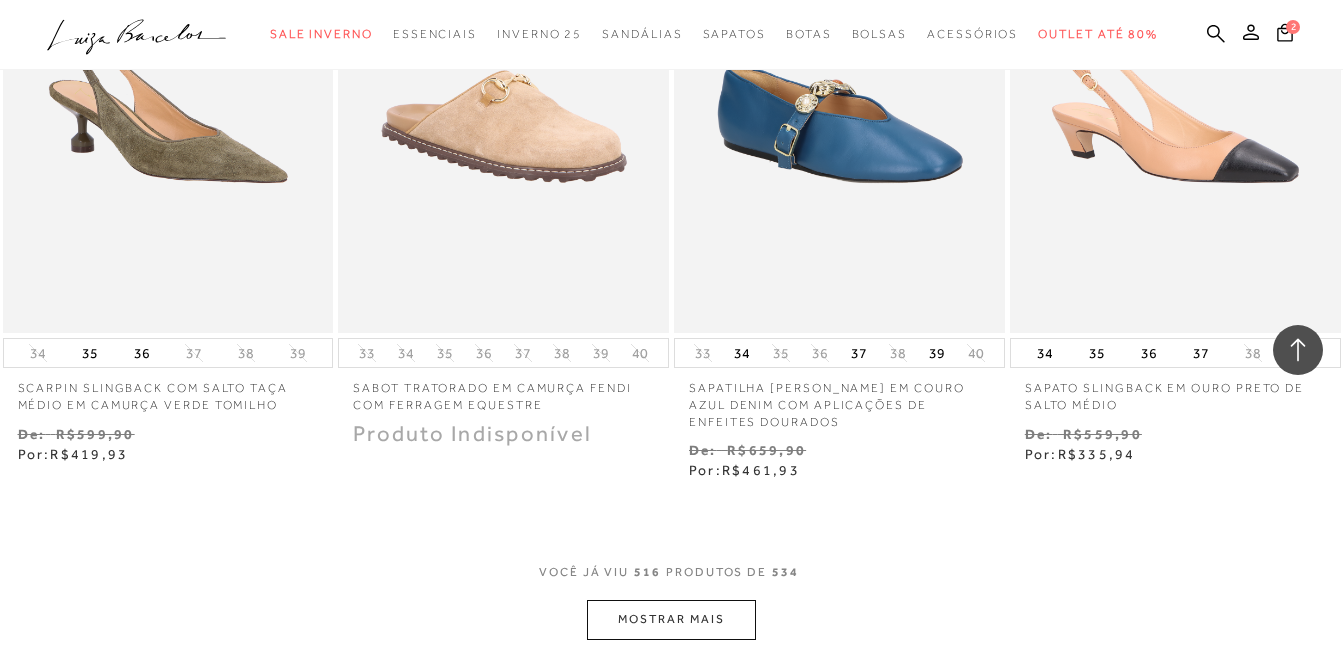 click on "MOSTRAR MAIS" at bounding box center (671, 619) 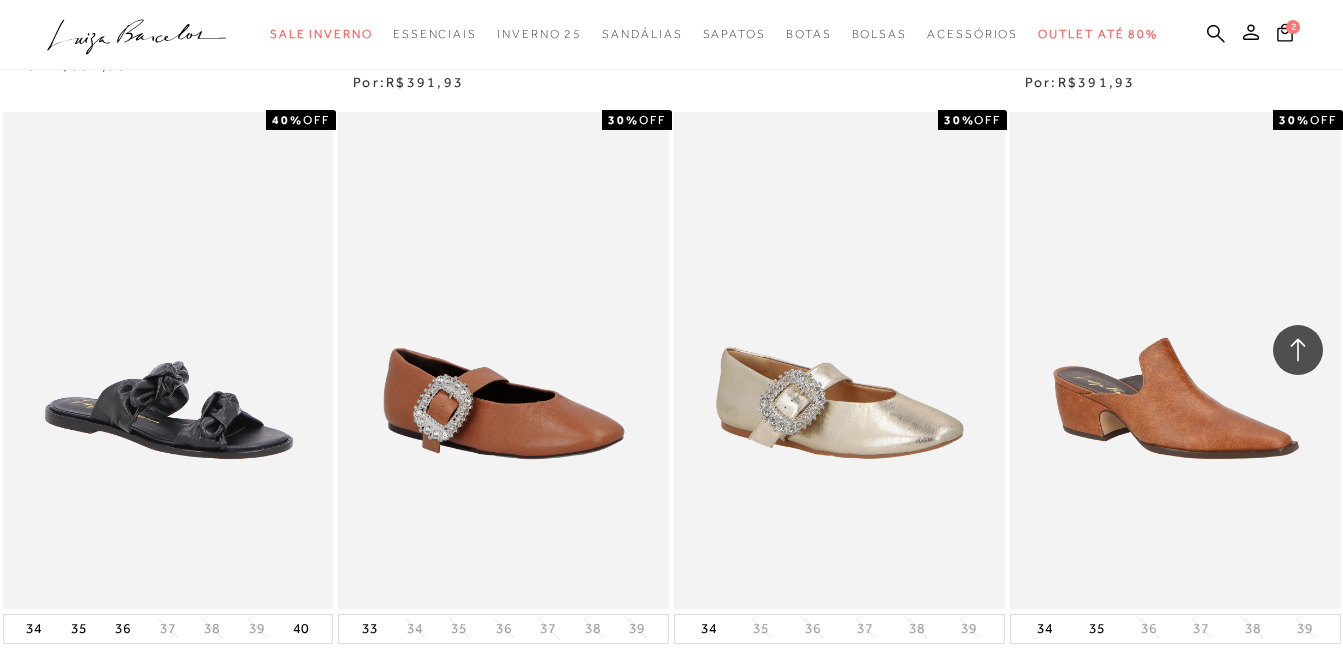 scroll, scrollTop: 86140, scrollLeft: 0, axis: vertical 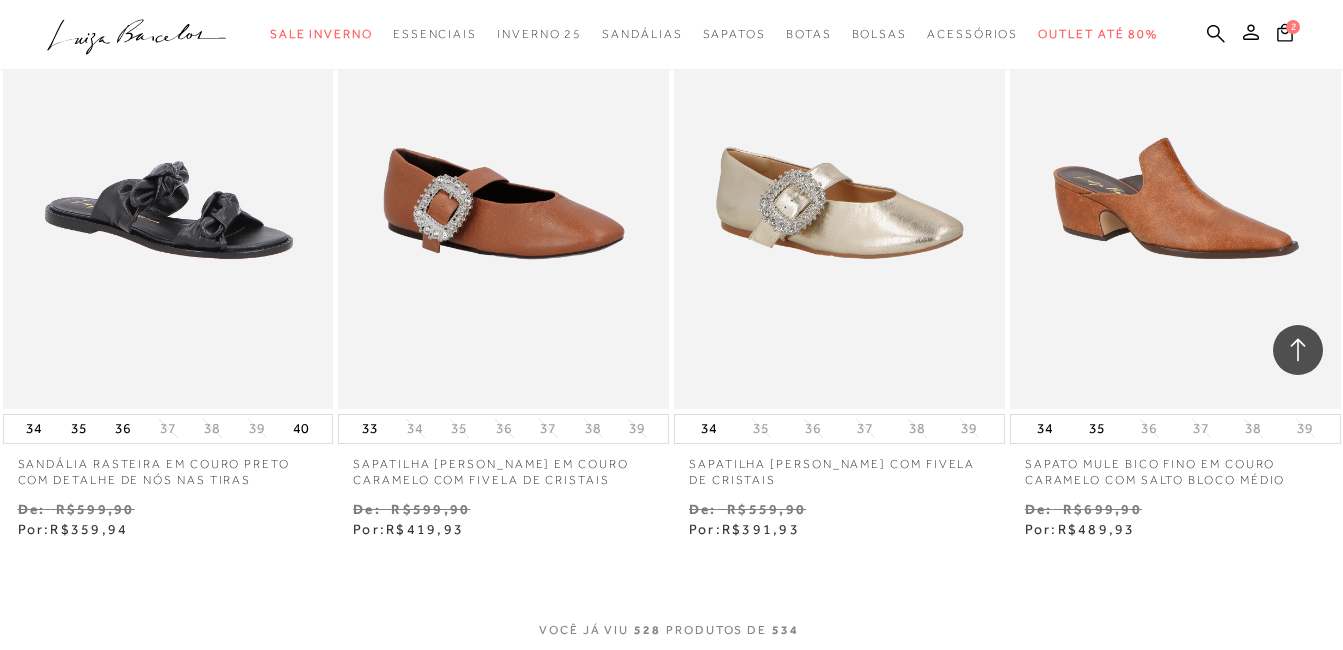 click on "MOSTRAR MAIS" at bounding box center (671, 678) 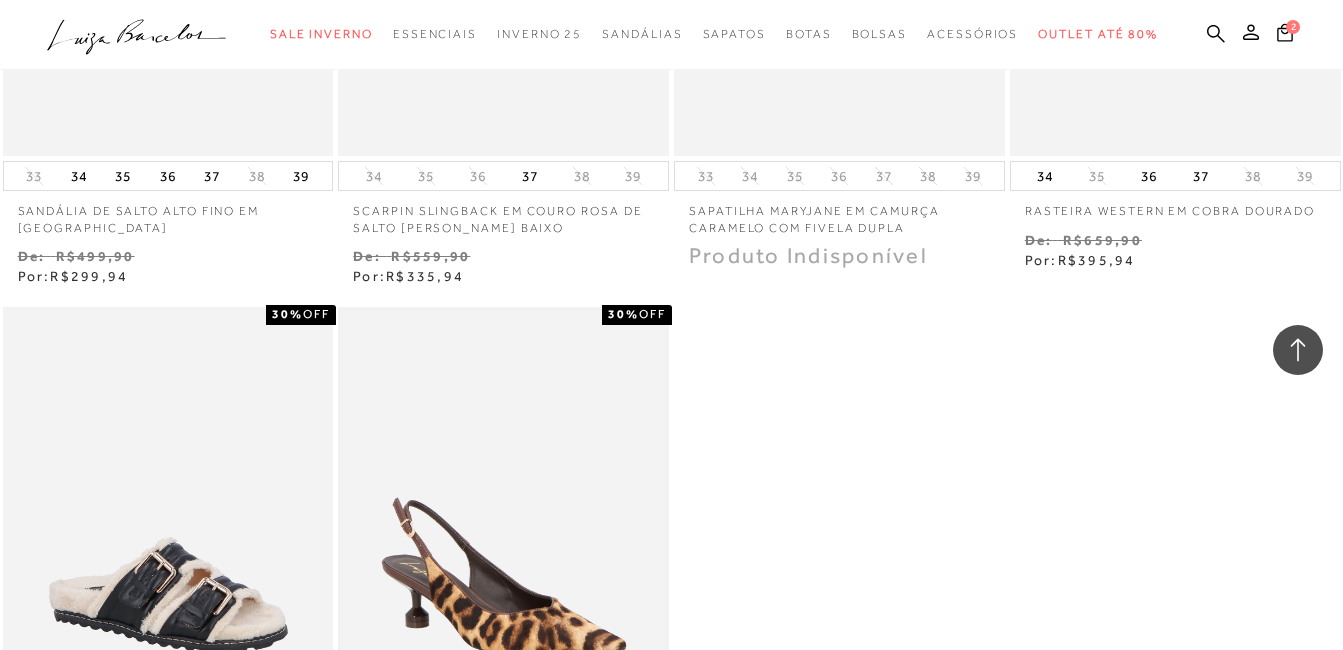 scroll, scrollTop: 87115, scrollLeft: 0, axis: vertical 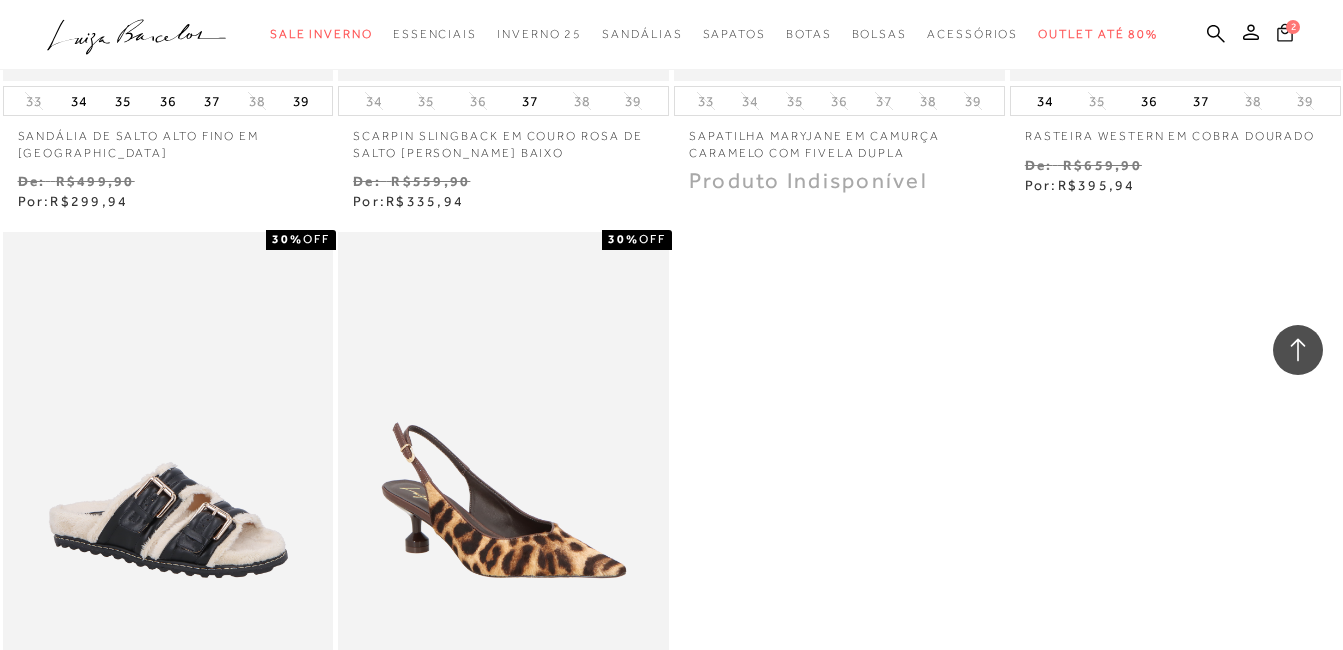 click 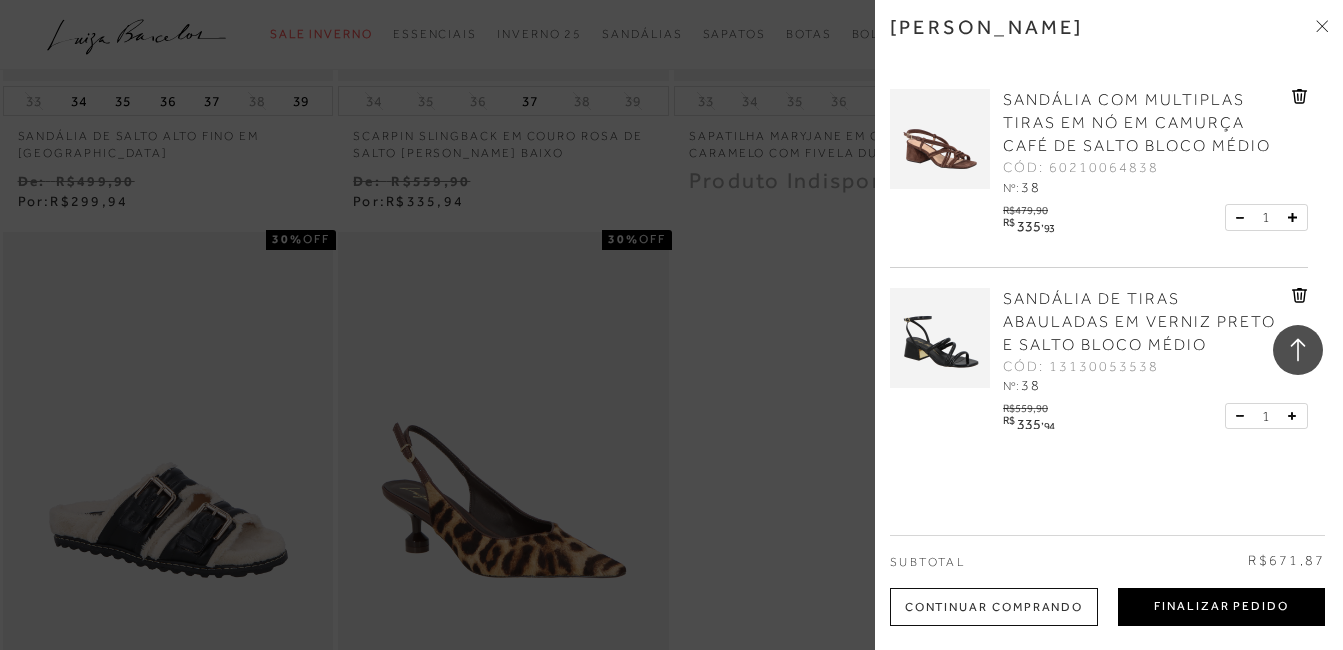 click on "Finalizar Pedido" at bounding box center [1221, 607] 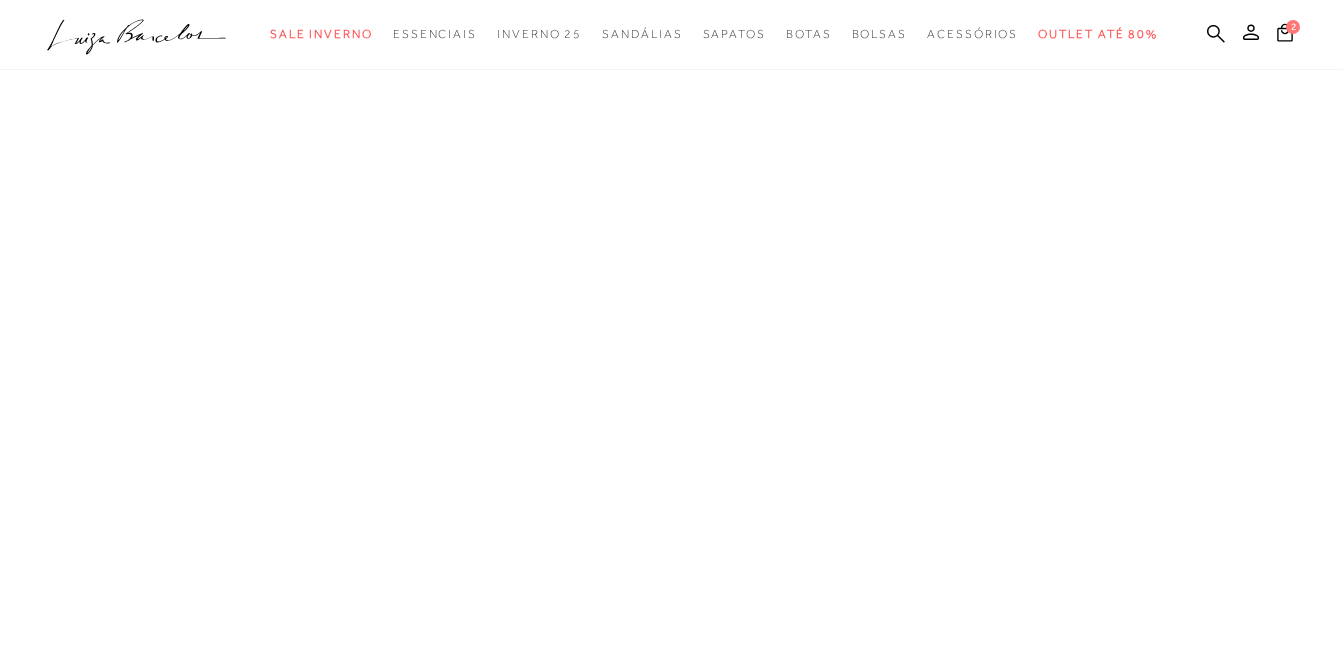 scroll, scrollTop: 0, scrollLeft: 0, axis: both 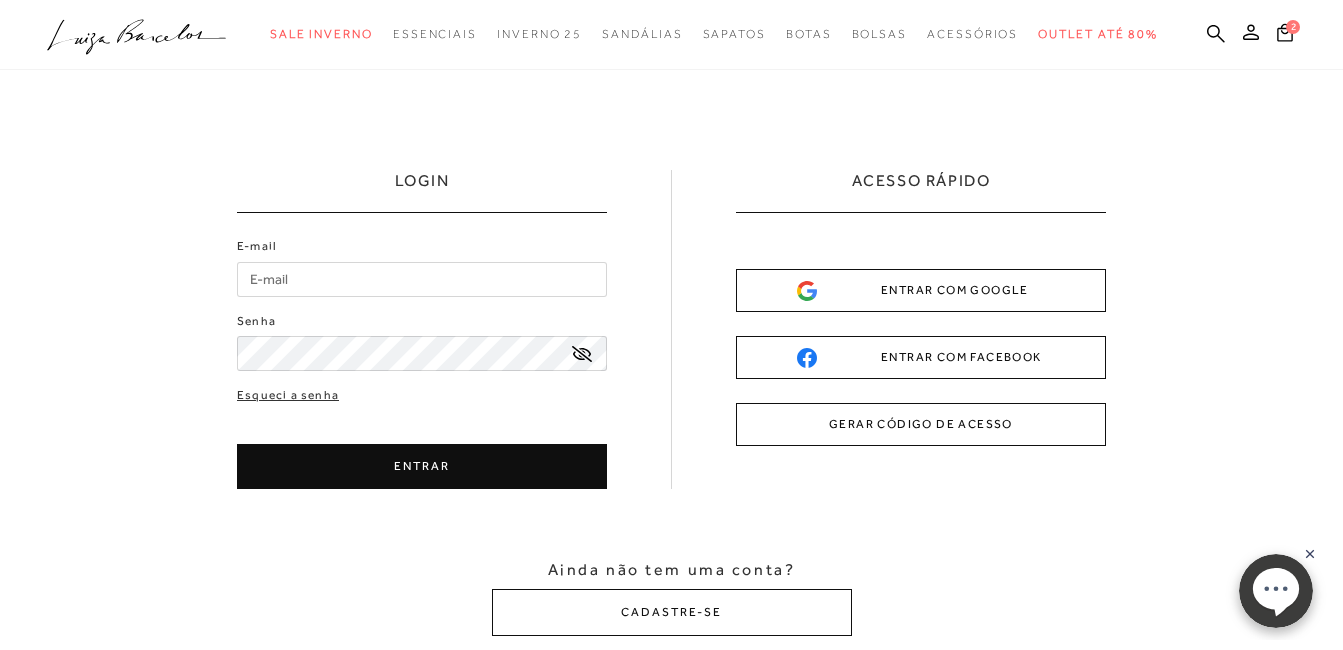 click on "E-mail" at bounding box center [422, 279] 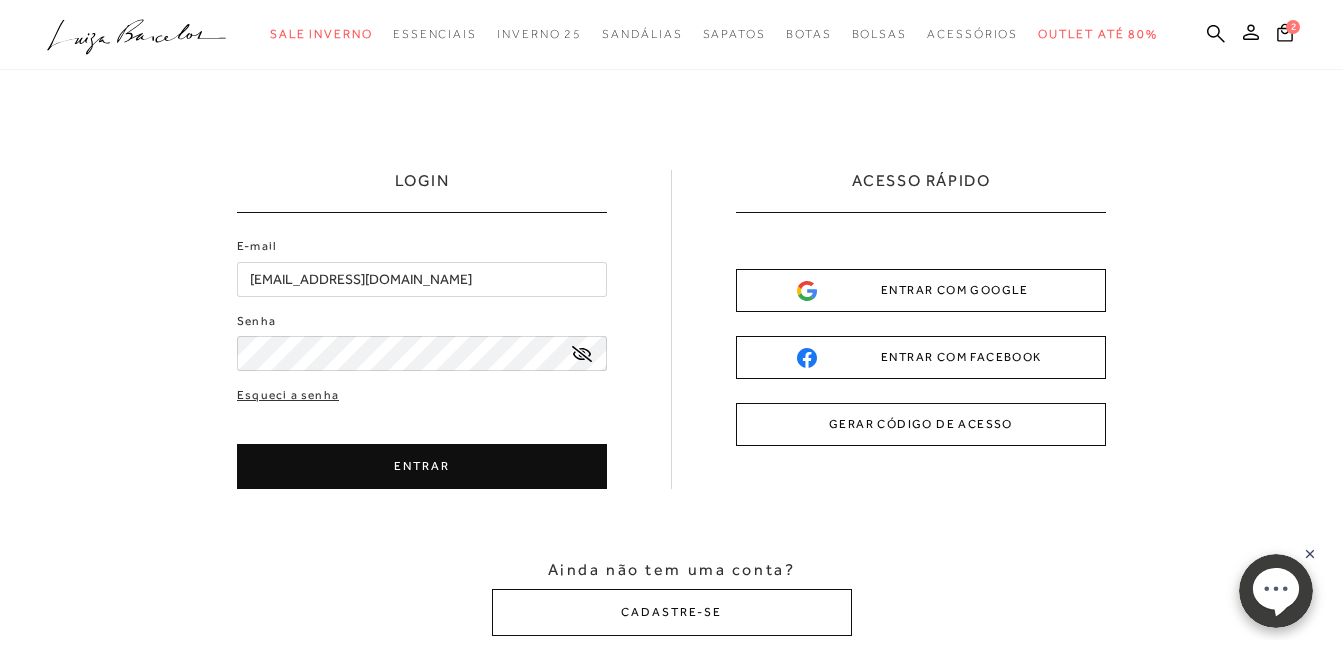 click 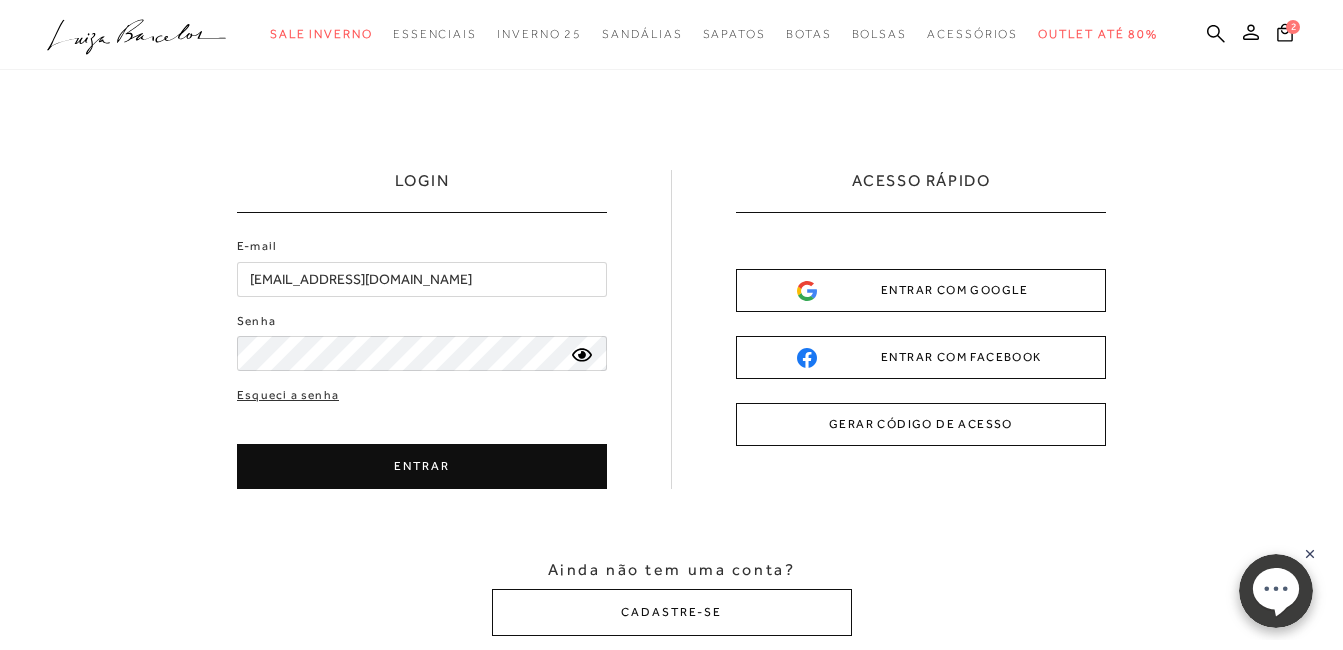 click on "ENTRAR" at bounding box center [422, 466] 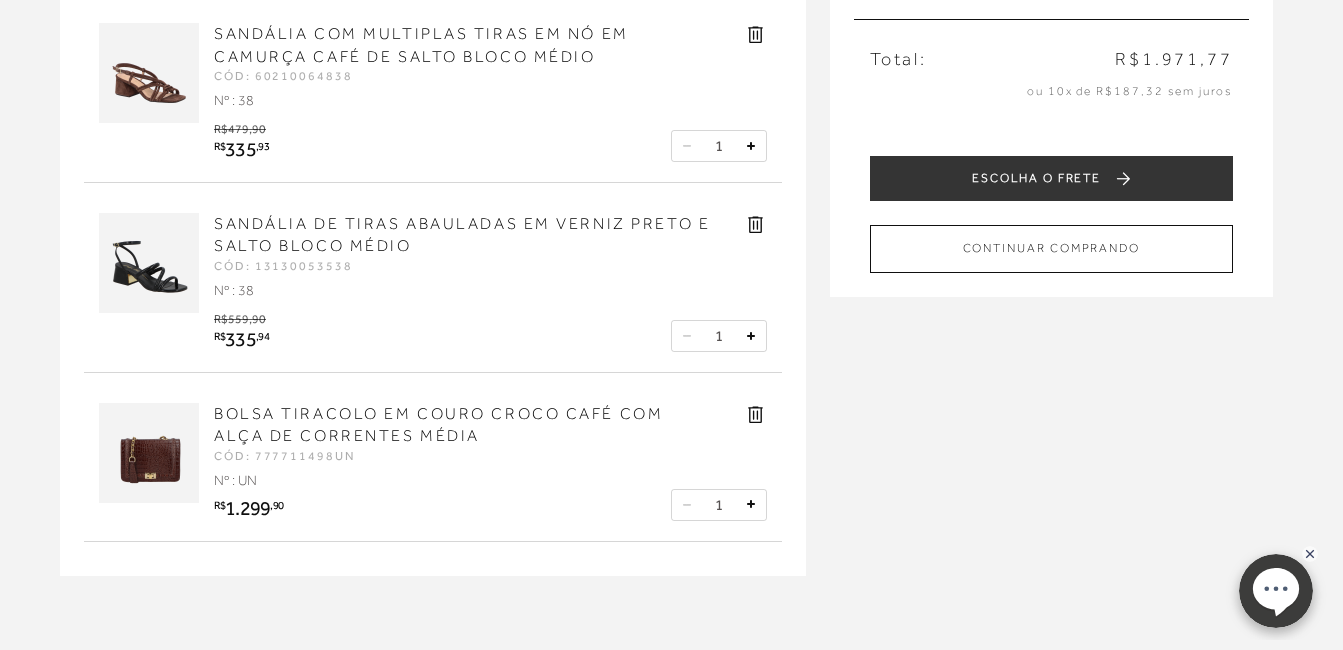 scroll, scrollTop: 200, scrollLeft: 0, axis: vertical 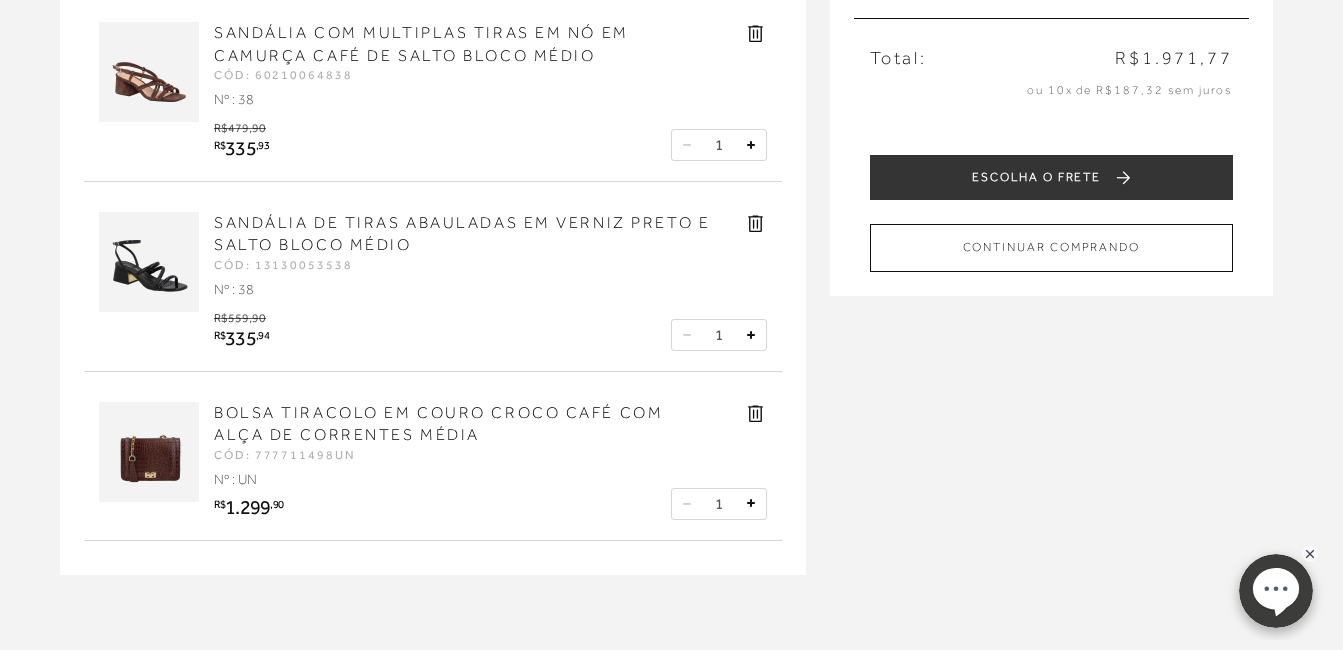 click 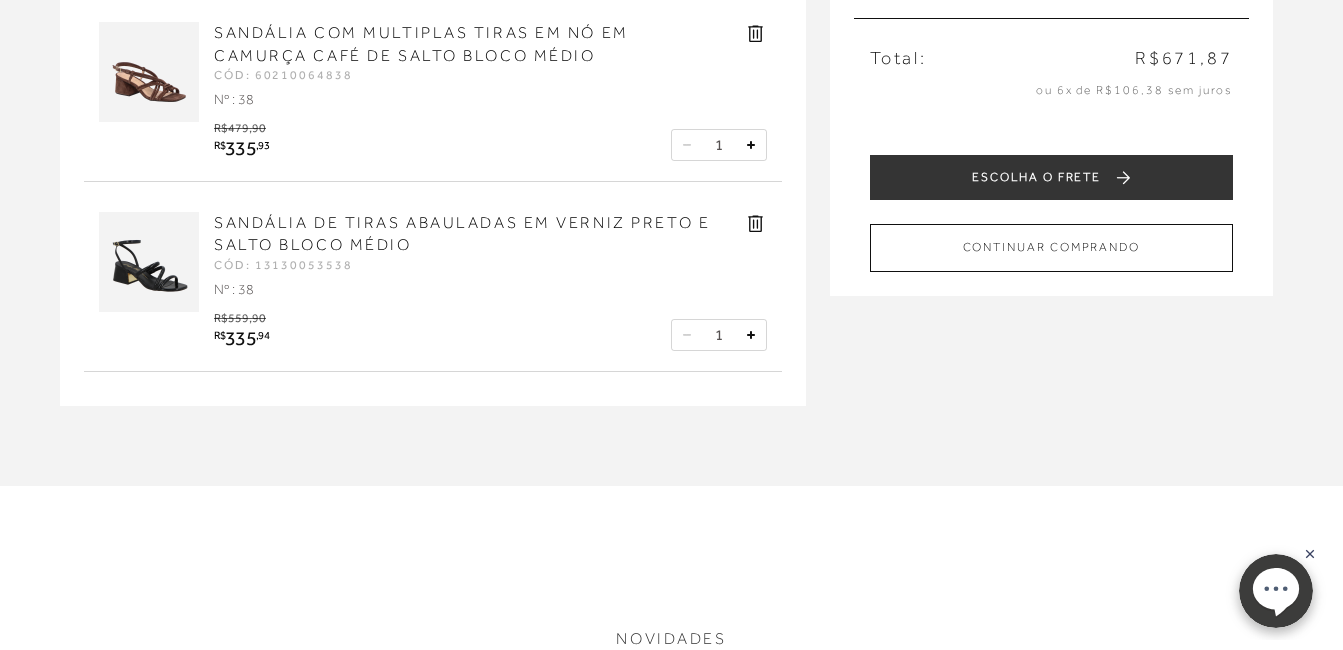 scroll, scrollTop: 0, scrollLeft: 0, axis: both 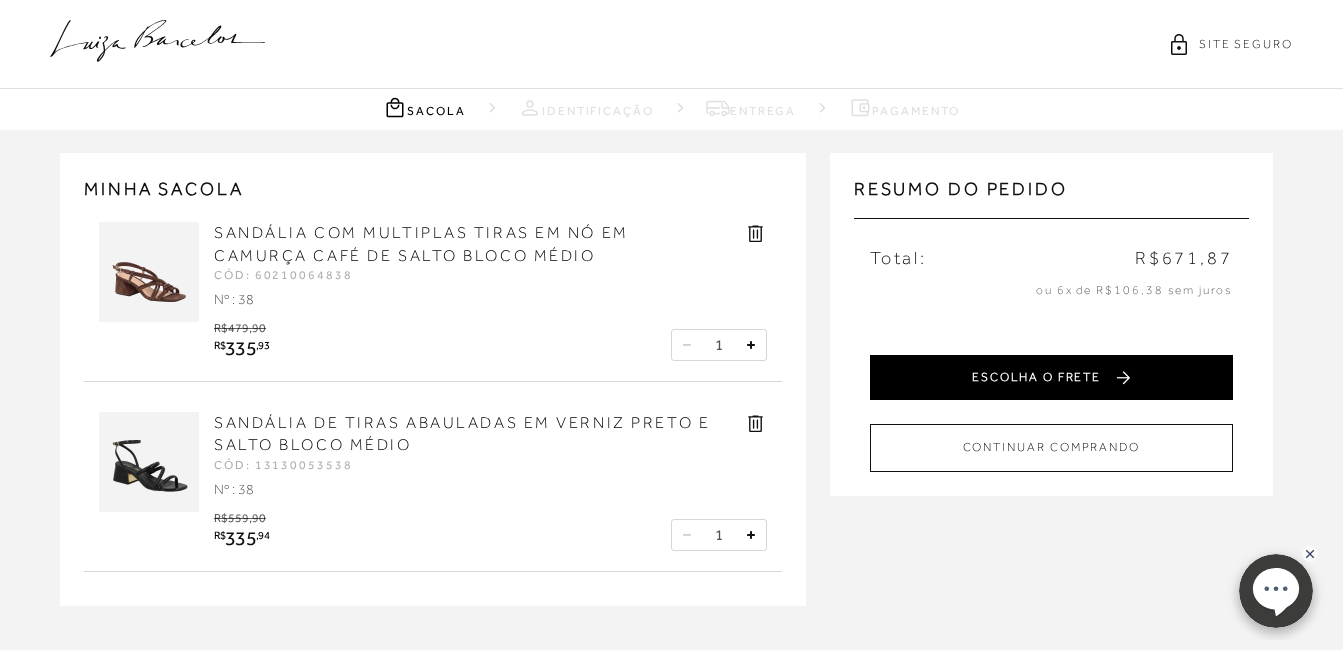 click on "ESCOLHA O FRETE" at bounding box center (1051, 377) 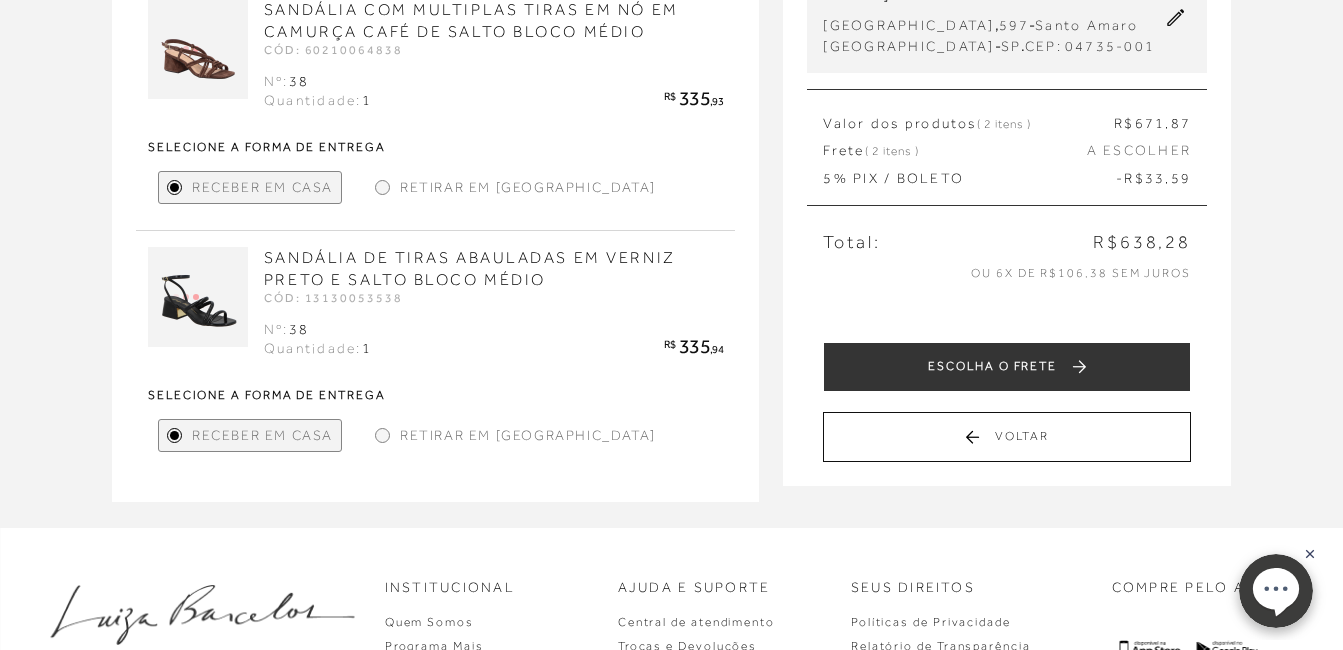 scroll, scrollTop: 200, scrollLeft: 0, axis: vertical 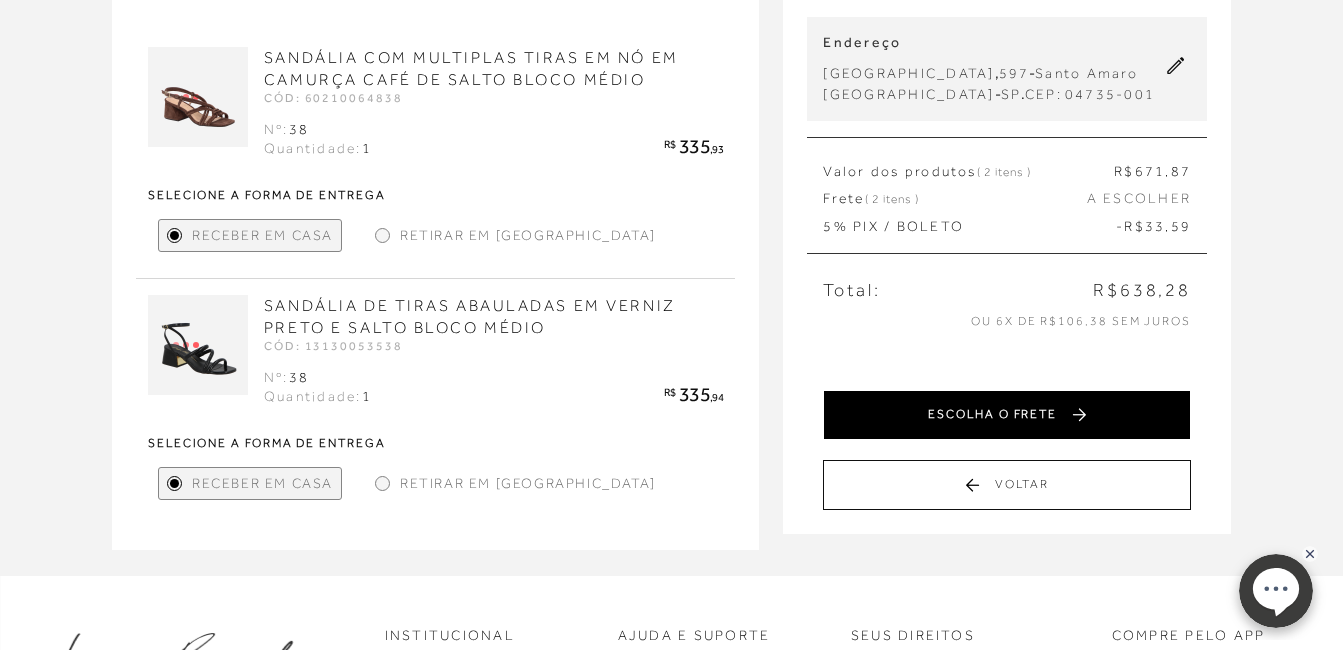 click on "ESCOLHA O FRETE" at bounding box center [1007, 415] 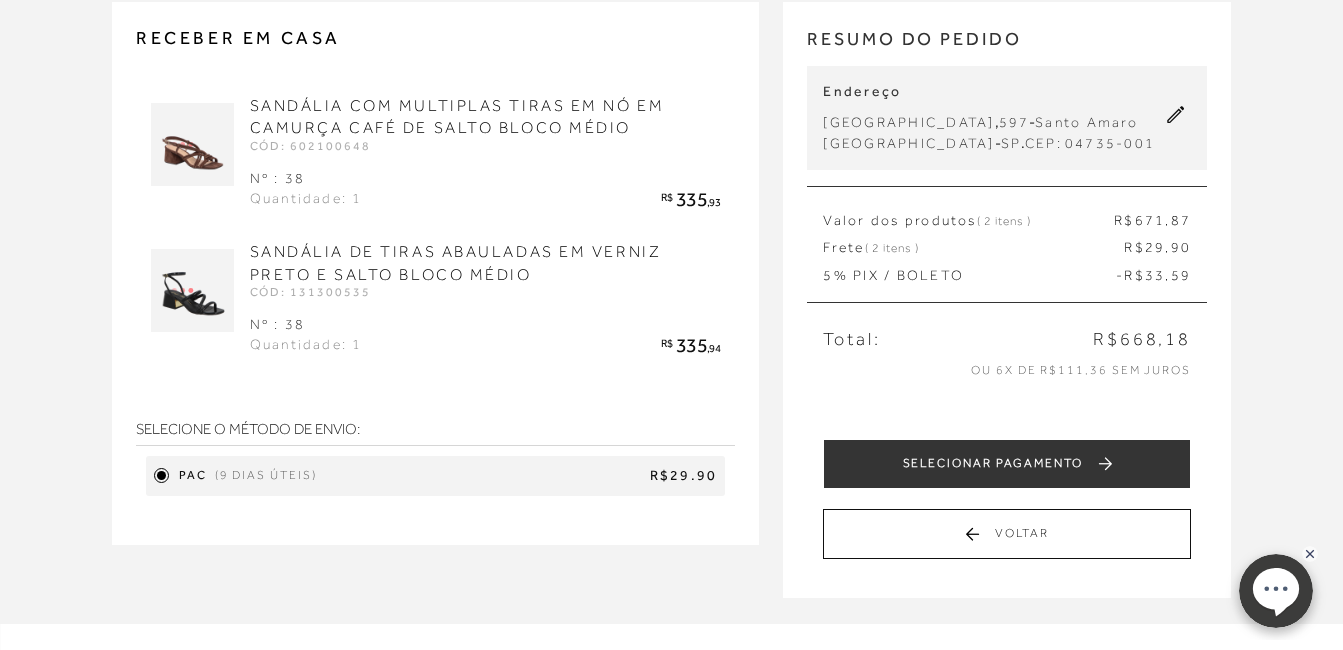 scroll, scrollTop: 100, scrollLeft: 0, axis: vertical 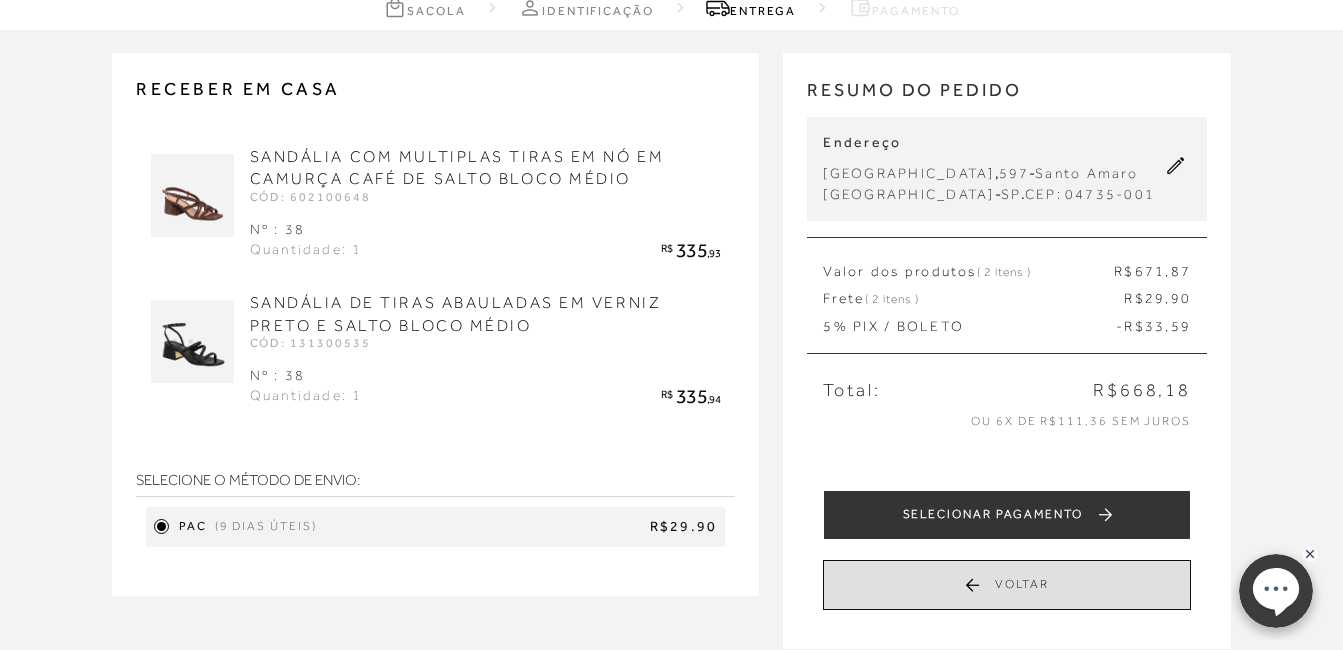 click on "Voltar" at bounding box center [1007, 585] 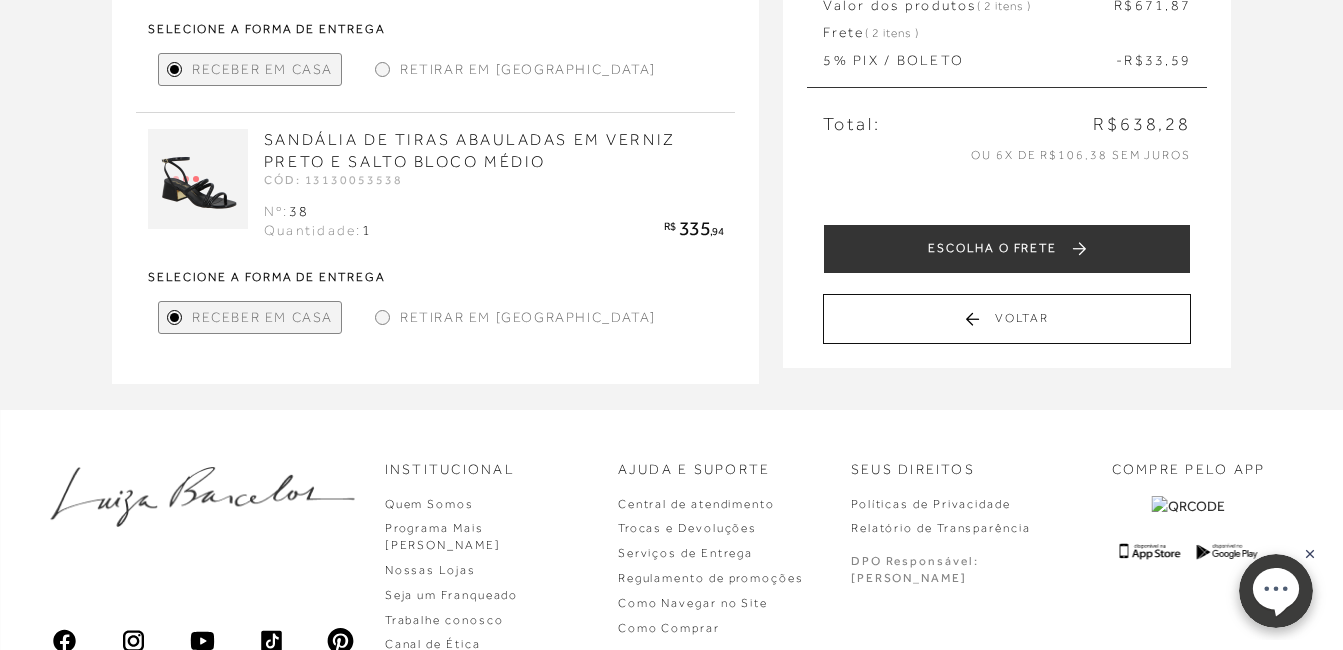 scroll, scrollTop: 400, scrollLeft: 0, axis: vertical 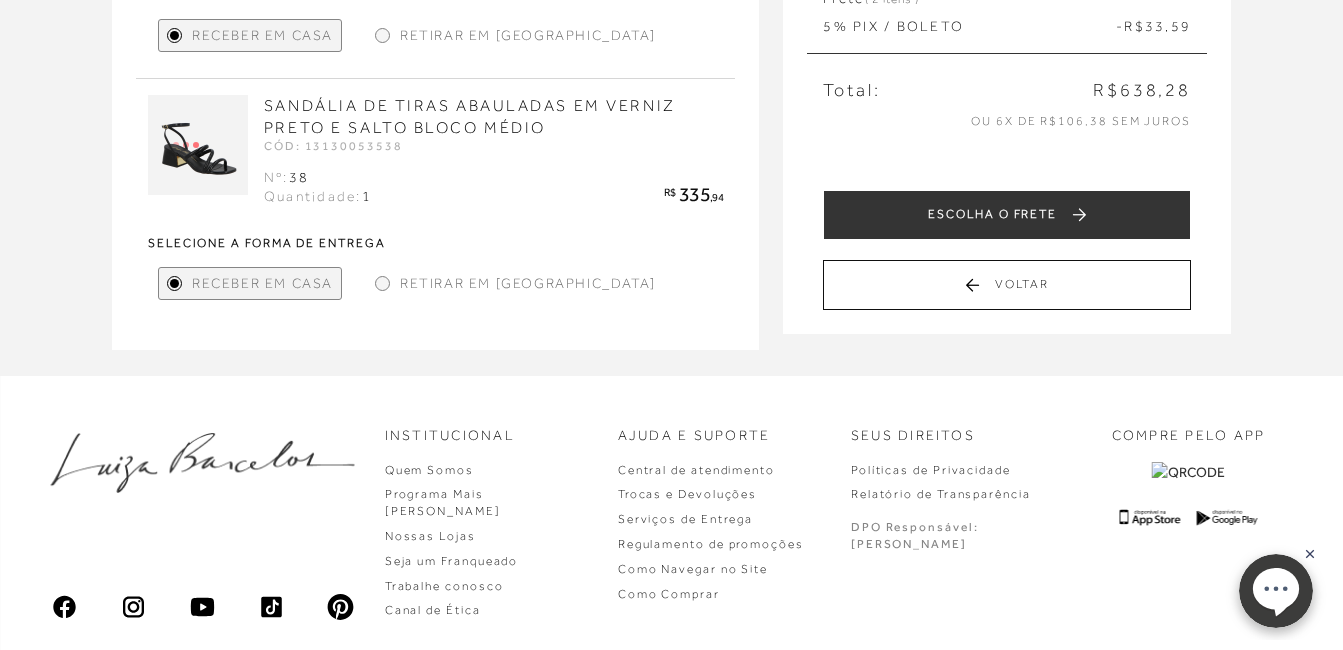 click on "Retirar em Loja" at bounding box center [528, 283] 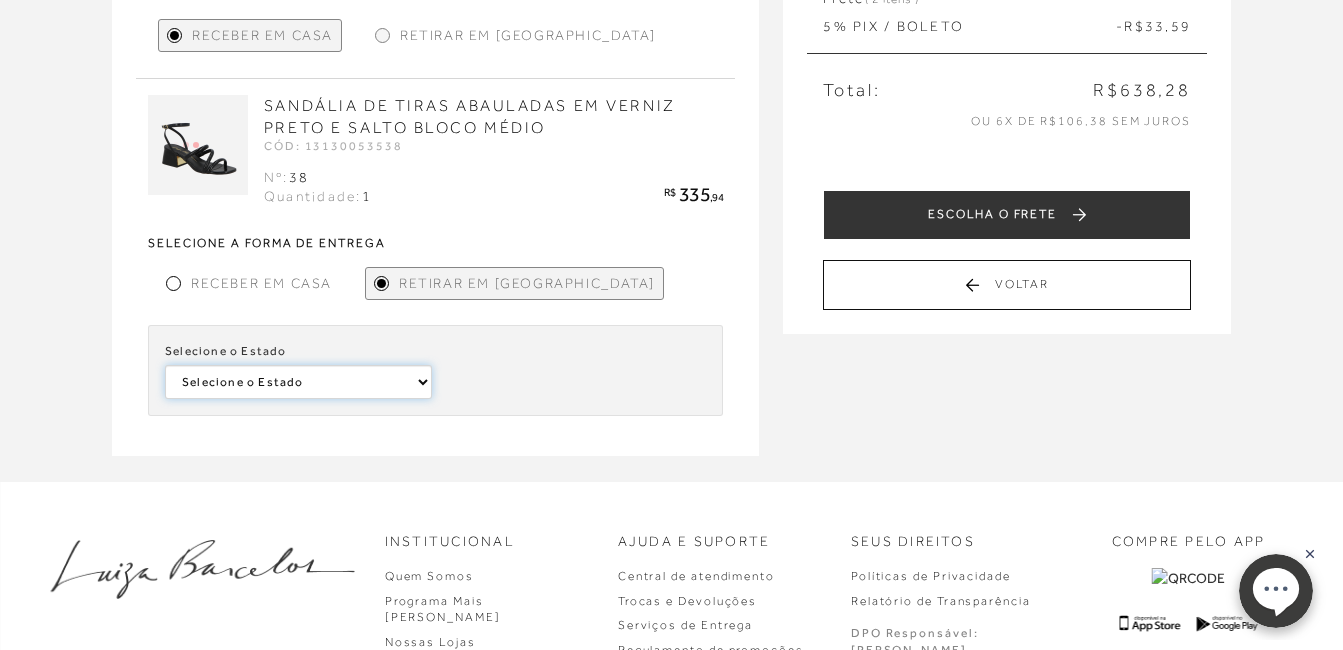 click on "Selecione o Estado Bahia Minas Gerais Santa Catarina São Paulo" at bounding box center [0, 0] 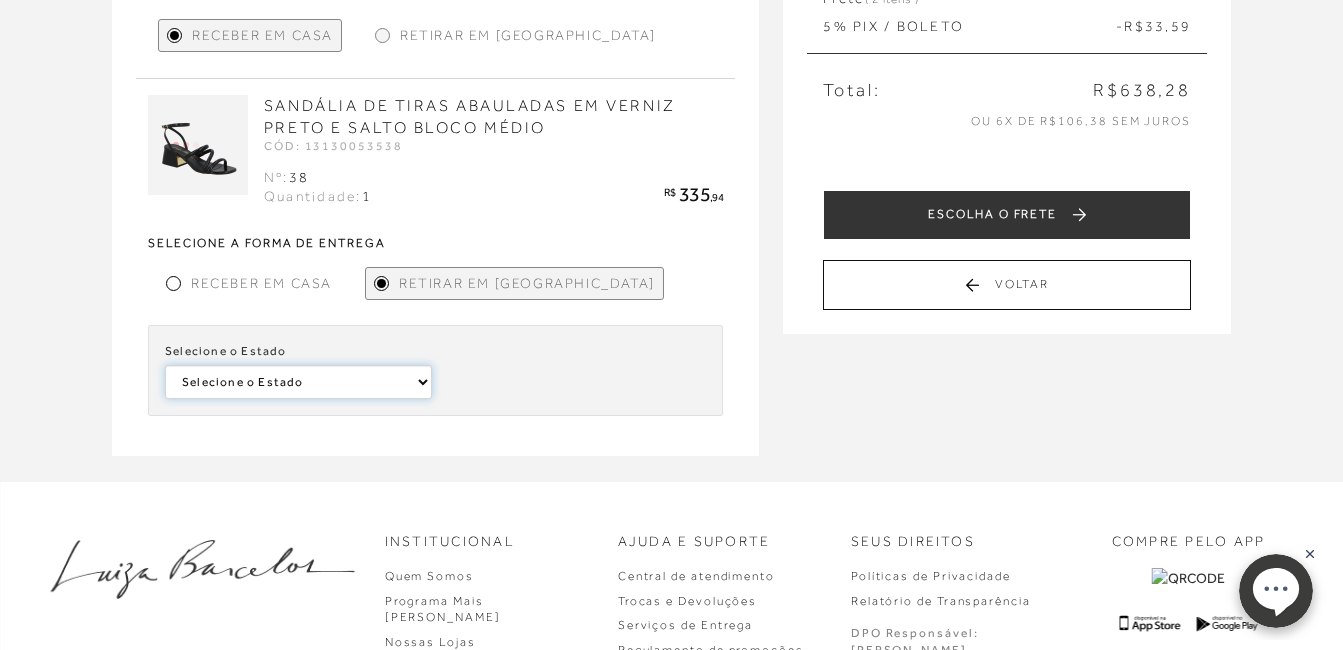 select 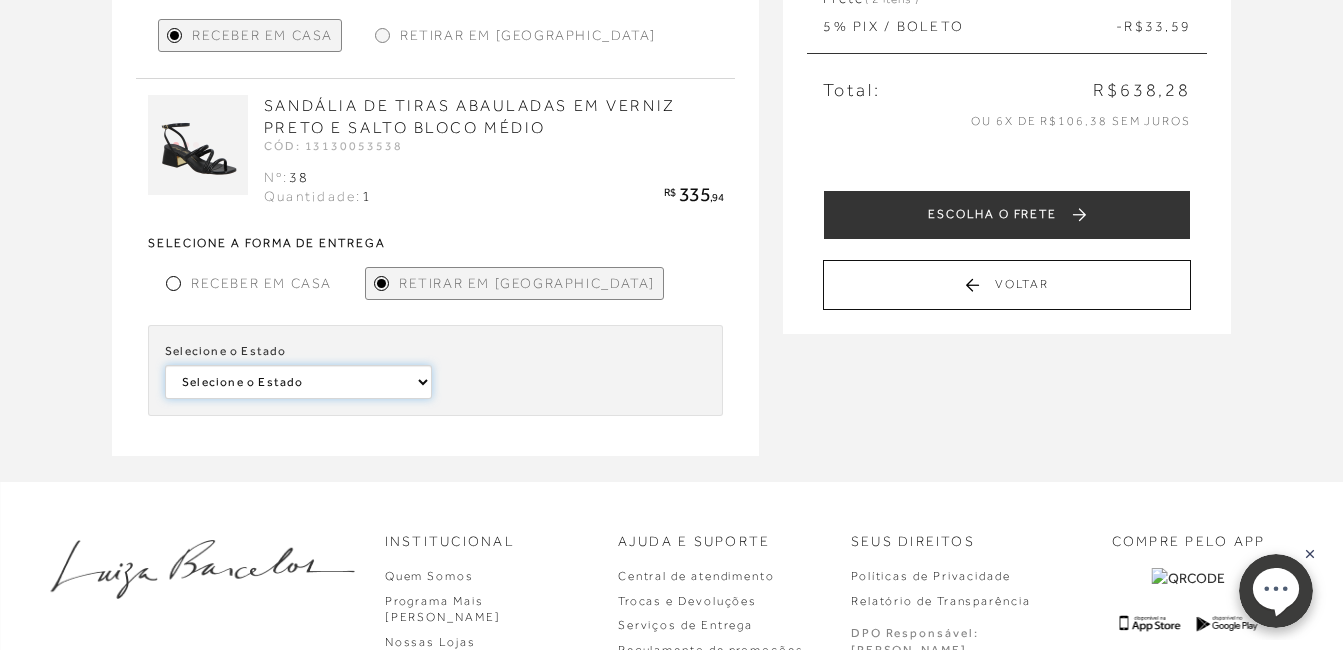 click on "Selecione o Estado Bahia Minas Gerais Santa Catarina São Paulo" at bounding box center [0, 0] 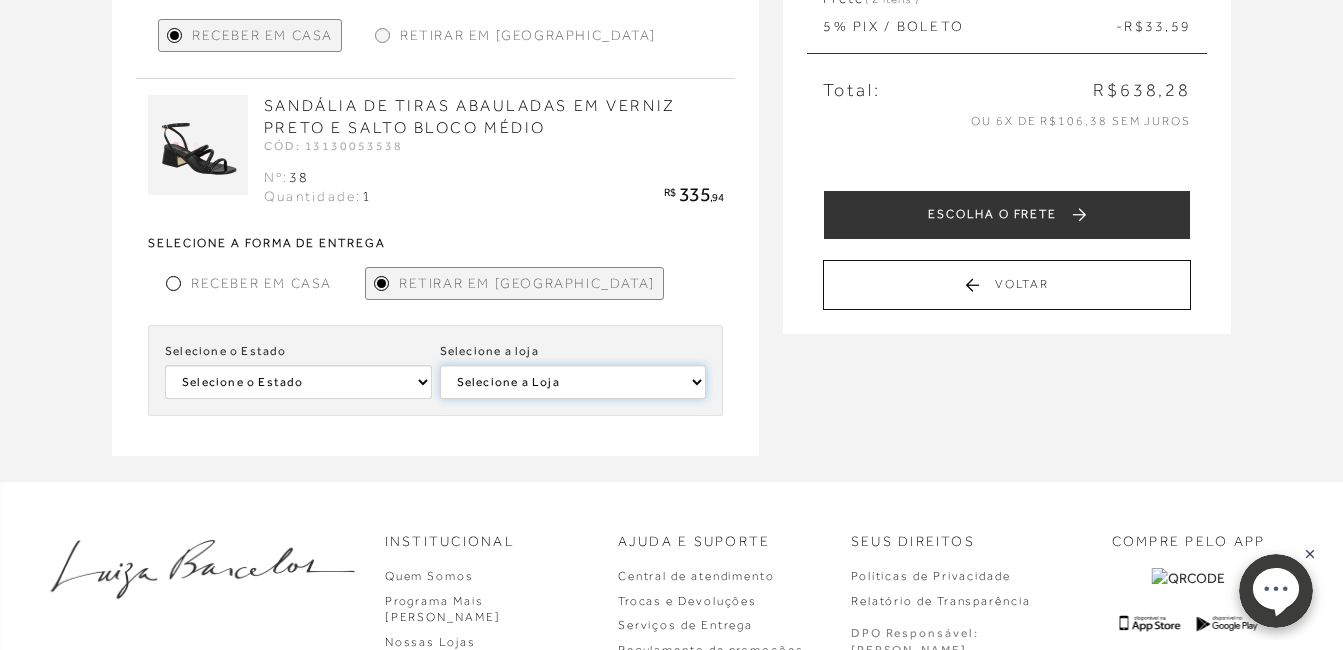 click on "Selecione a Loja LUIZA BARCELOS SHOPPING MORUMBI" at bounding box center (573, 382) 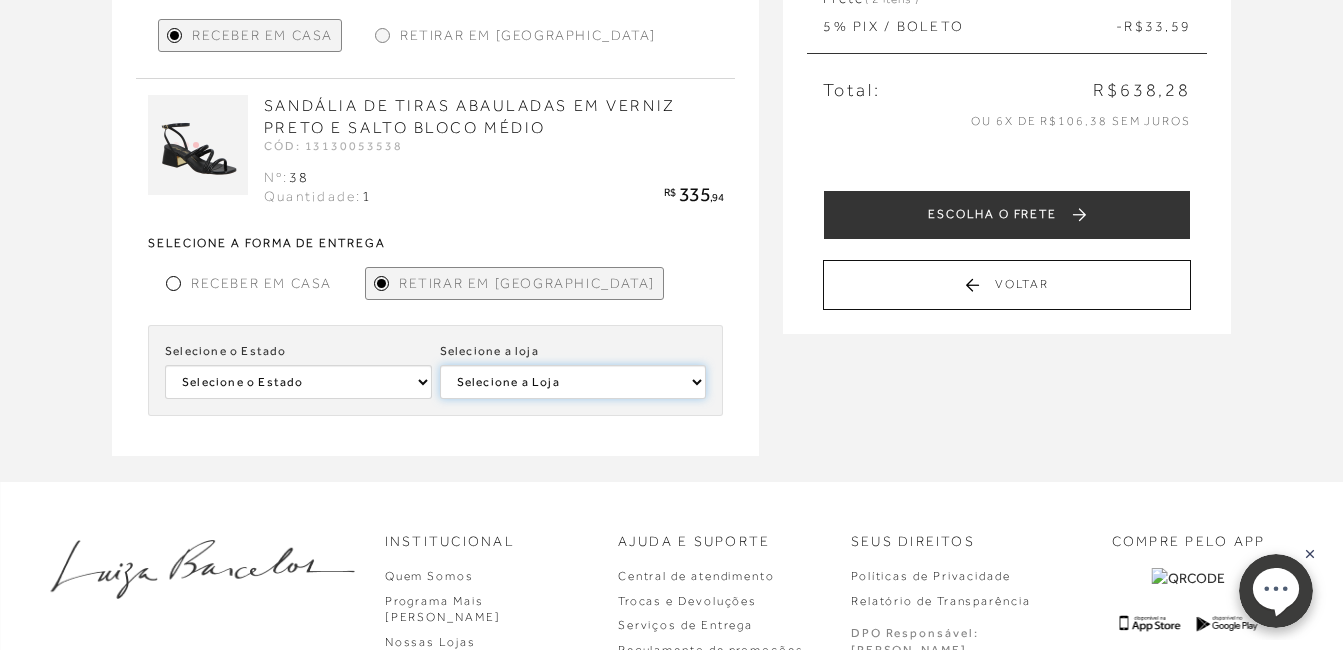 select 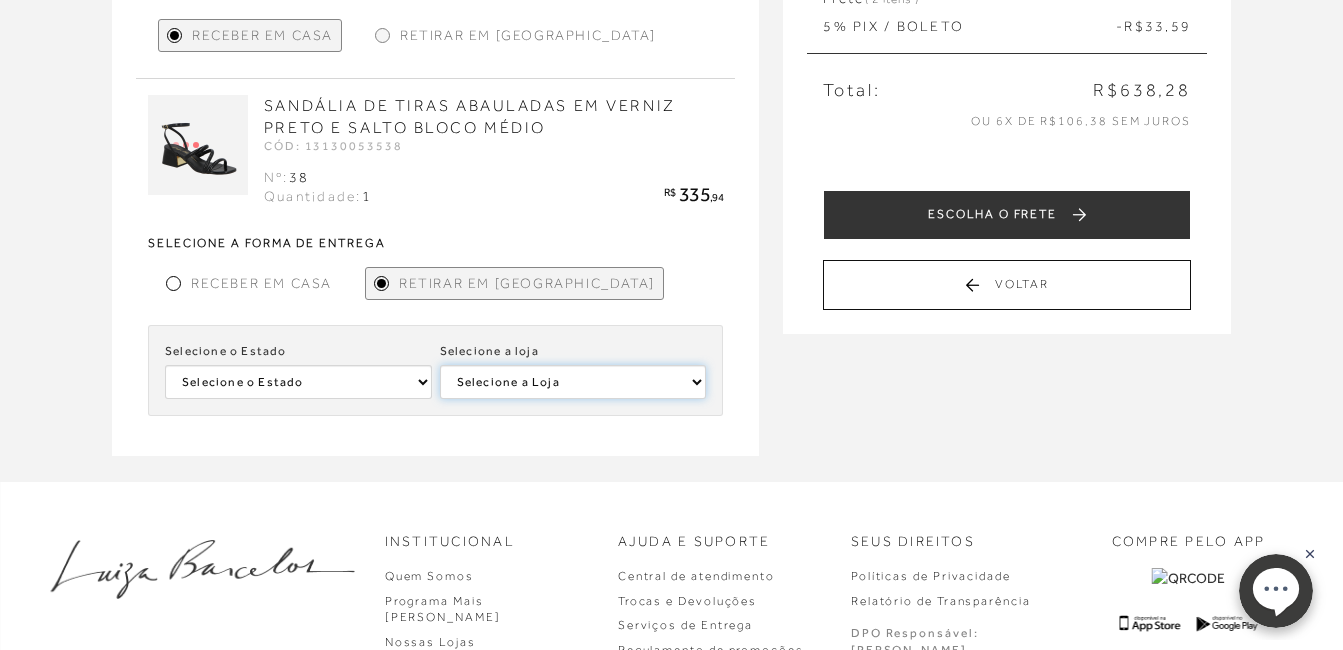 click on "Selecione a Loja LUIZA BARCELOS SHOPPING MORUMBI" at bounding box center [573, 382] 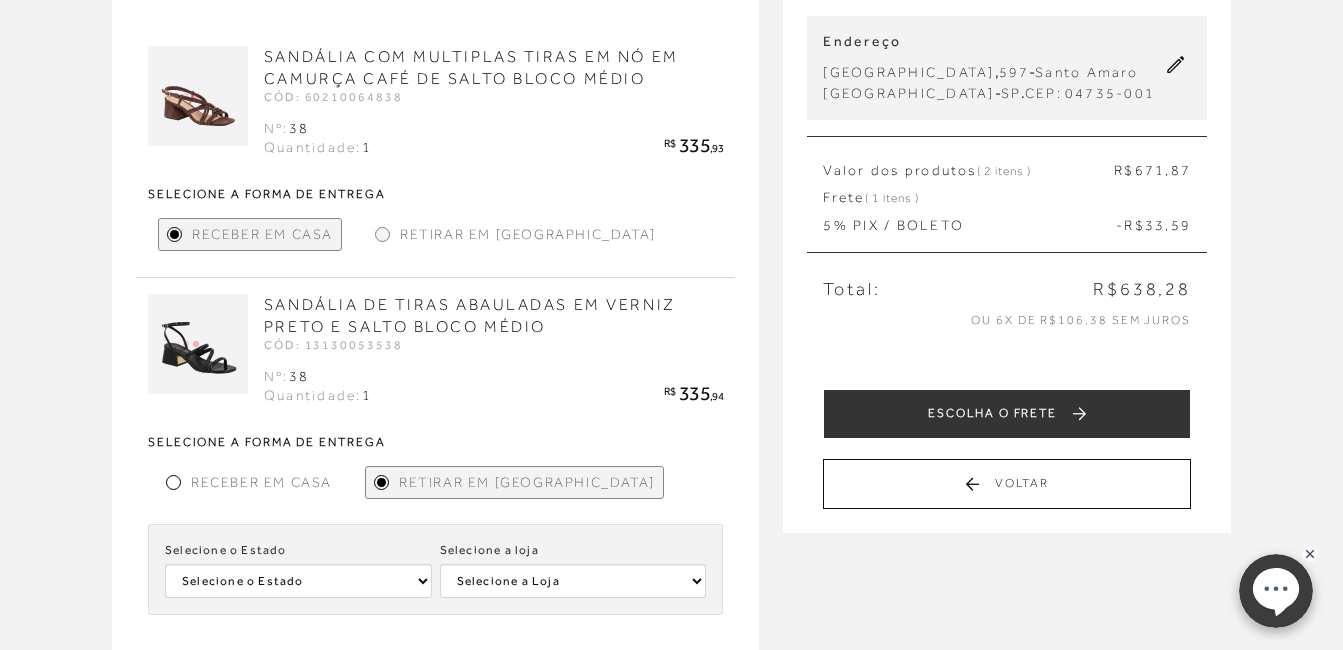 scroll, scrollTop: 200, scrollLeft: 0, axis: vertical 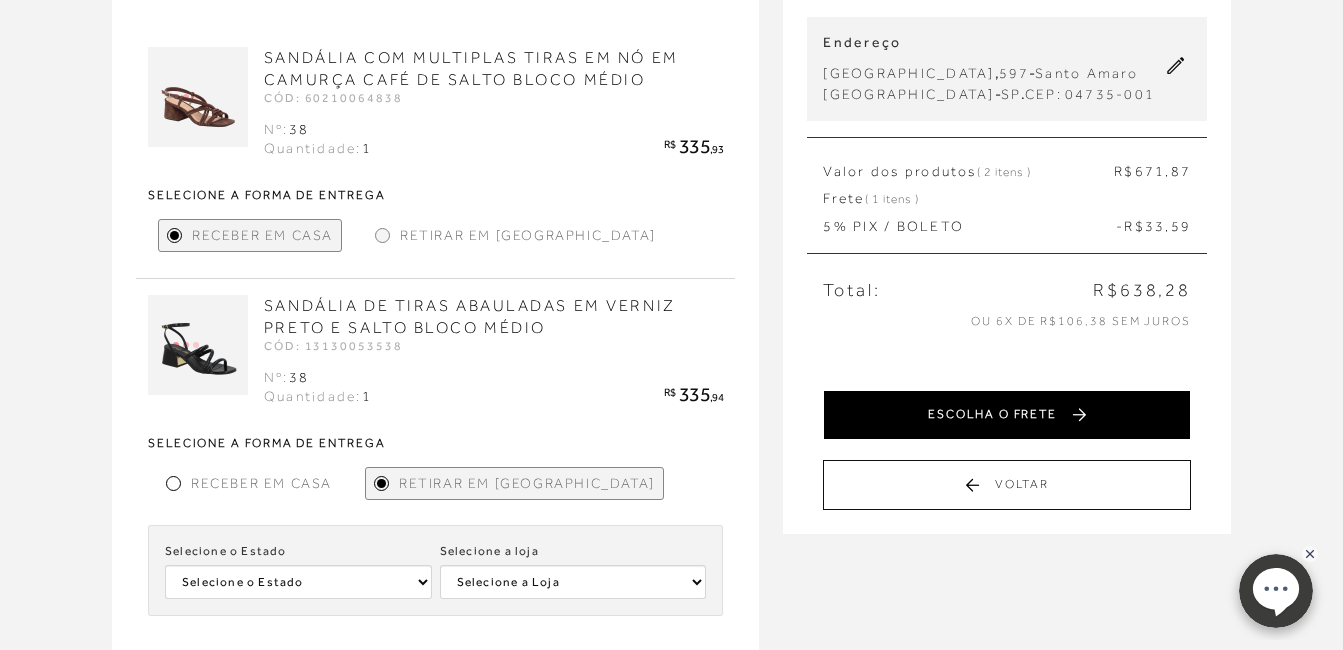 click on "ESCOLHA O FRETE" at bounding box center (1007, 415) 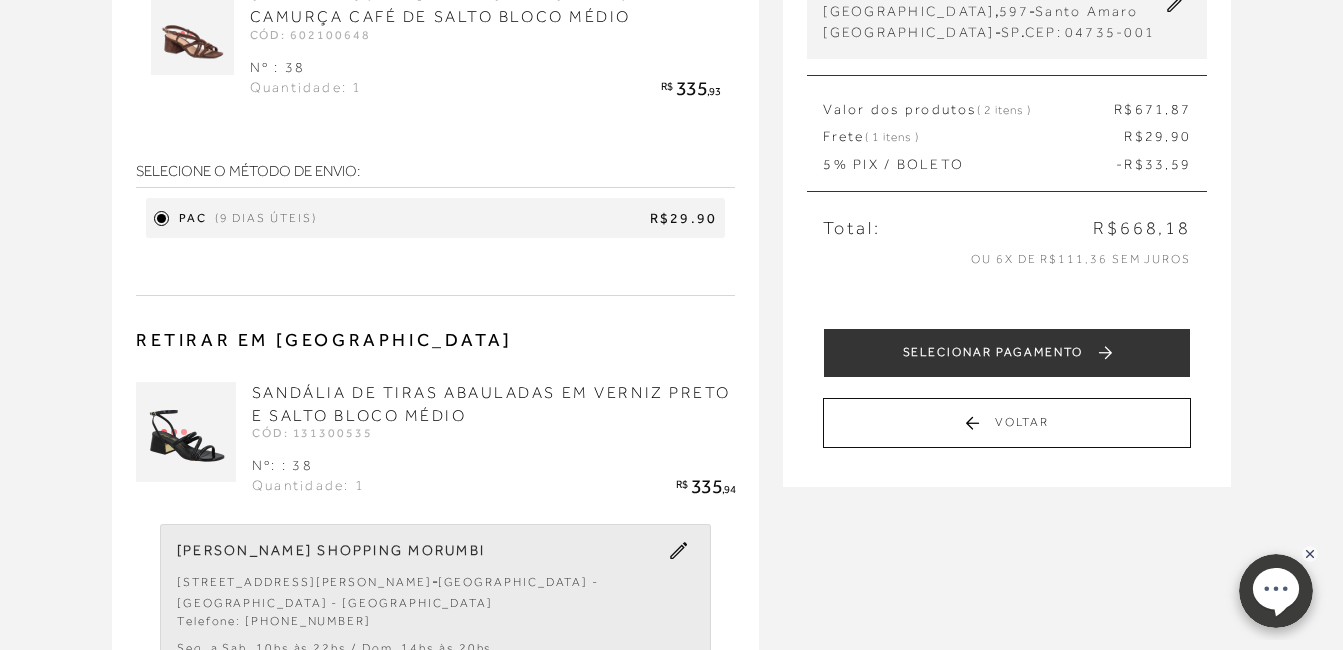 scroll, scrollTop: 300, scrollLeft: 0, axis: vertical 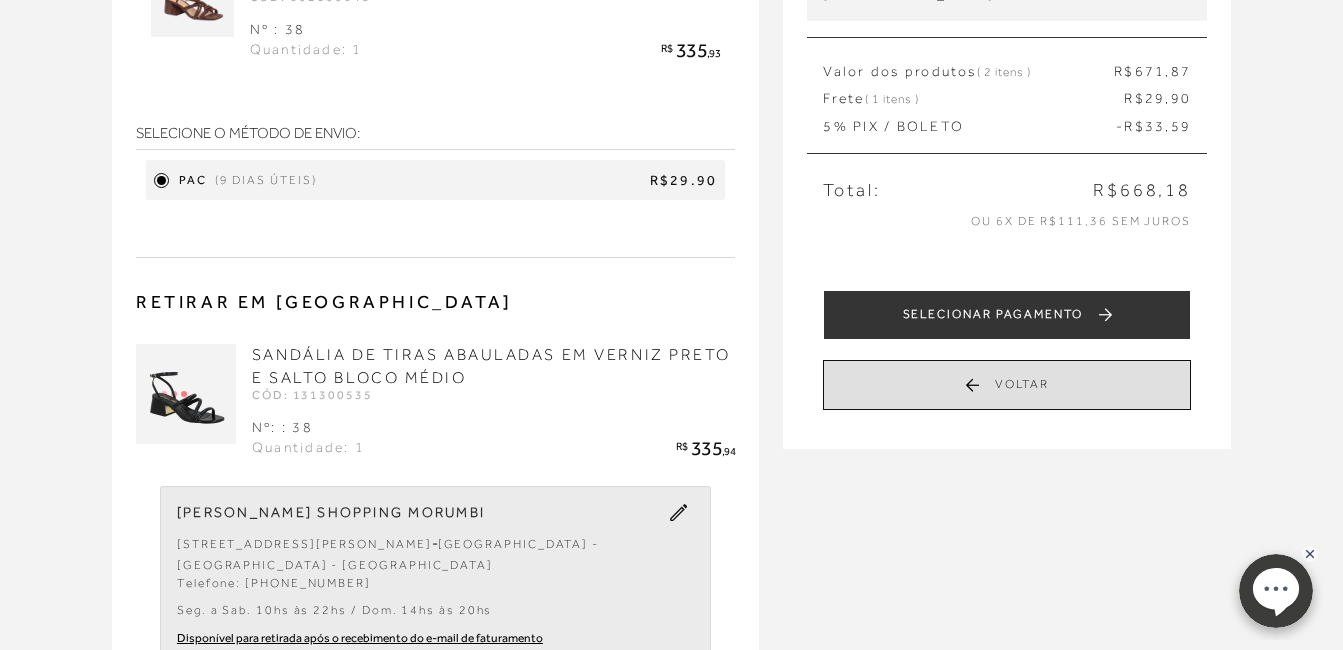 click on "Voltar" at bounding box center [1007, 385] 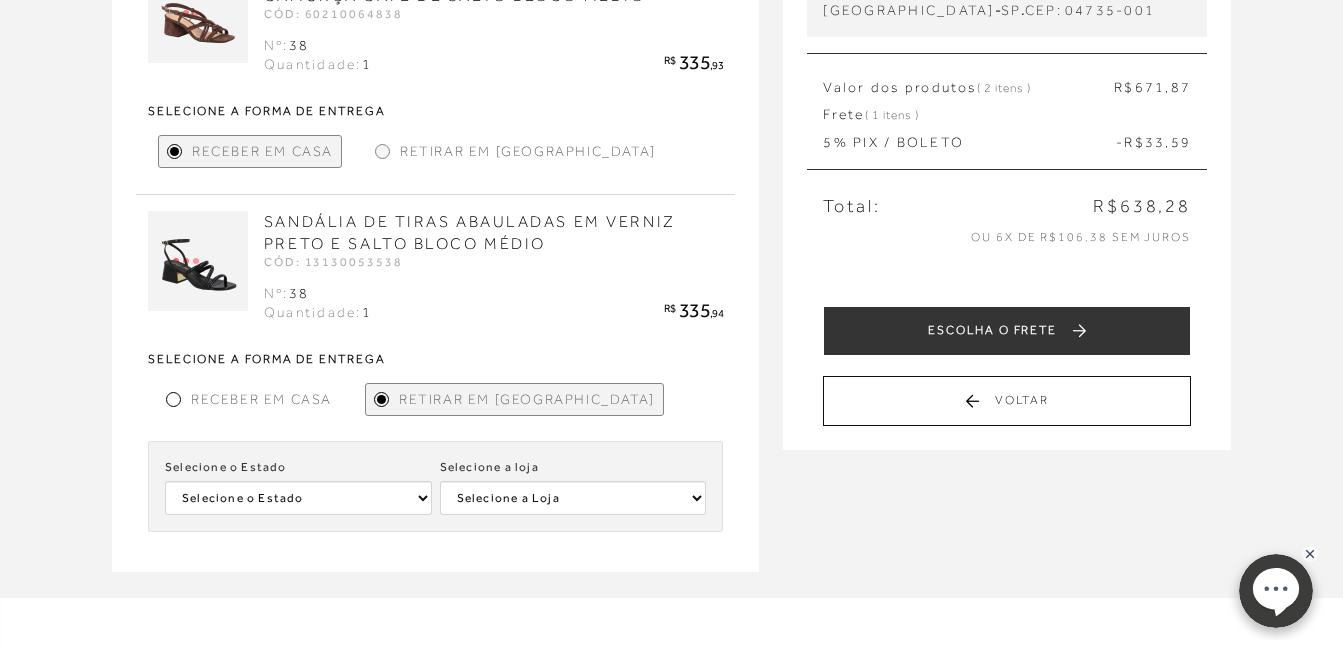 scroll, scrollTop: 300, scrollLeft: 0, axis: vertical 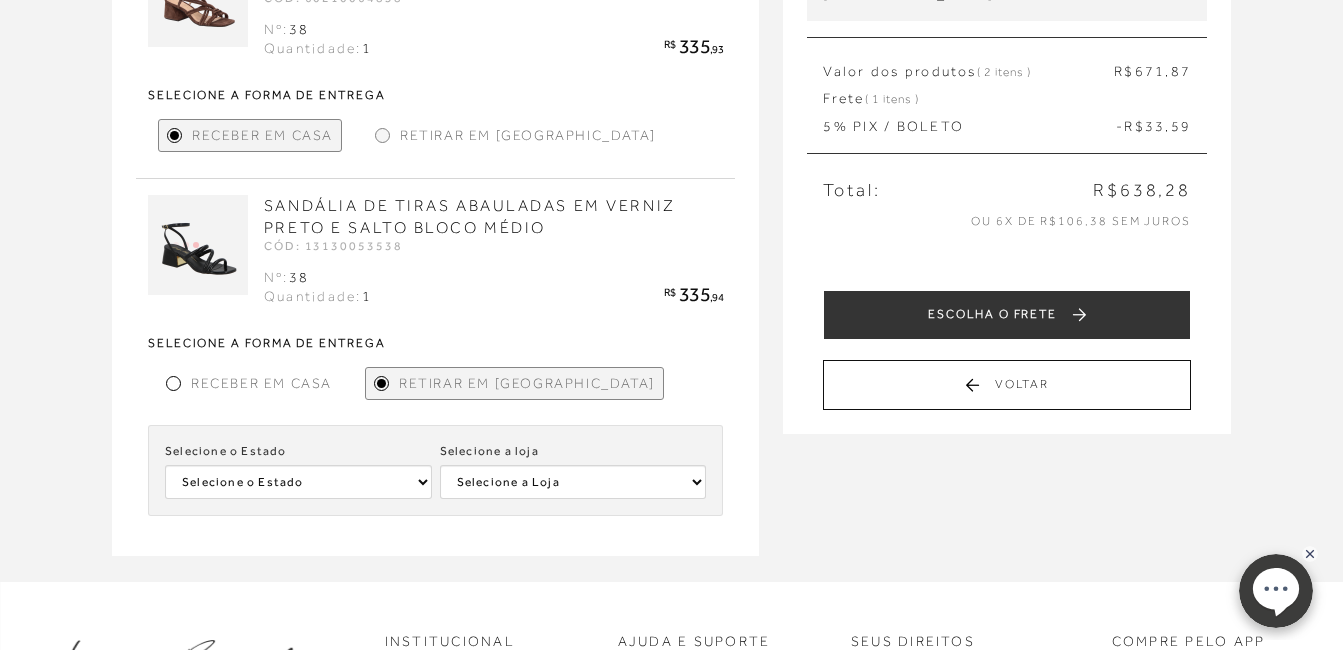 click at bounding box center [173, 383] 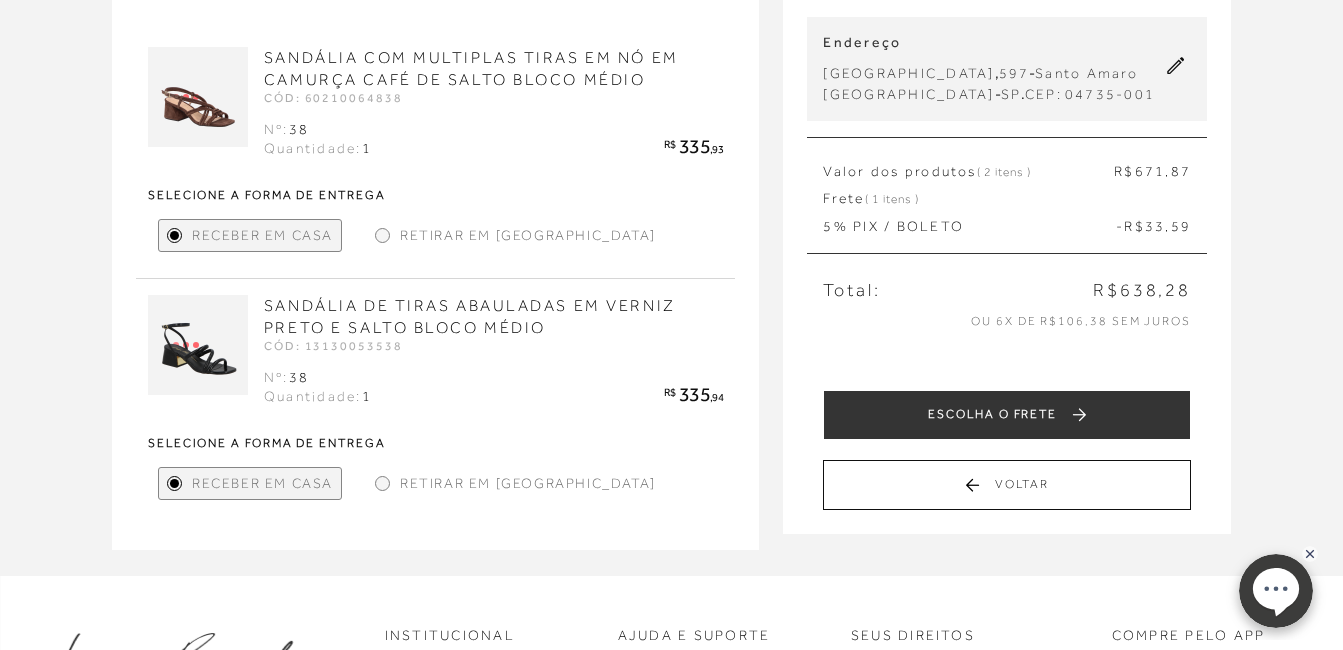 scroll, scrollTop: 100, scrollLeft: 0, axis: vertical 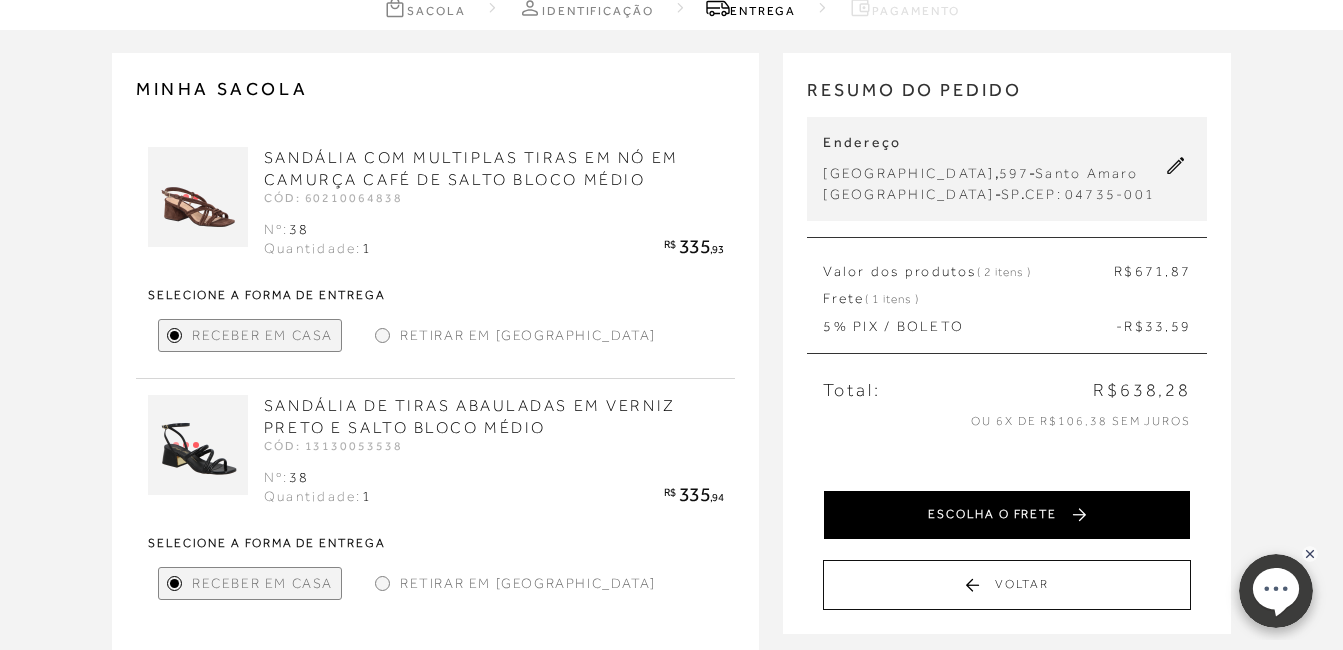 click on "ESCOLHA O FRETE" at bounding box center (1007, 515) 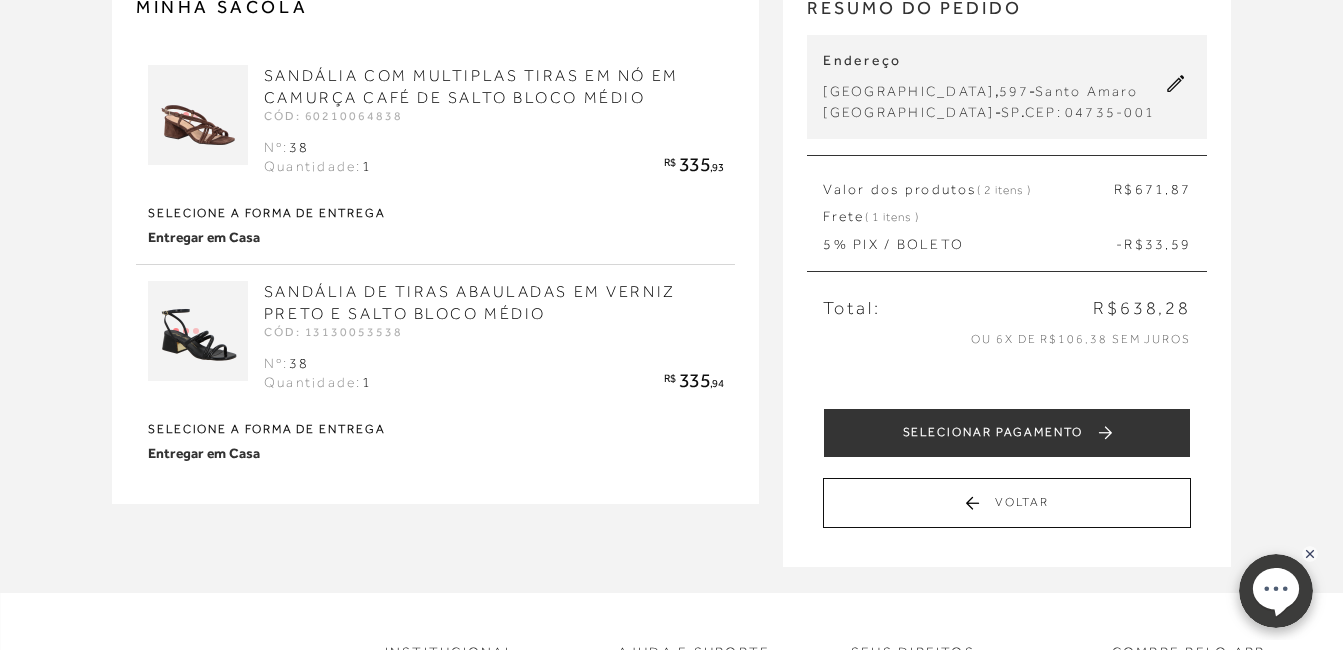 scroll, scrollTop: 200, scrollLeft: 0, axis: vertical 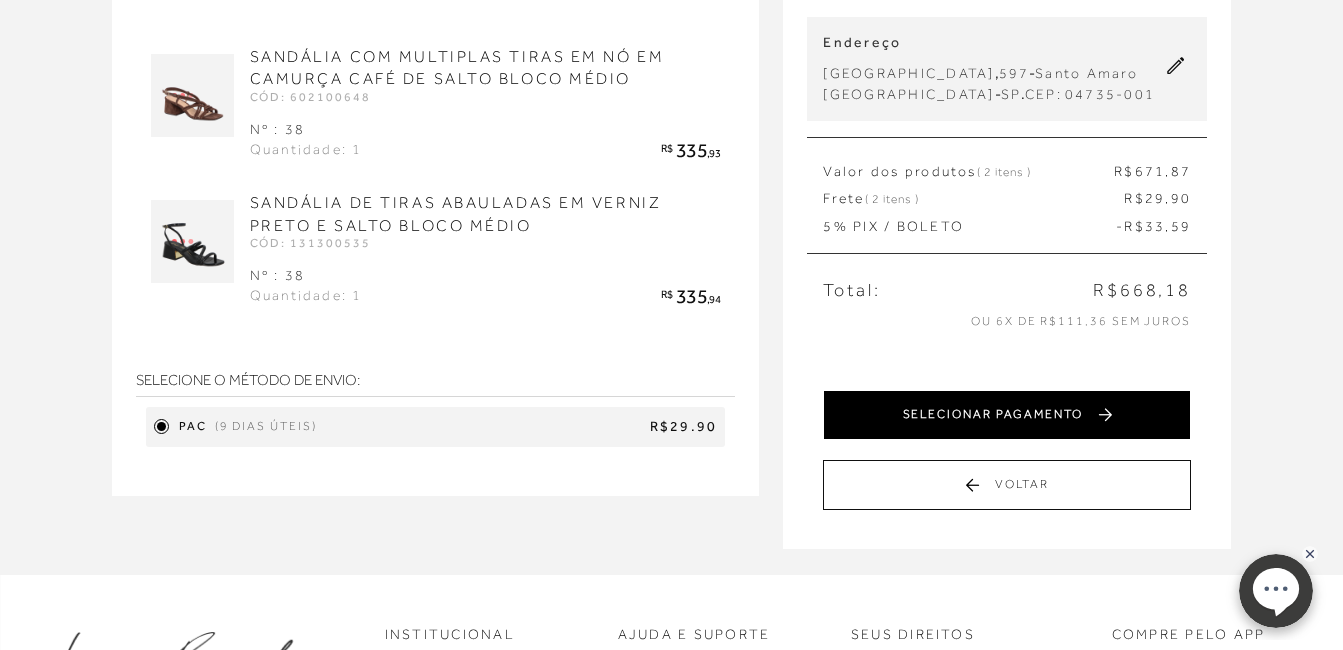 click on "SELECIONAR PAGAMENTO" at bounding box center [1007, 415] 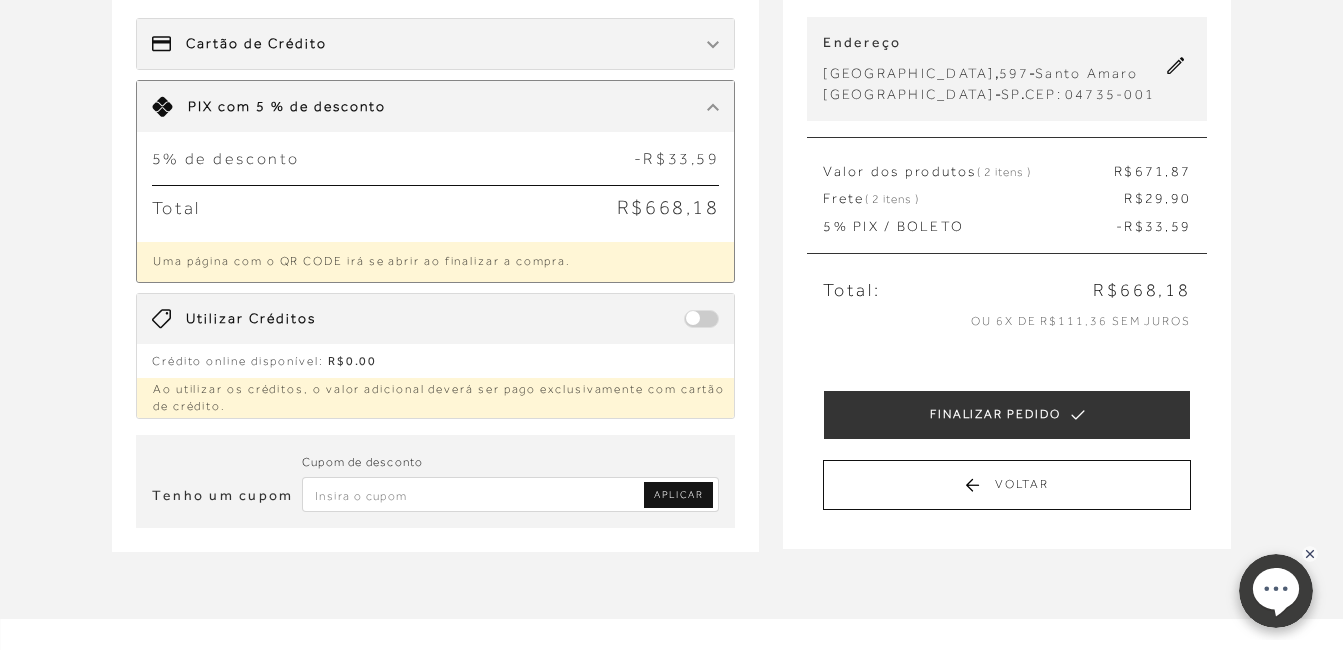 scroll, scrollTop: 100, scrollLeft: 0, axis: vertical 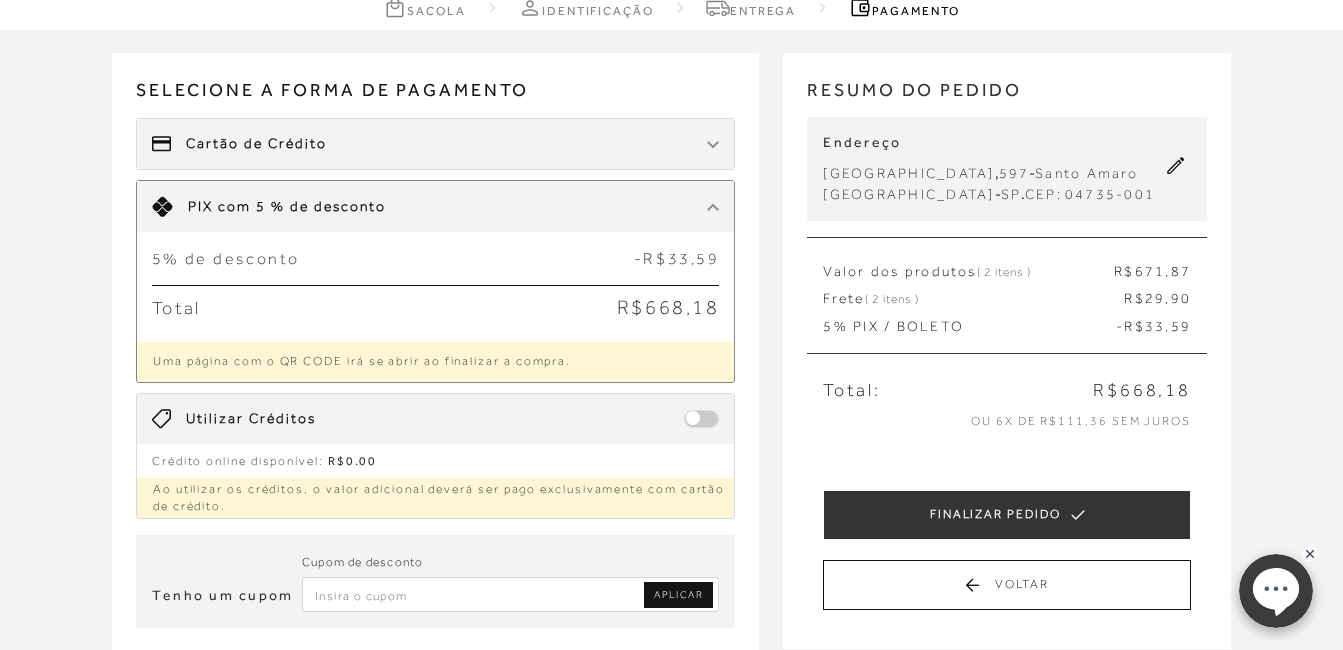 click on "Cartão de Crédito" at bounding box center [256, 144] 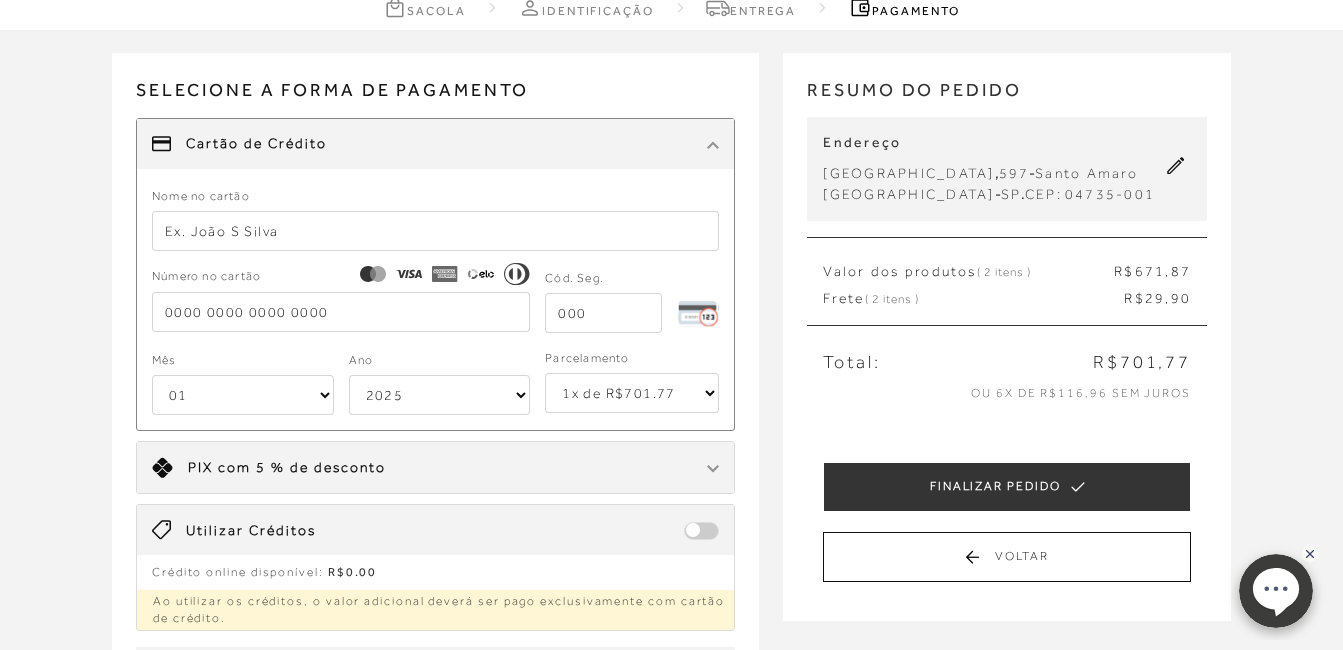 click on "1x de R$701.77 2x de R$350.89 sem juros 3x de R$233.93 sem juros 4x de R$175.45 sem juros 5x de R$140.36 sem juros 6x de R$116.97 sem juros" at bounding box center [632, 393] 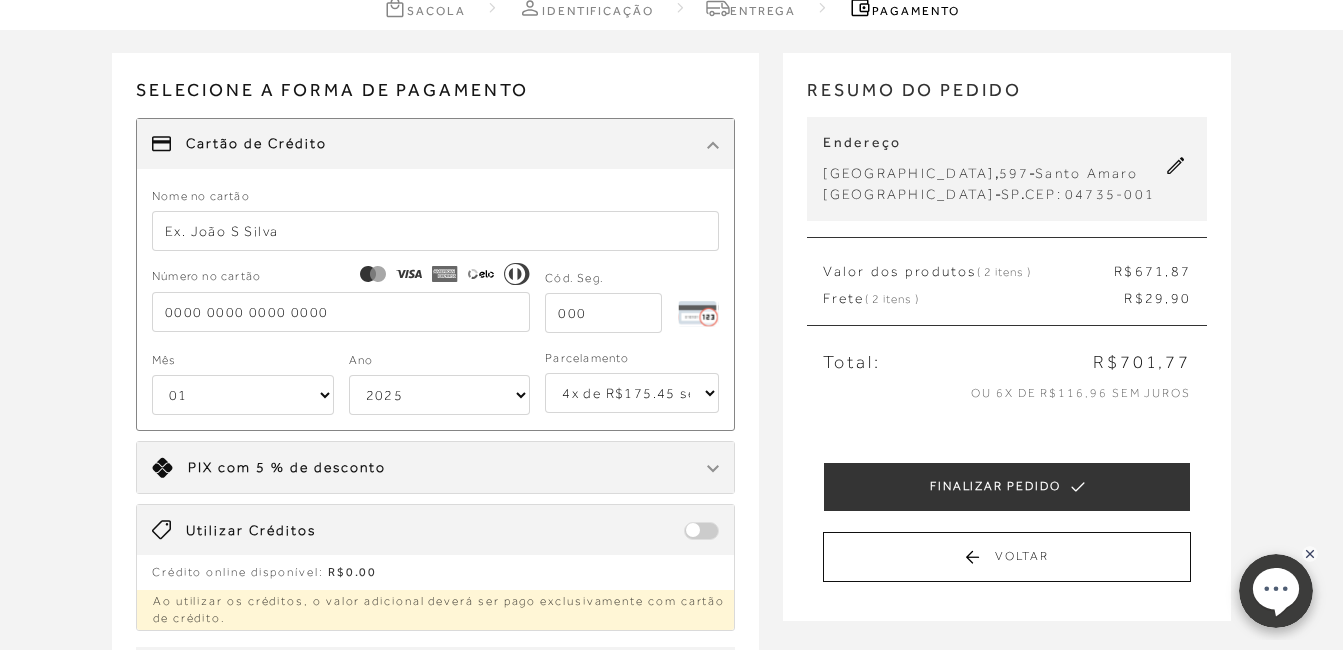 click on "1x de R$701.77 2x de R$350.89 sem juros 3x de R$233.93 sem juros 4x de R$175.45 sem juros 5x de R$140.36 sem juros 6x de R$116.97 sem juros" at bounding box center (632, 393) 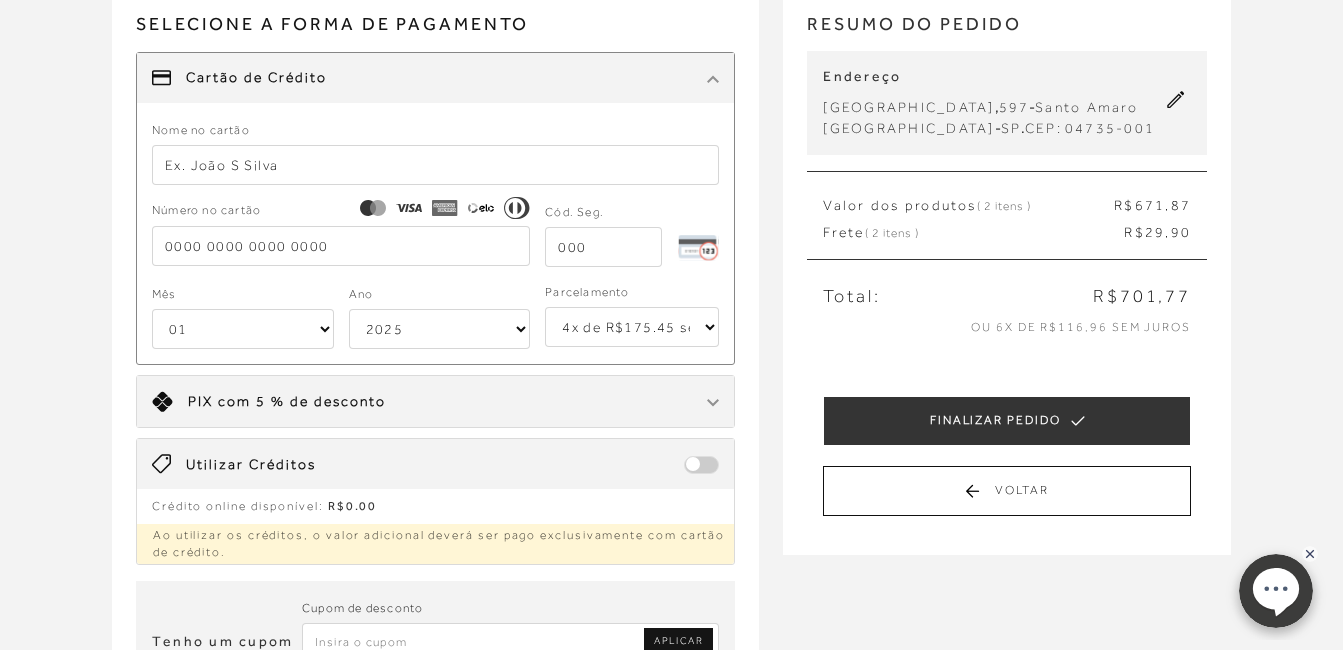 scroll, scrollTop: 200, scrollLeft: 0, axis: vertical 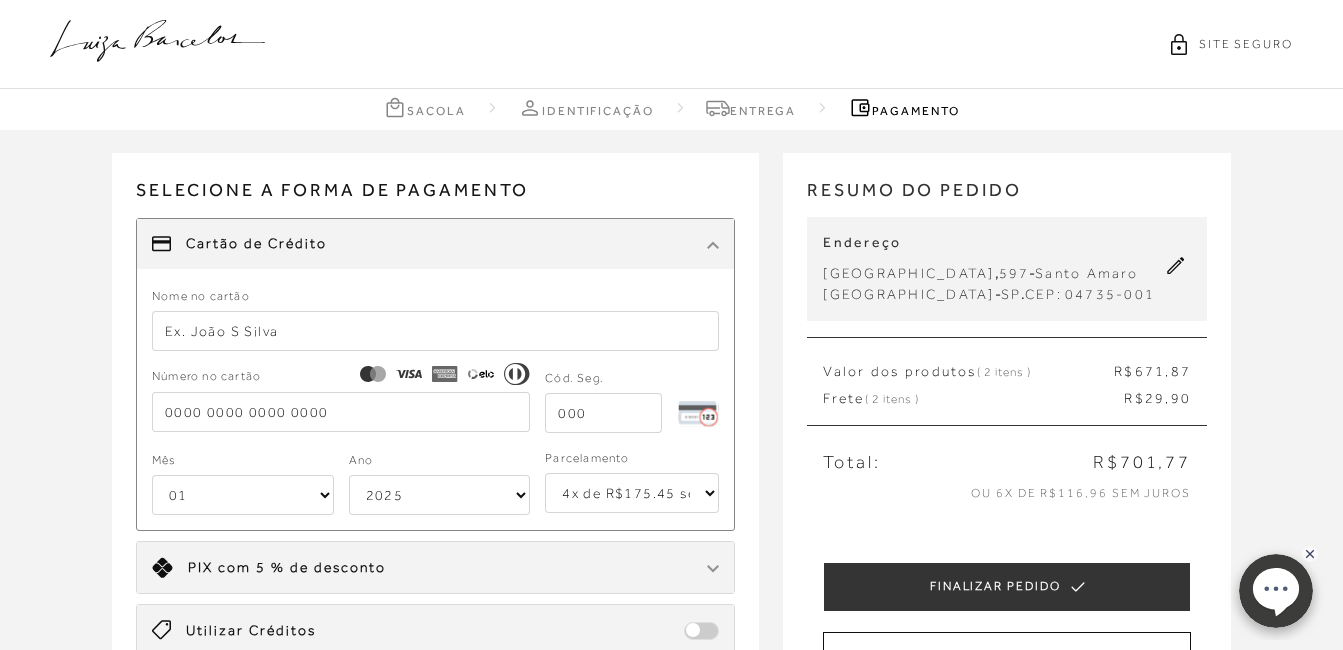 click on "Receber em casa
SANDÁLIA COM MULTIPLAS TIRAS EM NÓ EM CAMURÇA CAFÉ DE SALTO BLOCO MÉDIO
CÓD: 602100648
Nº : 38
Quantidade: 1
R$" at bounding box center (671, 529) 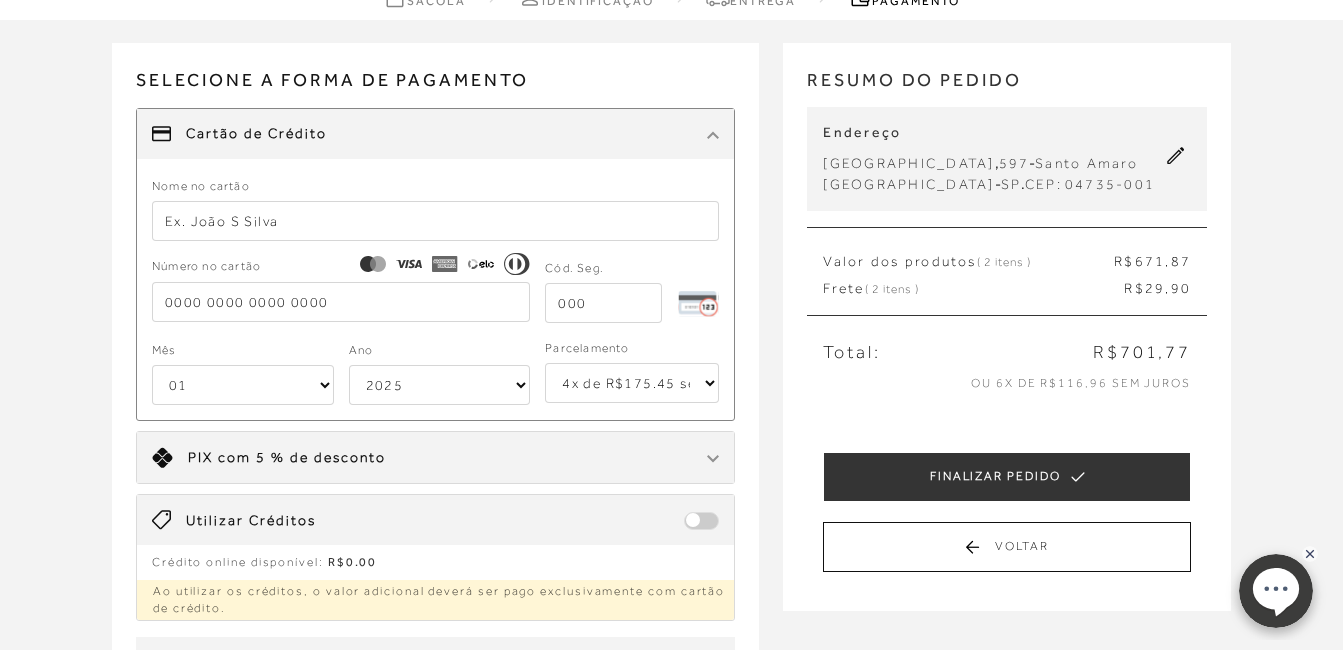scroll, scrollTop: 65, scrollLeft: 0, axis: vertical 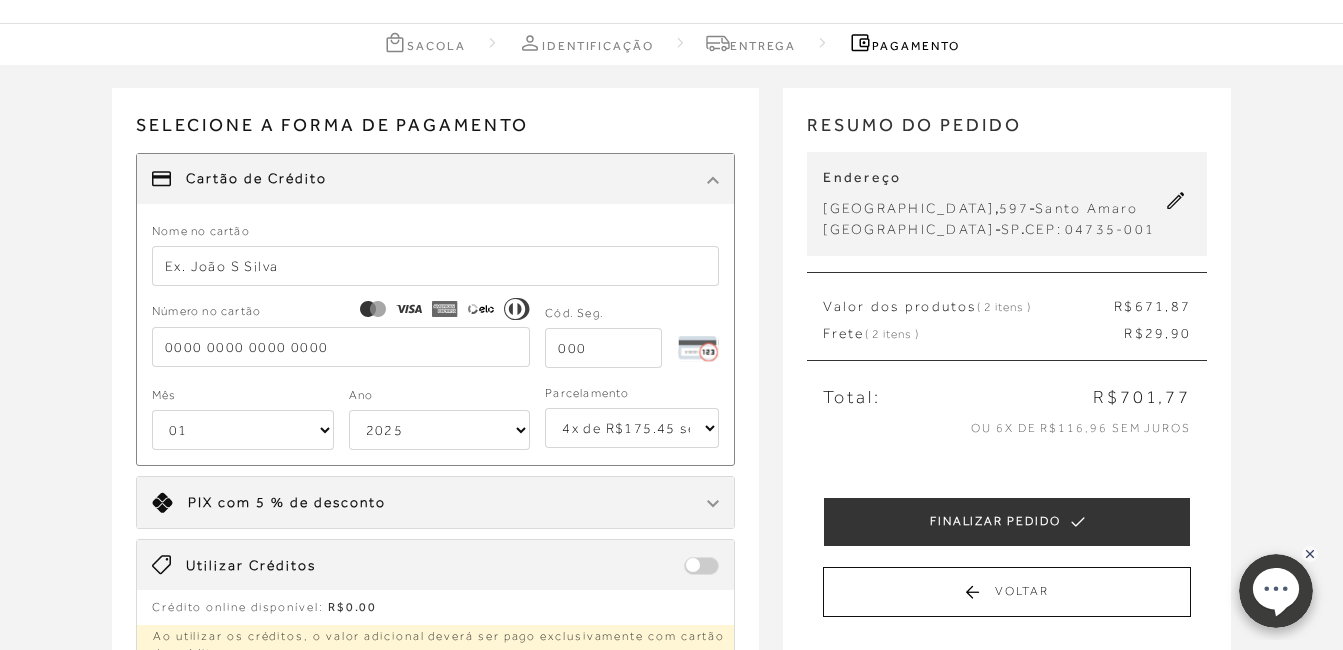 click at bounding box center (436, 266) 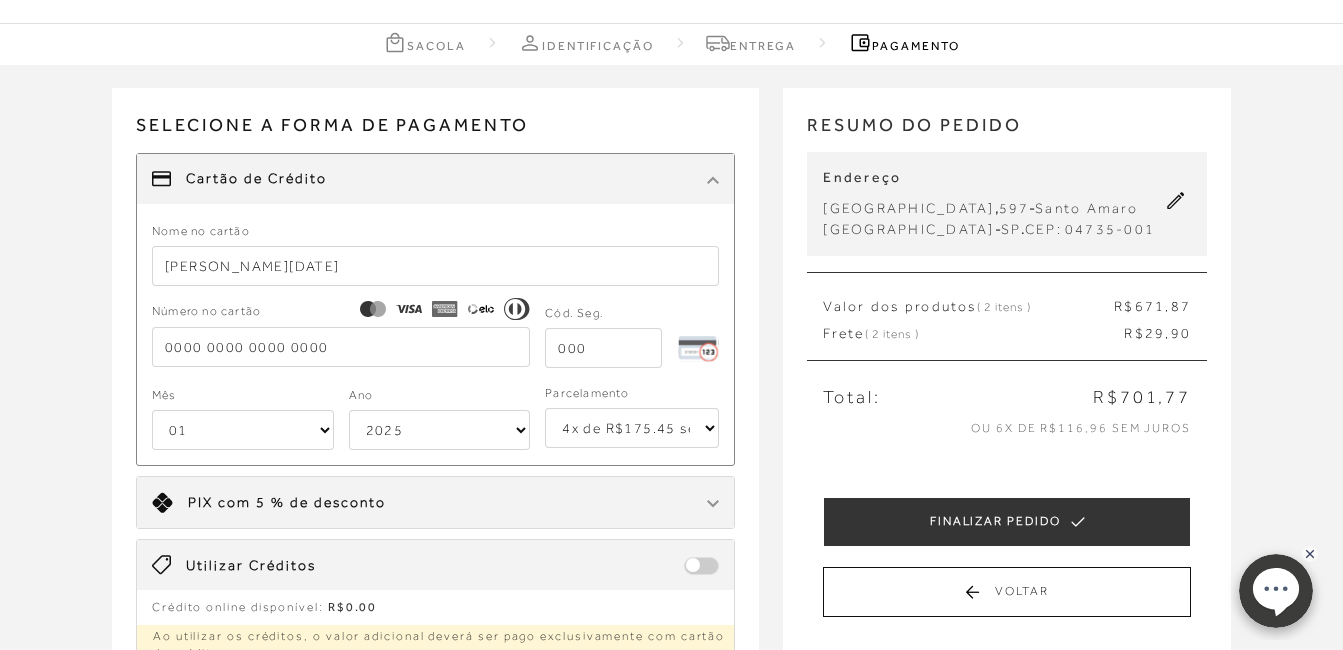 click at bounding box center (341, 347) 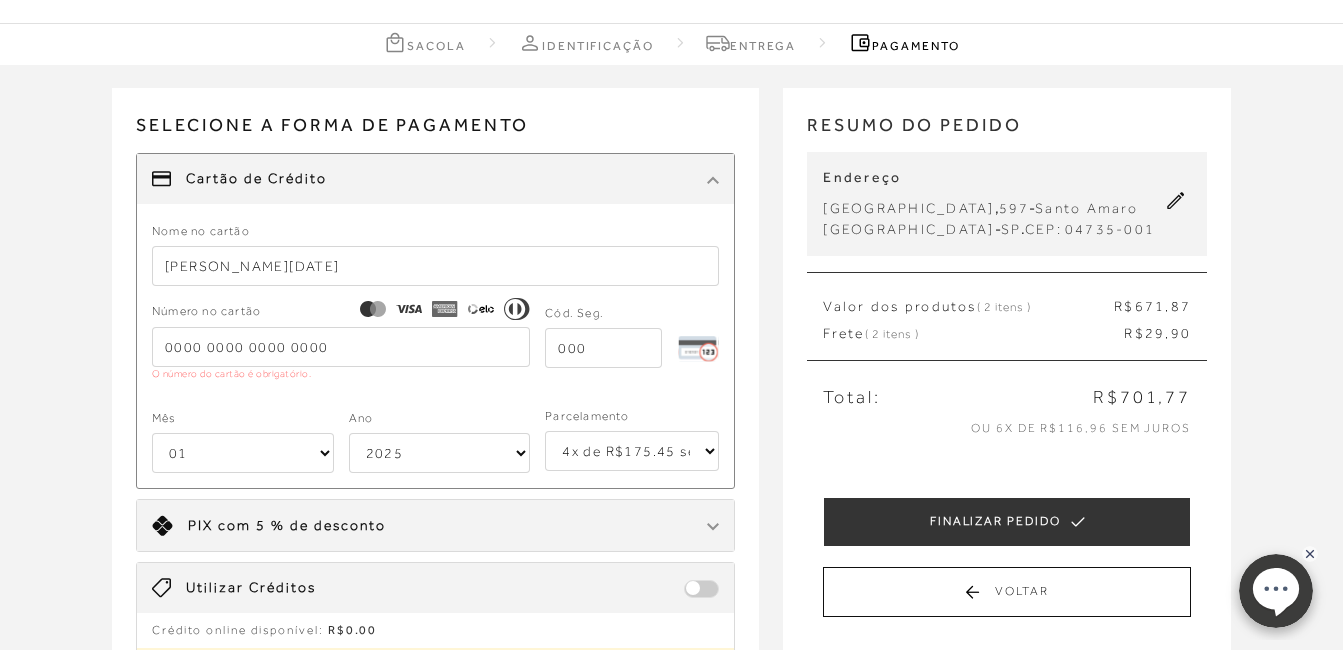 click on "01 02 03 04 05 06 07 08 09 10 11 12" at bounding box center (243, 453) 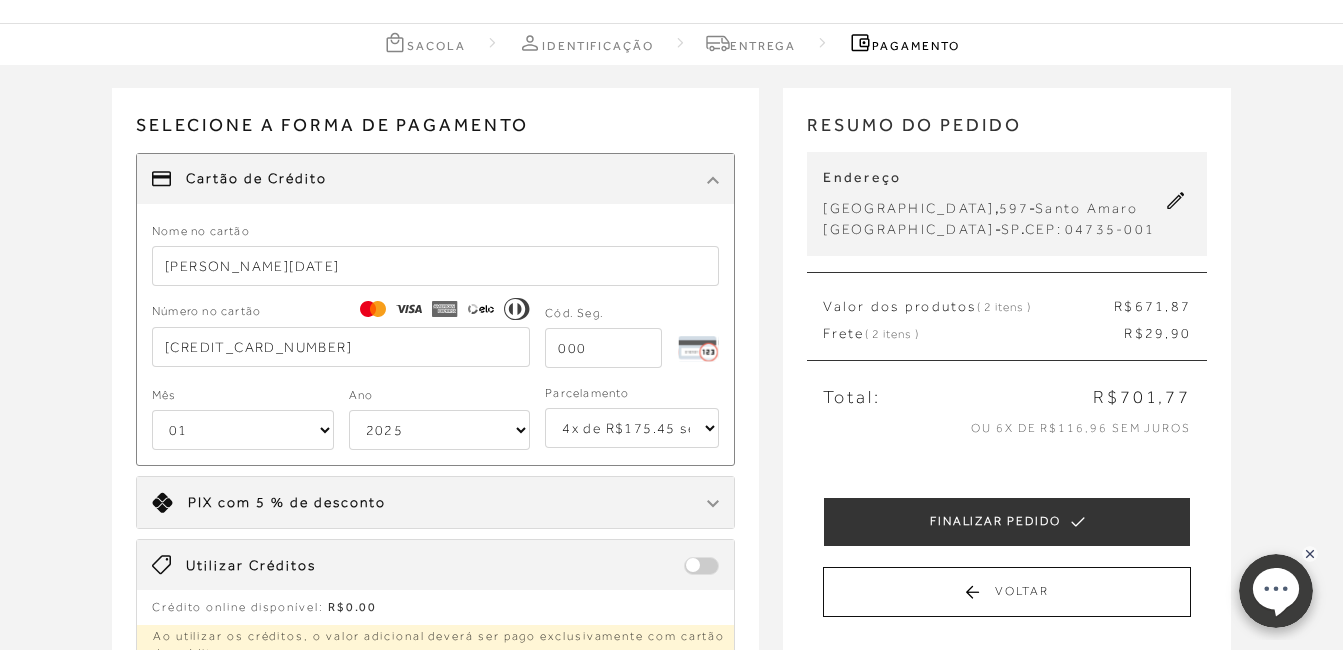 type on "5162 9285 7264 0873" 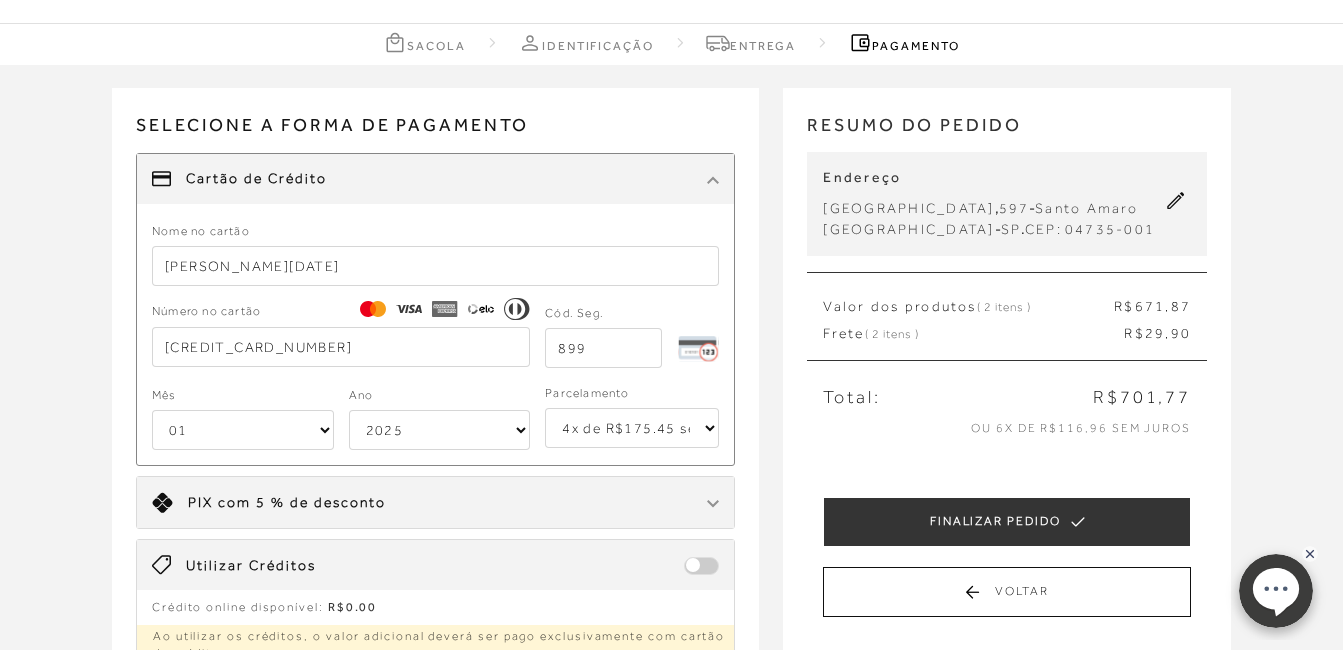 type on "899" 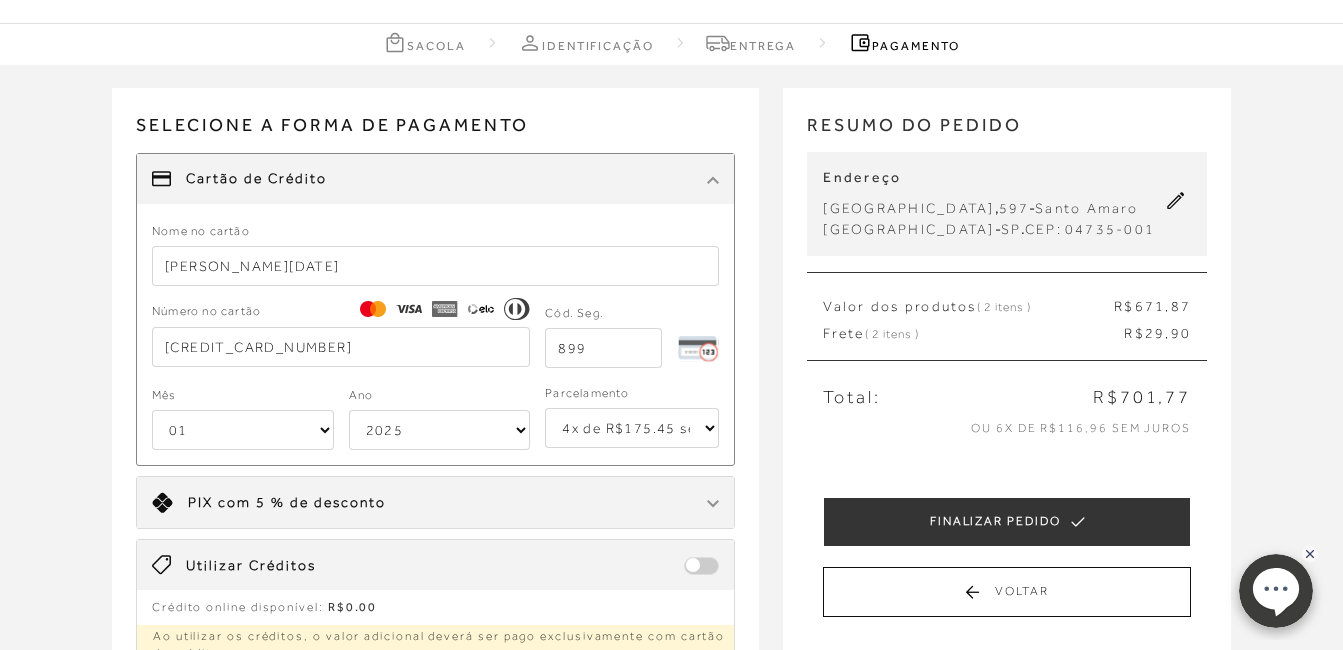 click on "01 02 03 04 05 06 07 08 09 10 11 12" at bounding box center [243, 430] 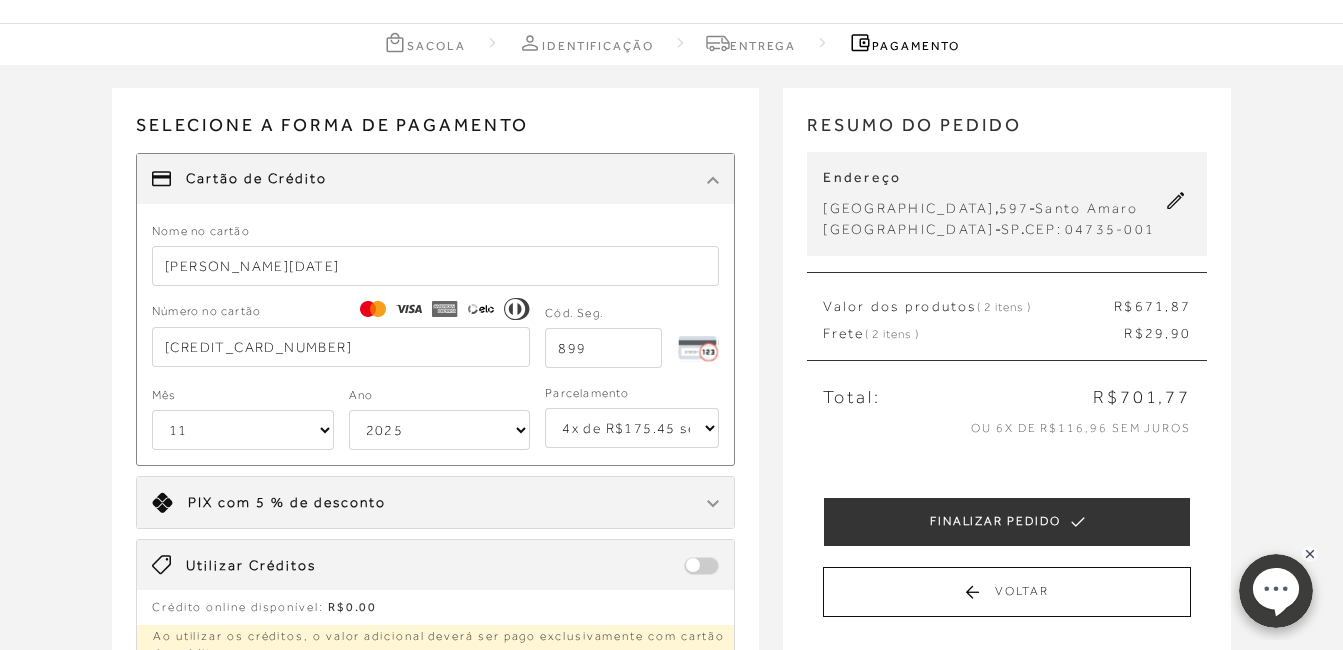 click on "01 02 03 04 05 06 07 08 09 10 11 12" at bounding box center [243, 430] 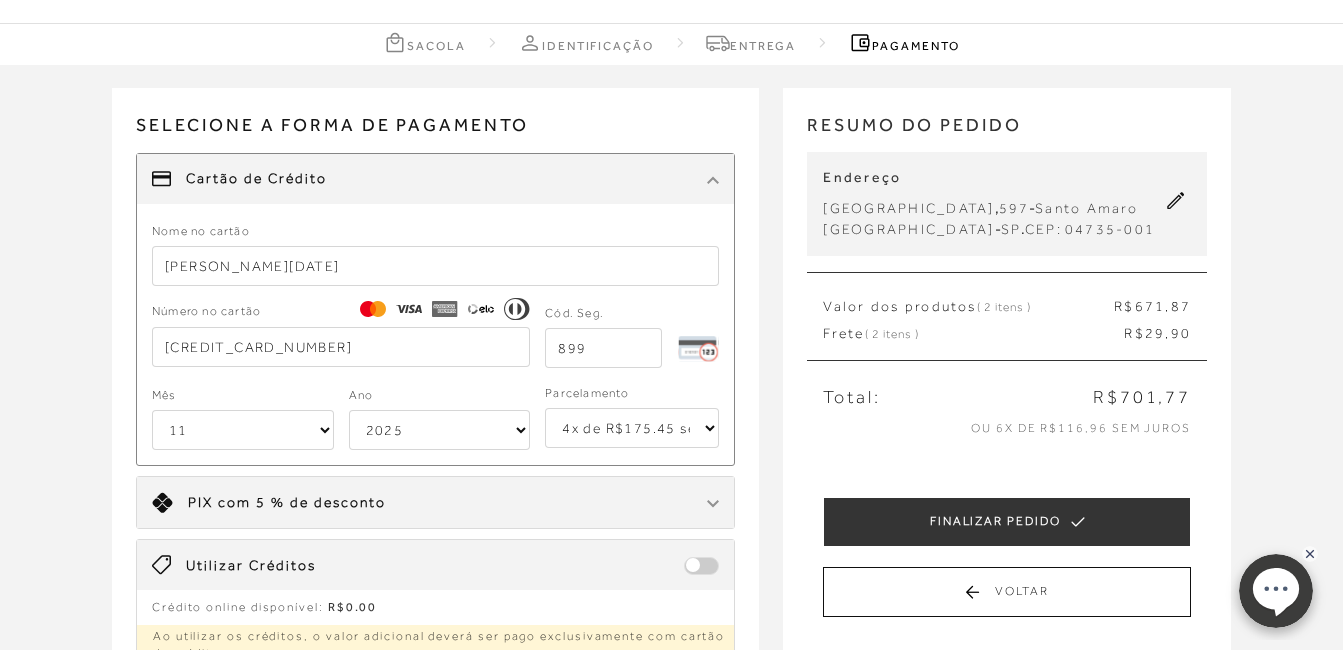 click on "2025 2026 2027 2028 2029 2030 2031 2032 2033 2034 2035 2036 2037 2038 2039 2040 2041 2042 2043 2044" at bounding box center (440, 430) 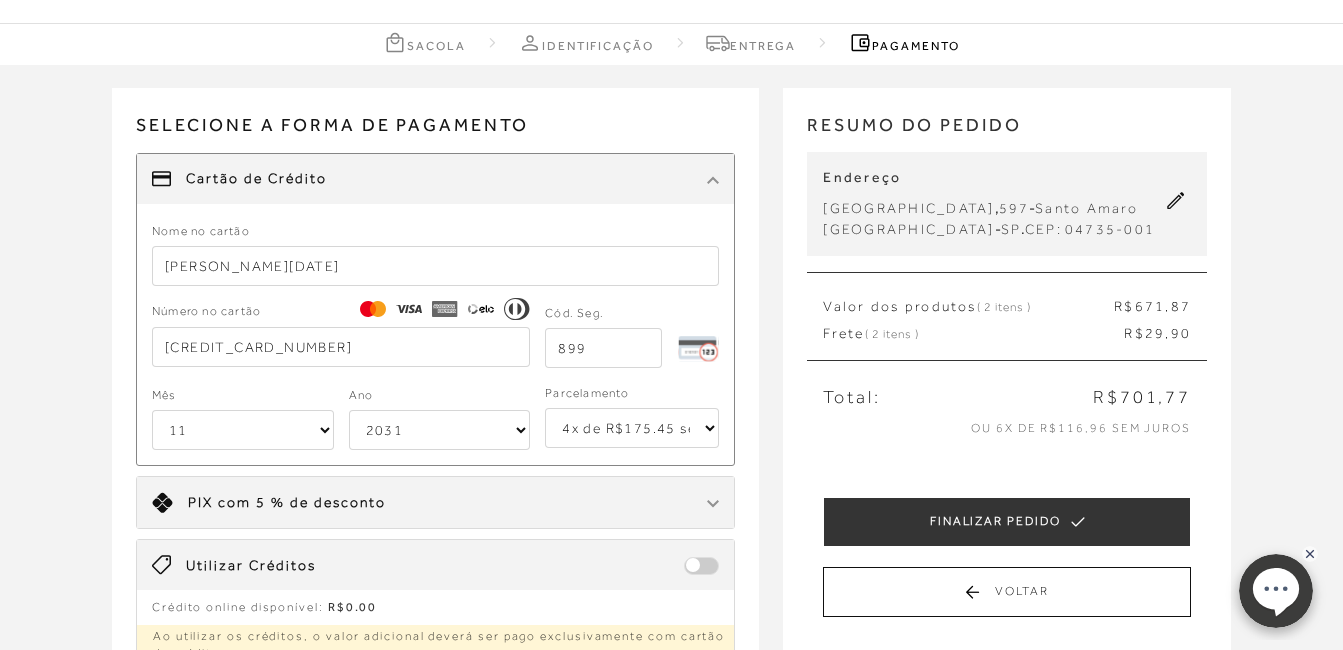 click on "2025 2026 2027 2028 2029 2030 2031 2032 2033 2034 2035 2036 2037 2038 2039 2040 2041 2042 2043 2044" at bounding box center (440, 430) 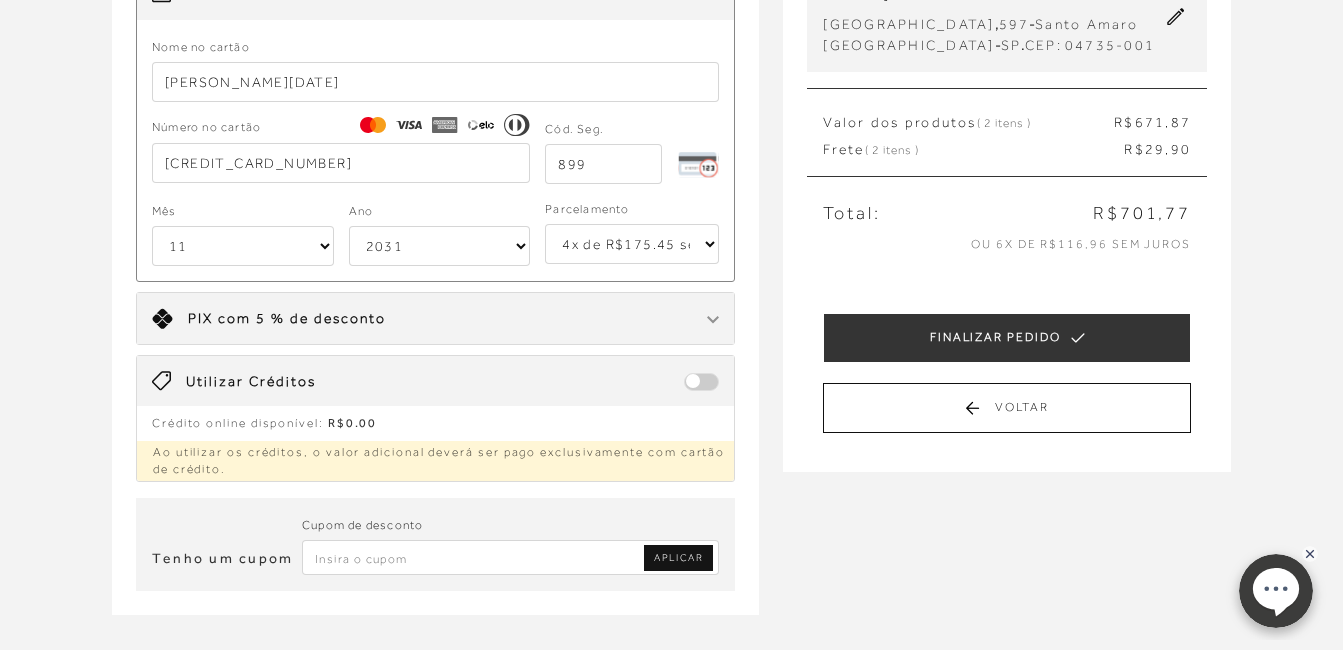scroll, scrollTop: 300, scrollLeft: 0, axis: vertical 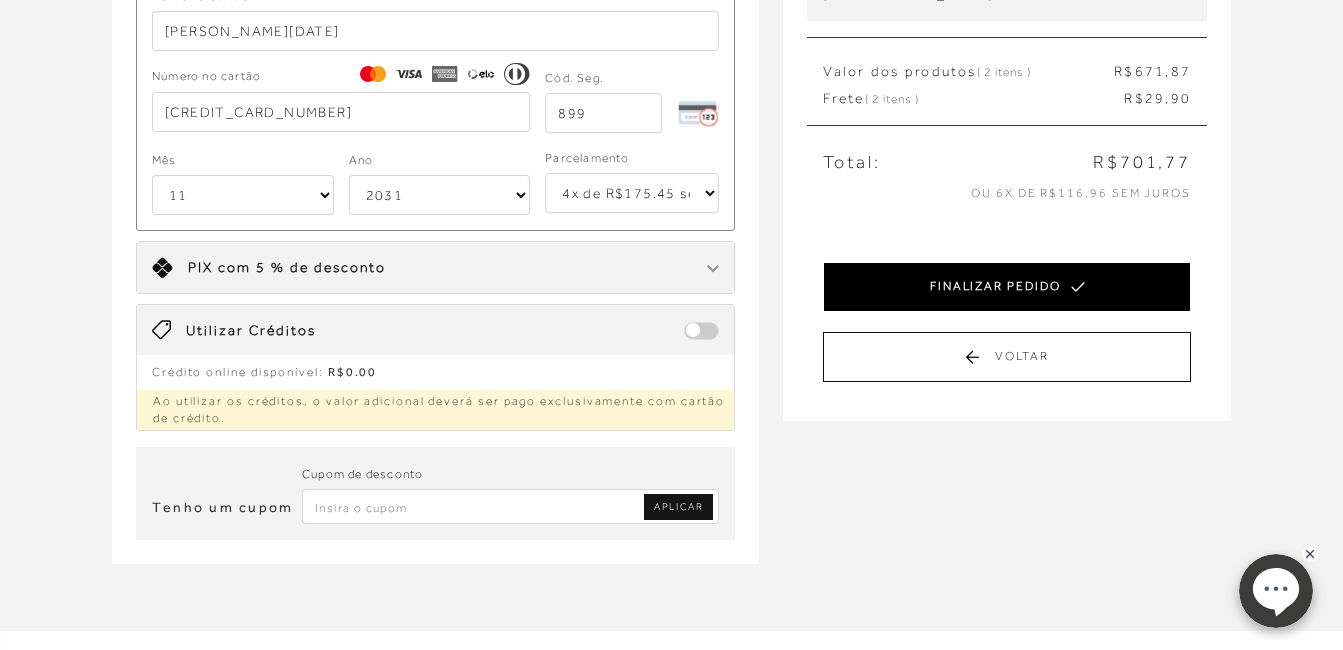 click on "FINALIZAR PEDIDO" at bounding box center (1007, 287) 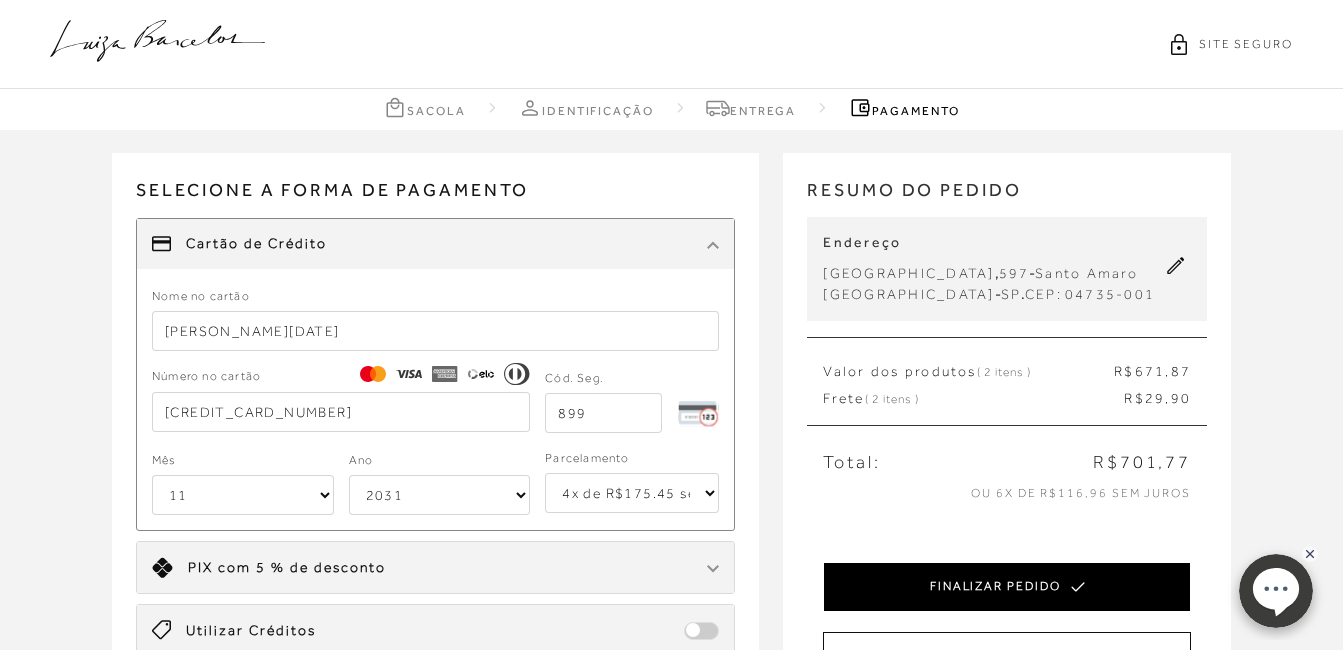 select on "11" 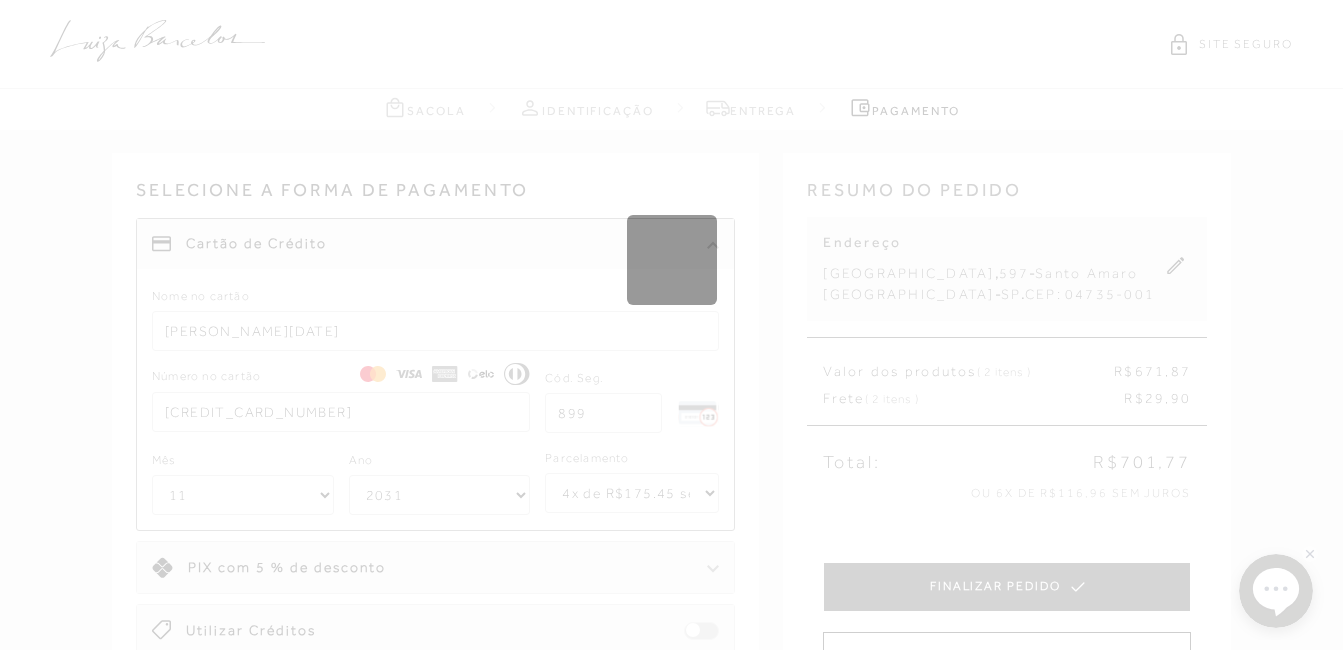 type 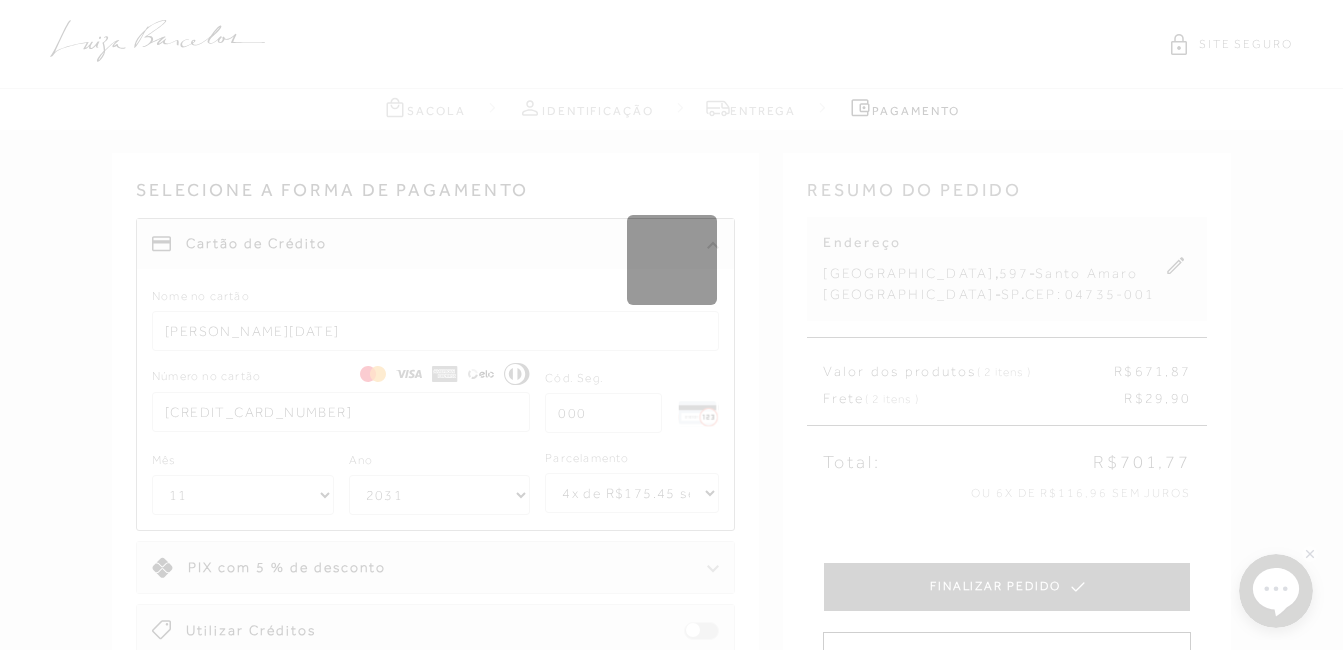 select on "1" 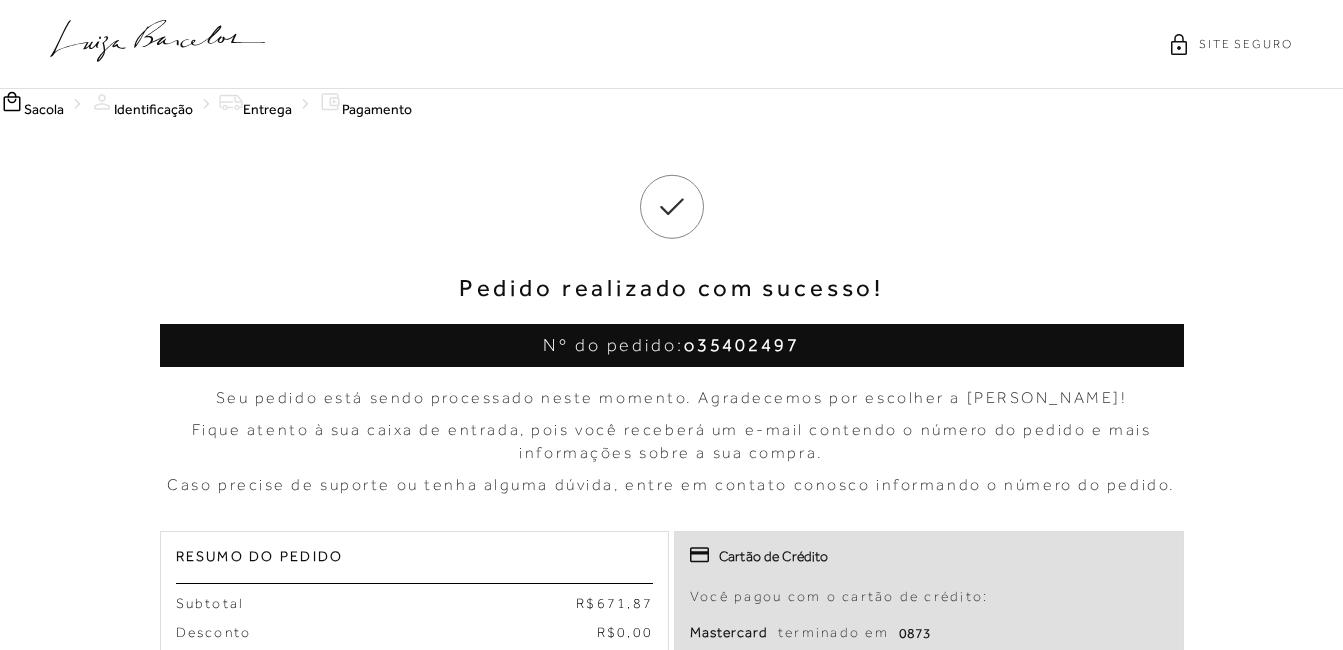 scroll, scrollTop: 0, scrollLeft: 0, axis: both 